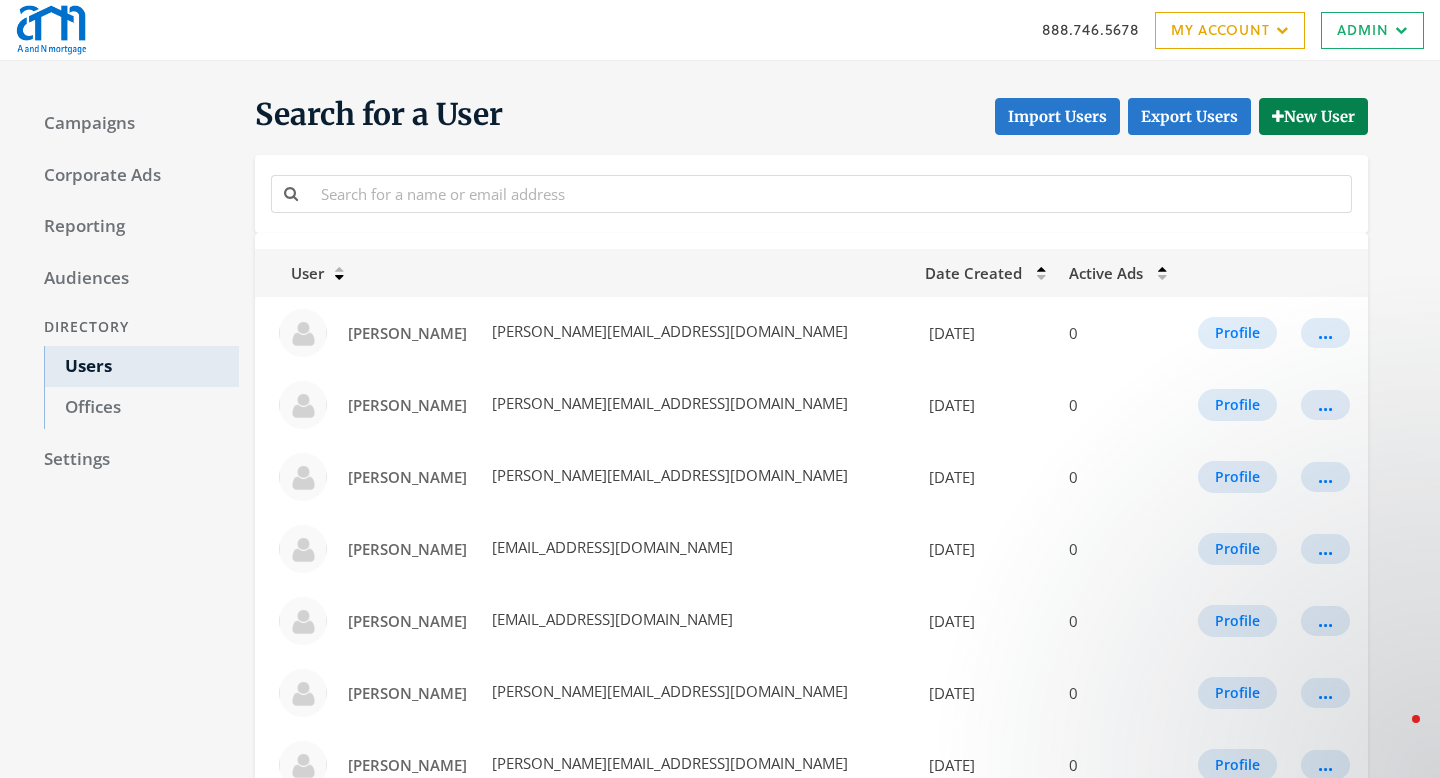 scroll, scrollTop: 0, scrollLeft: 0, axis: both 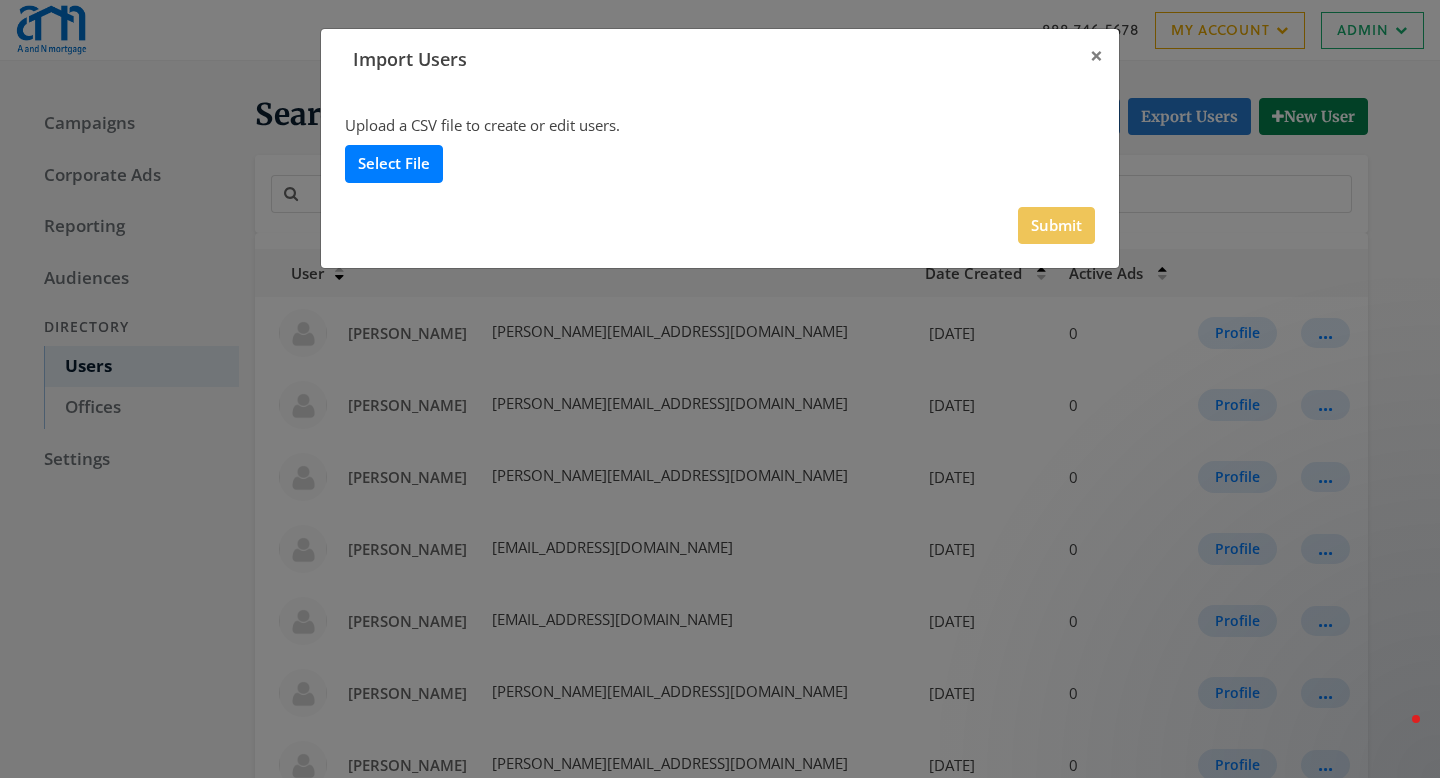 click on "Select File" at bounding box center (394, 163) 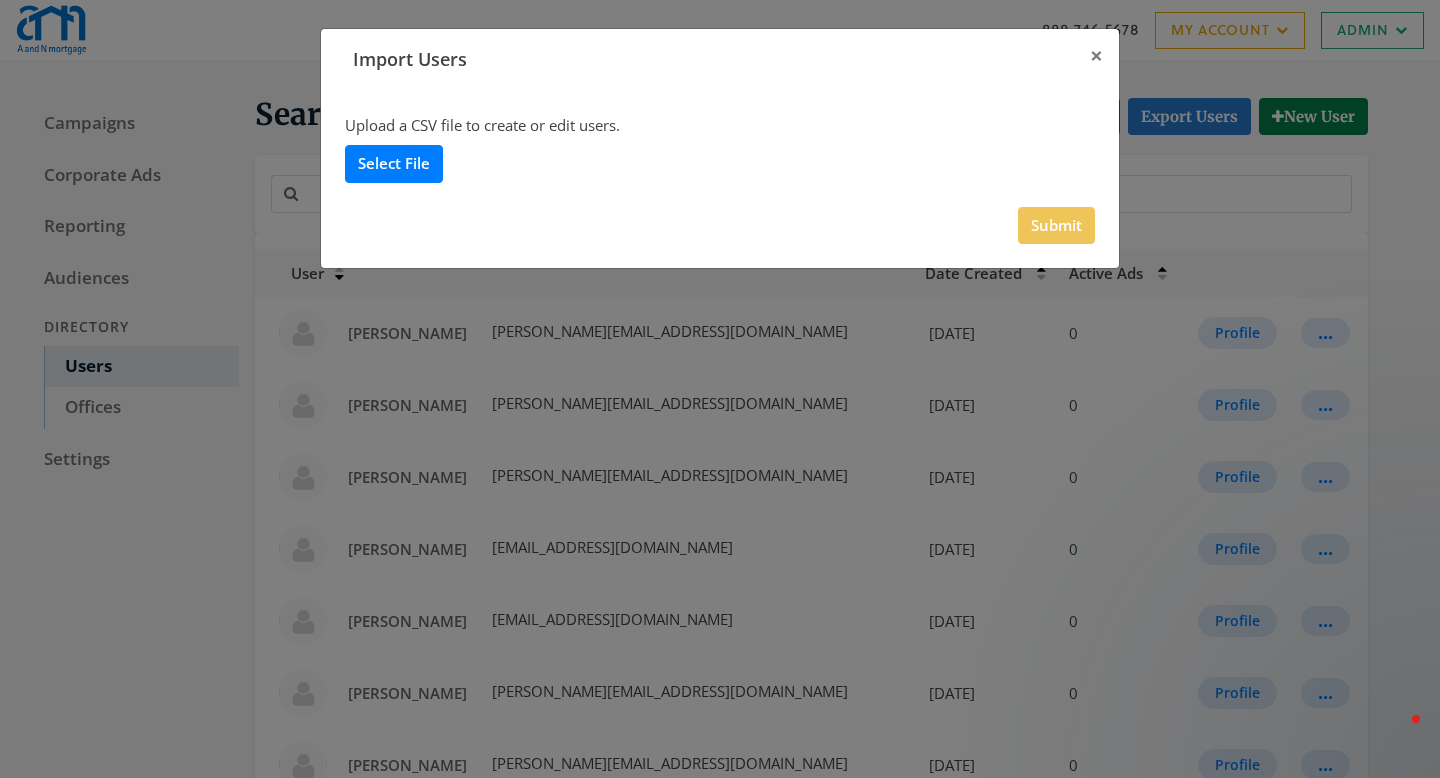 click on "Select File" at bounding box center (394, 163) 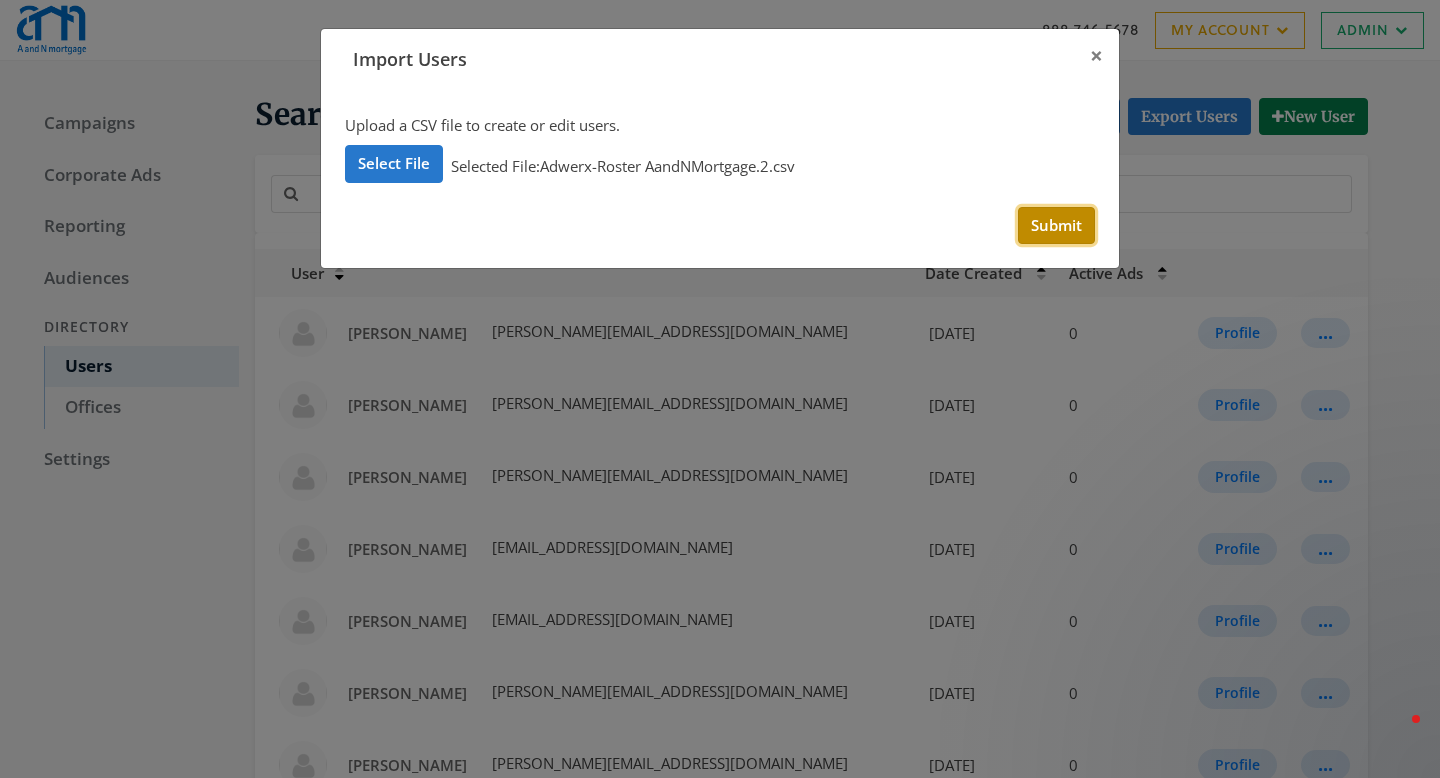 click on "Submit" at bounding box center (1056, 225) 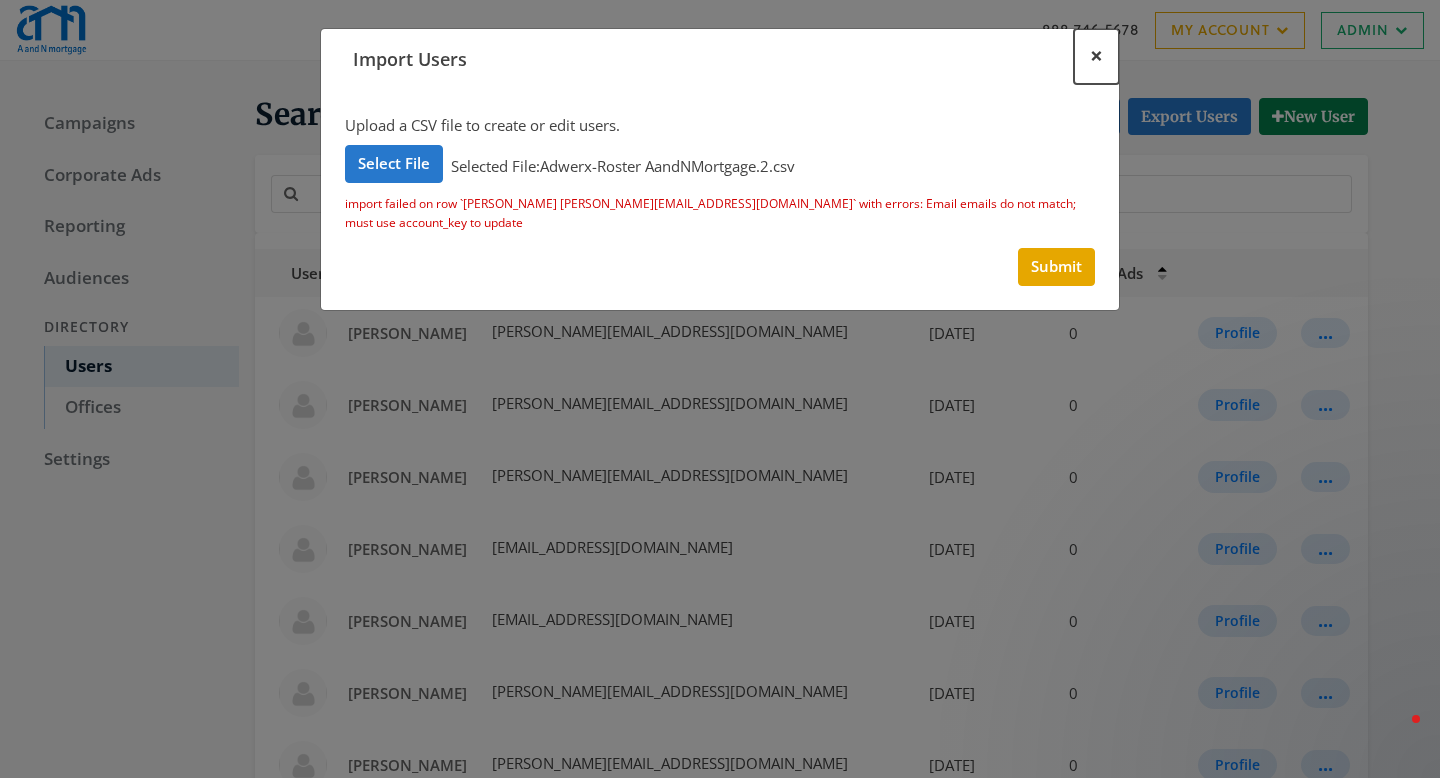 click on "×" at bounding box center (1096, 56) 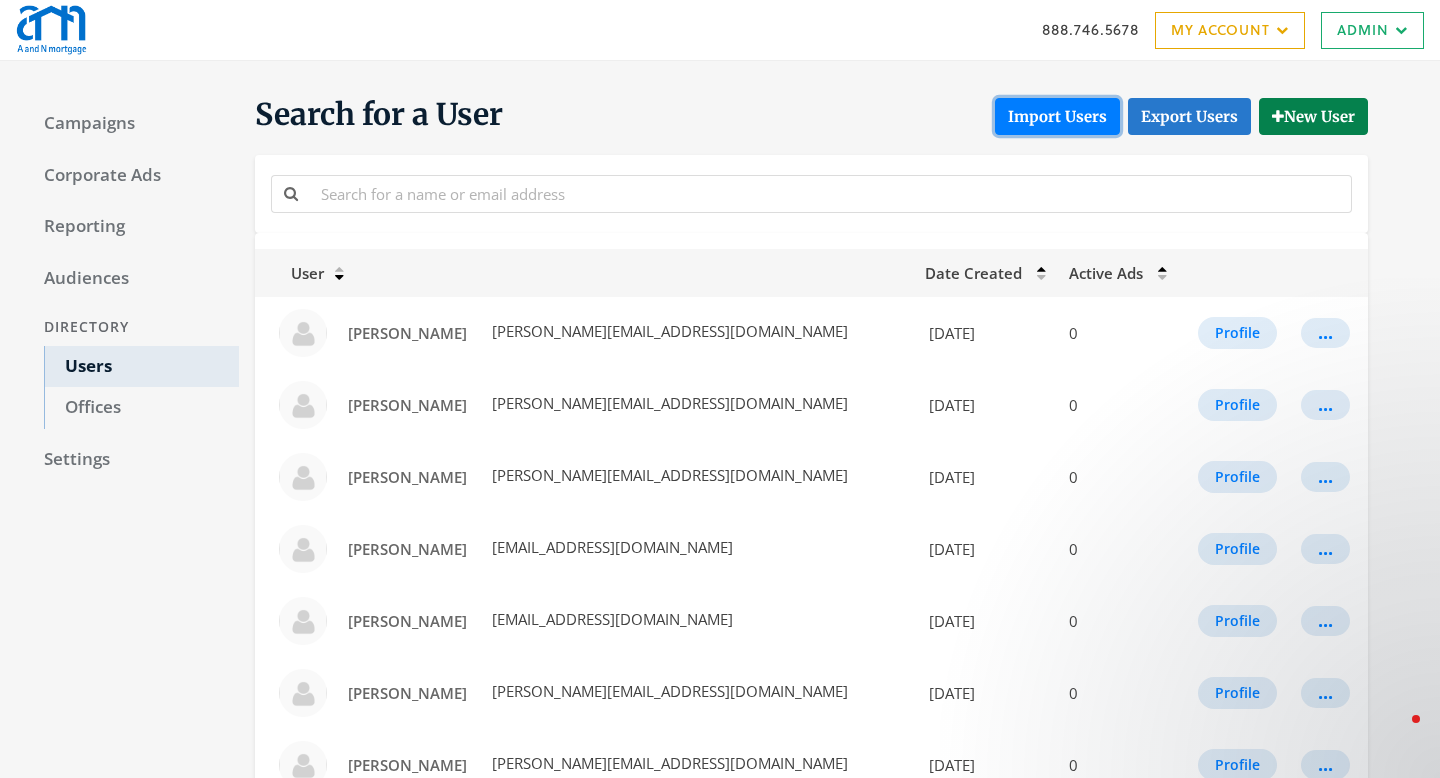 click on "Import Users" at bounding box center [1057, 116] 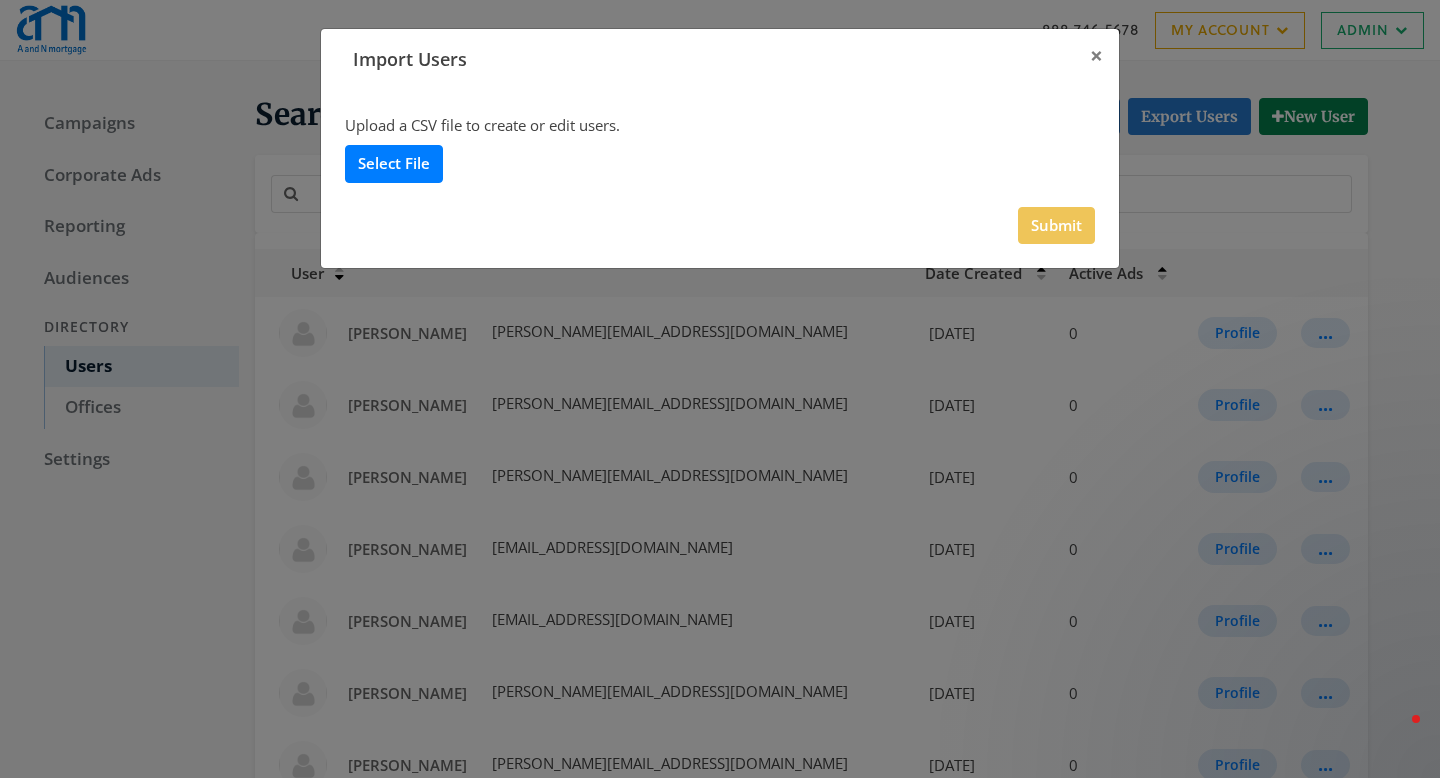 click on "Select File" at bounding box center (394, 163) 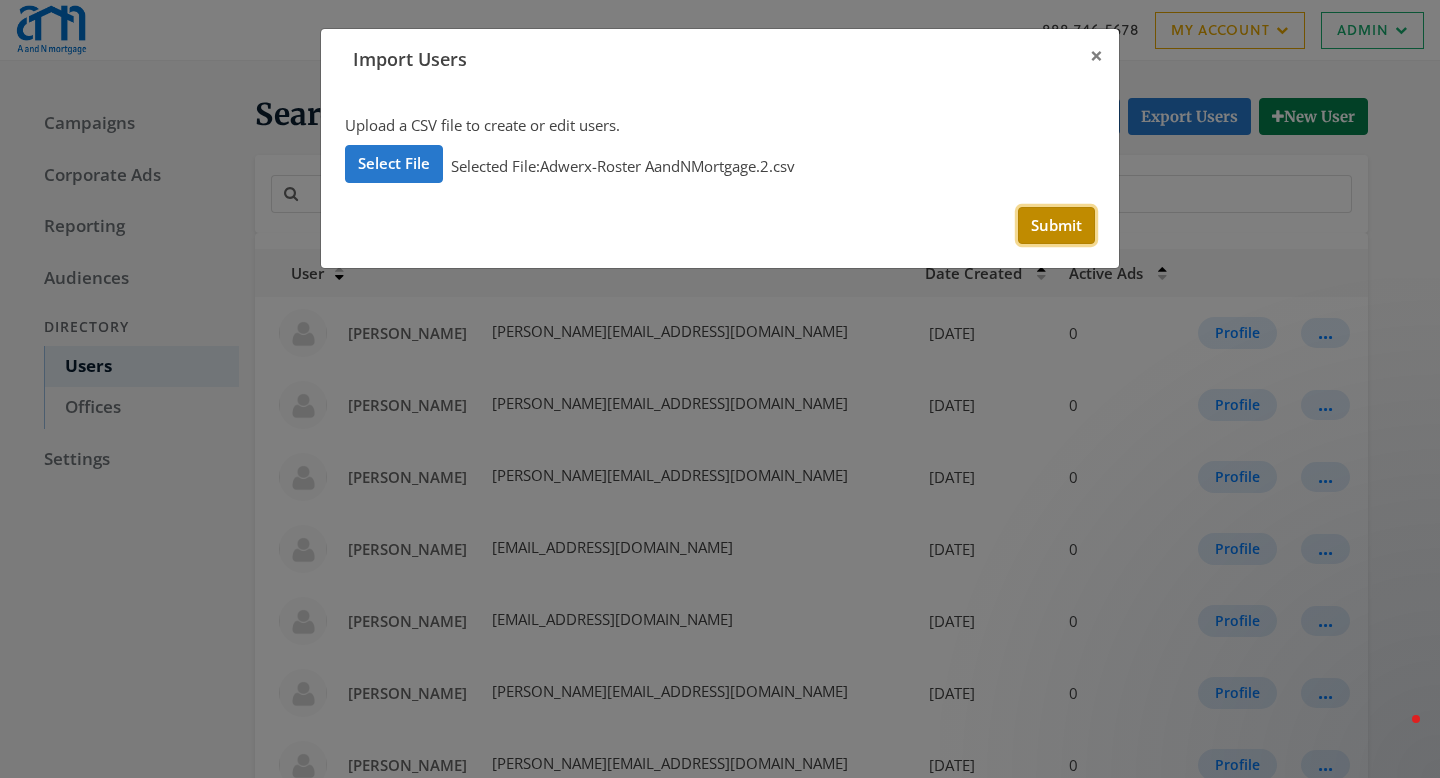click on "Submit" at bounding box center [1056, 225] 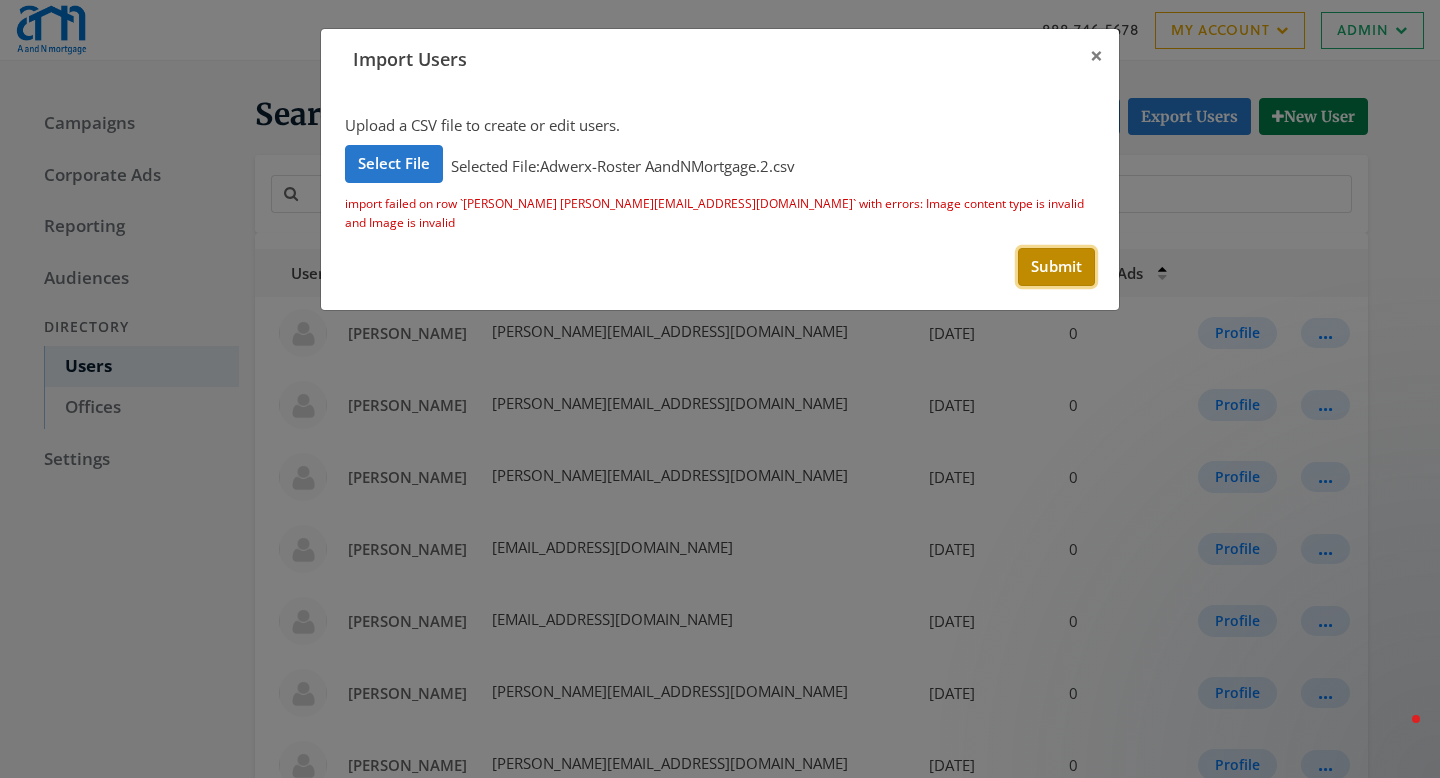 click on "Submit" at bounding box center (1056, 266) 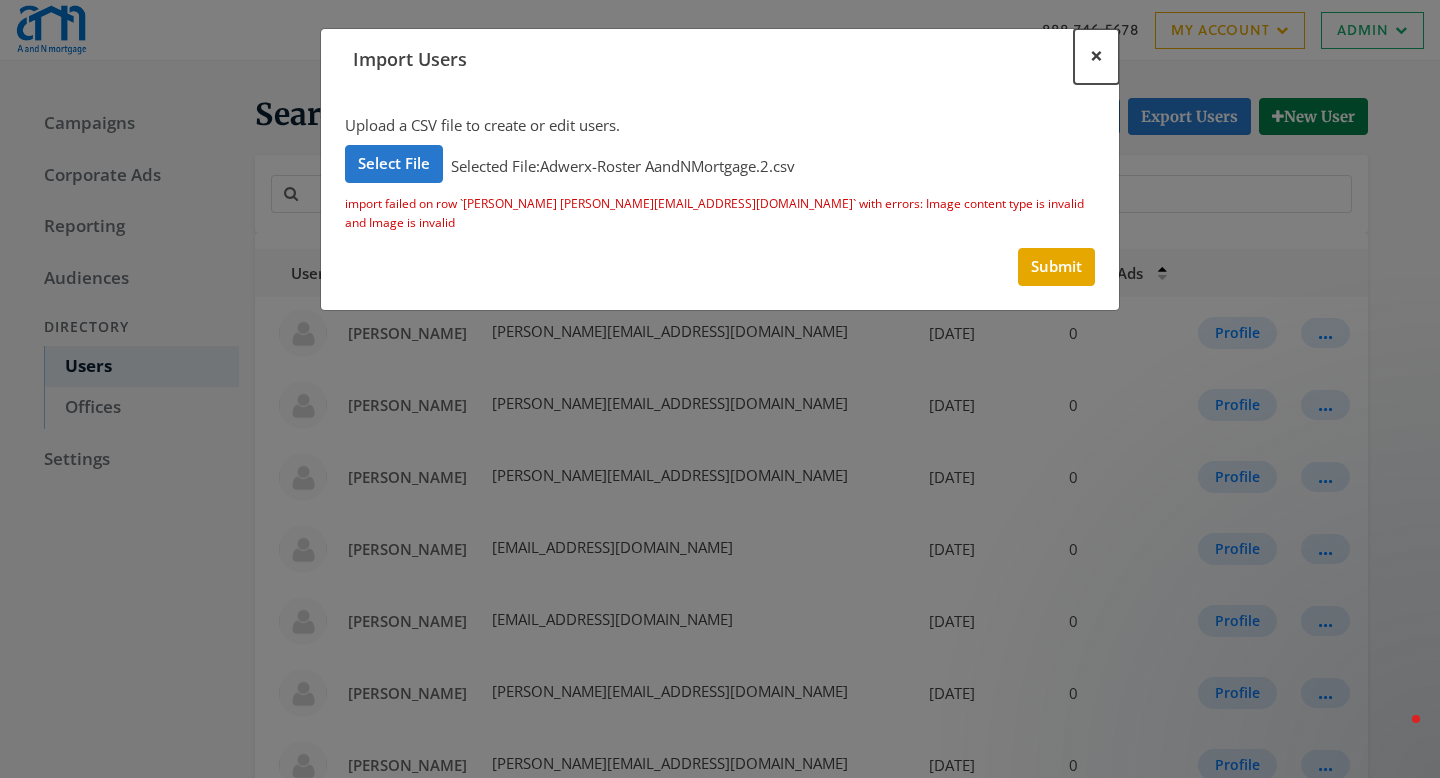 click on "×" at bounding box center [1096, 55] 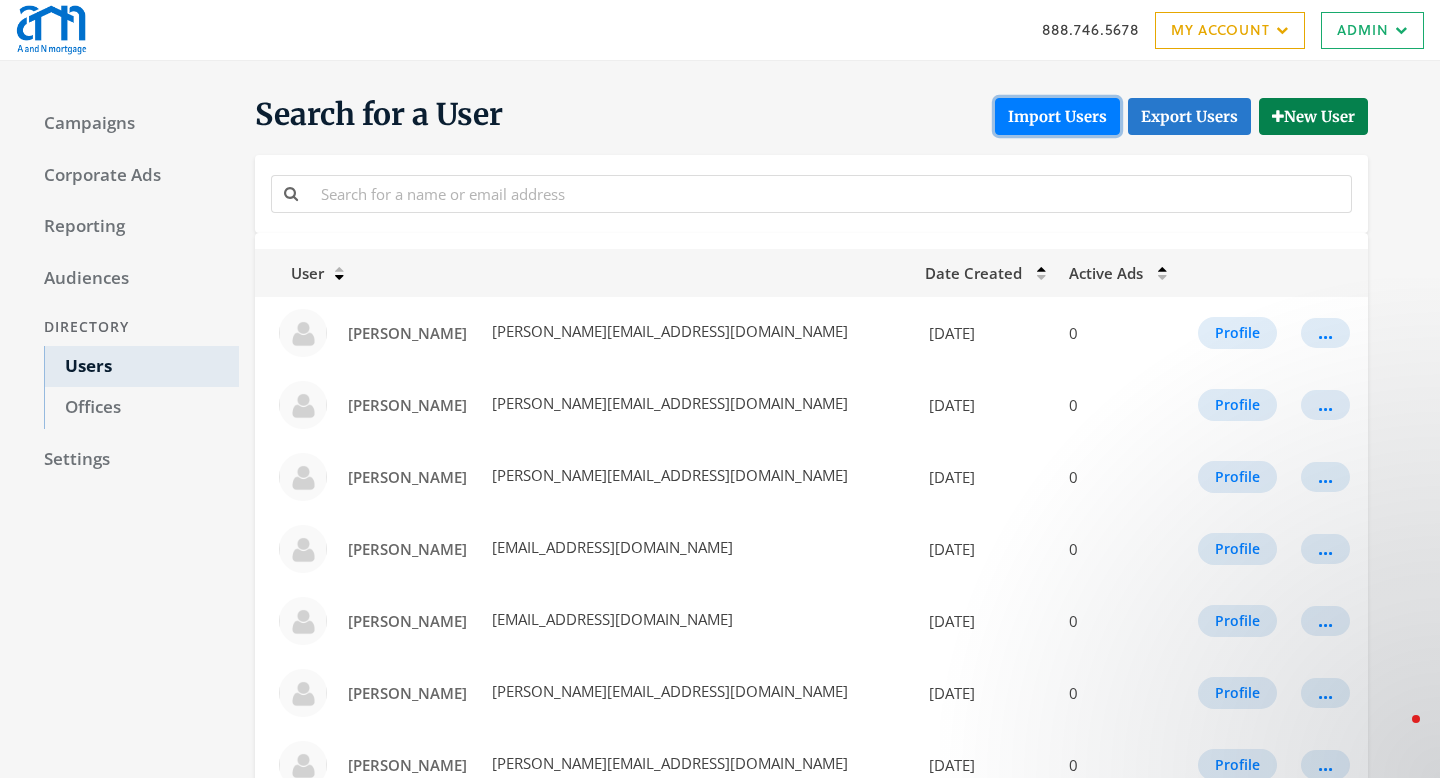 click on "Import Users" at bounding box center (1057, 116) 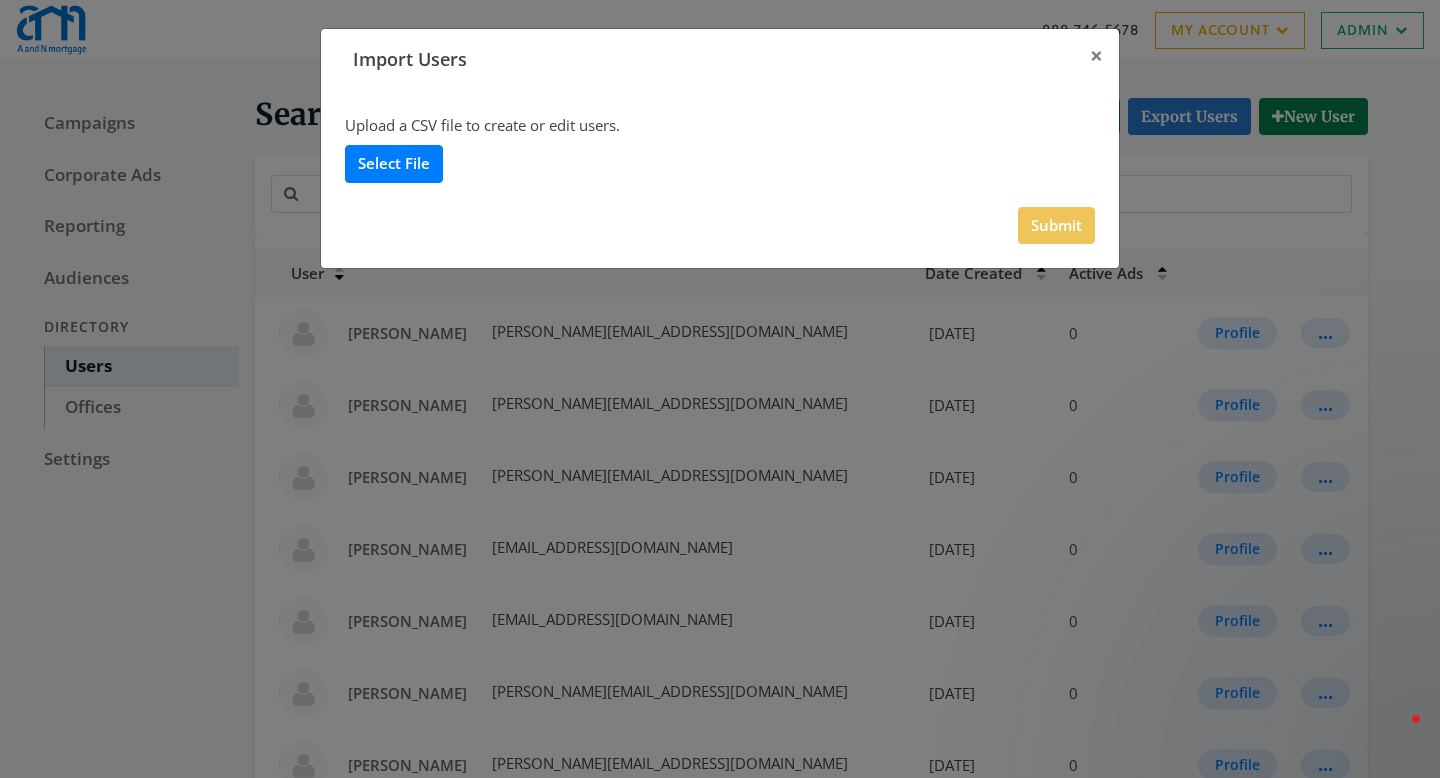 click on "Select File" at bounding box center (394, 163) 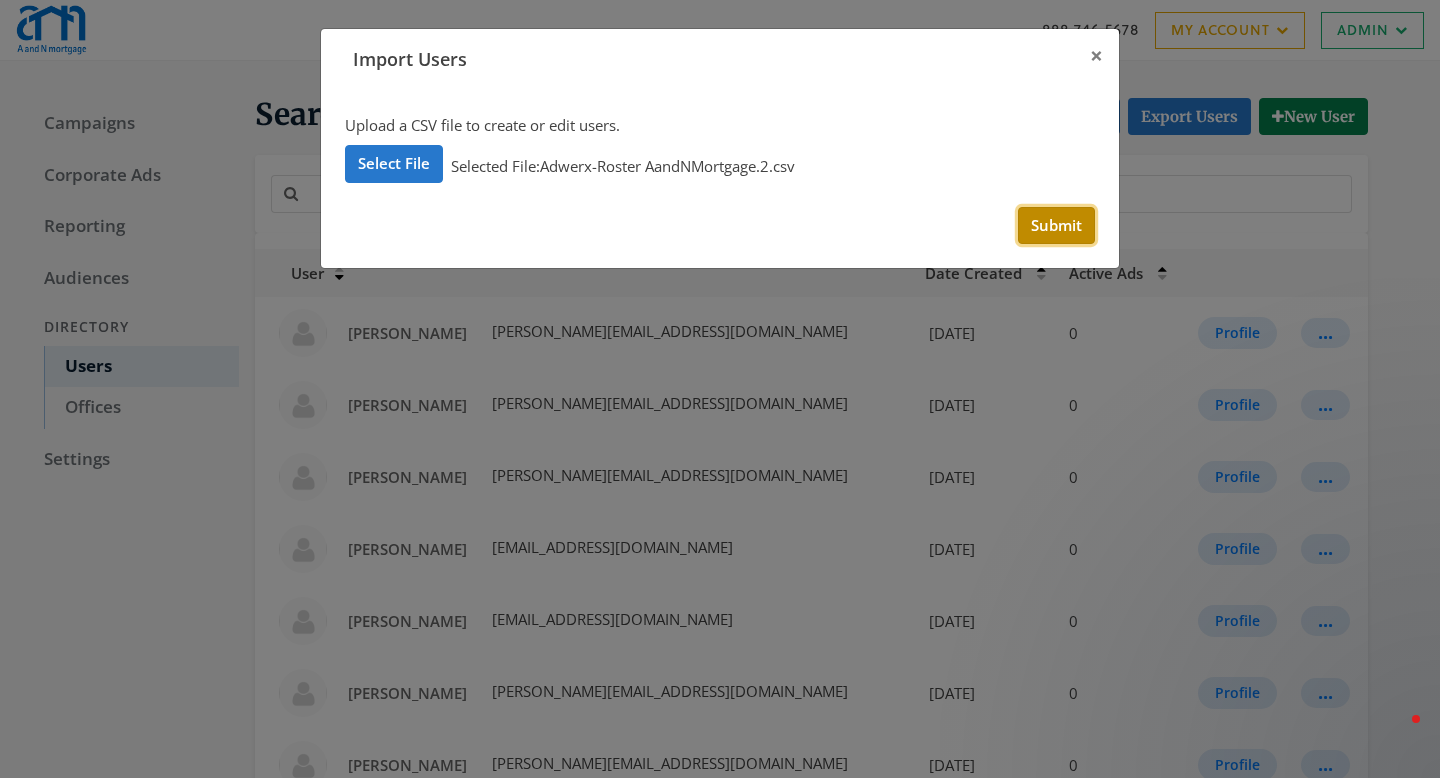 click on "Submit" at bounding box center (1056, 225) 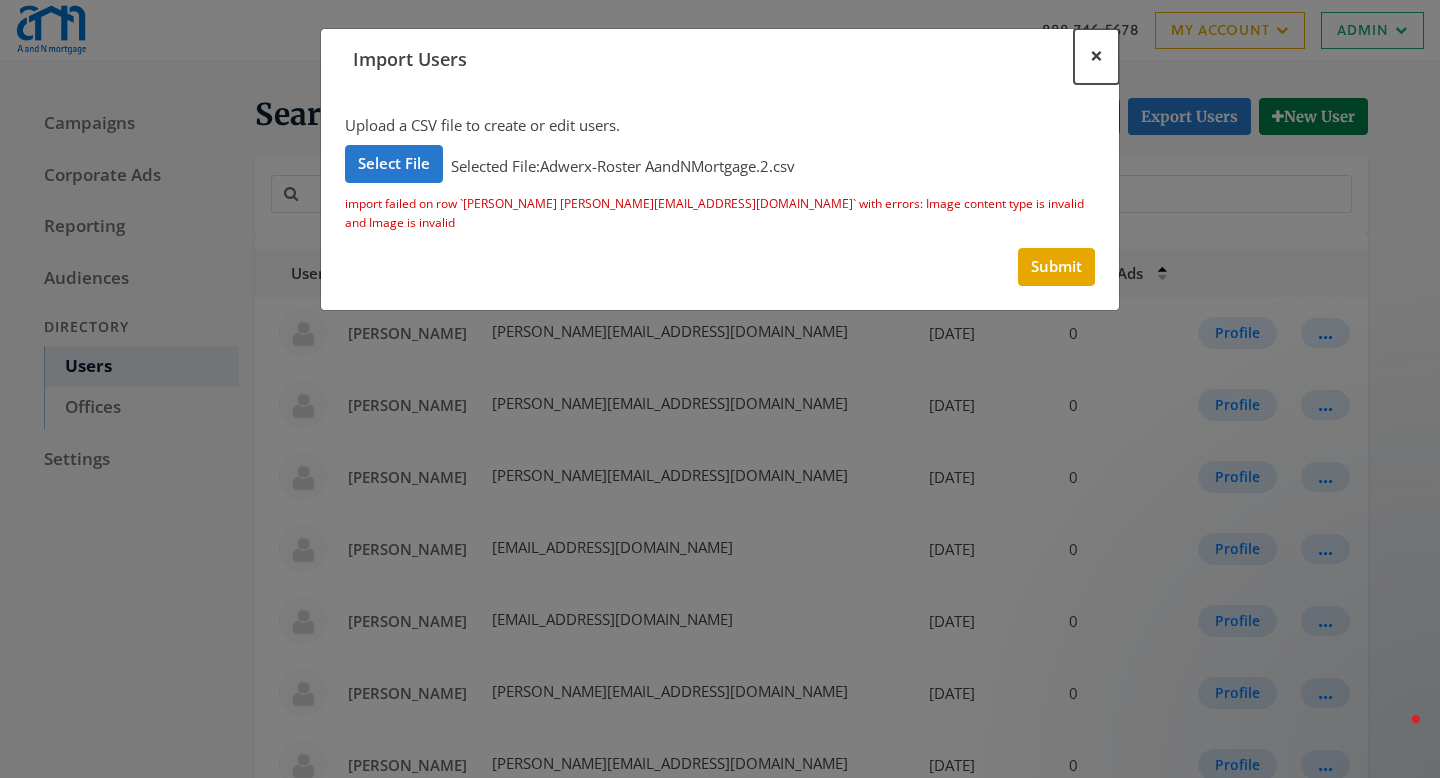 click on "×" at bounding box center [1096, 55] 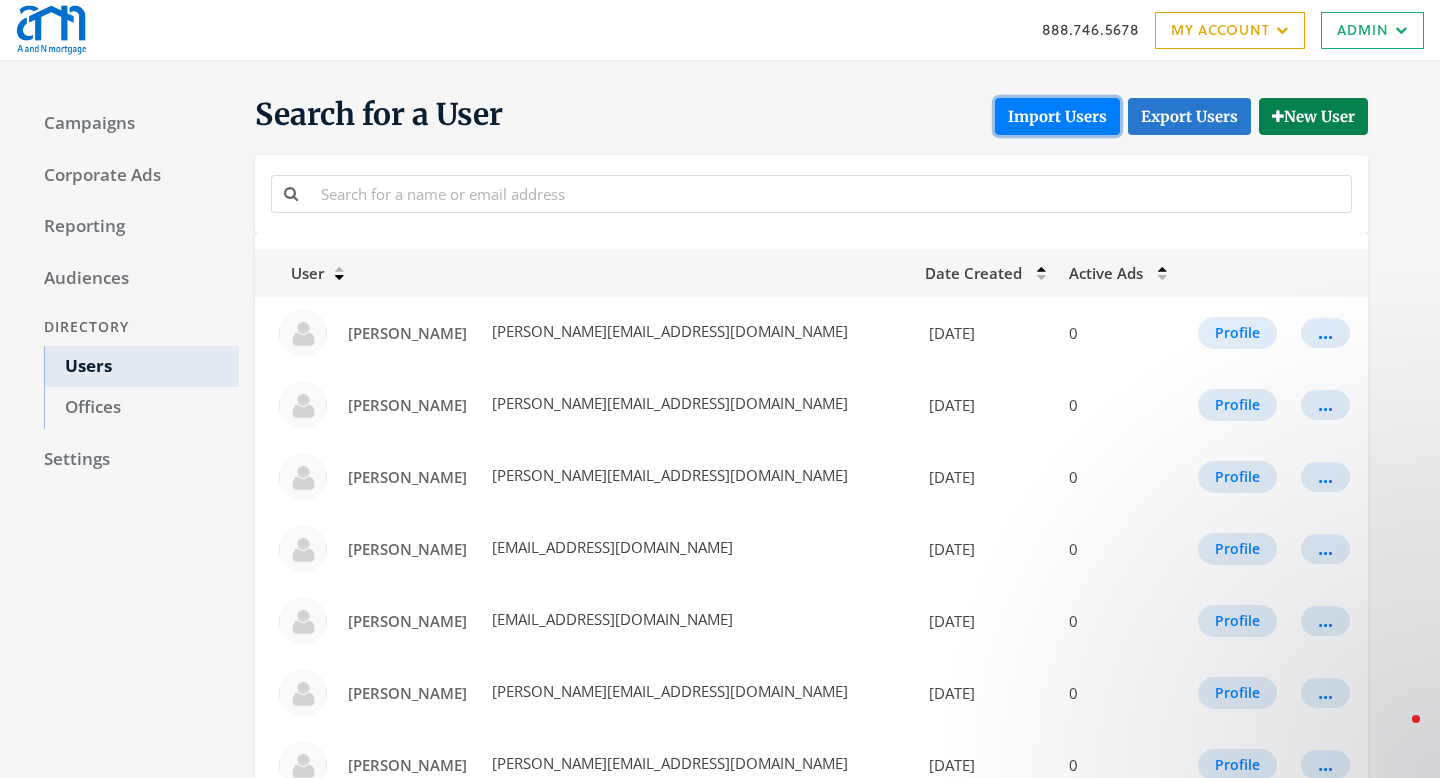 click on "Import Users" at bounding box center (1057, 116) 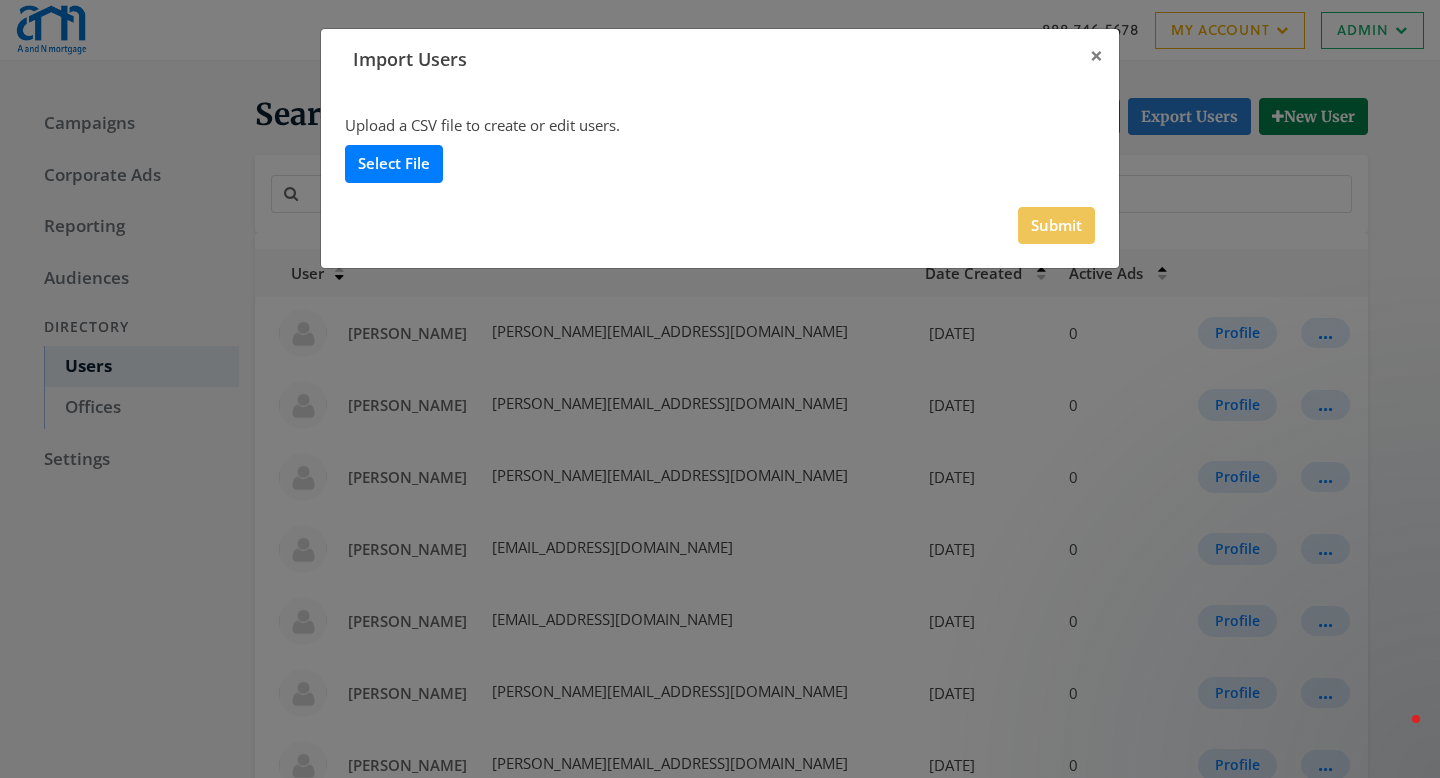 click on "Select File" at bounding box center [394, 163] 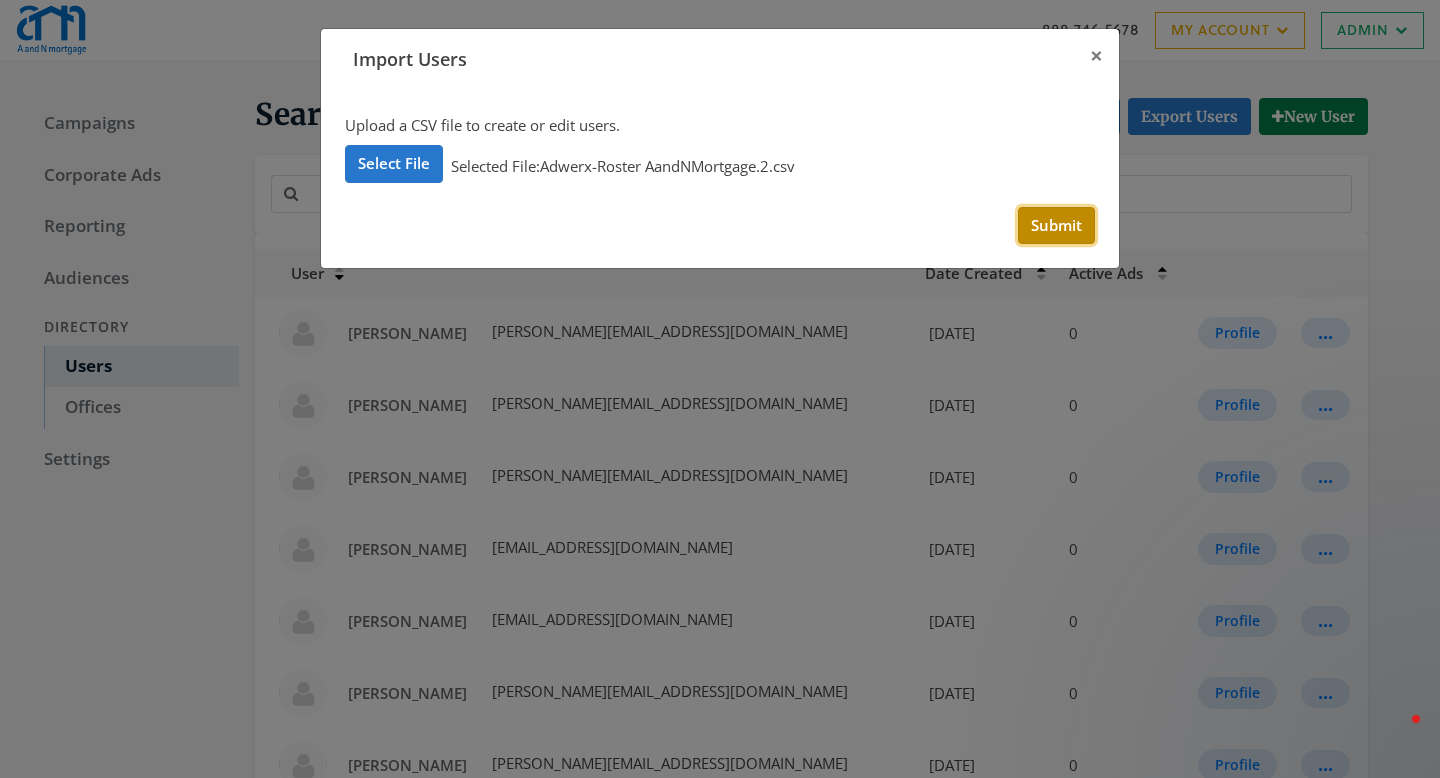 click on "Submit" at bounding box center (1056, 225) 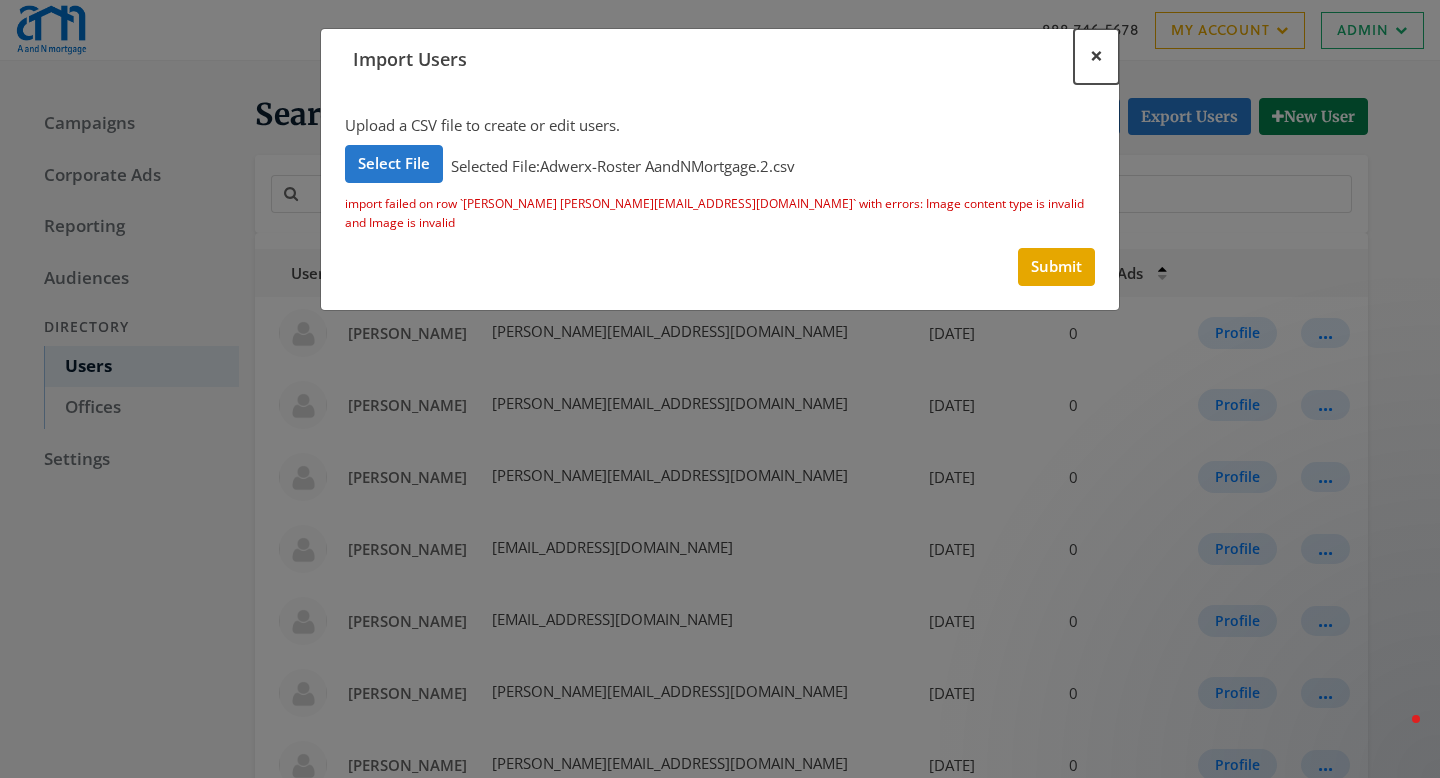 click on "×" at bounding box center [1096, 55] 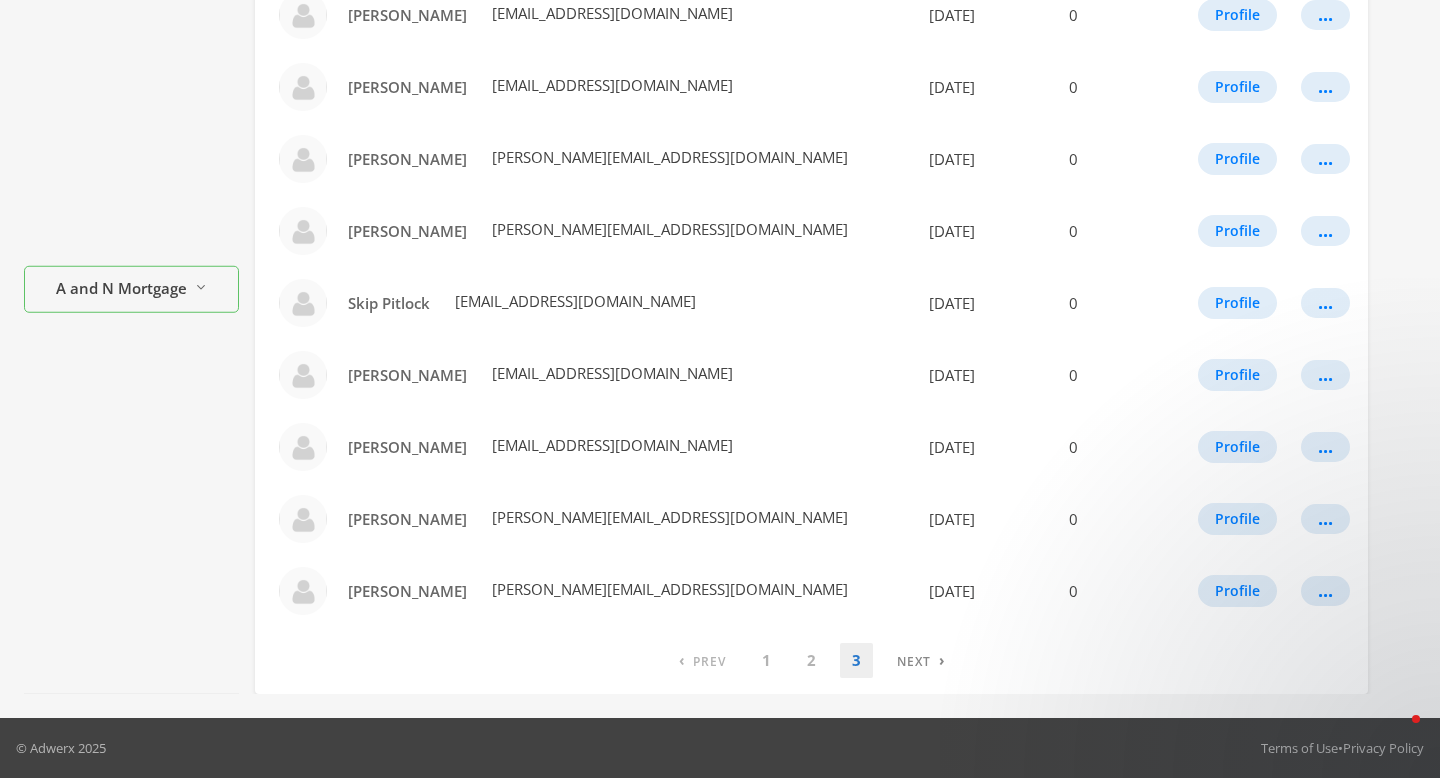 scroll, scrollTop: 0, scrollLeft: 0, axis: both 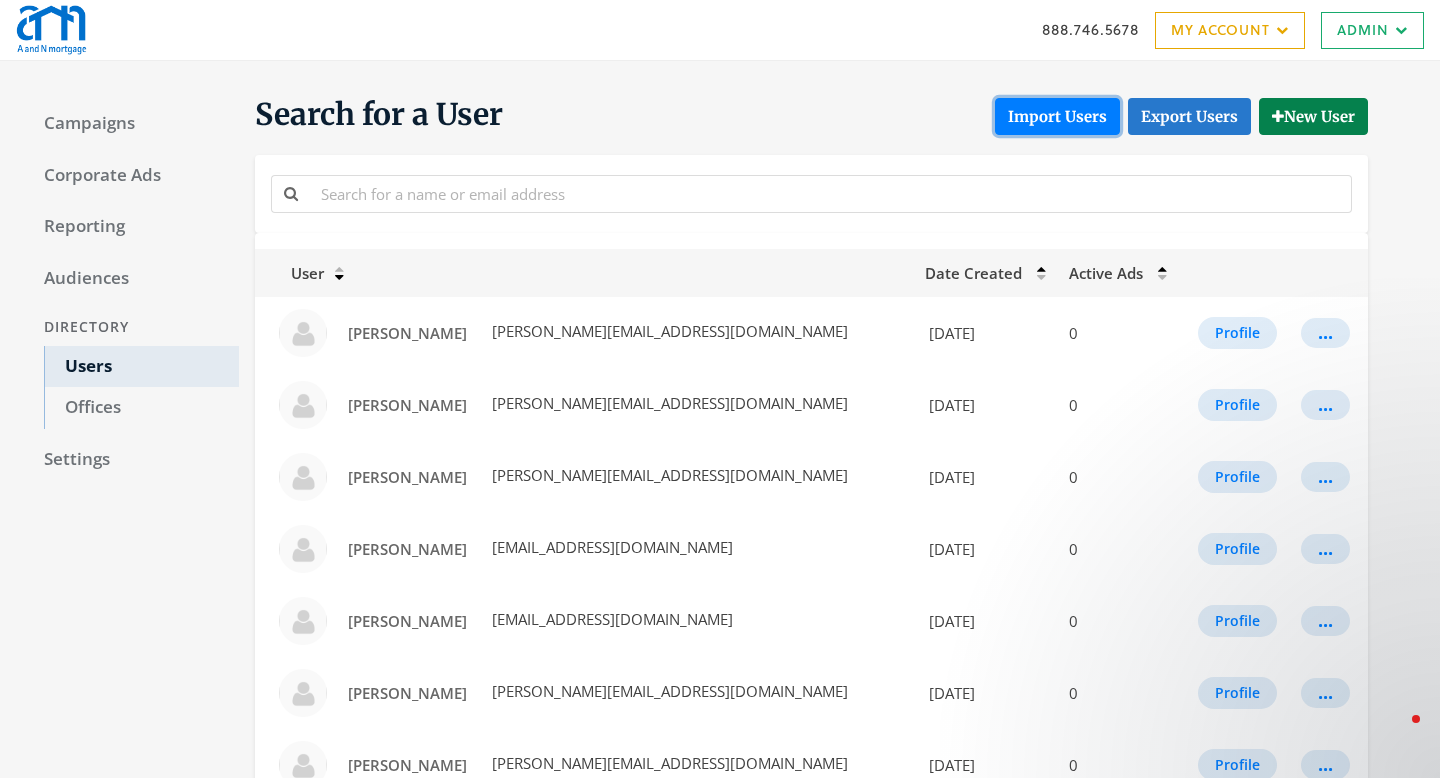 click on "Import Users" at bounding box center [1057, 116] 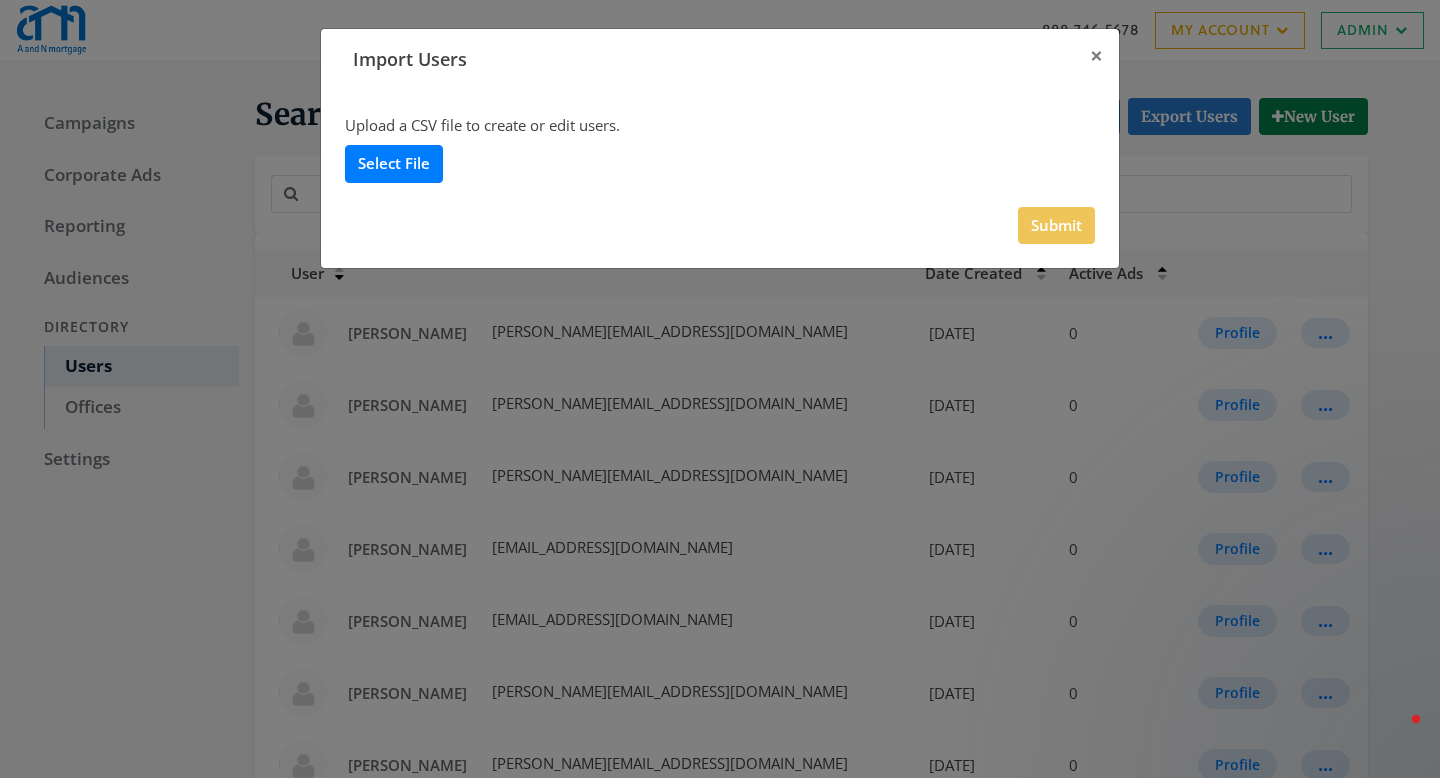 click on "Select File" at bounding box center [394, 163] 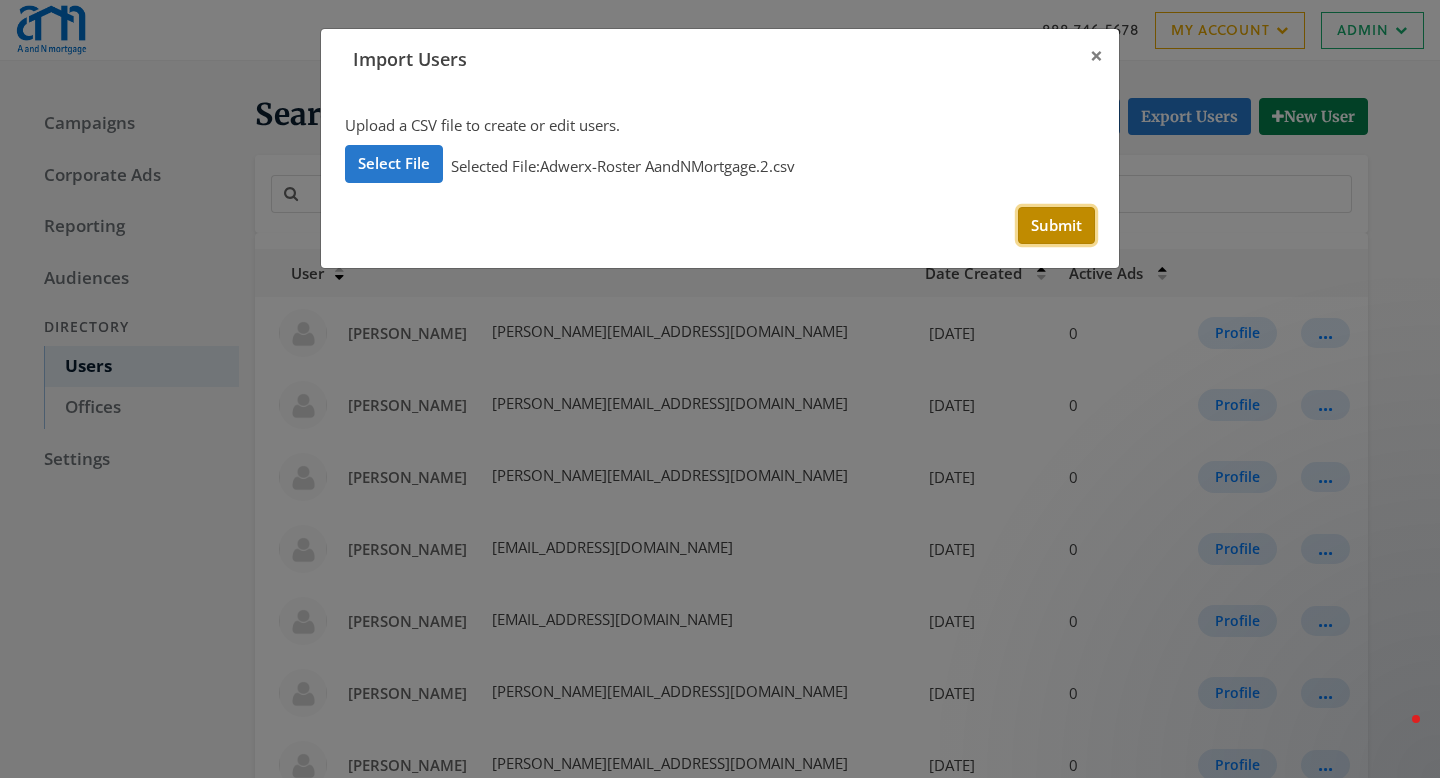 click on "Submit" at bounding box center [1056, 225] 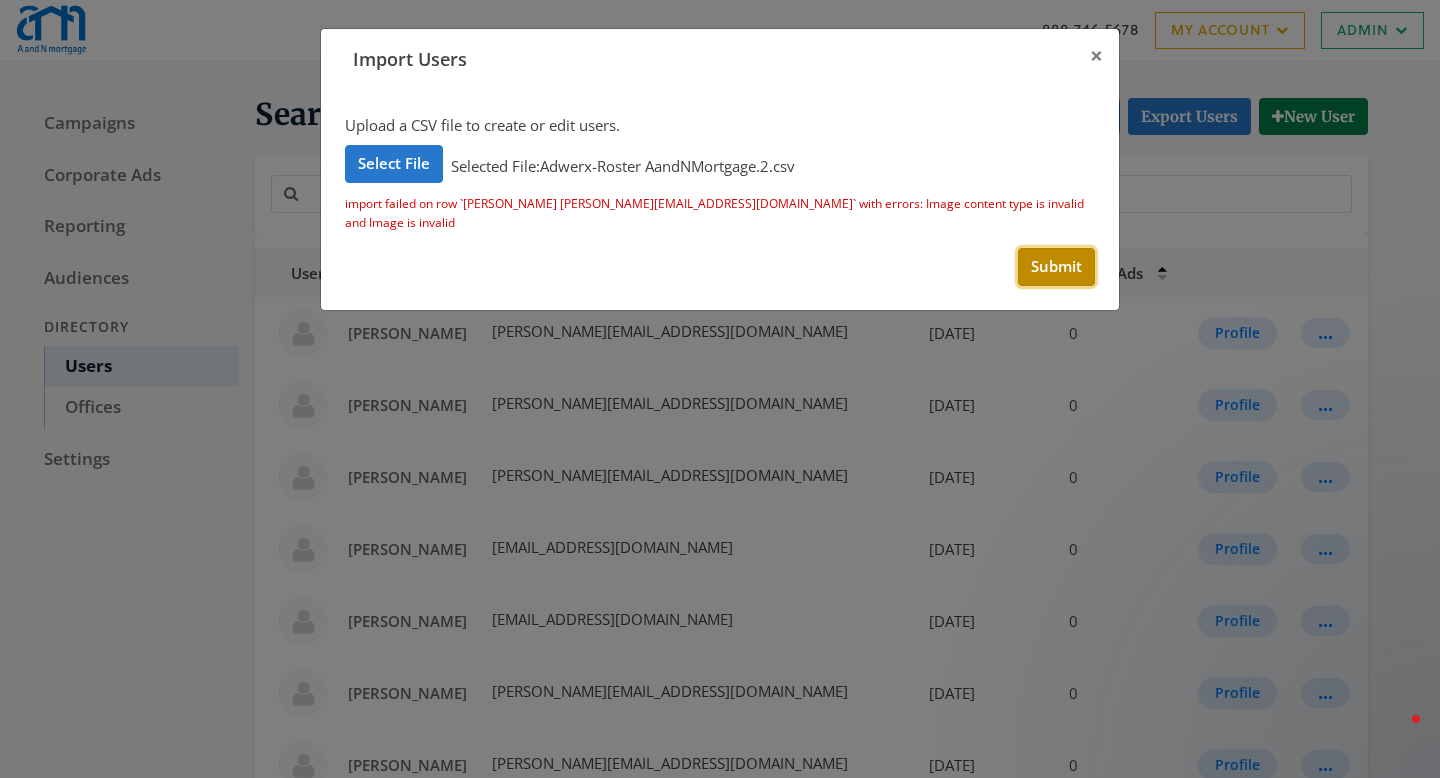 type 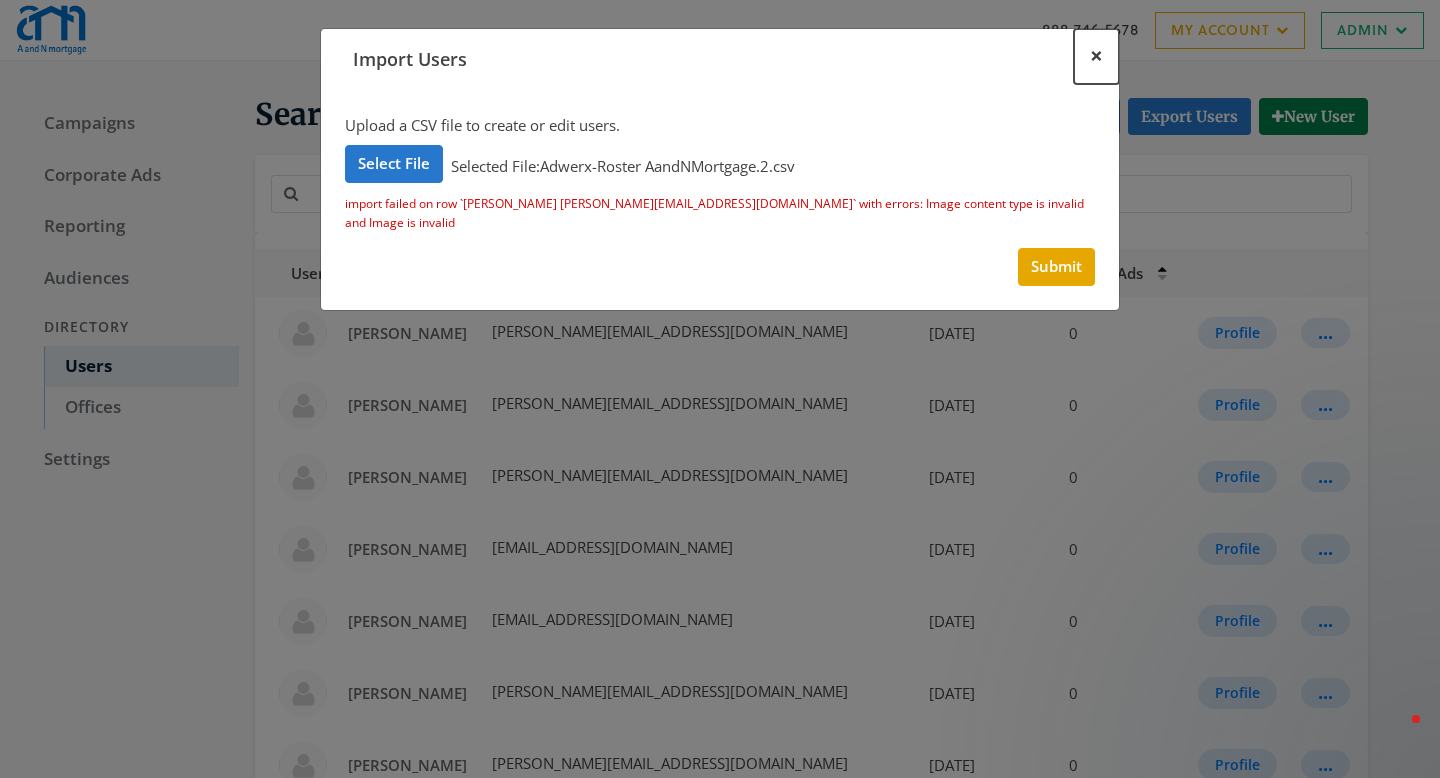 click on "×" at bounding box center [1096, 56] 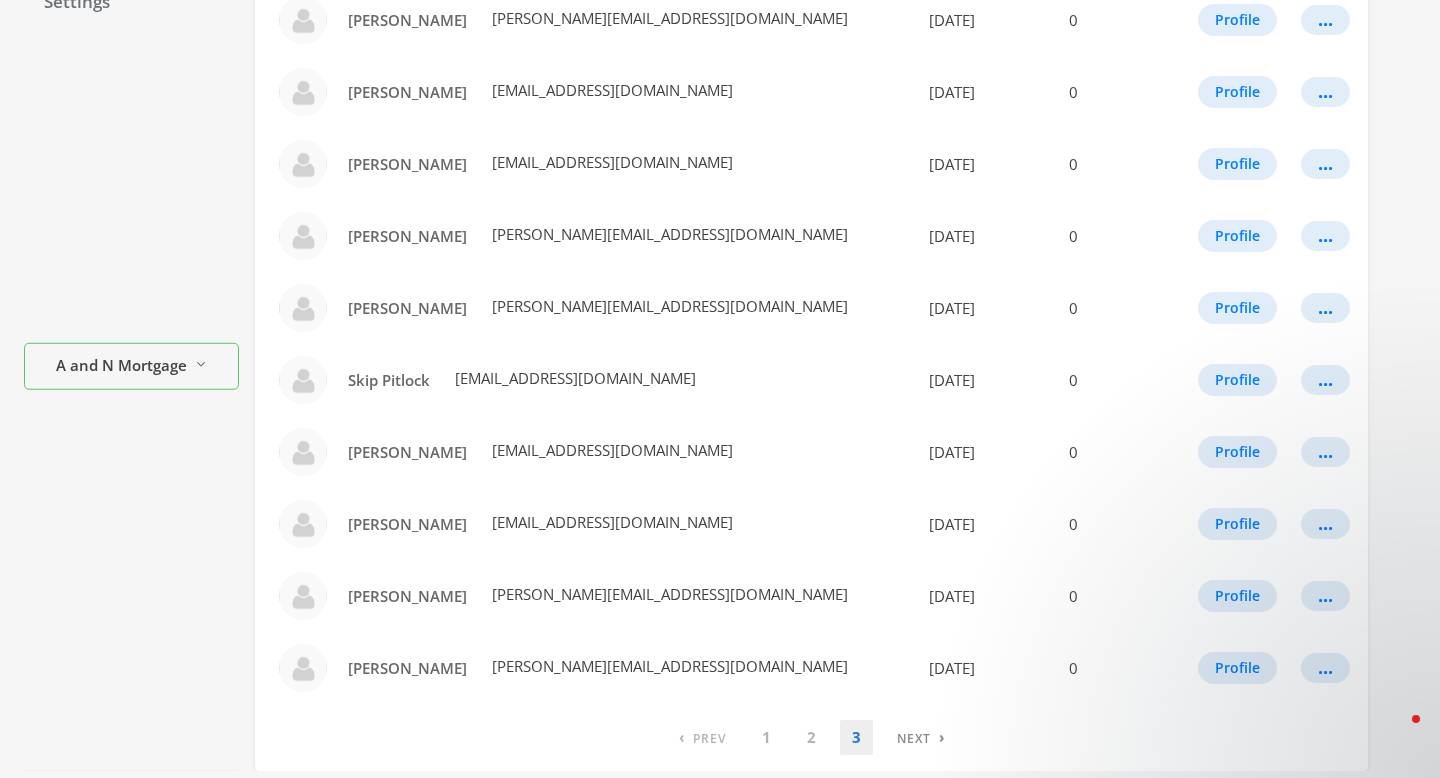 scroll, scrollTop: 534, scrollLeft: 0, axis: vertical 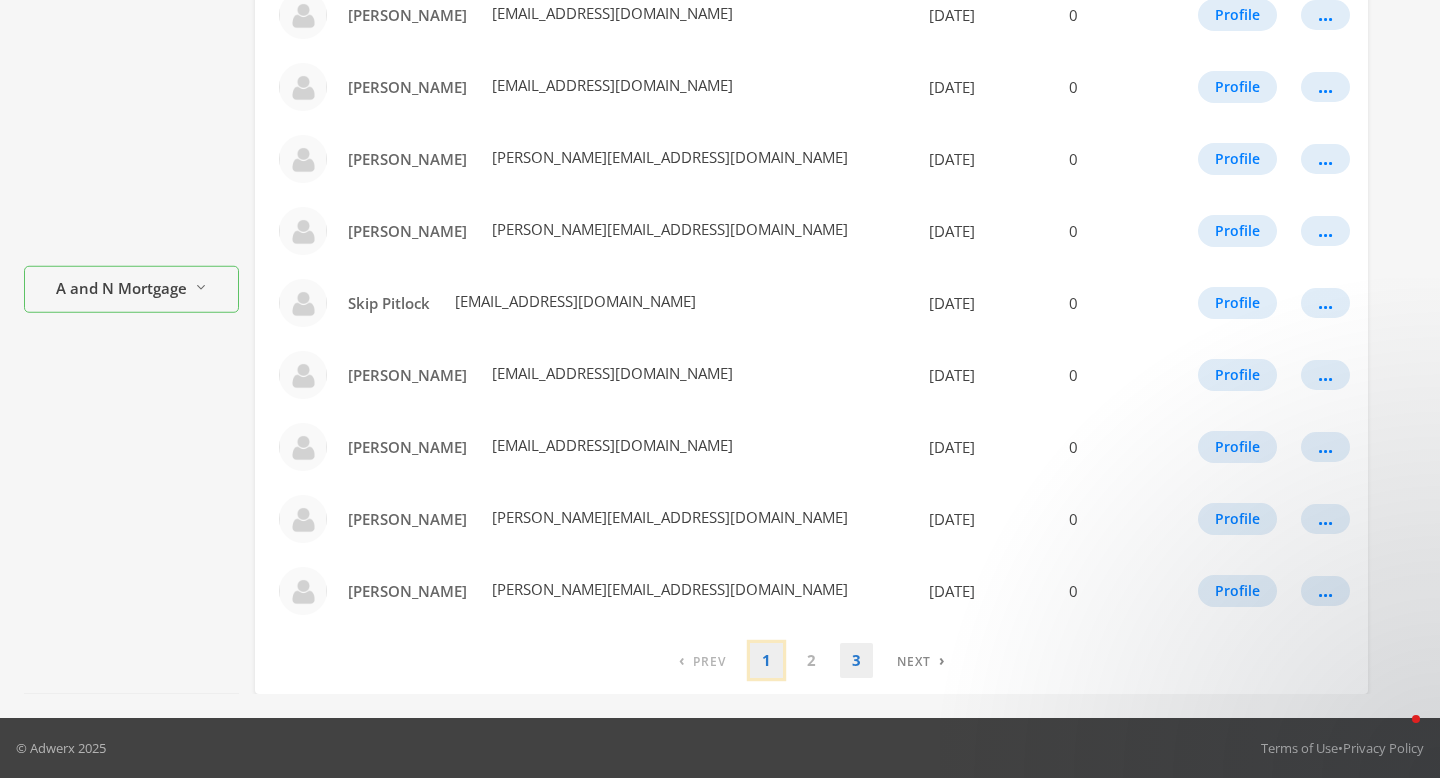 click on "1" at bounding box center (766, 660) 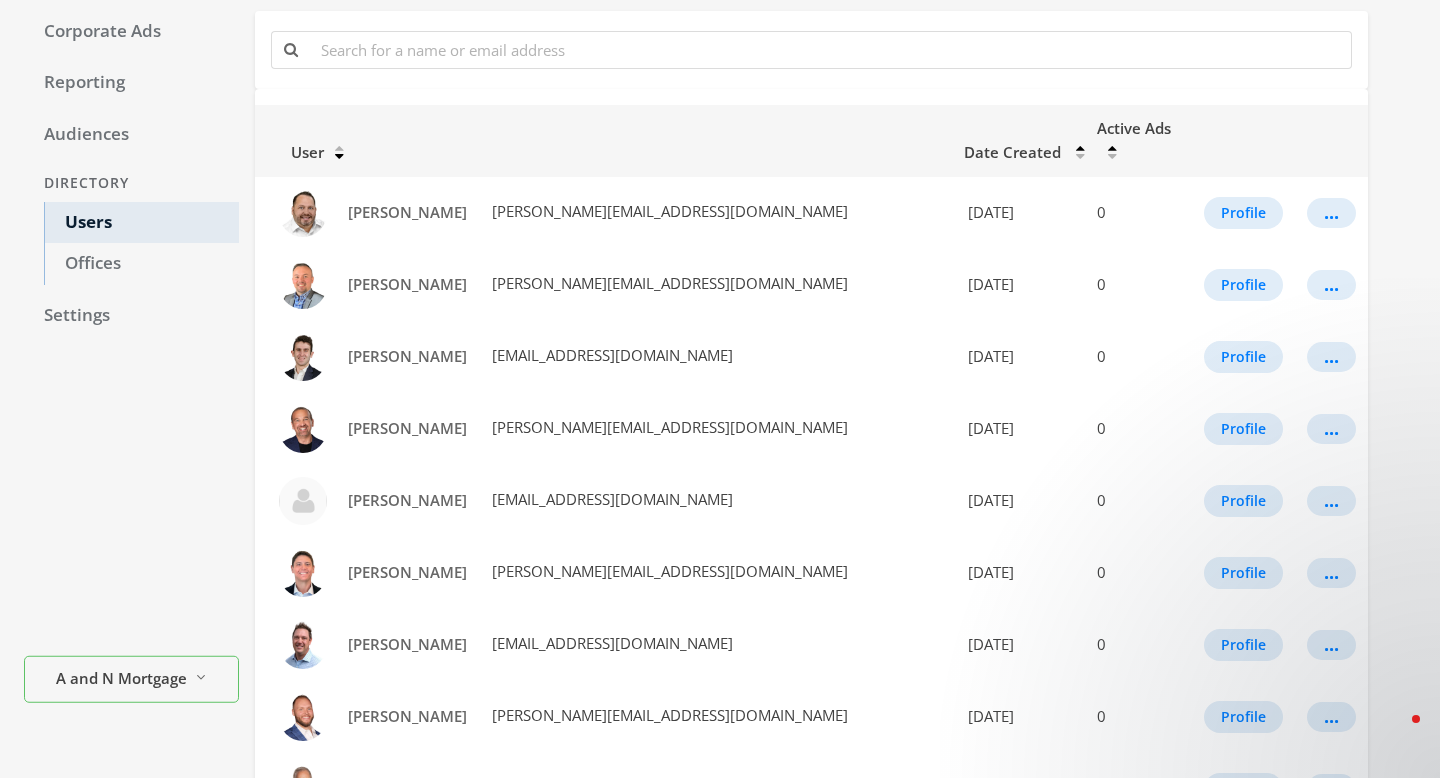 scroll, scrollTop: 0, scrollLeft: 0, axis: both 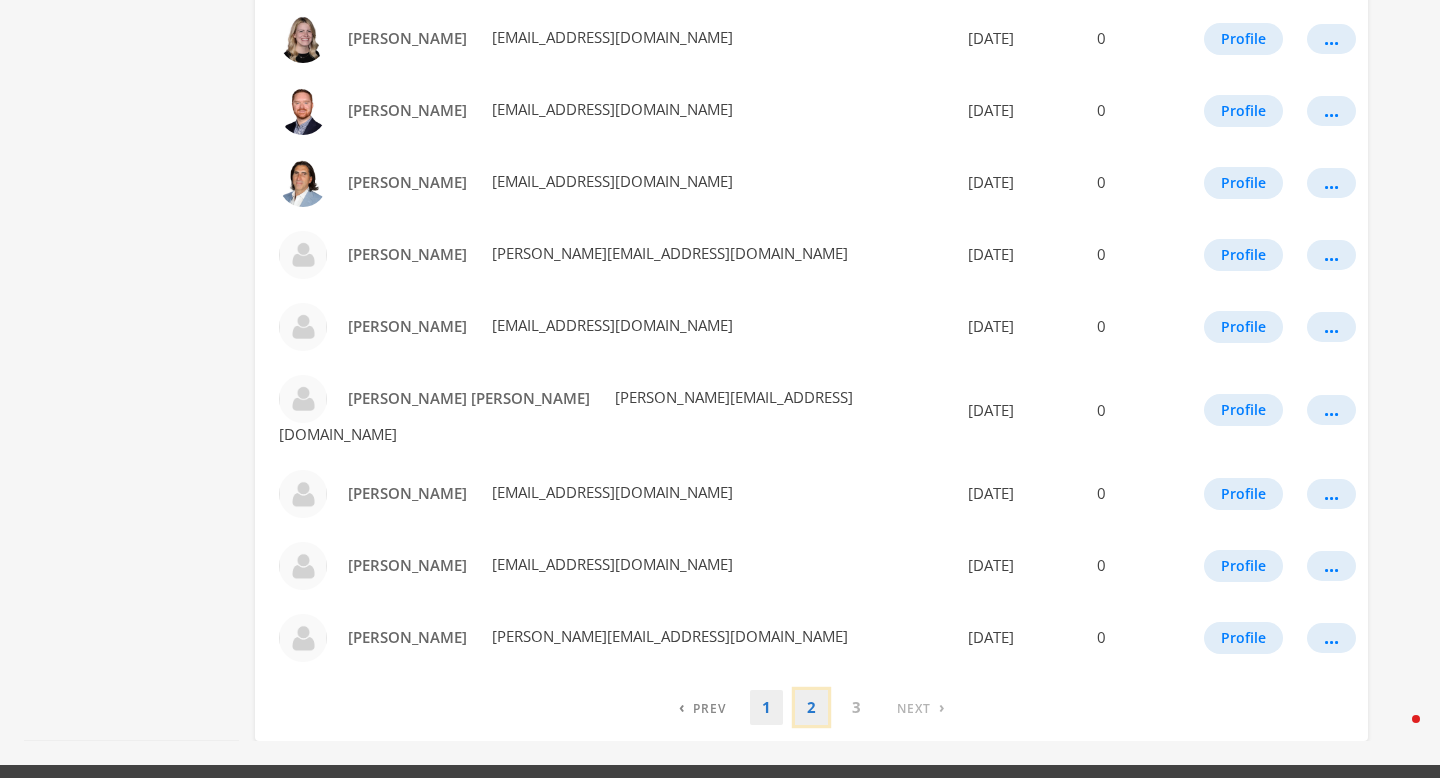 click on "2" at bounding box center [811, 707] 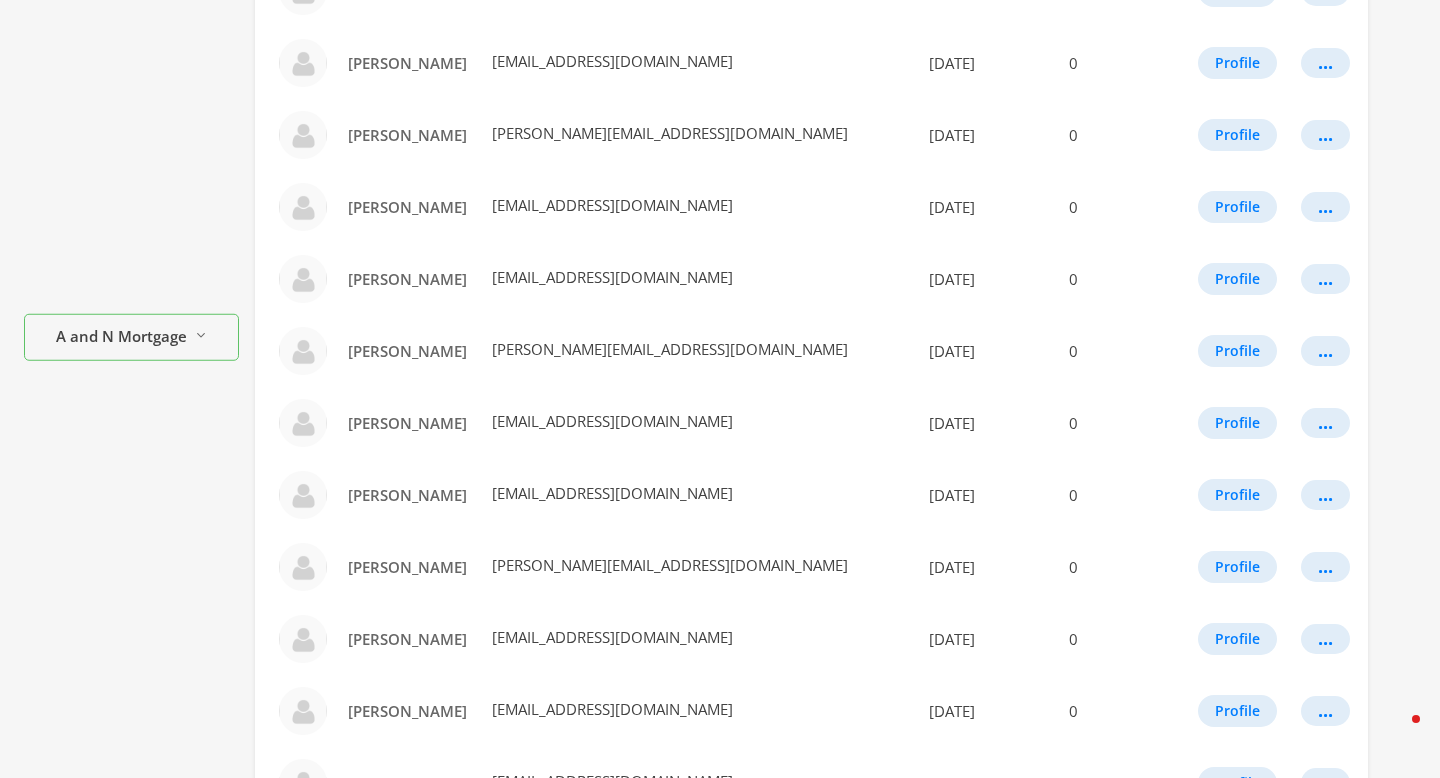 scroll, scrollTop: 1110, scrollLeft: 0, axis: vertical 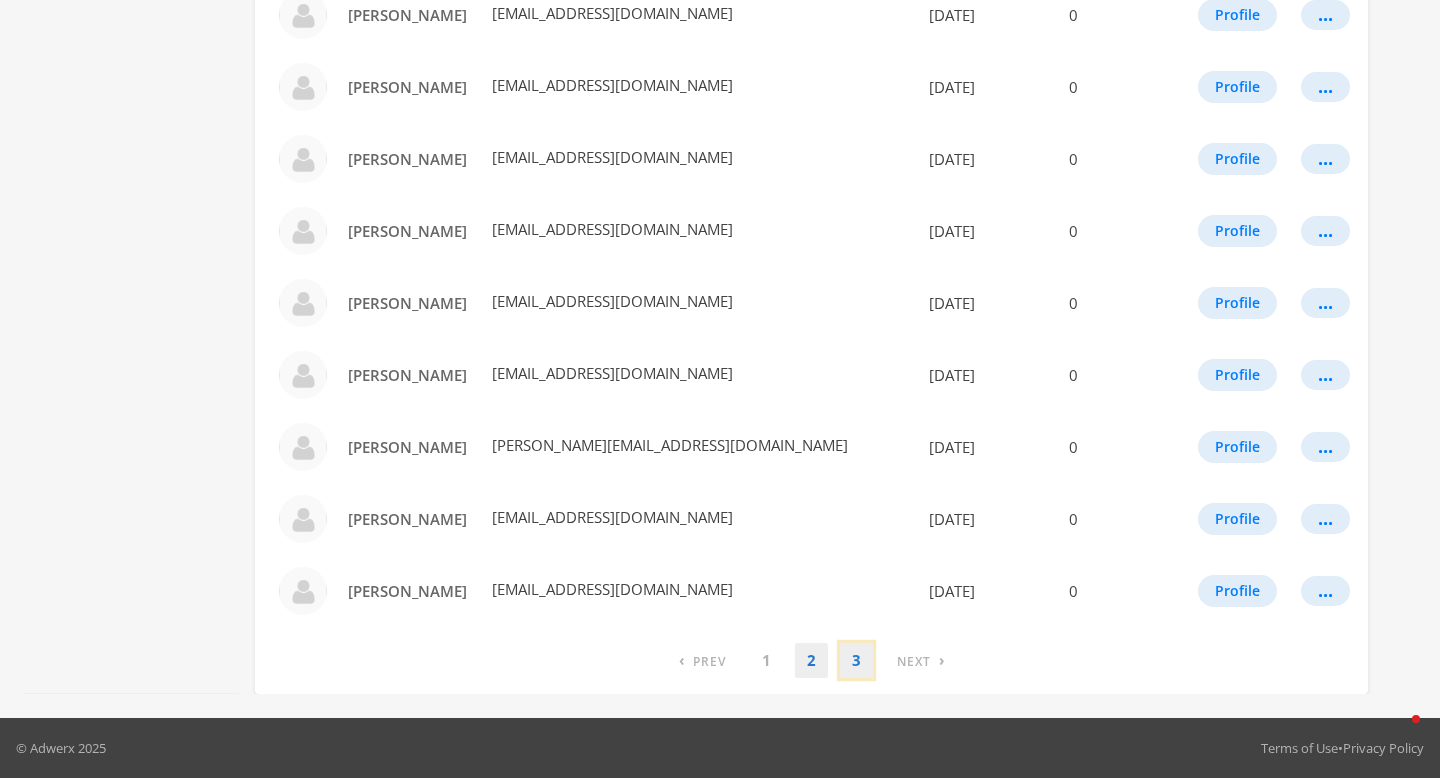 click on "3" at bounding box center [856, 660] 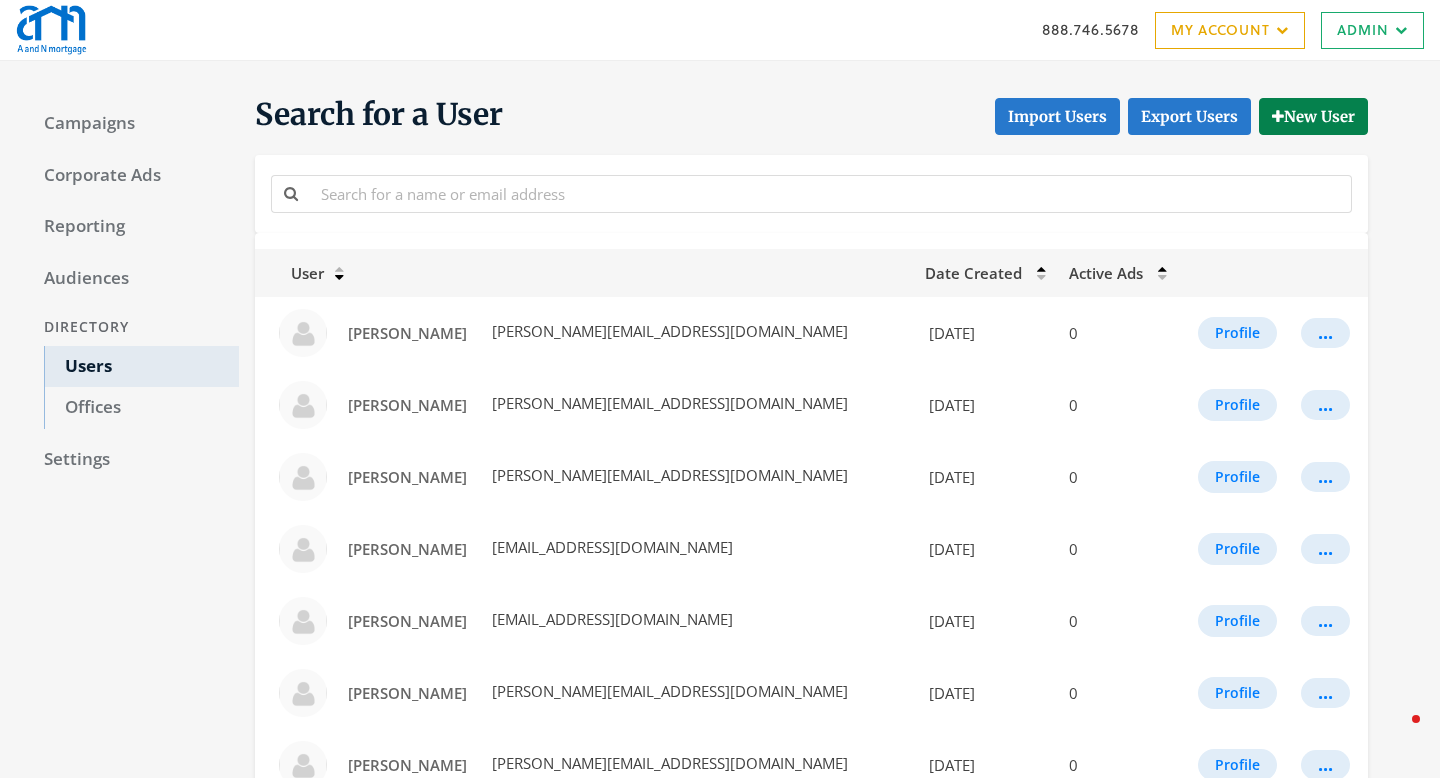 scroll, scrollTop: 534, scrollLeft: 0, axis: vertical 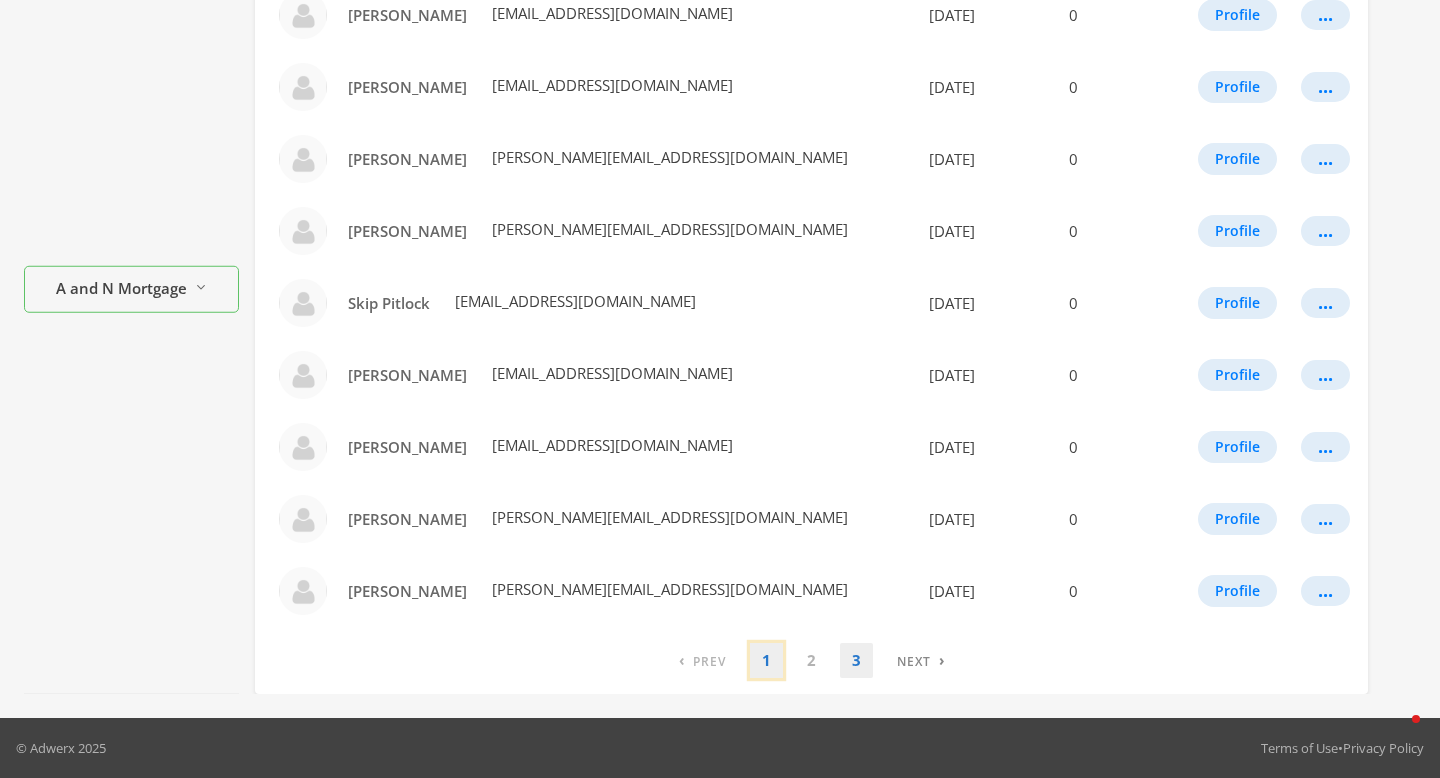 click on "1" at bounding box center [766, 660] 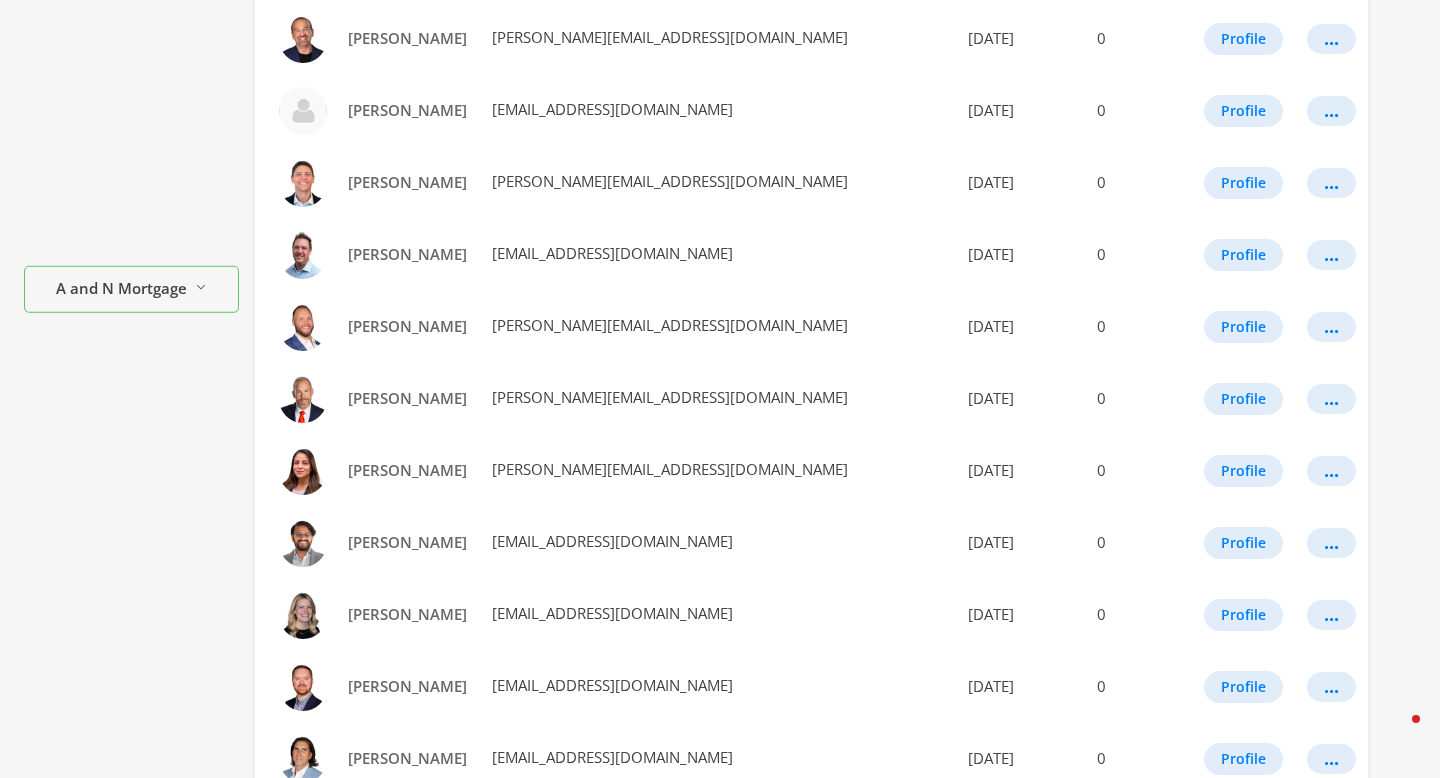 scroll, scrollTop: 0, scrollLeft: 0, axis: both 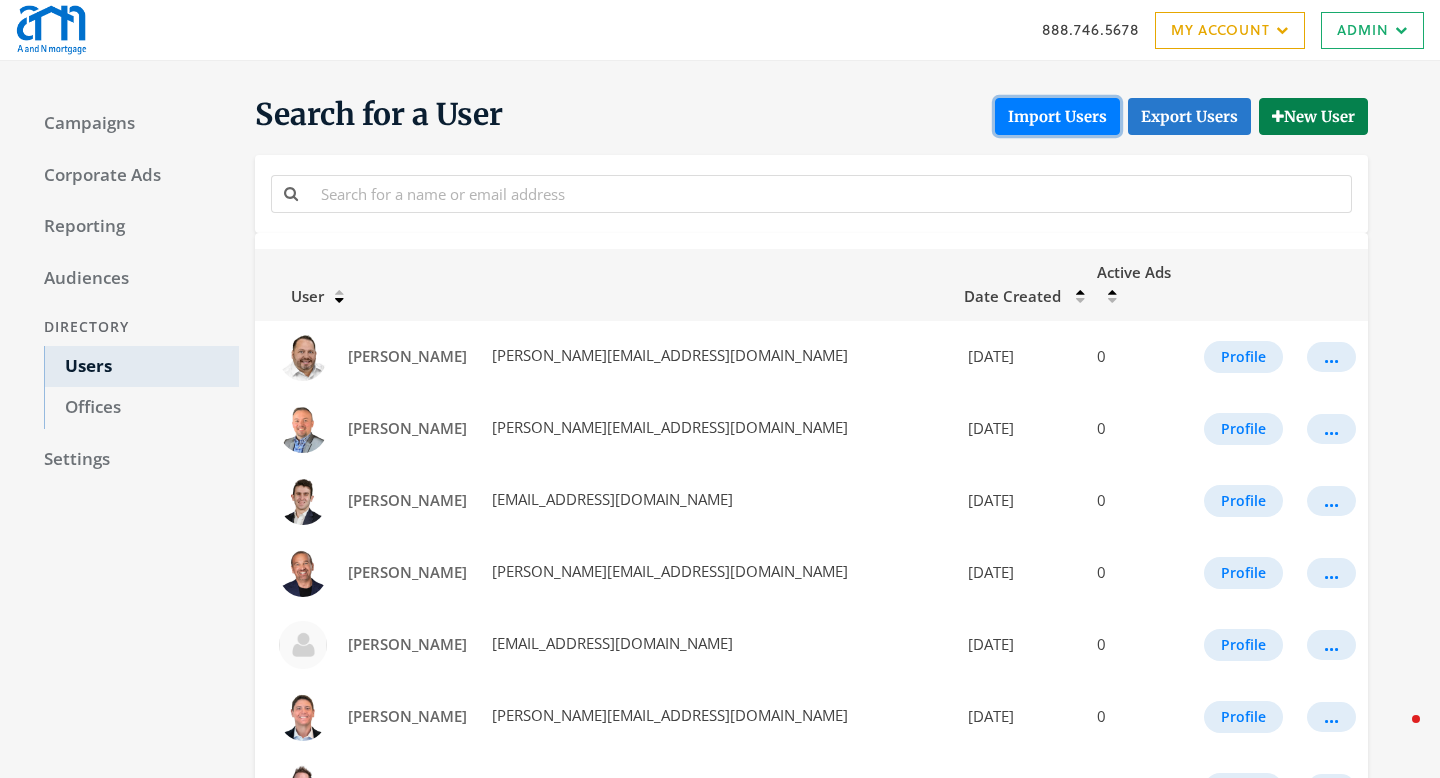 click on "Import Users" at bounding box center [1057, 116] 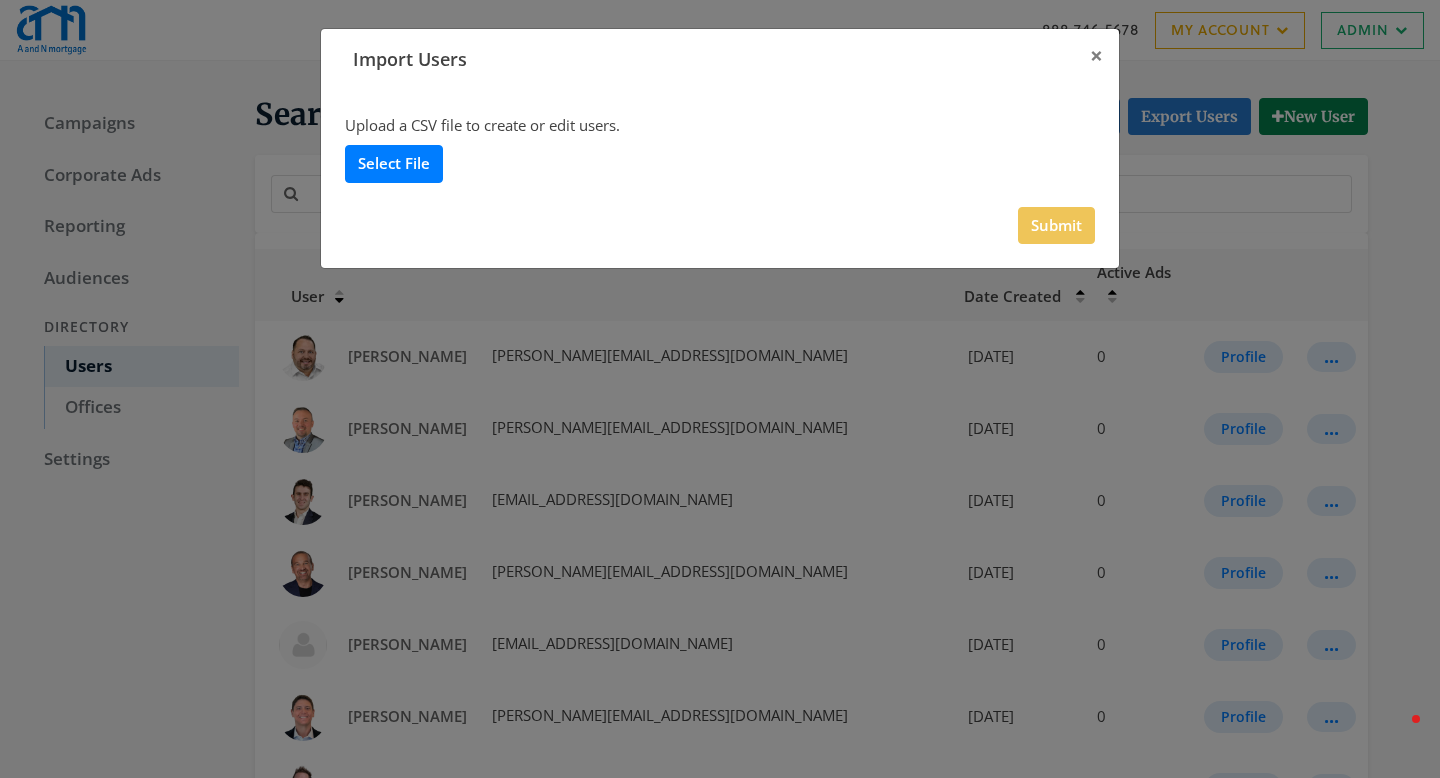 click on "Select File" at bounding box center (394, 163) 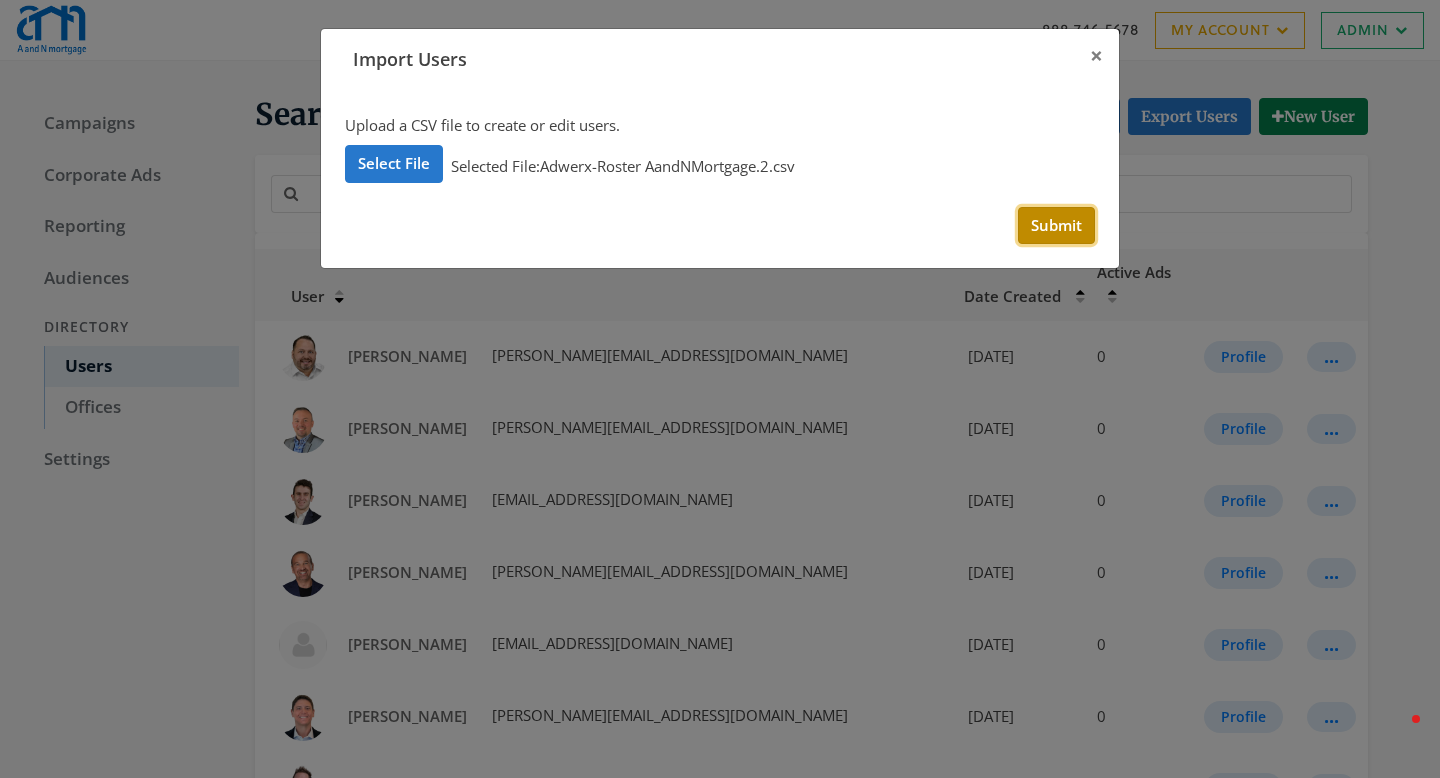 click on "Submit" at bounding box center [1056, 225] 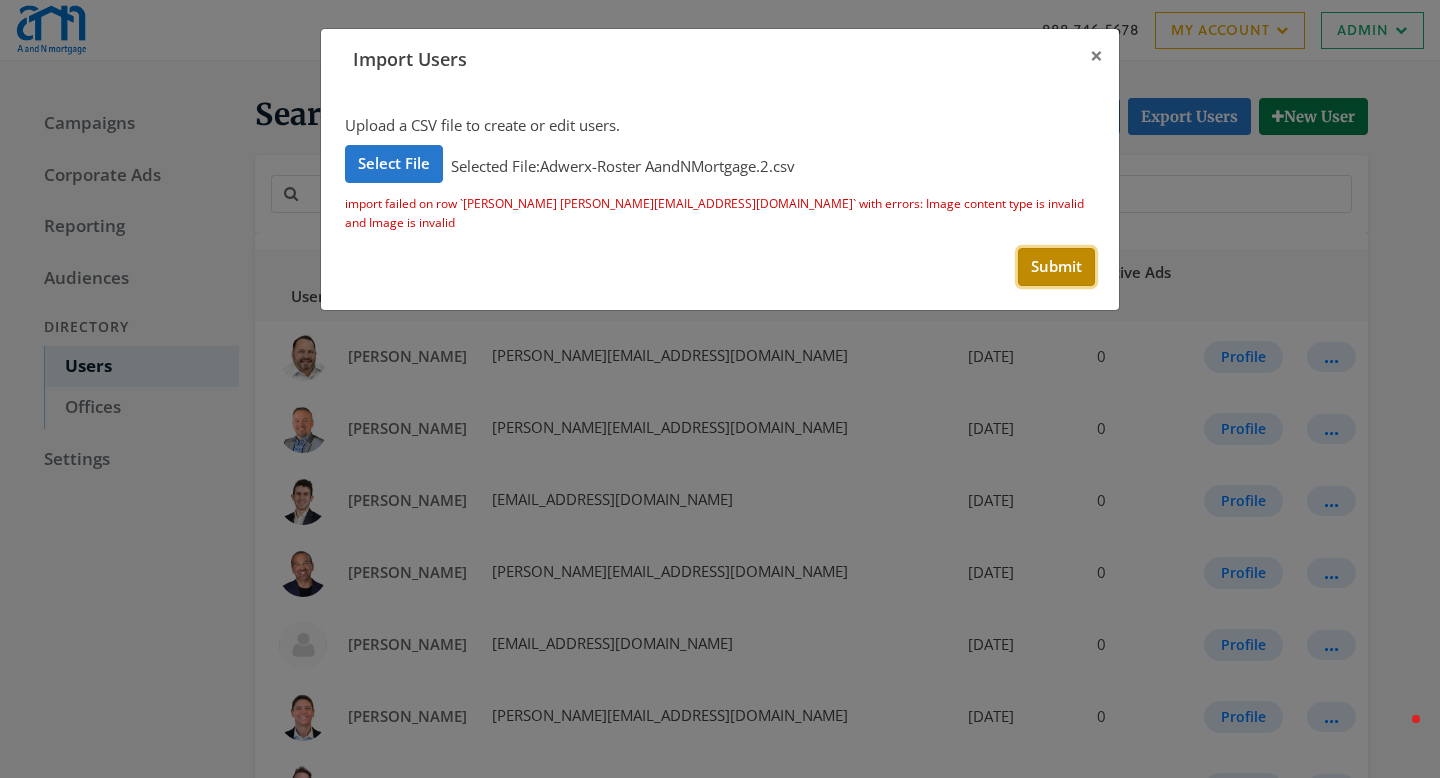 click on "Submit" at bounding box center (1056, 266) 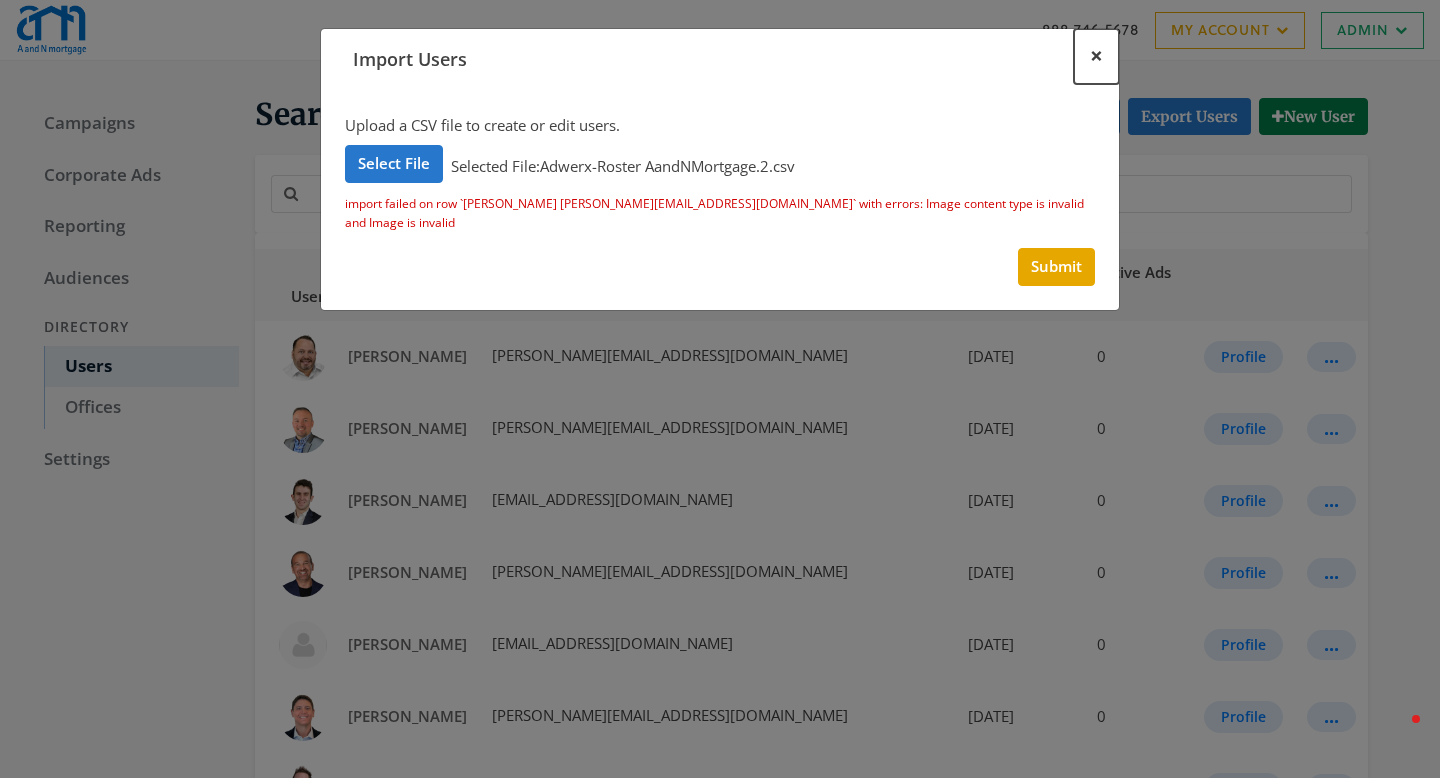 click on "×" at bounding box center [1096, 55] 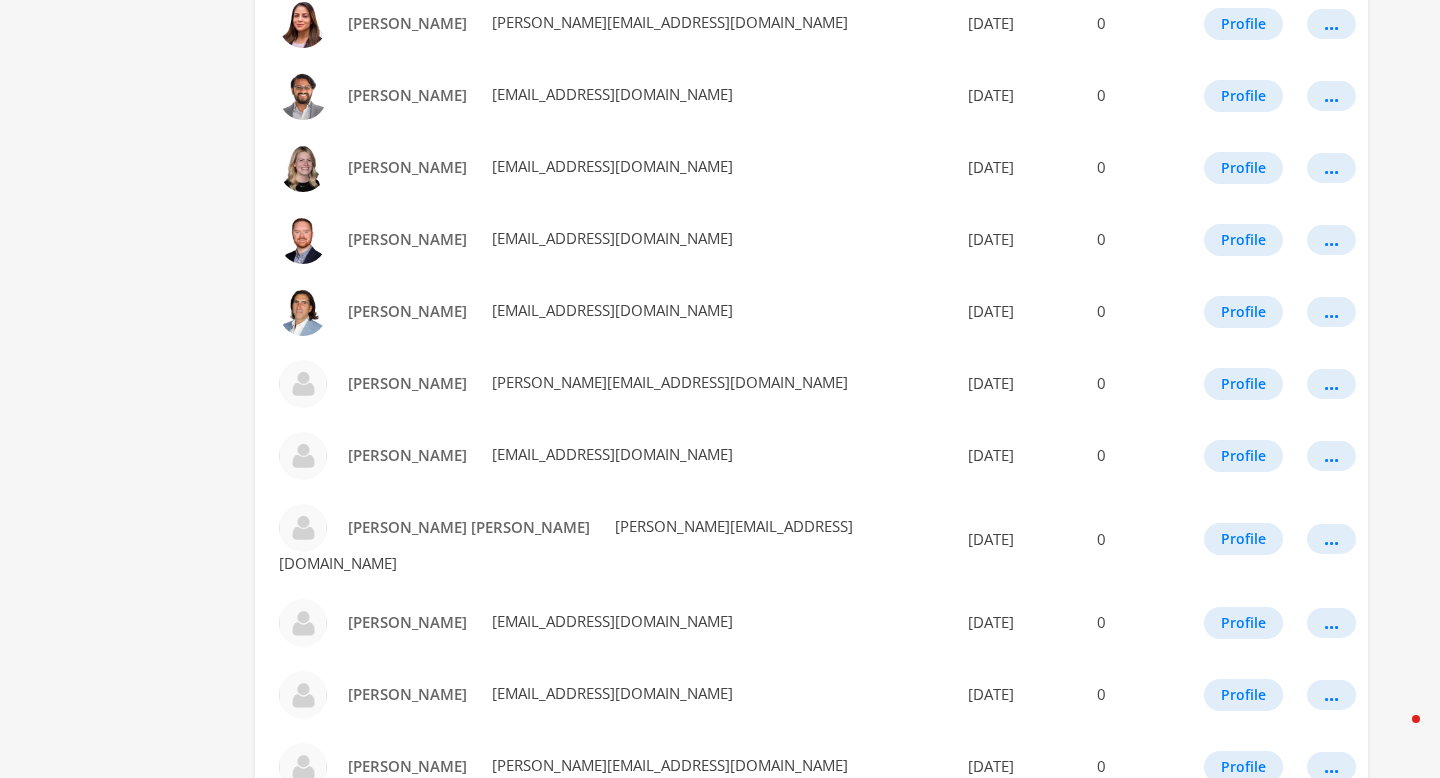 scroll, scrollTop: 984, scrollLeft: 0, axis: vertical 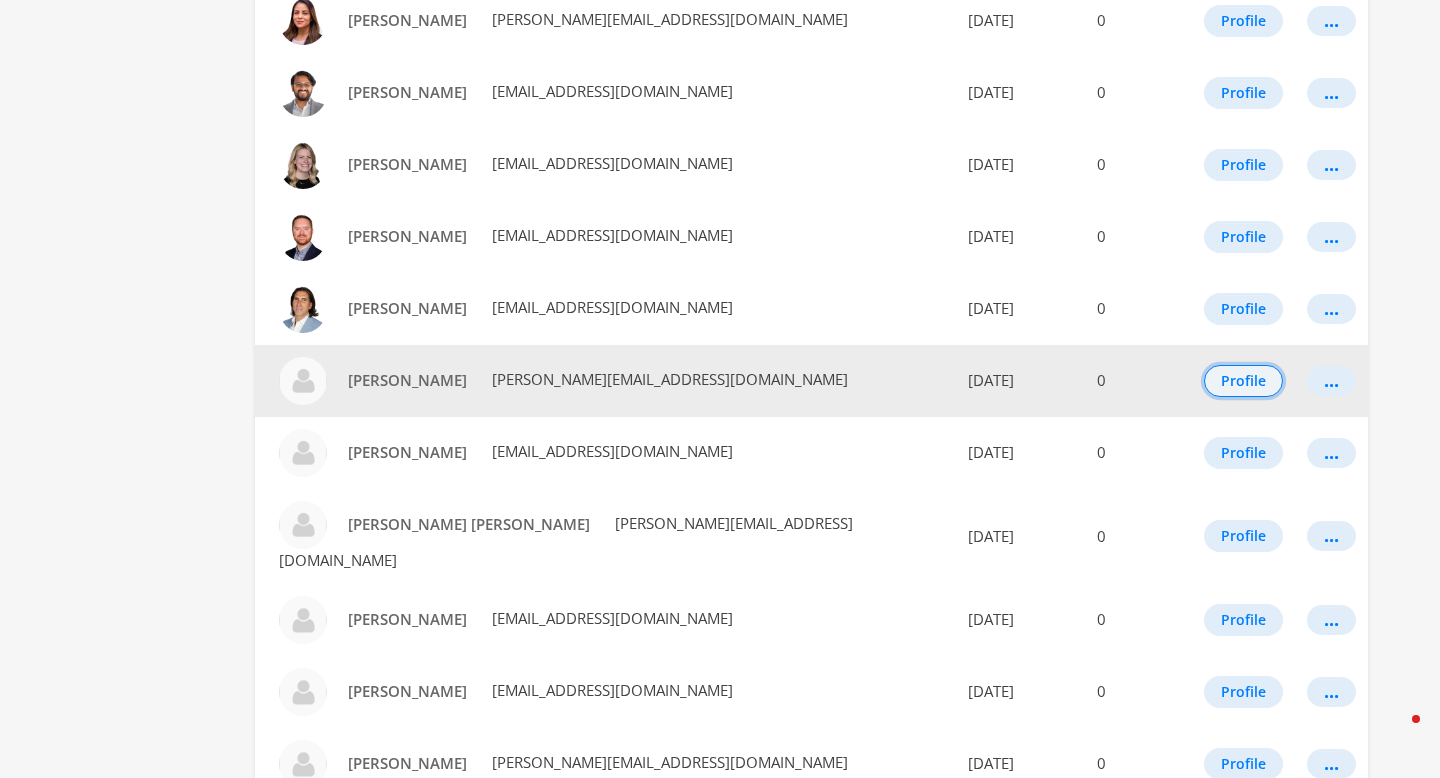 click on "Profile" at bounding box center (1243, 381) 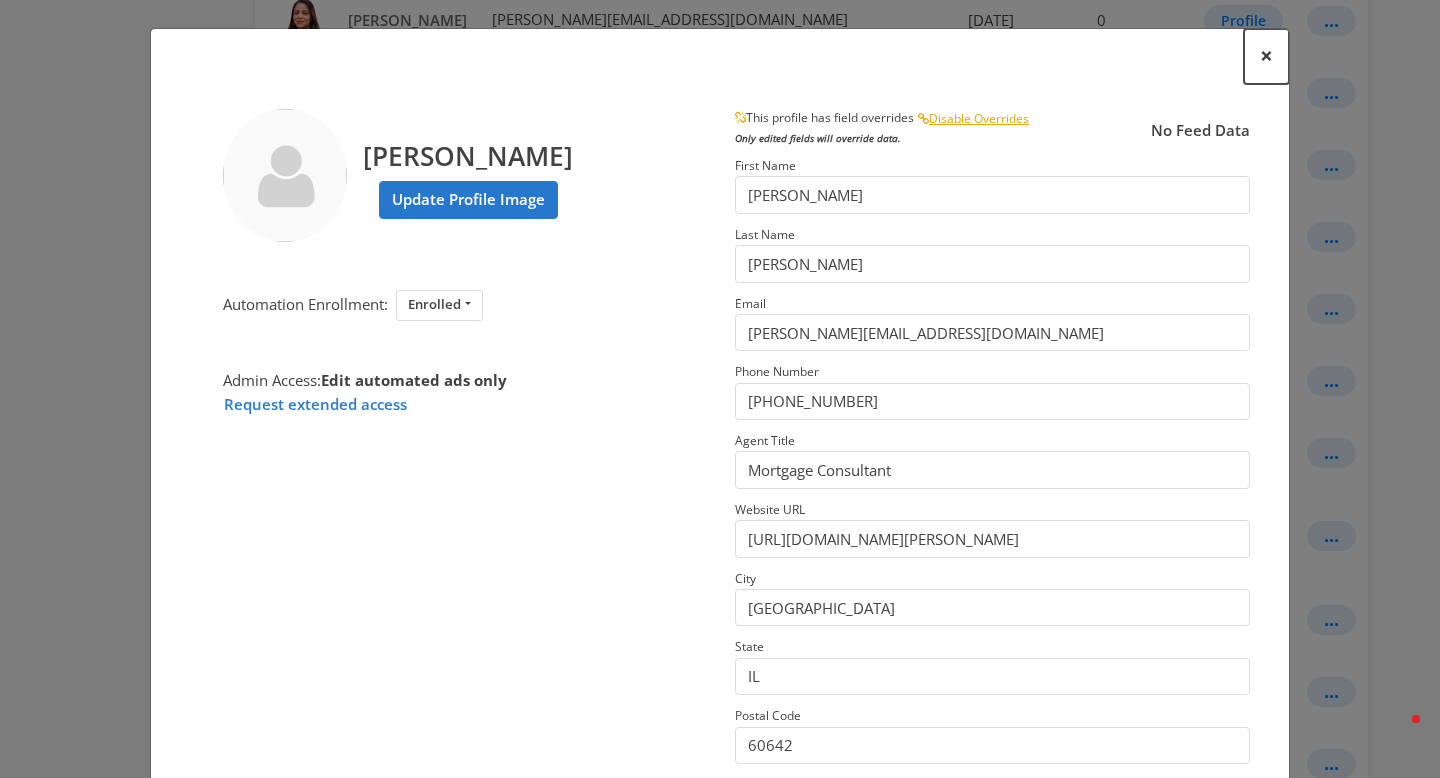click on "×" at bounding box center [1266, 55] 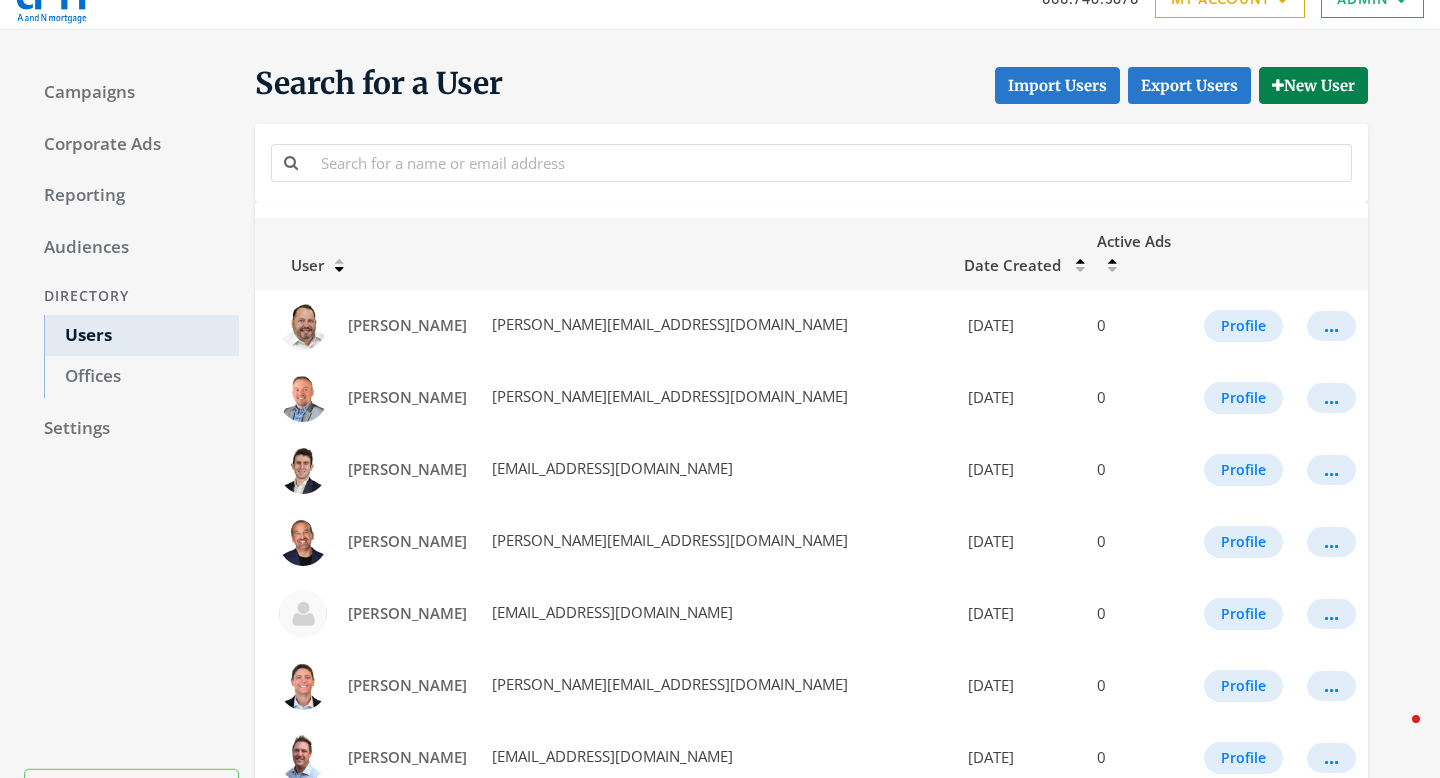 scroll, scrollTop: 0, scrollLeft: 0, axis: both 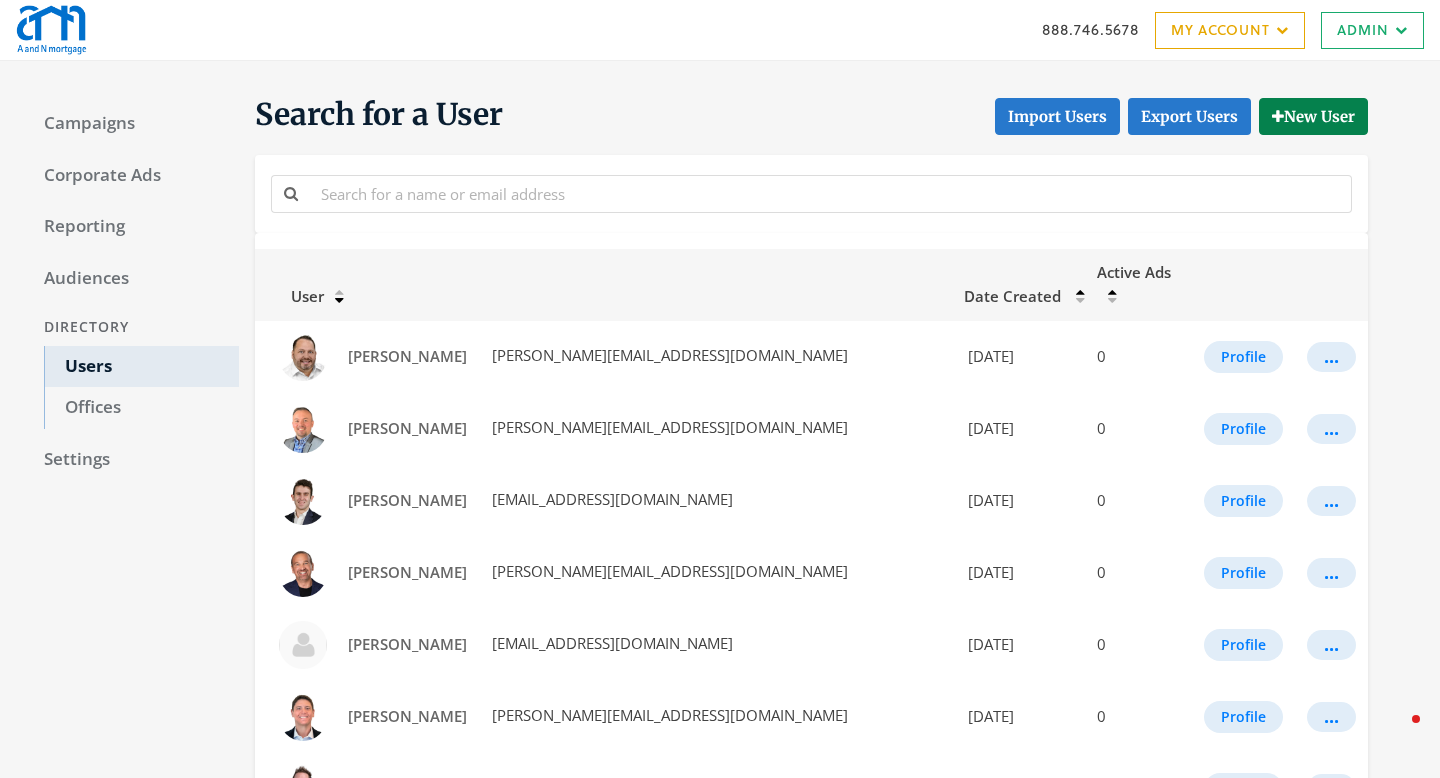 type 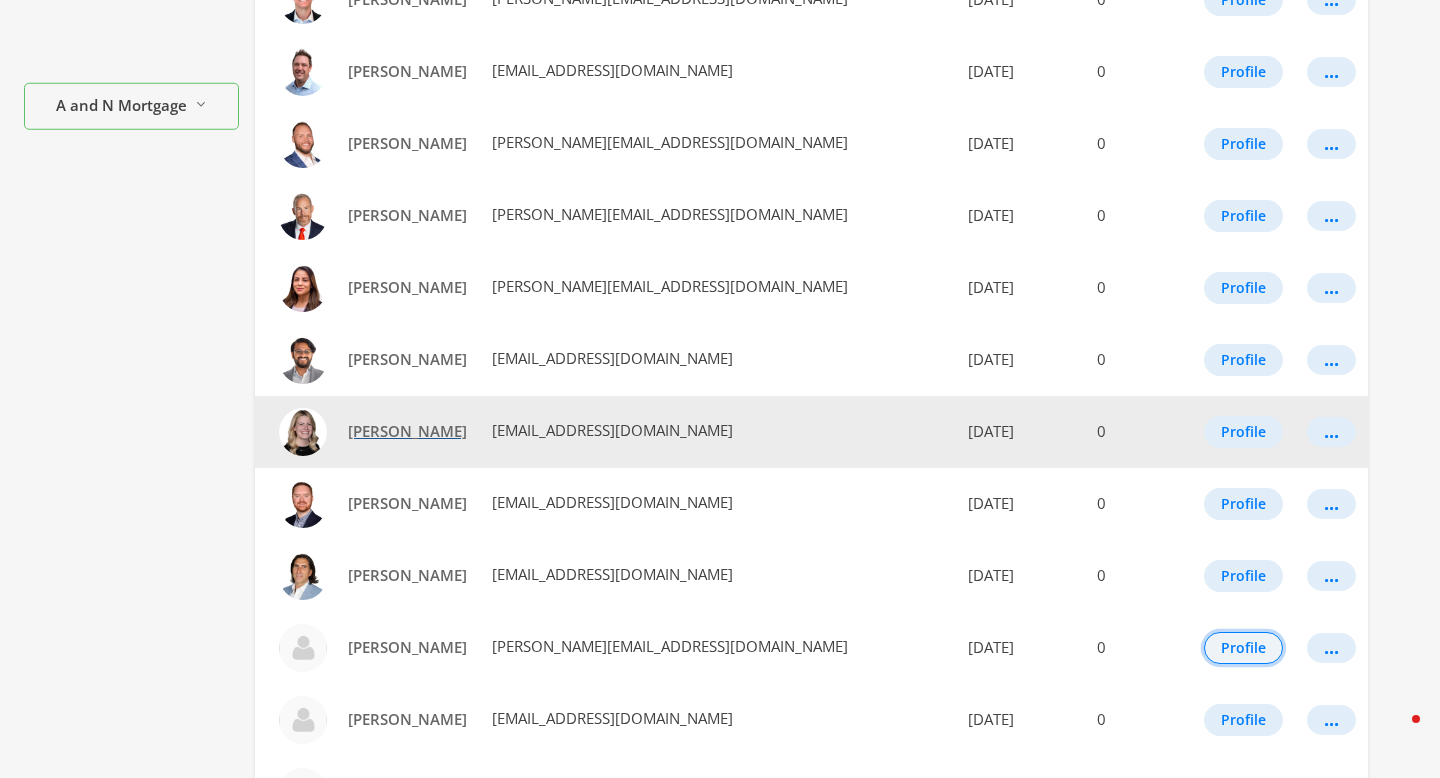 scroll, scrollTop: 728, scrollLeft: 0, axis: vertical 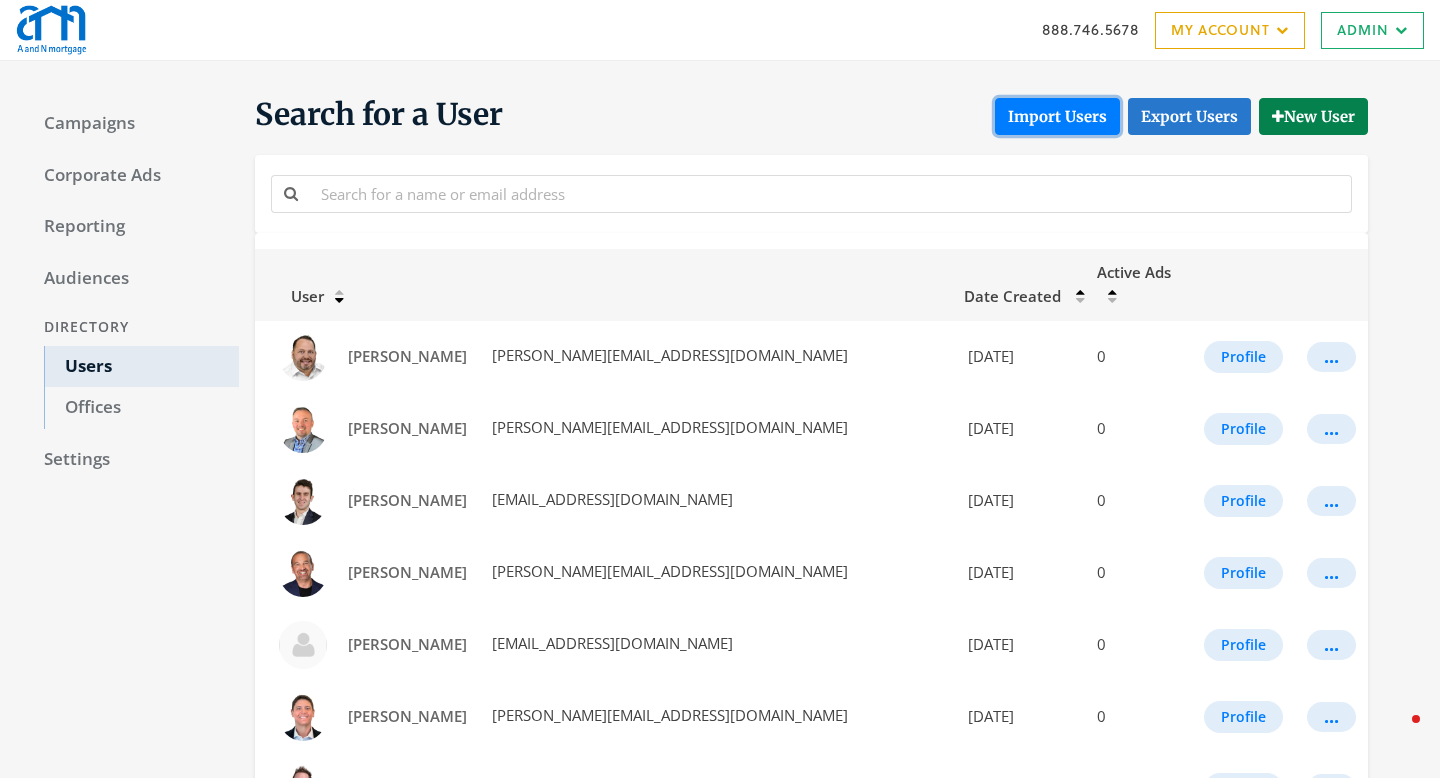 click on "Import Users" at bounding box center (1057, 116) 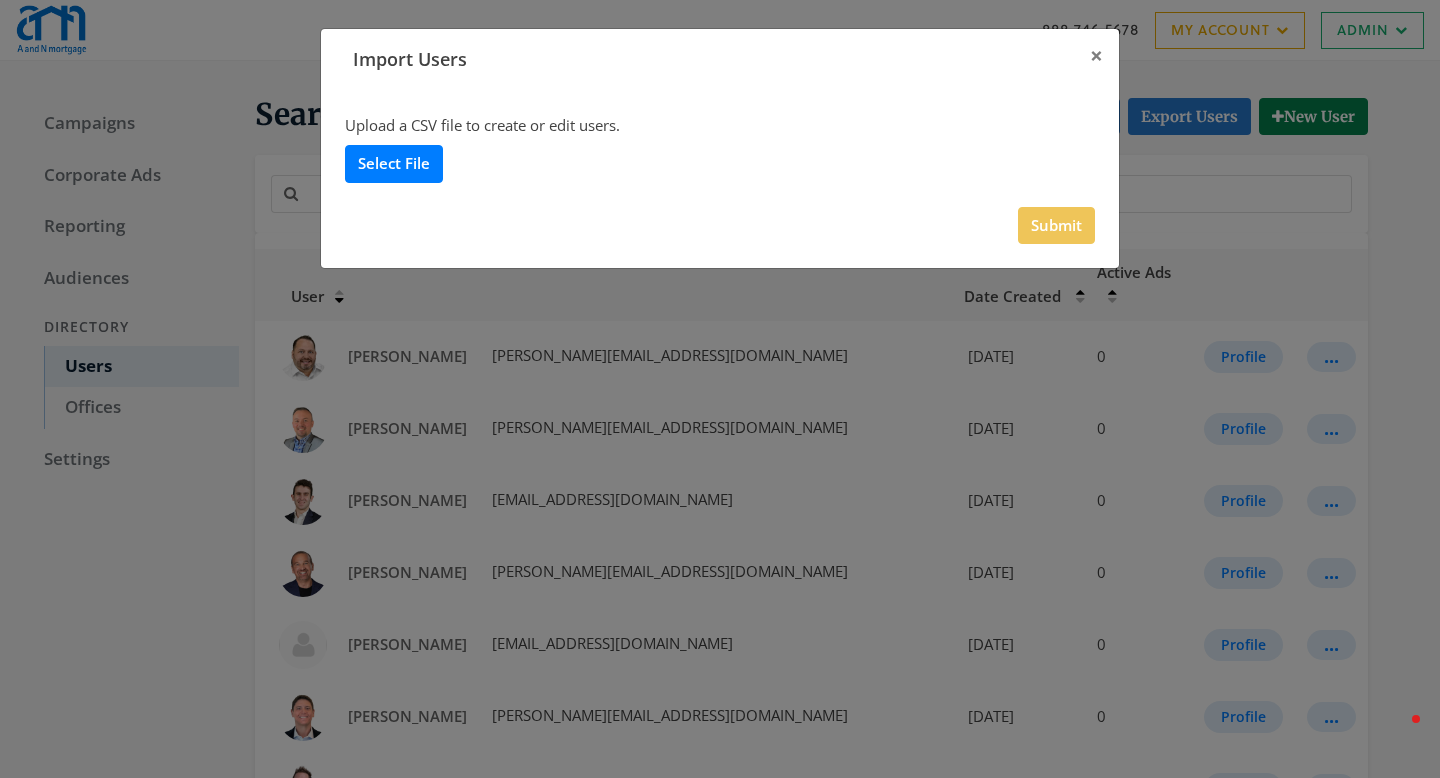 click on "Select File" at bounding box center (394, 163) 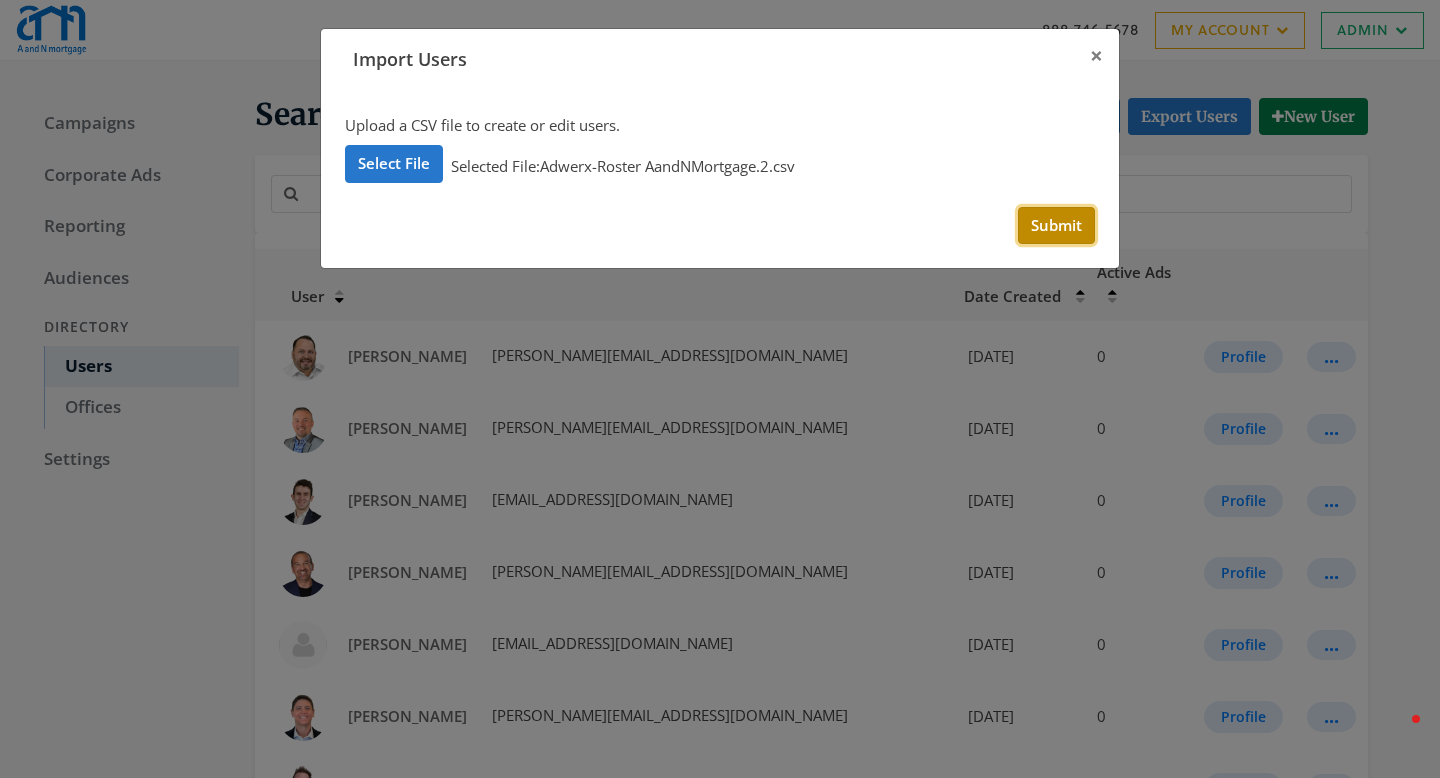 click on "Submit" at bounding box center [1056, 225] 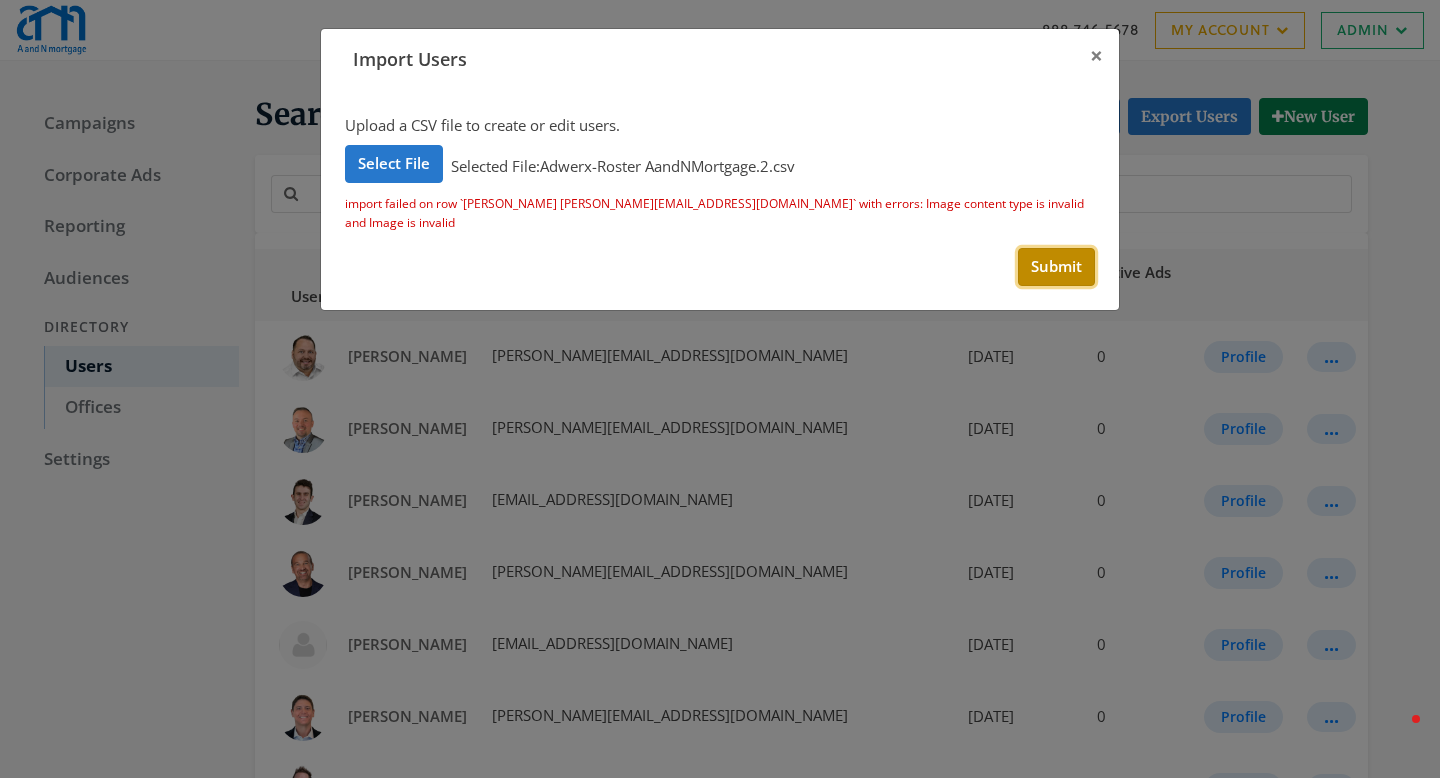 click on "Submit" at bounding box center [1056, 266] 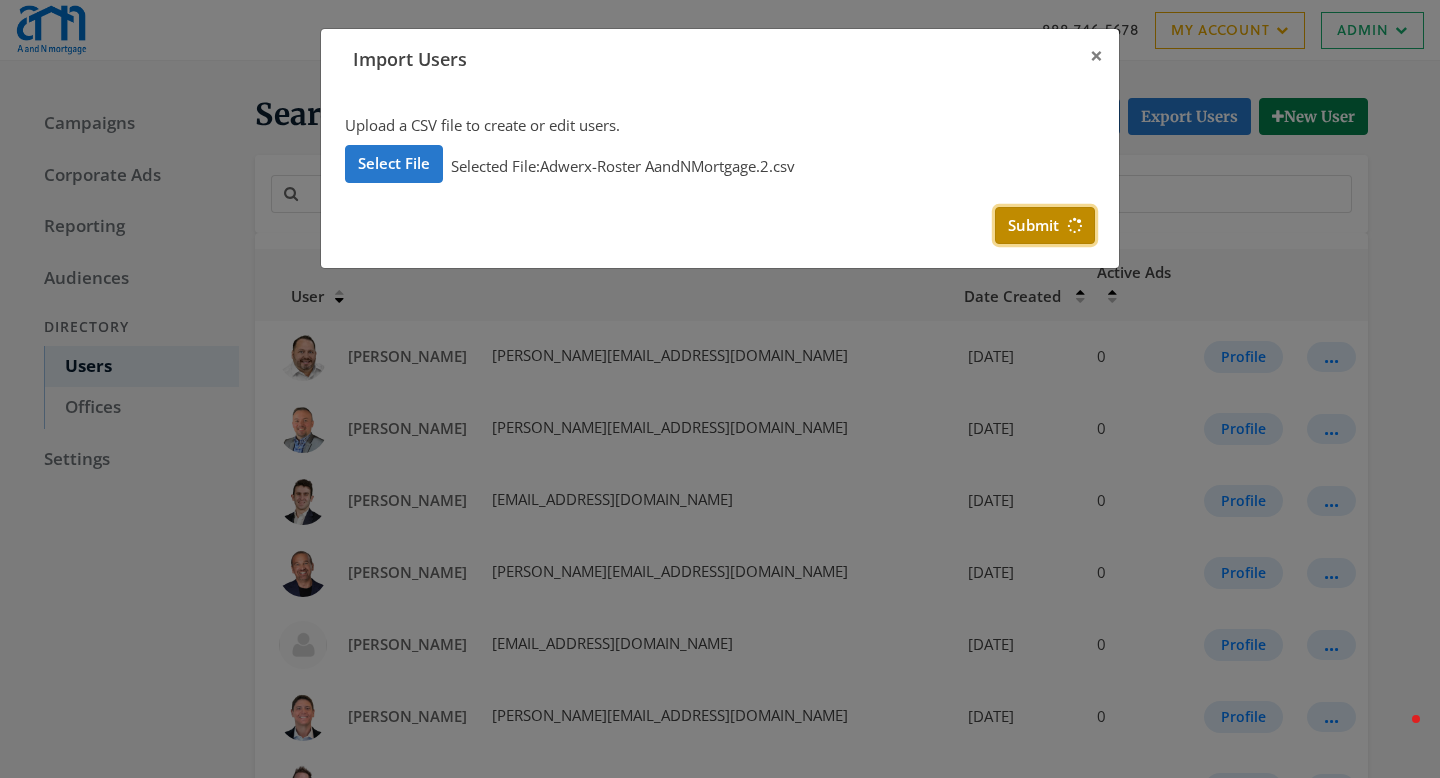 click on "Submit" at bounding box center [1045, 225] 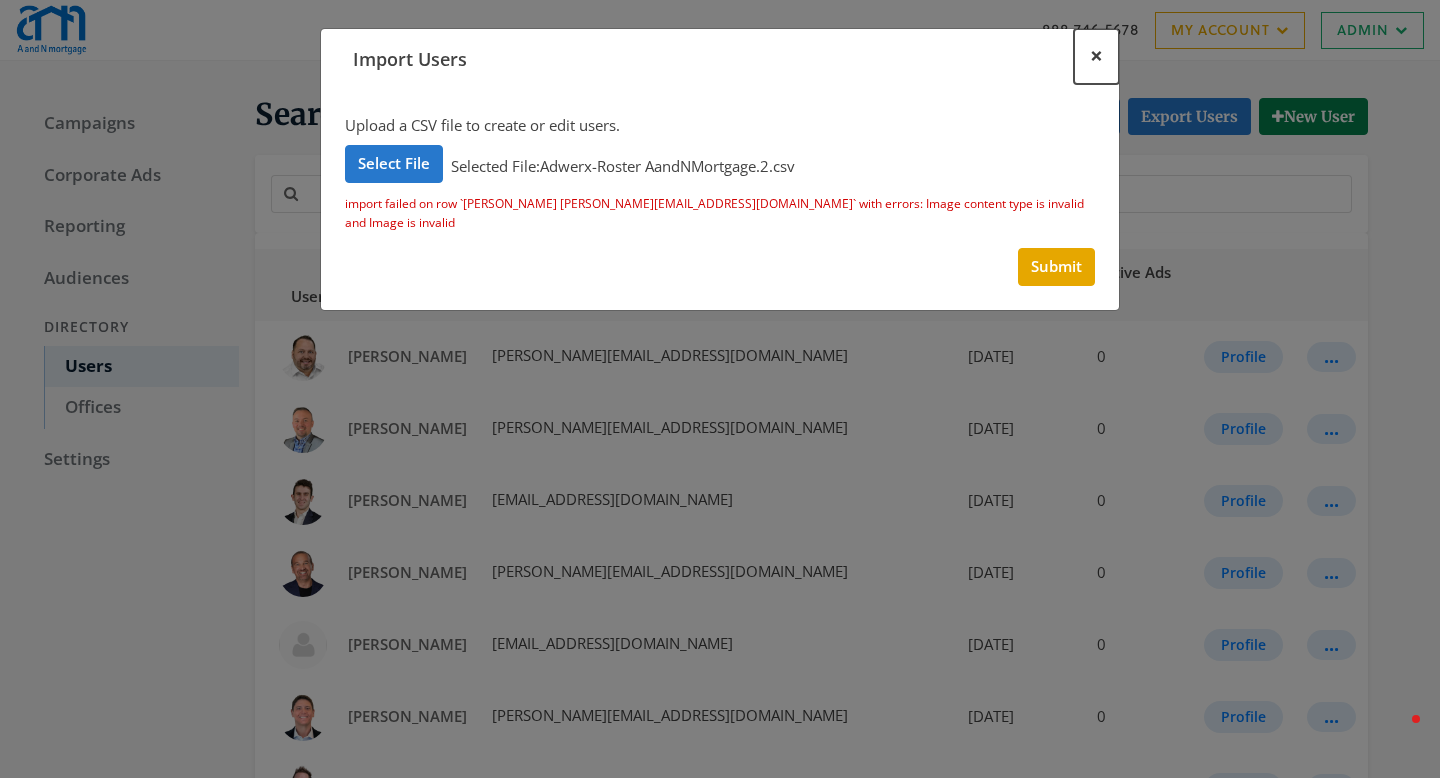 click on "×" at bounding box center (1096, 55) 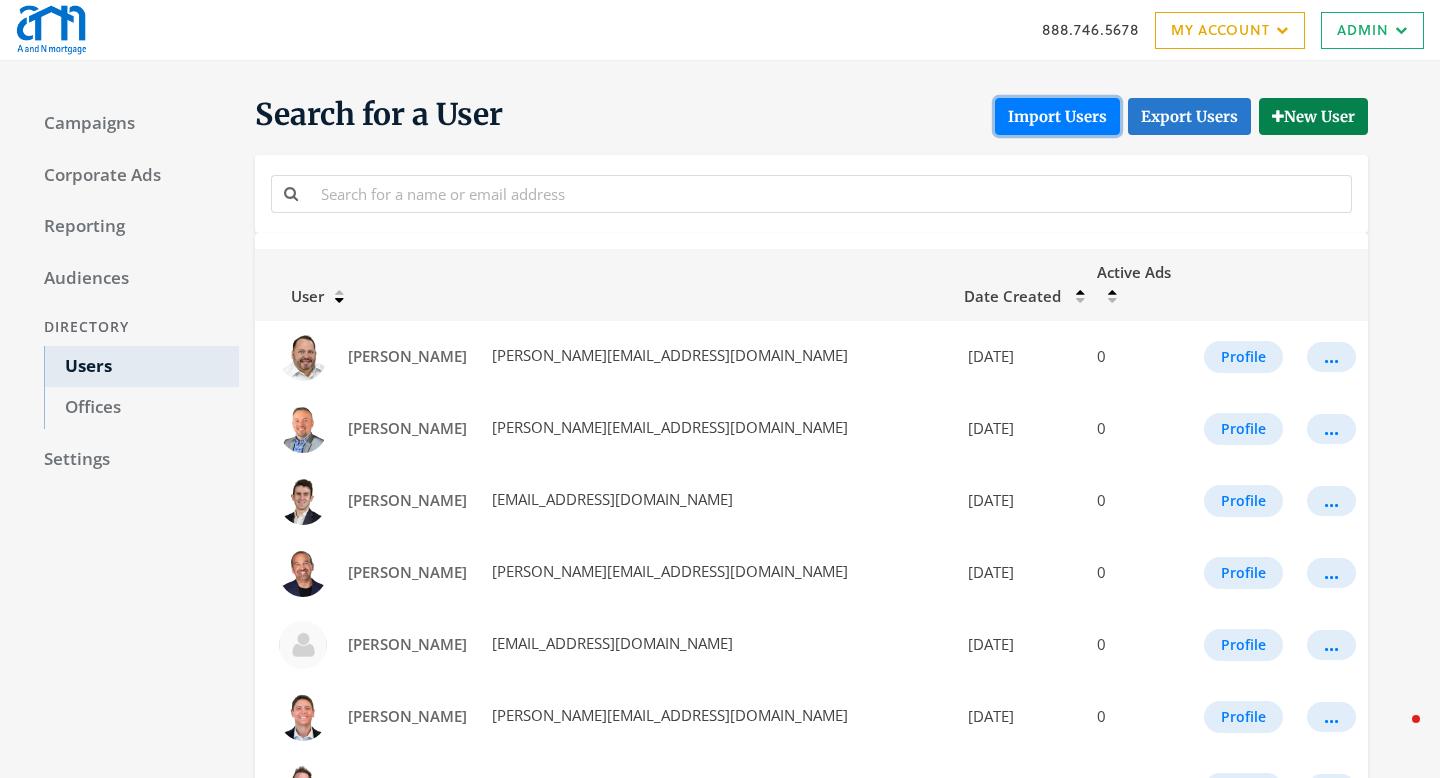 click on "Import Users" at bounding box center (1057, 116) 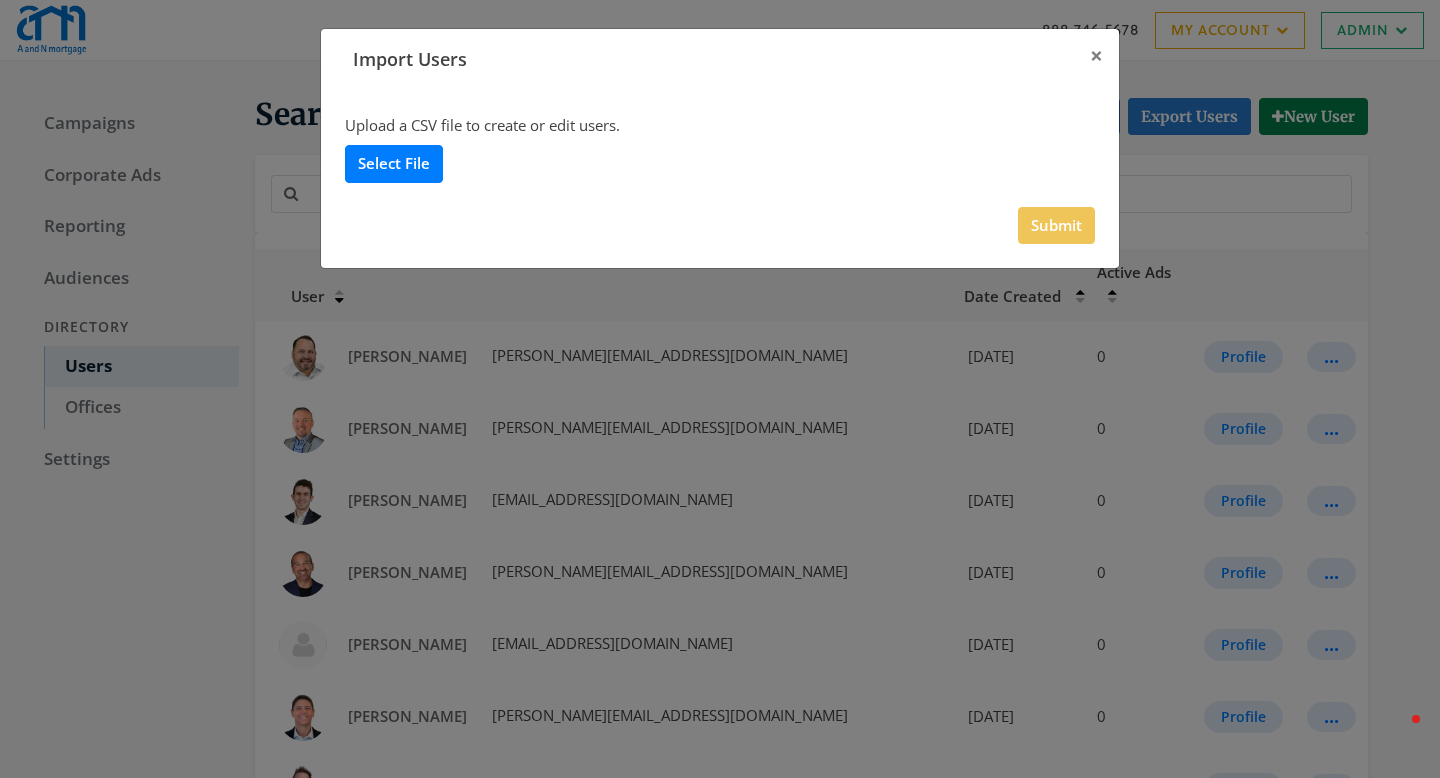 click on "Select File" at bounding box center [394, 163] 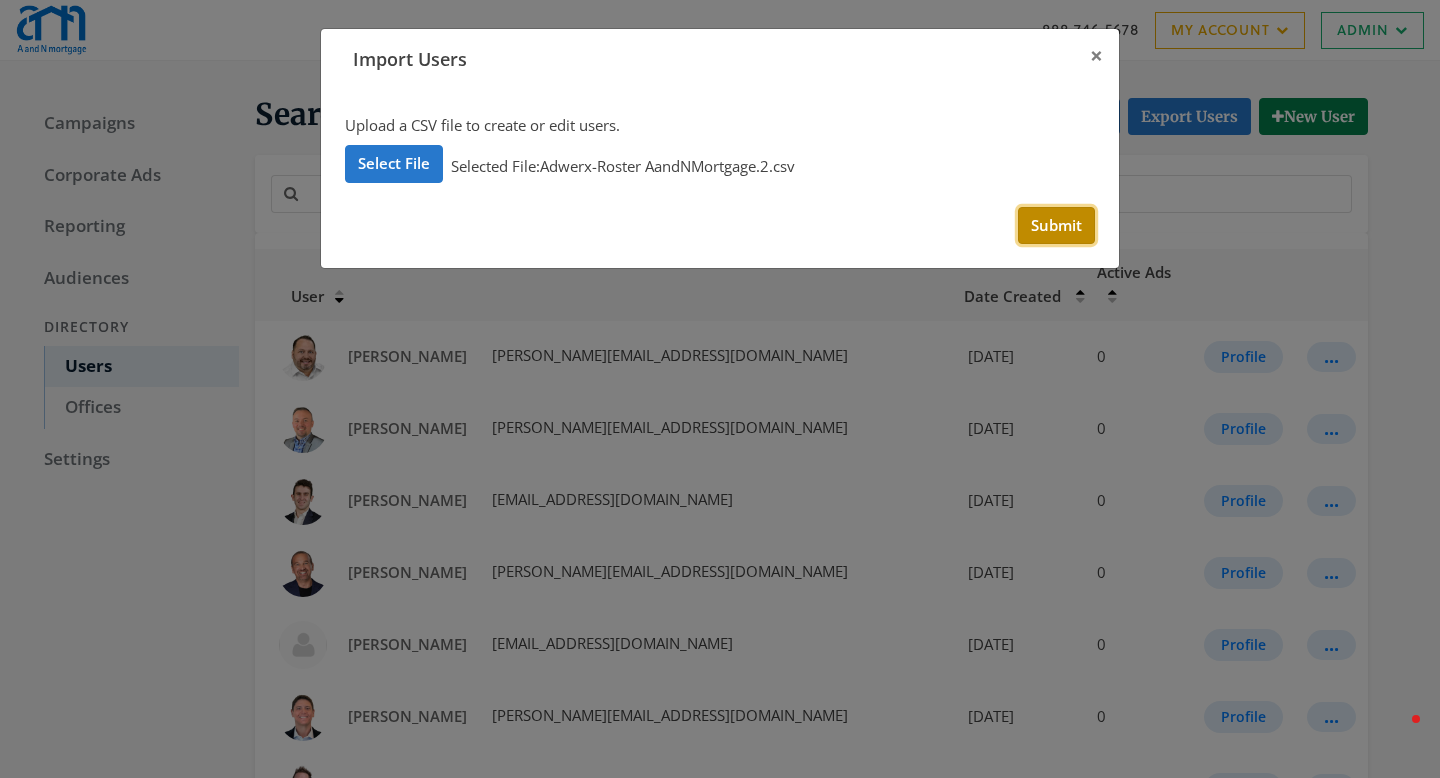 click on "Submit" at bounding box center (1056, 225) 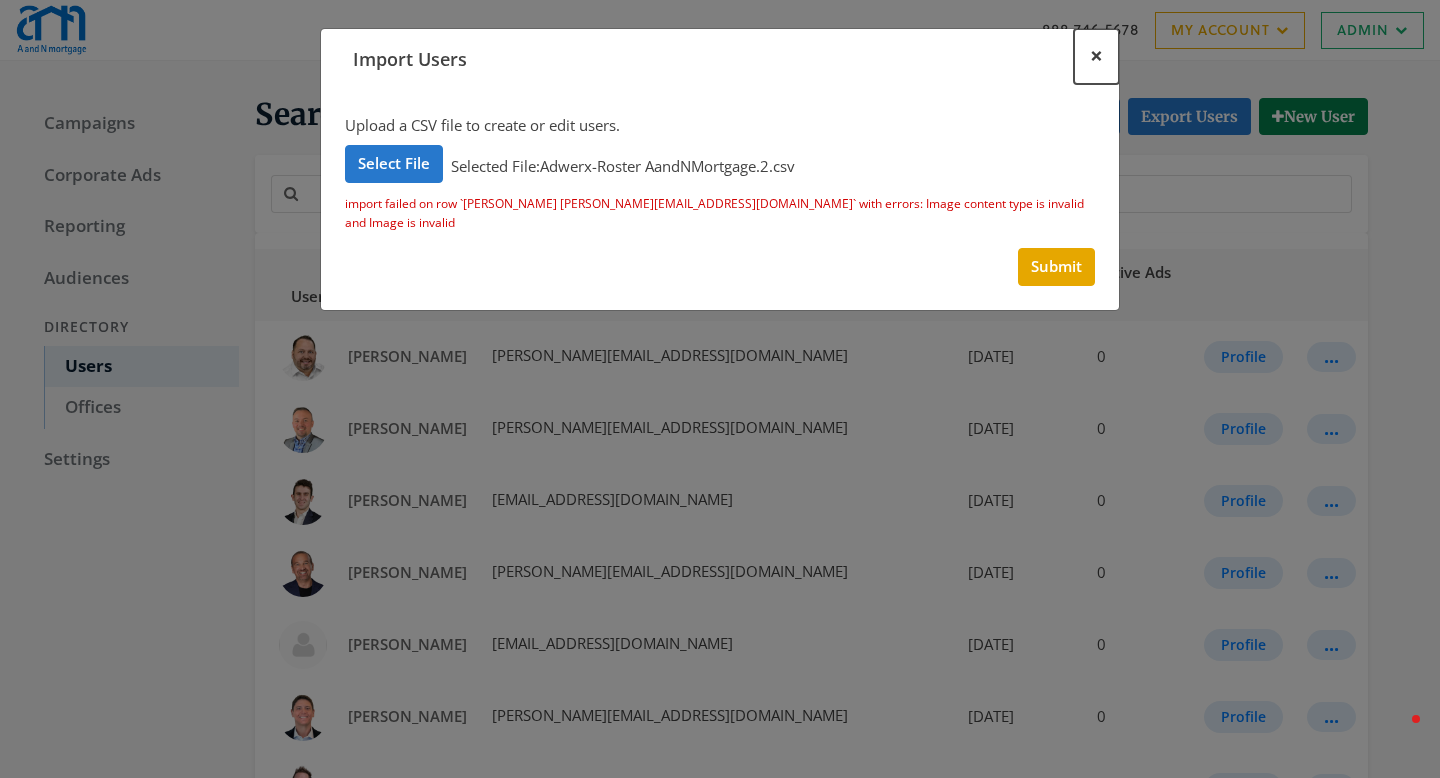 click on "×" at bounding box center (1096, 55) 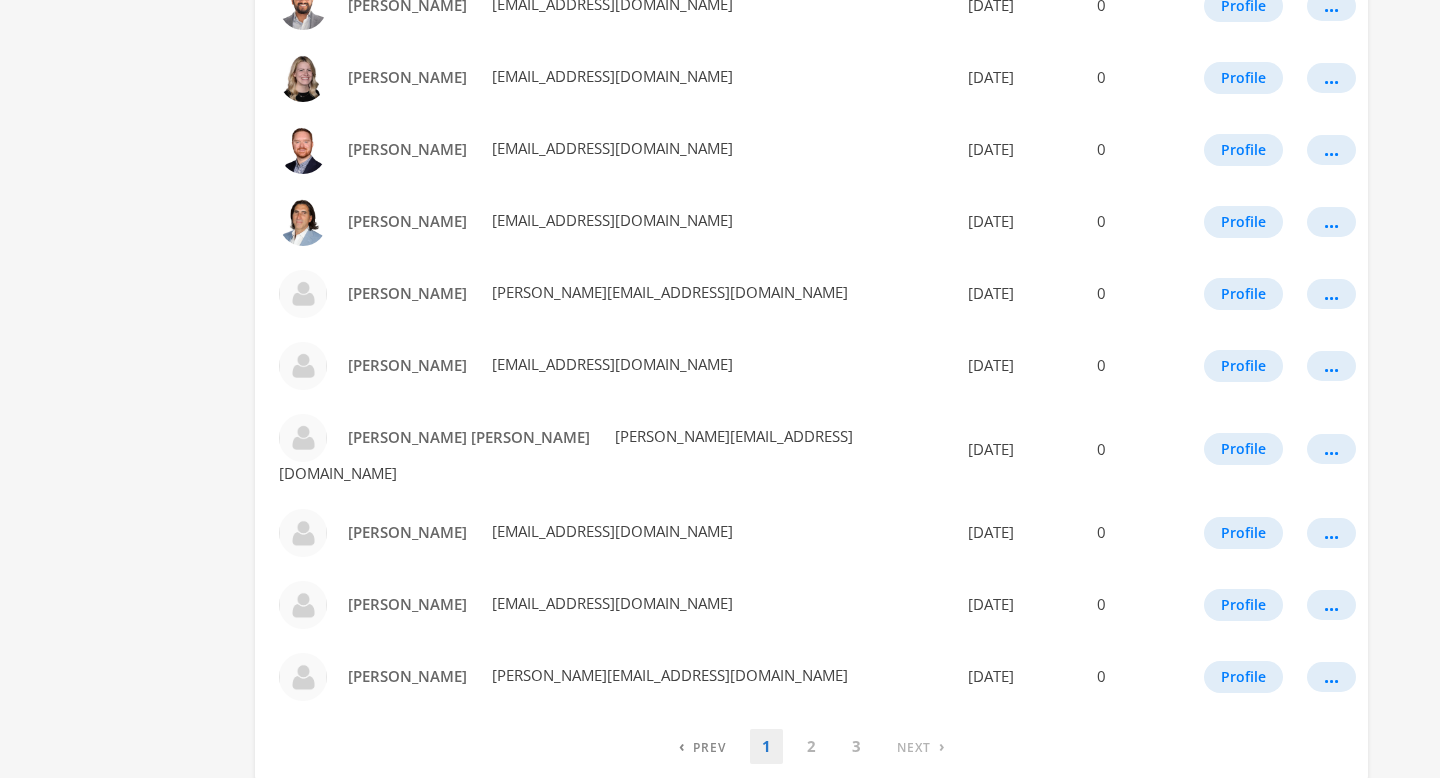 scroll, scrollTop: 1110, scrollLeft: 0, axis: vertical 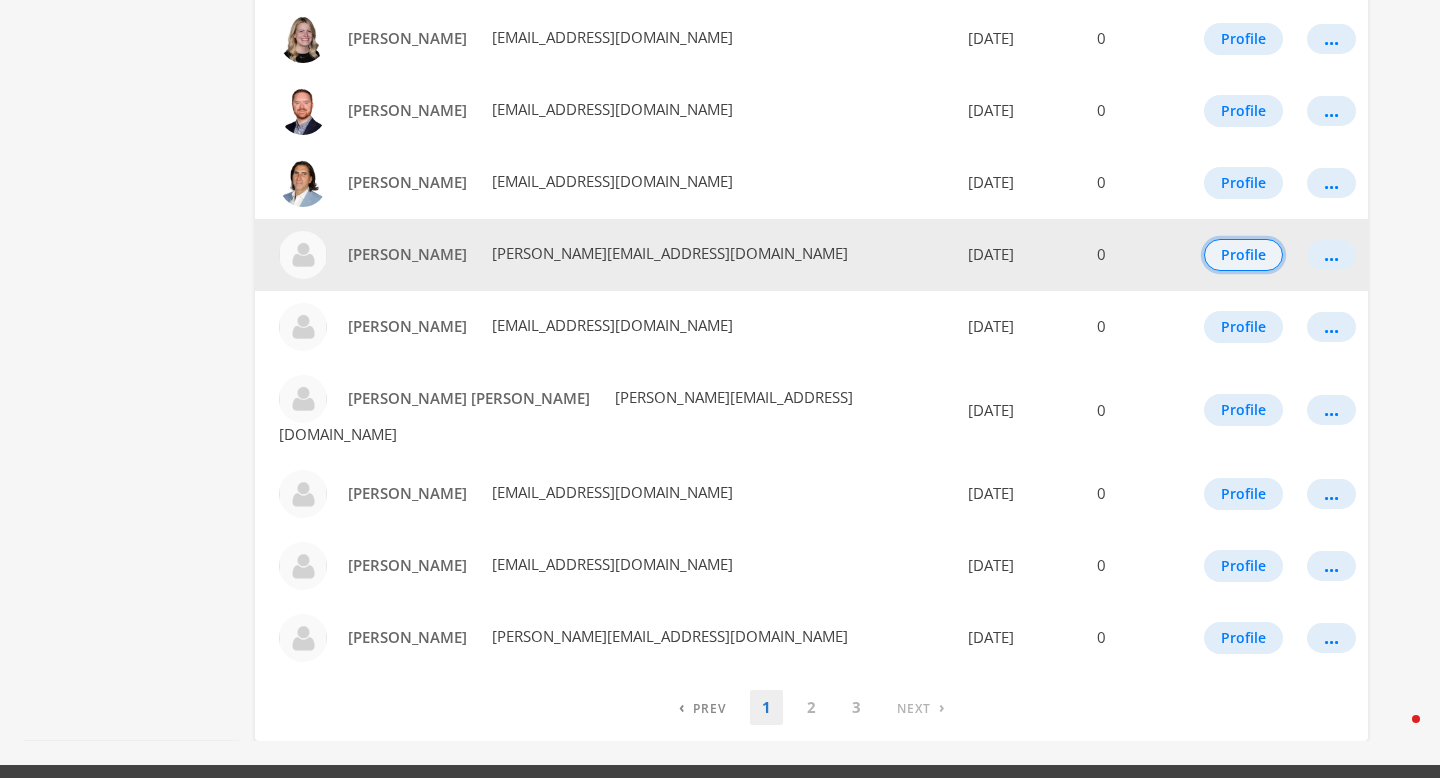 click on "Profile" at bounding box center [1243, 255] 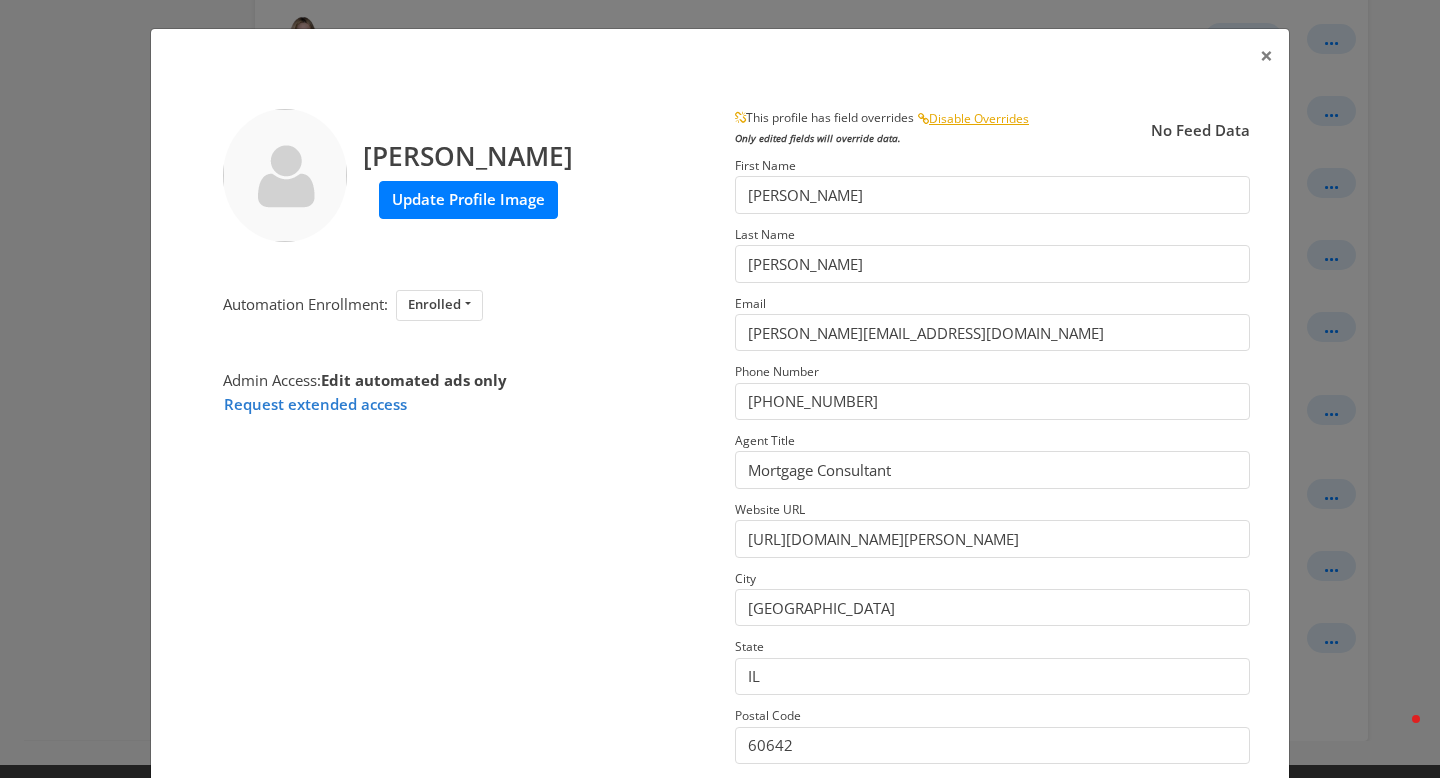 click on "Update Profile Image" at bounding box center [468, 199] 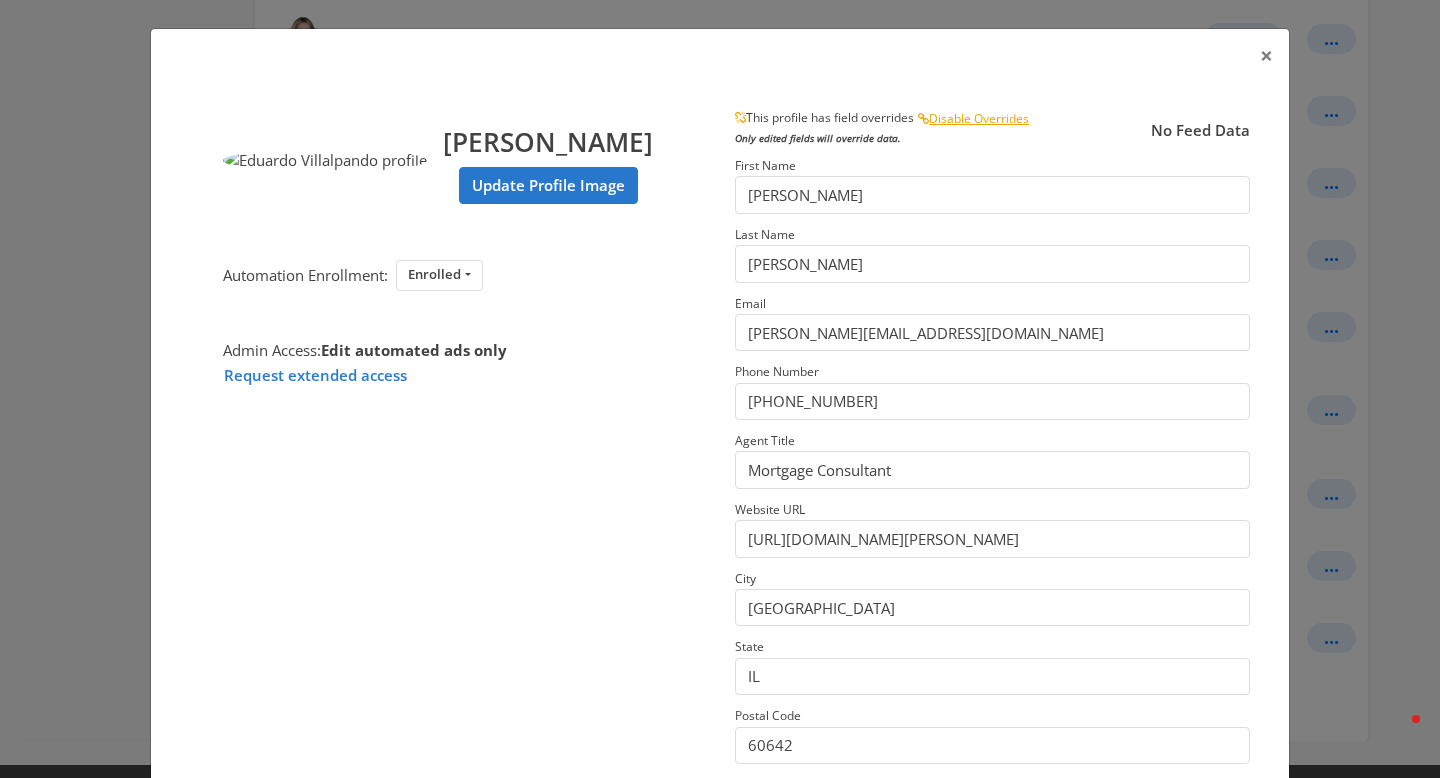 scroll, scrollTop: 238, scrollLeft: 0, axis: vertical 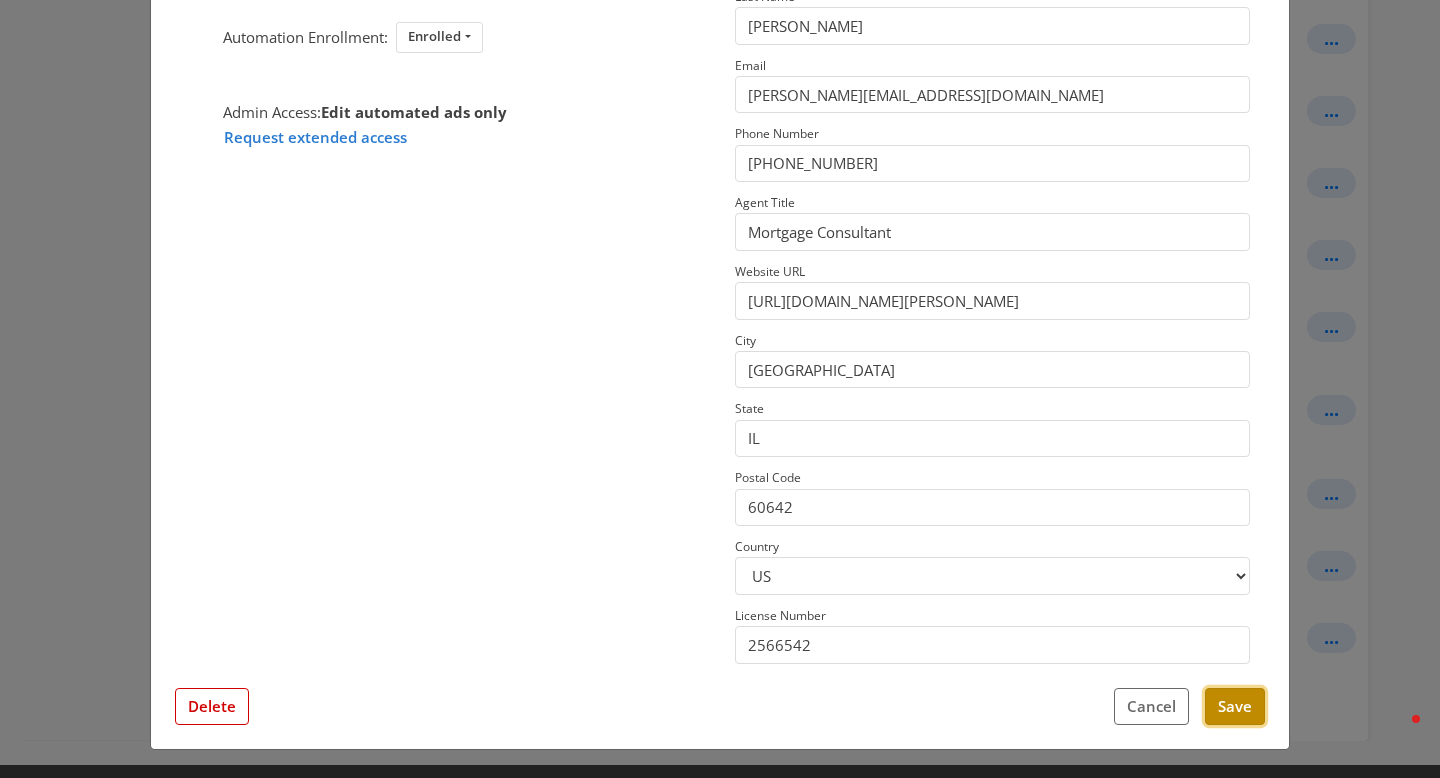 click on "Save" at bounding box center (1235, 706) 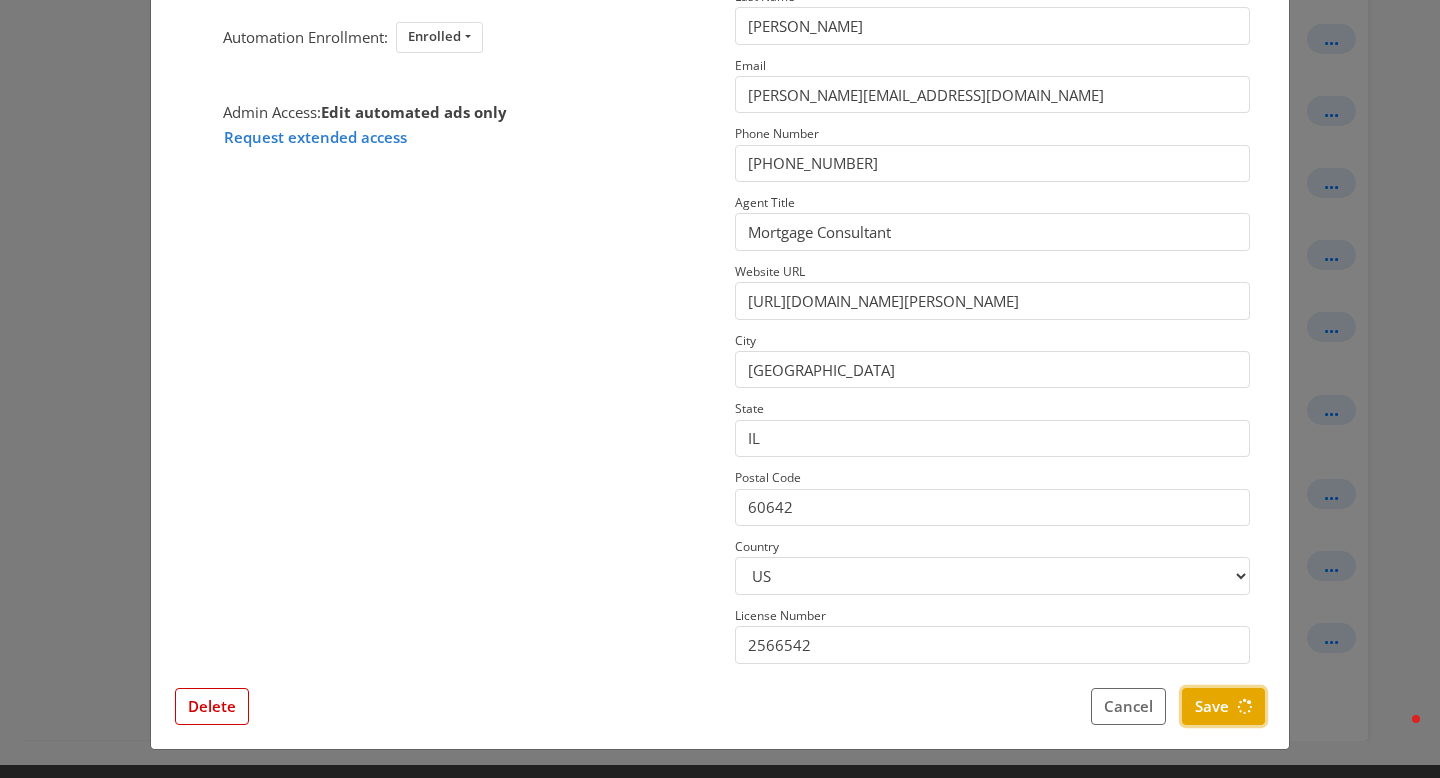 scroll, scrollTop: 0, scrollLeft: 0, axis: both 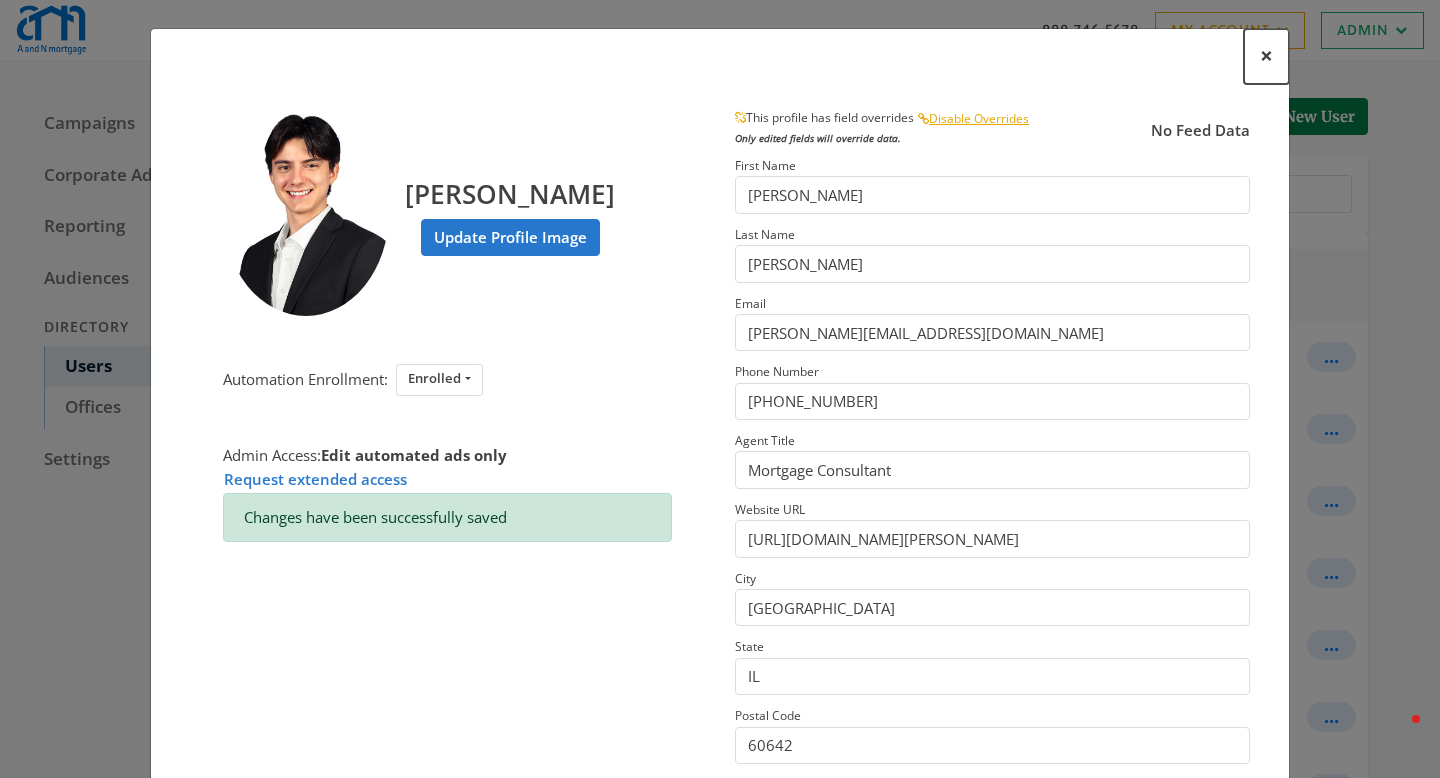 click on "×" at bounding box center [1266, 56] 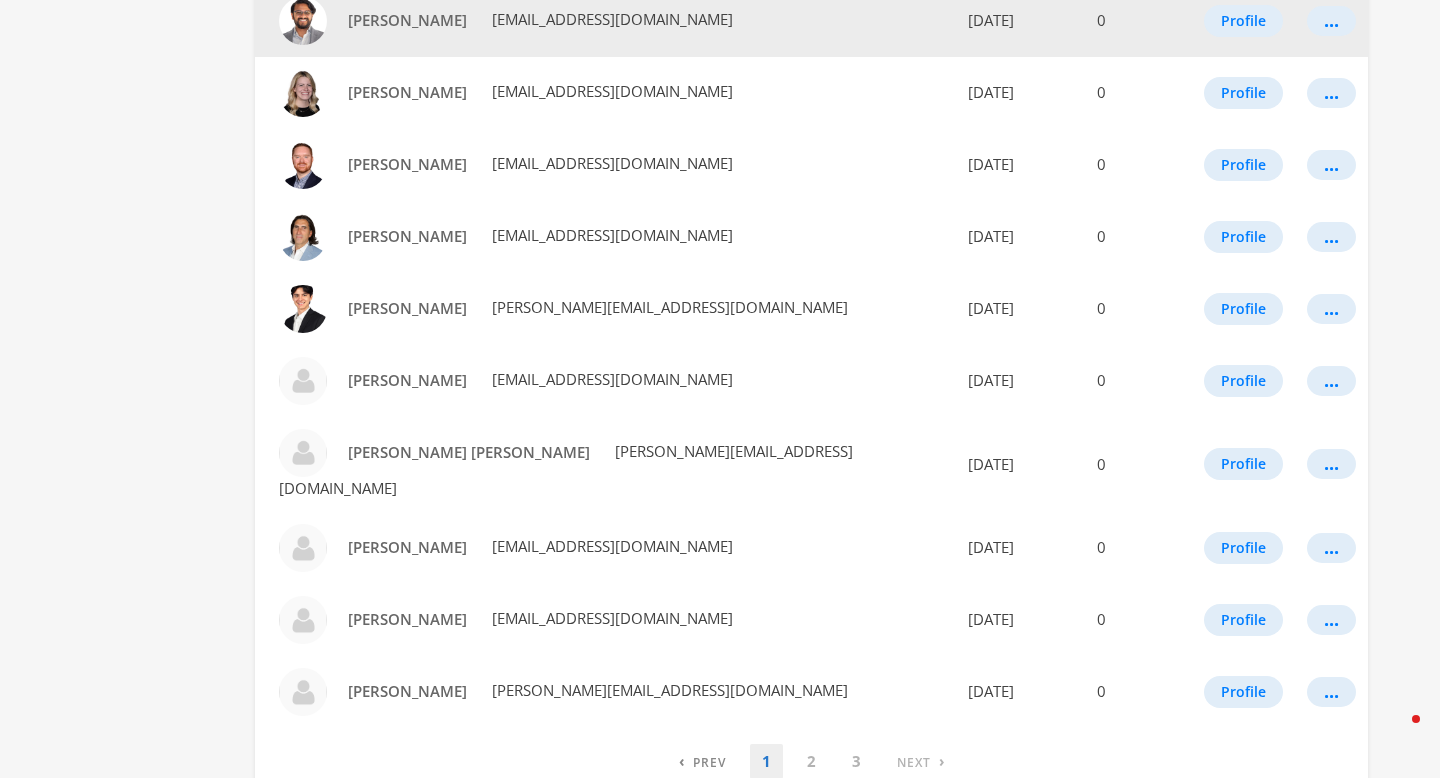 scroll, scrollTop: 1060, scrollLeft: 0, axis: vertical 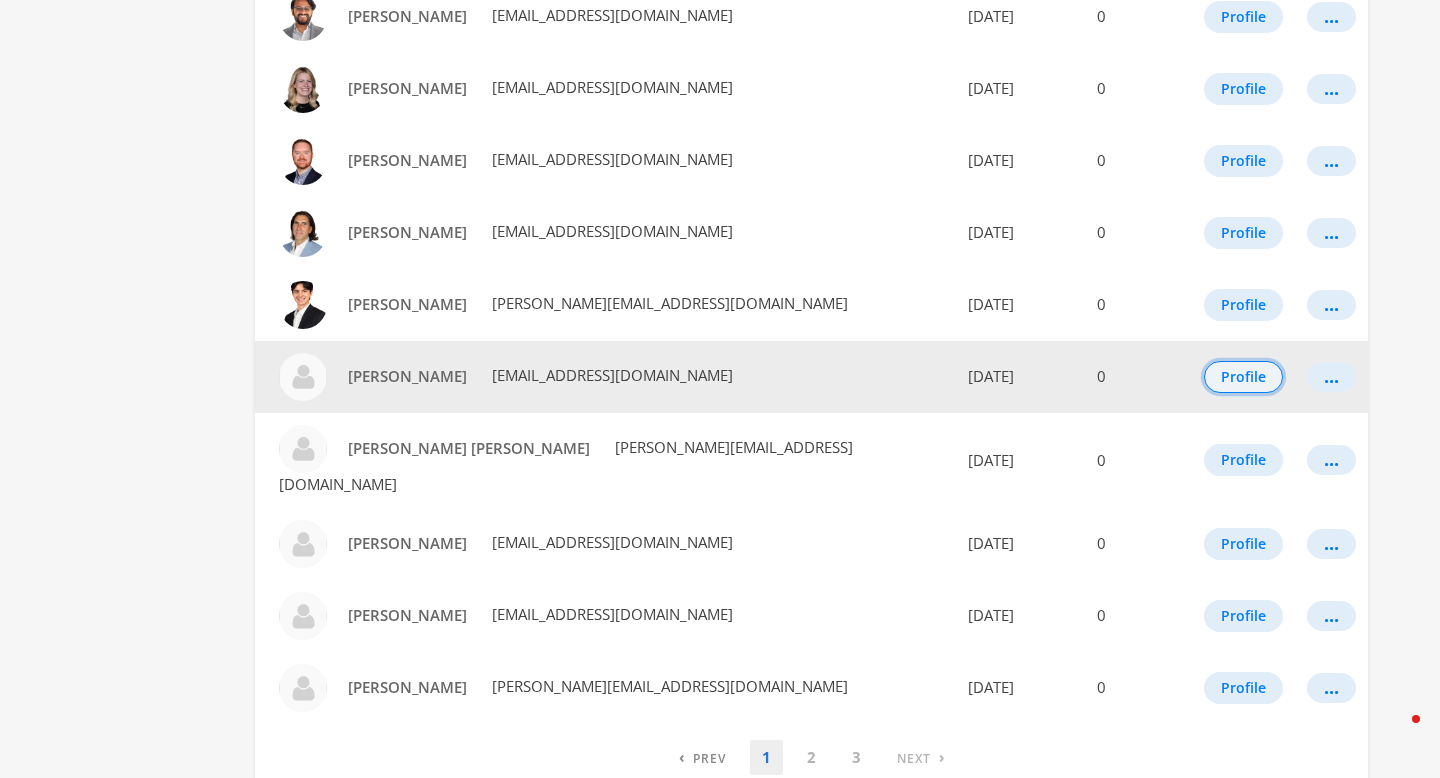 click on "Profile" at bounding box center (1243, 377) 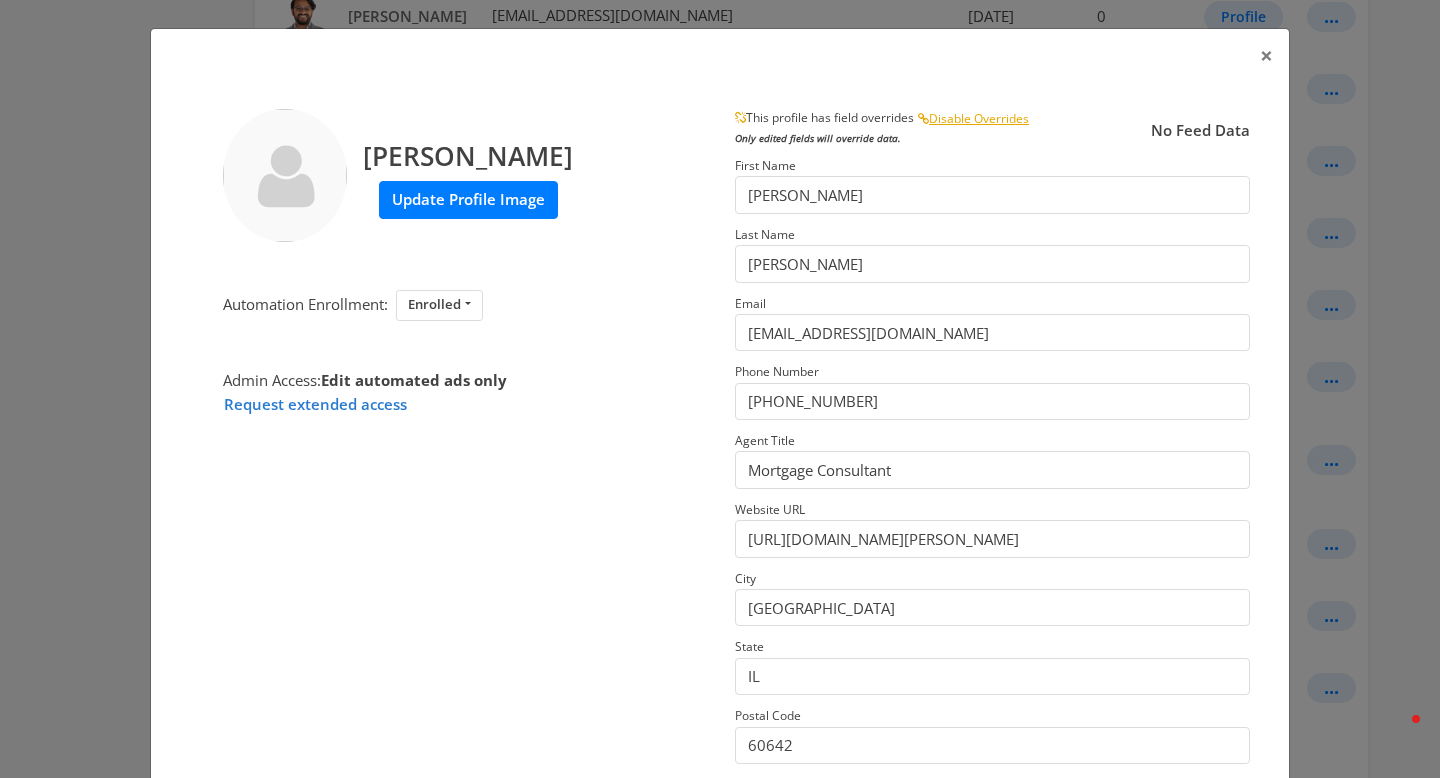click on "Update Profile Image" at bounding box center (468, 199) 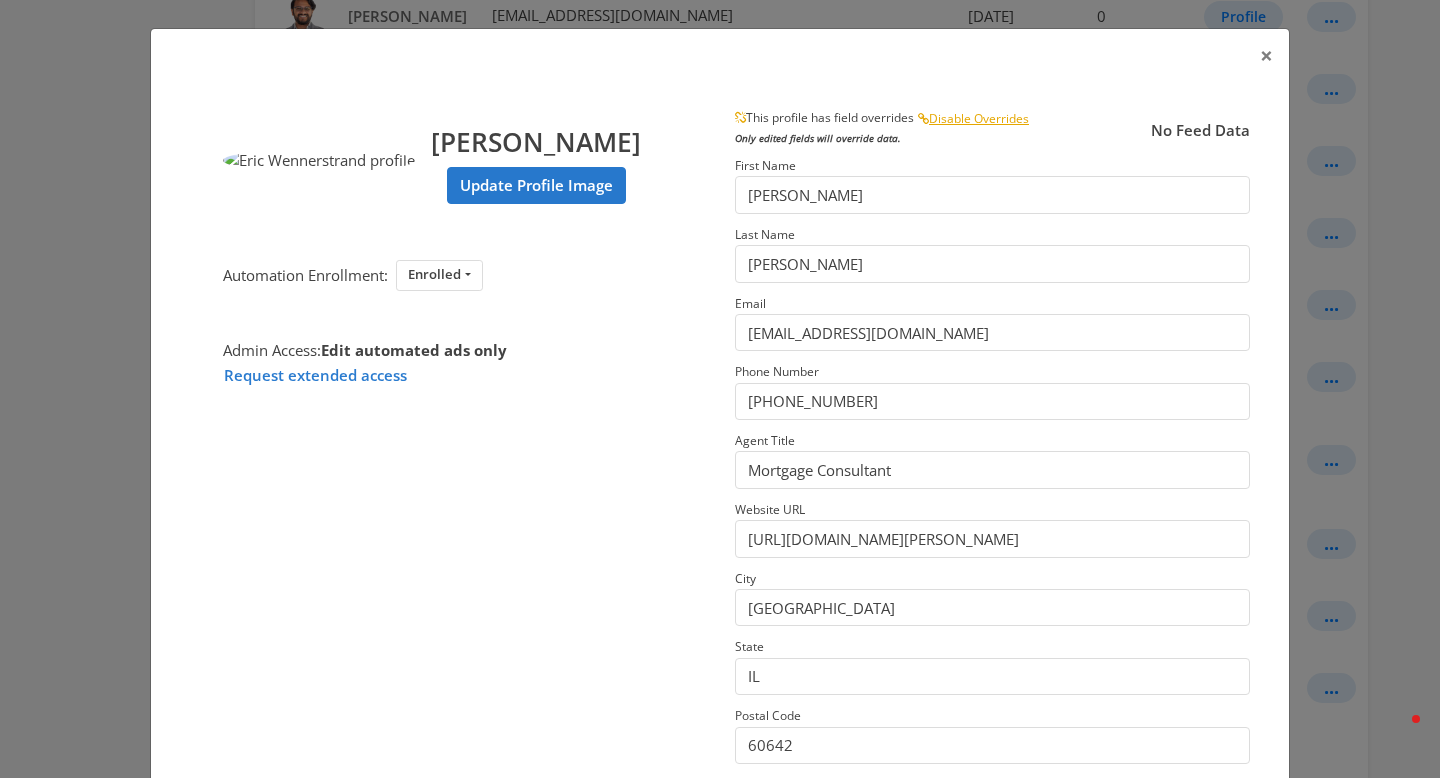 scroll, scrollTop: 238, scrollLeft: 0, axis: vertical 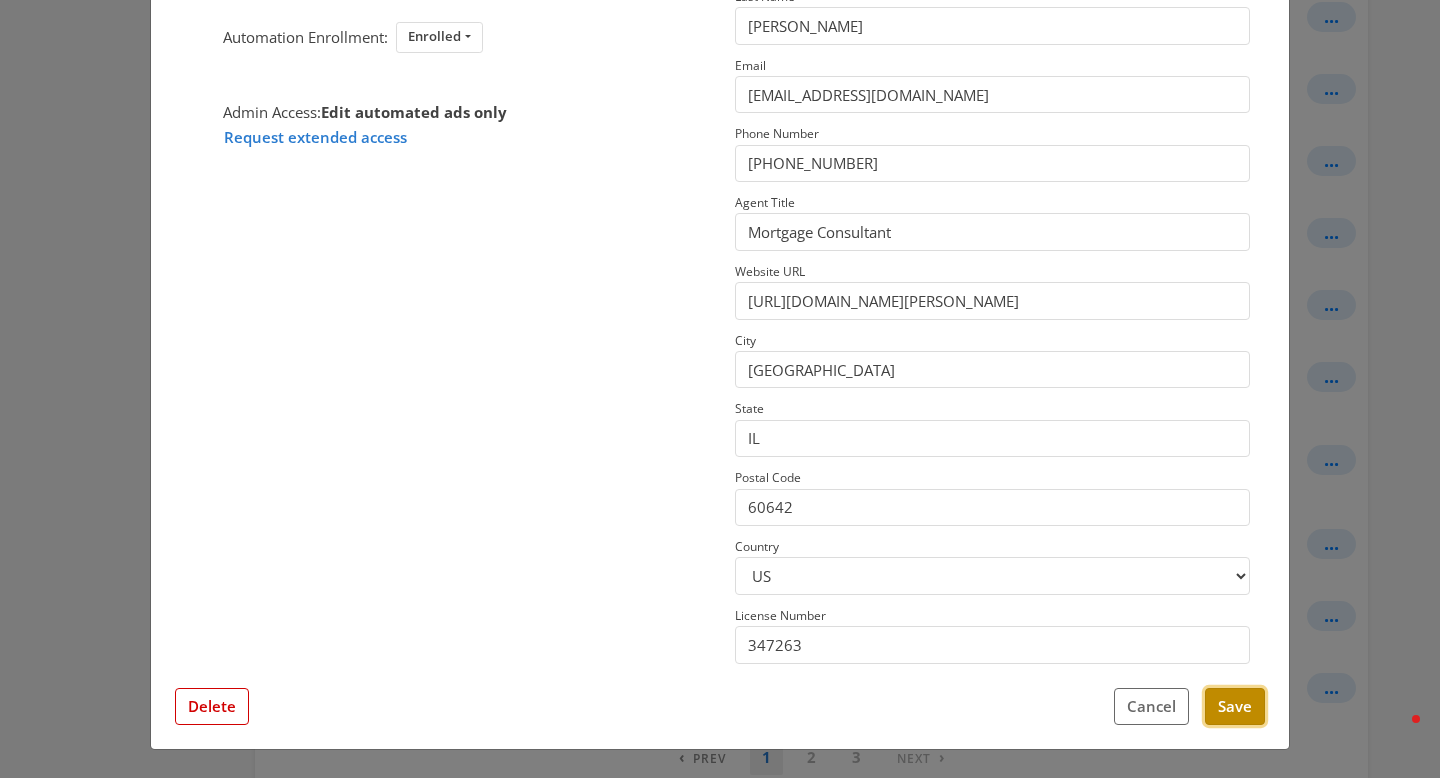 click on "Save" at bounding box center (1235, 706) 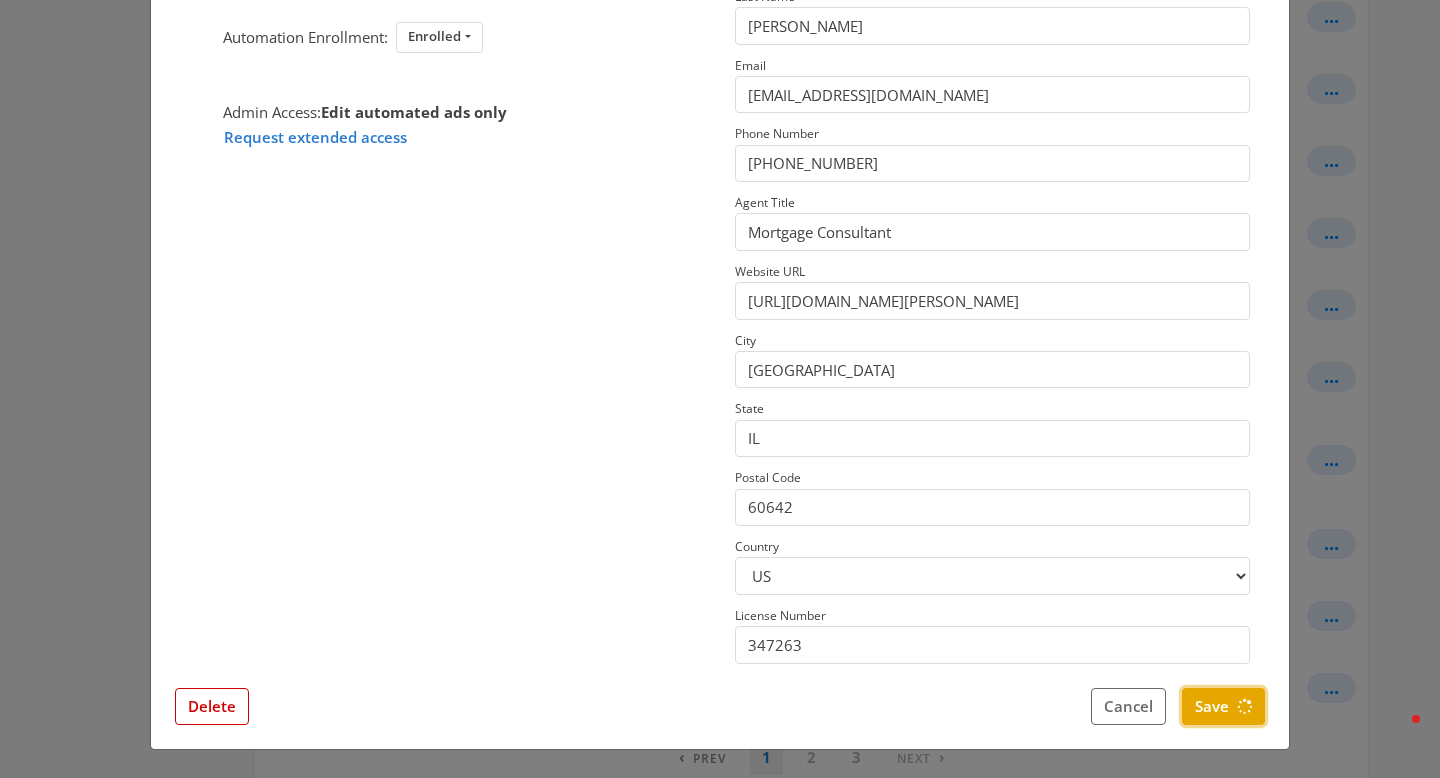 scroll, scrollTop: 0, scrollLeft: 0, axis: both 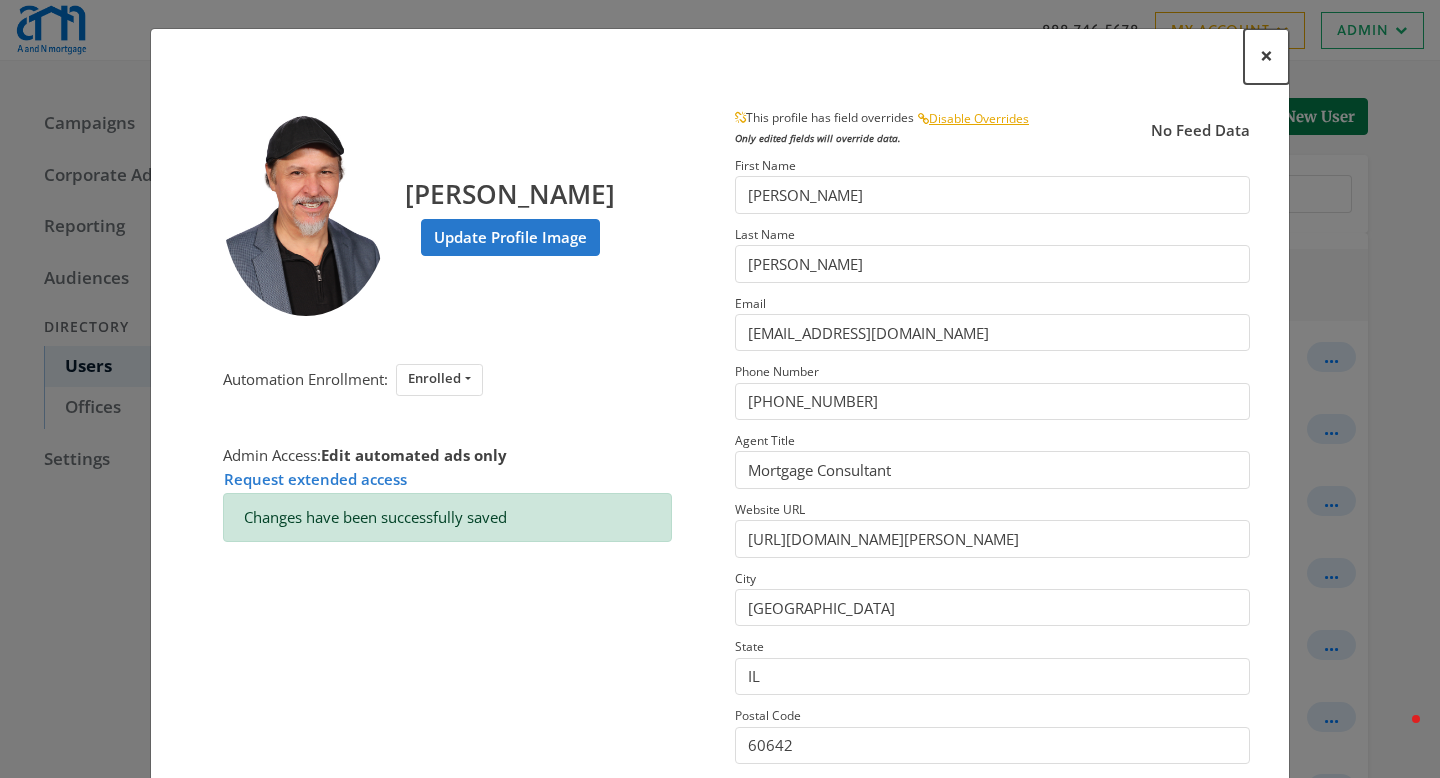 click on "×" at bounding box center (1266, 55) 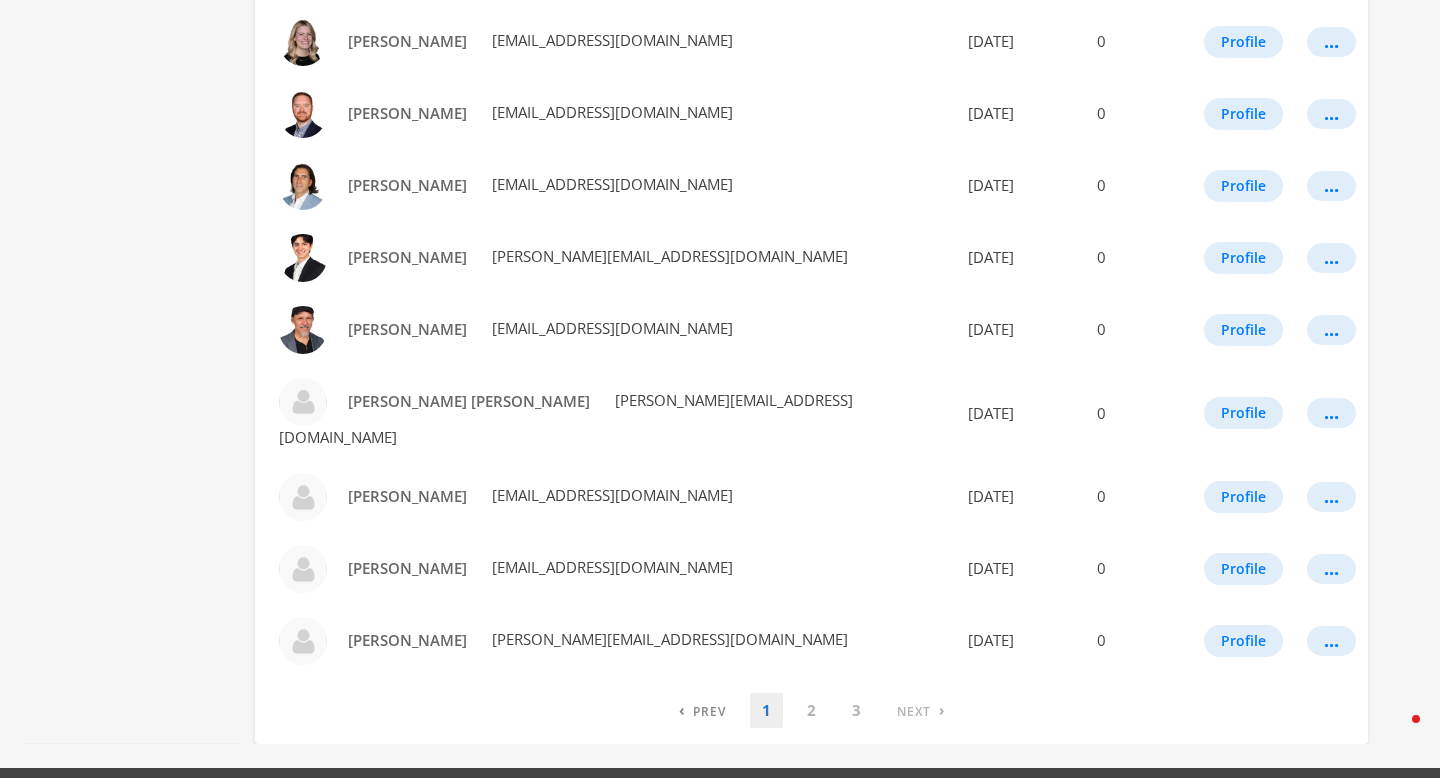 scroll, scrollTop: 1110, scrollLeft: 0, axis: vertical 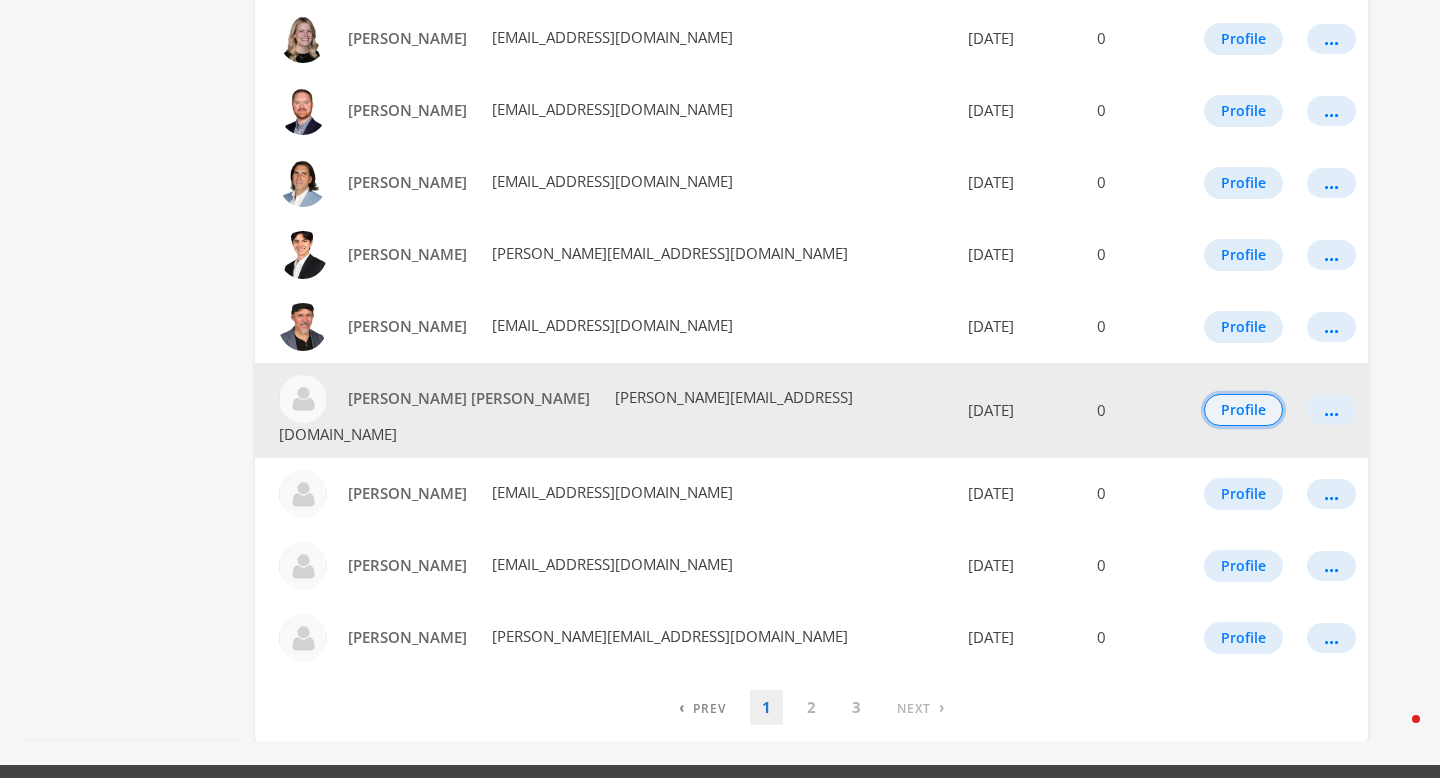click on "Profile" at bounding box center (1243, 410) 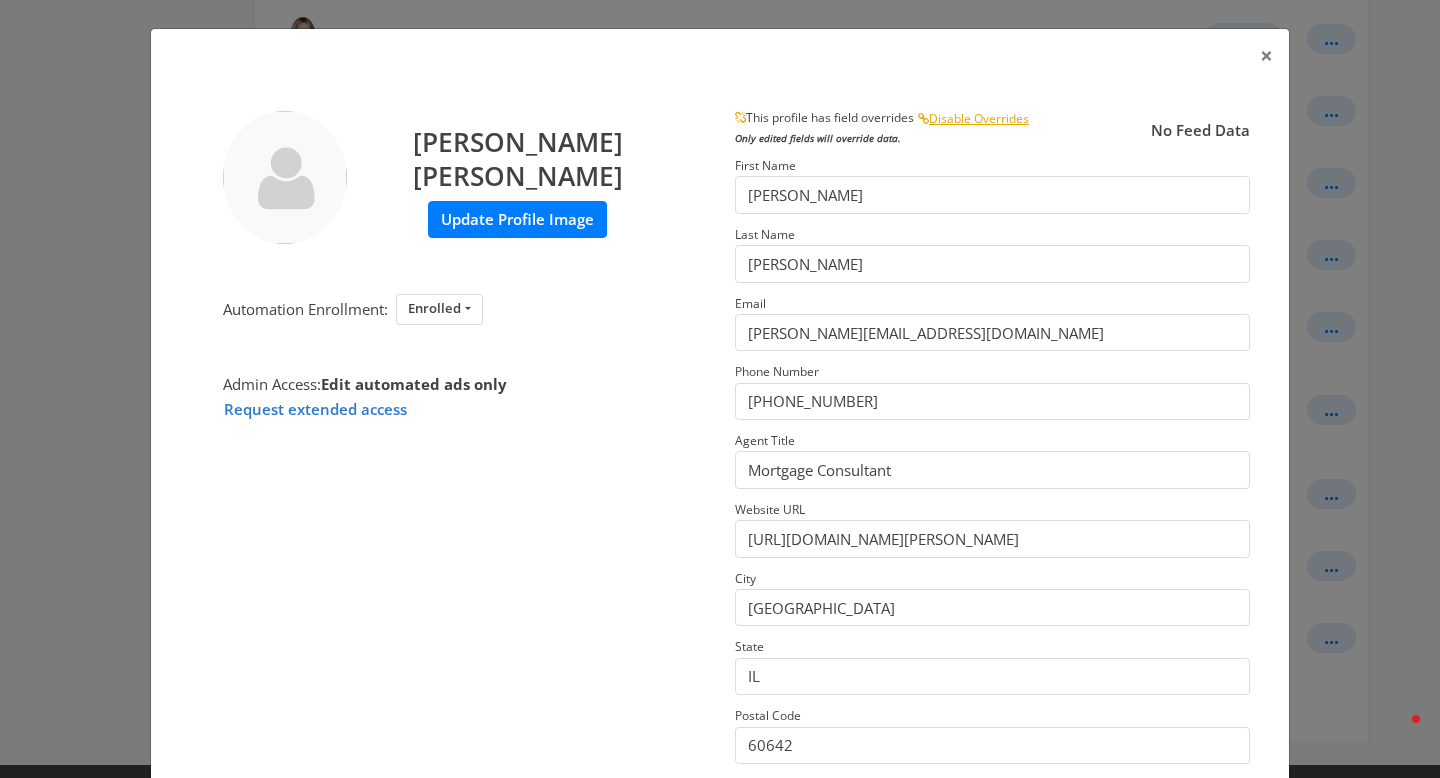 click on "Update Profile Image" at bounding box center (517, 219) 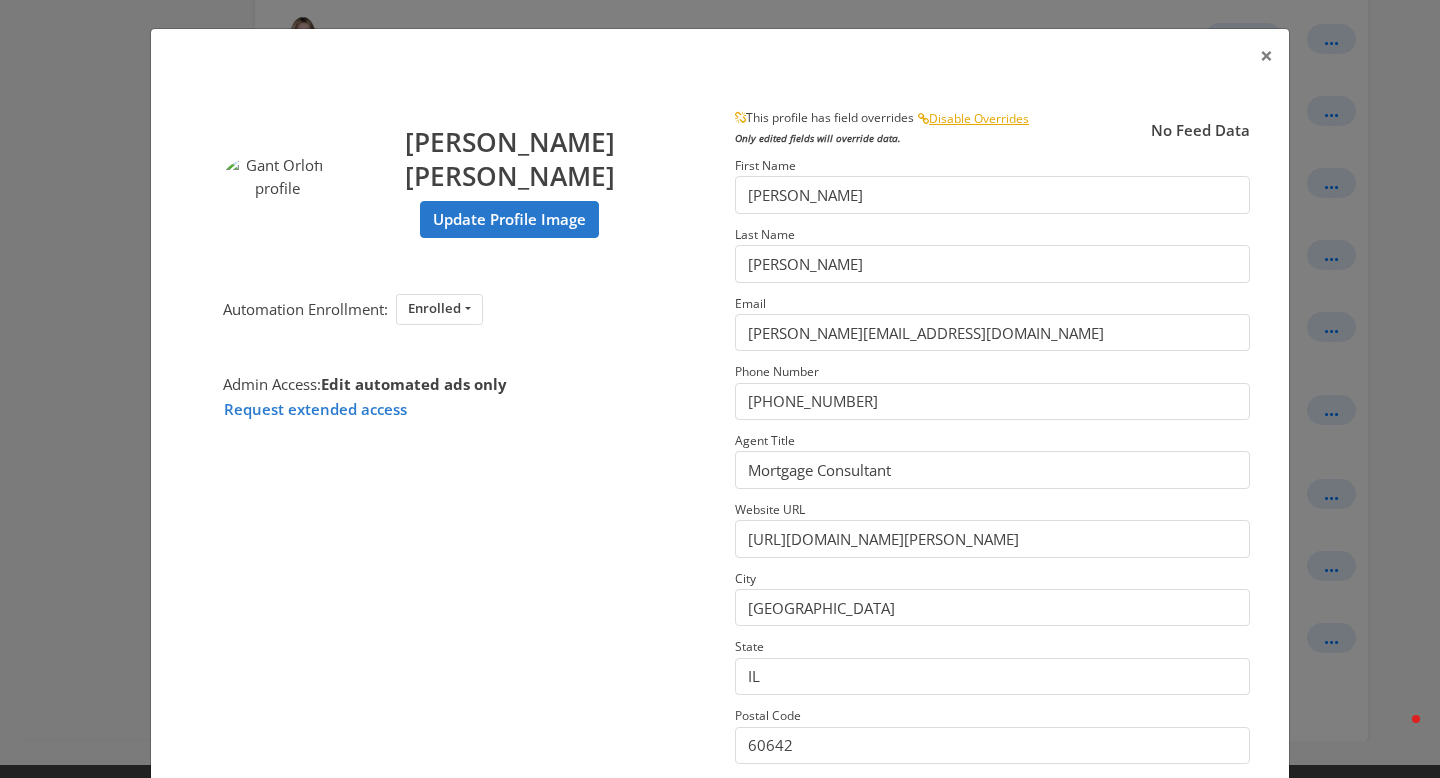 scroll, scrollTop: 238, scrollLeft: 0, axis: vertical 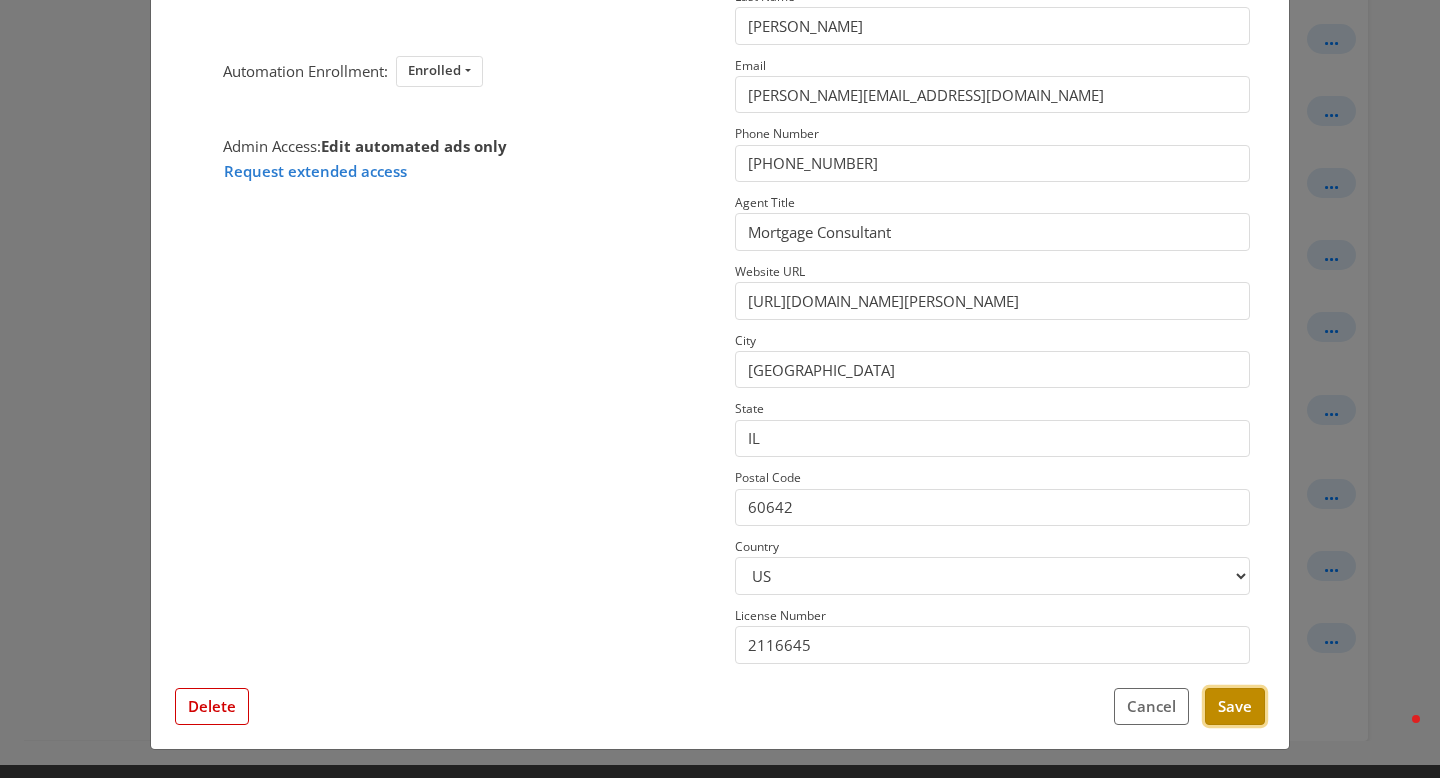 click on "Save" at bounding box center [1235, 706] 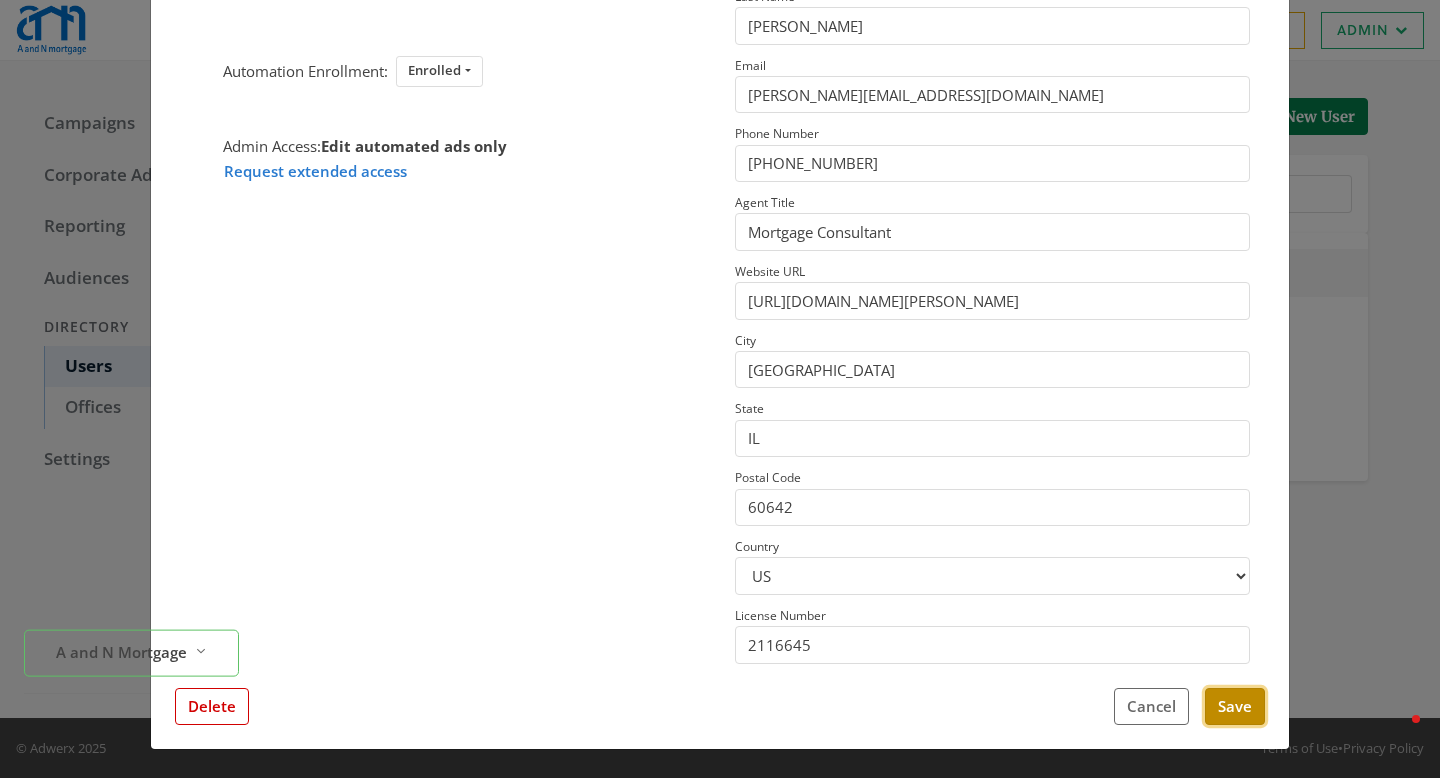 scroll, scrollTop: 0, scrollLeft: 0, axis: both 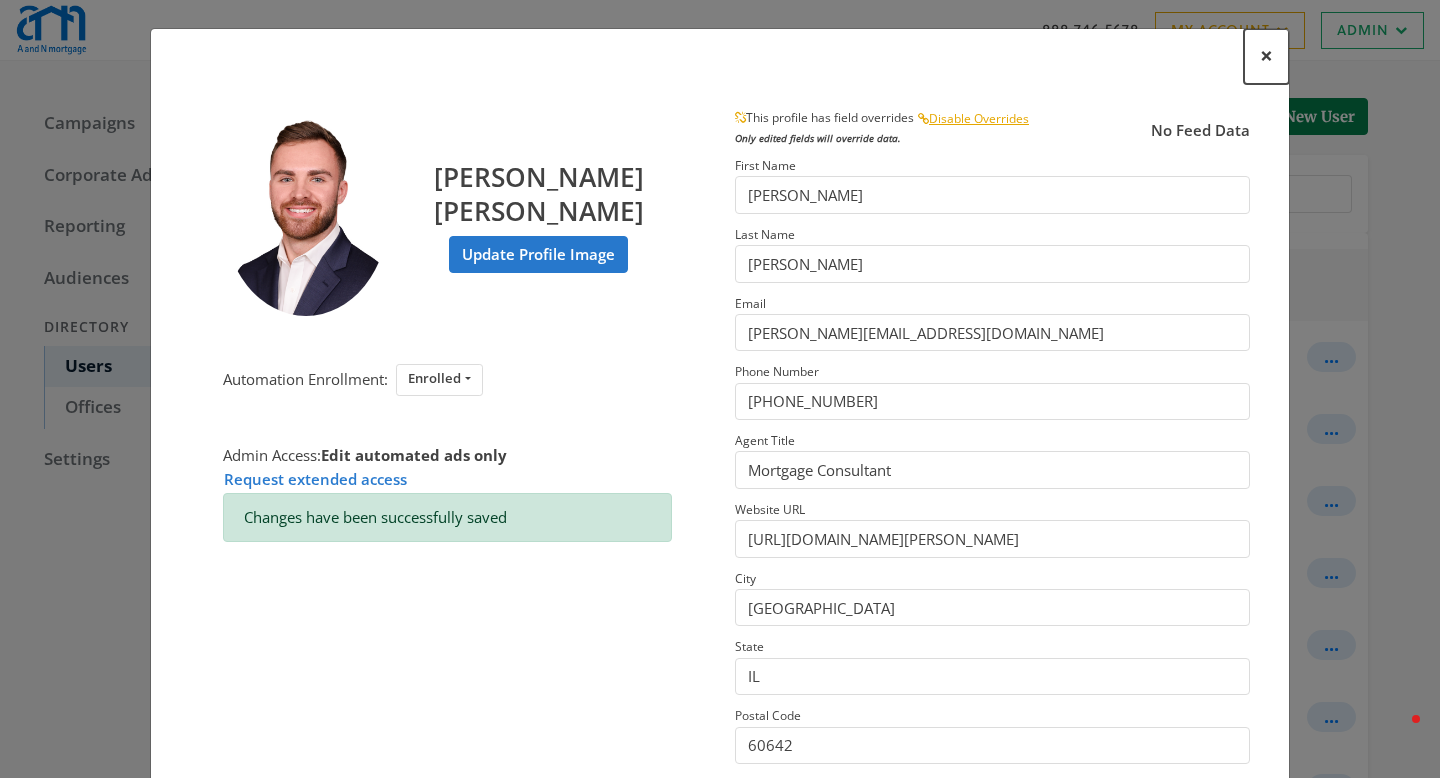 click on "×" at bounding box center [1266, 55] 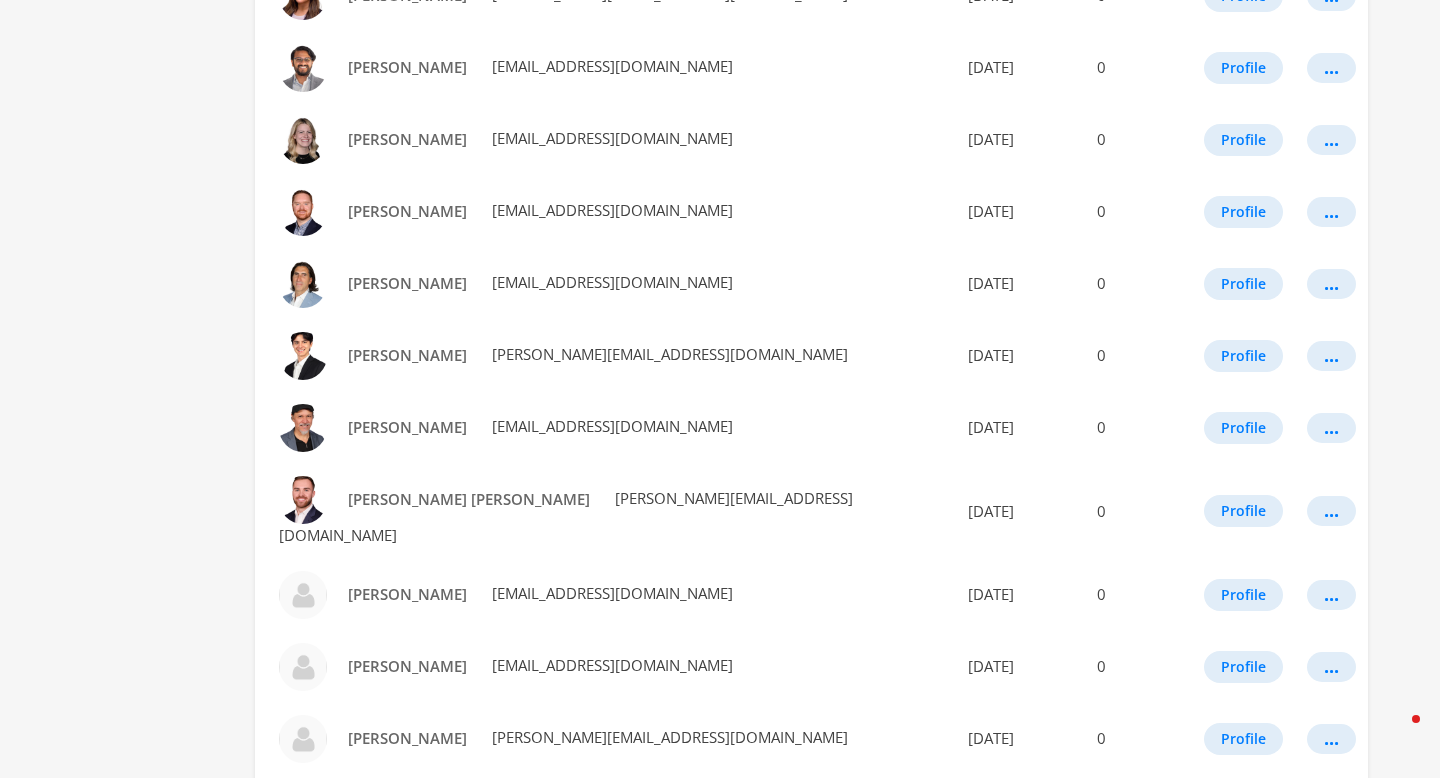 scroll, scrollTop: 1110, scrollLeft: 0, axis: vertical 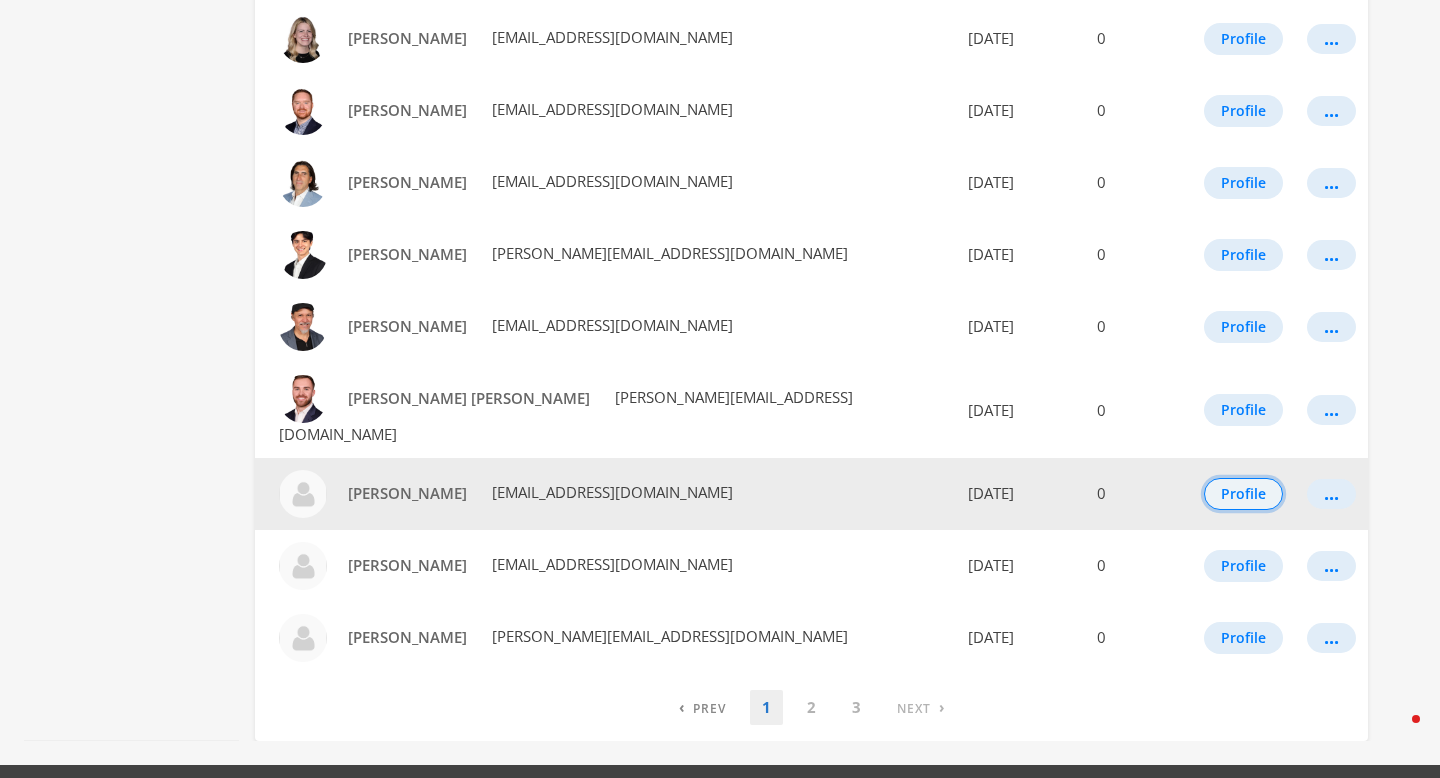 click on "Profile" at bounding box center [1243, 494] 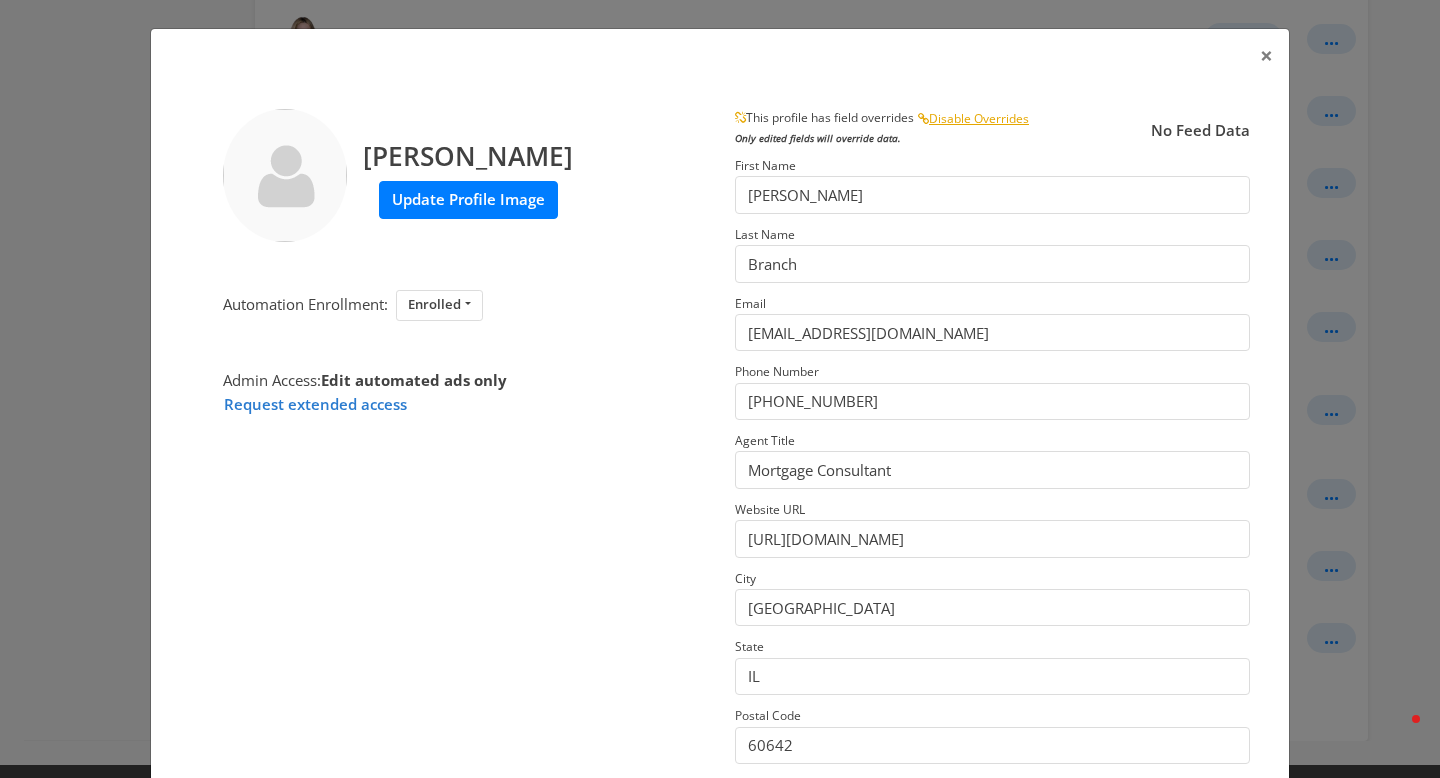 click on "Update Profile Image" at bounding box center (468, 199) 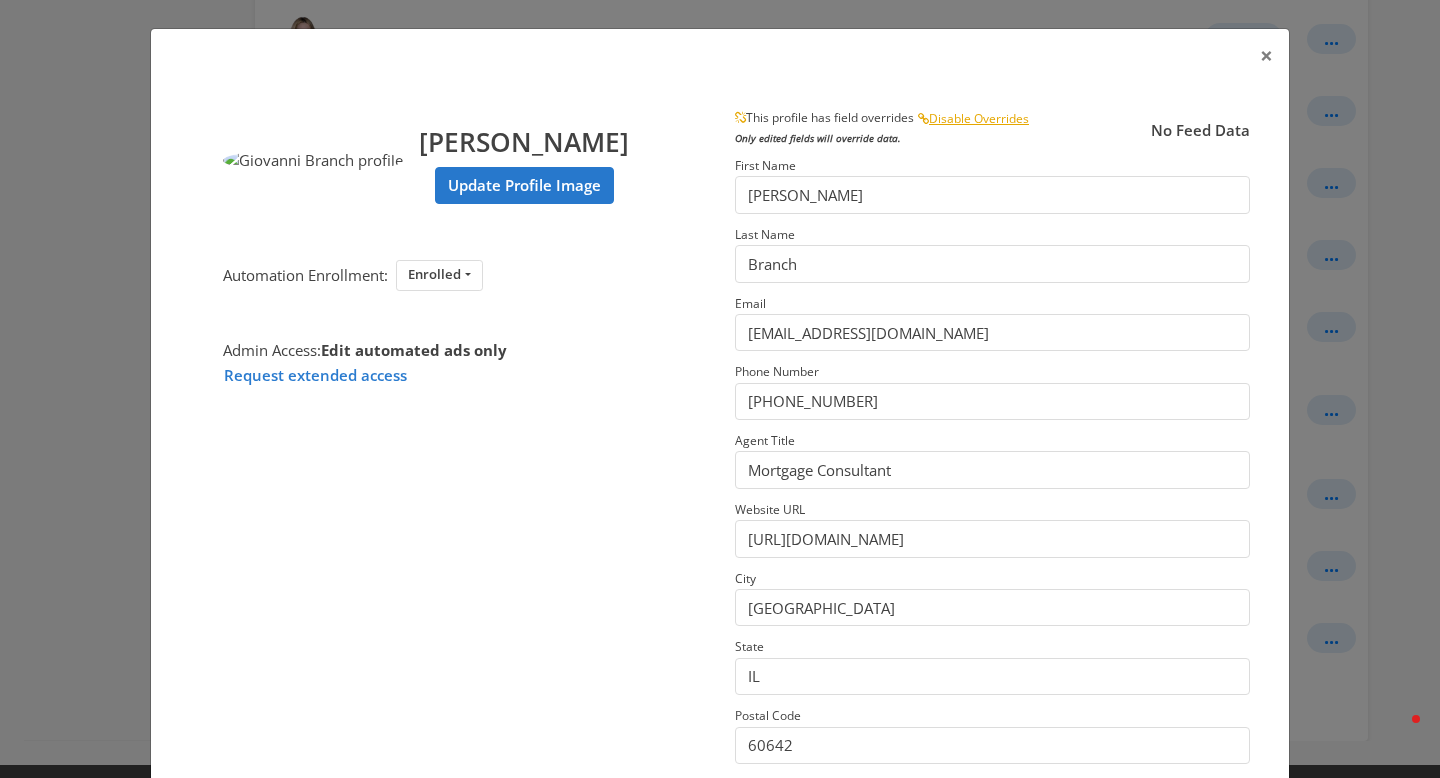 scroll, scrollTop: 238, scrollLeft: 0, axis: vertical 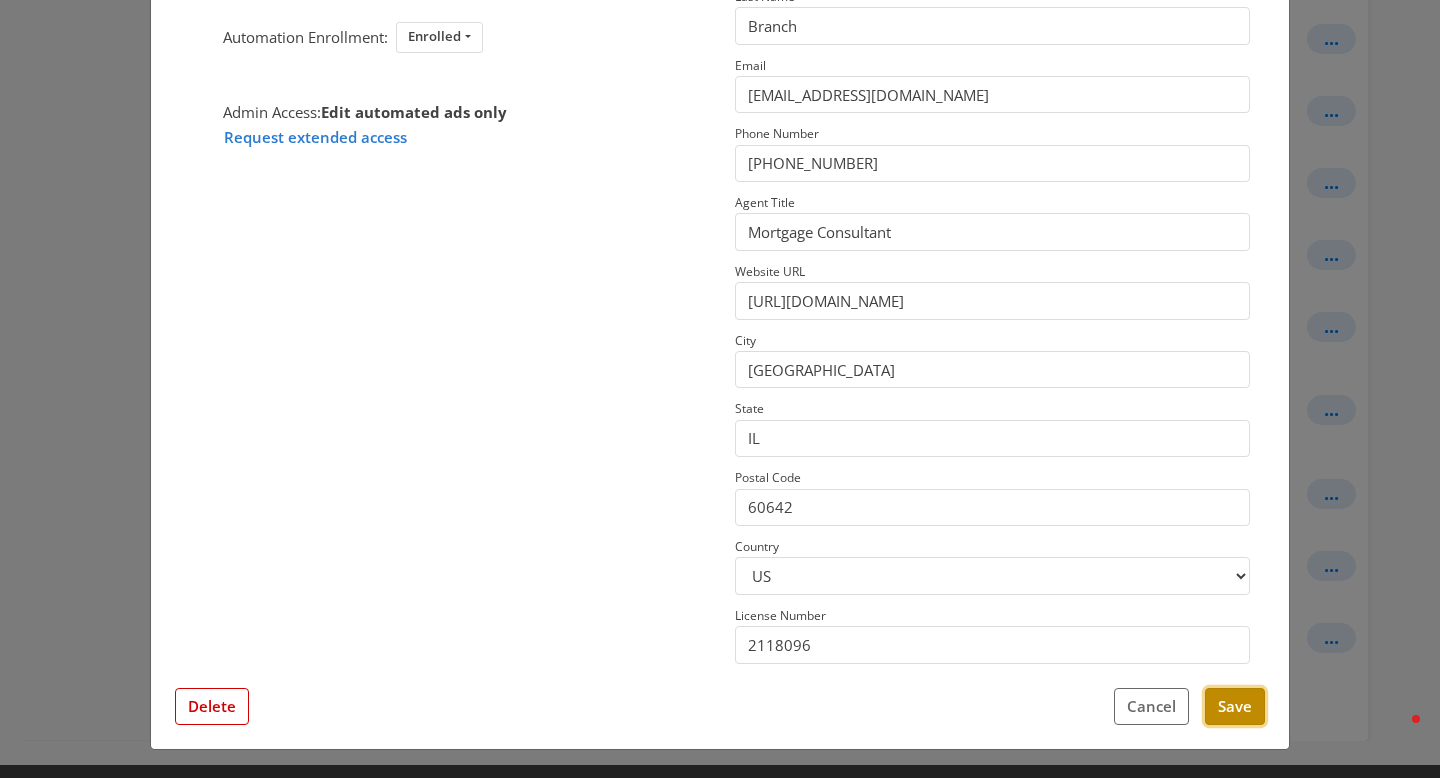 click on "Save" at bounding box center [1235, 706] 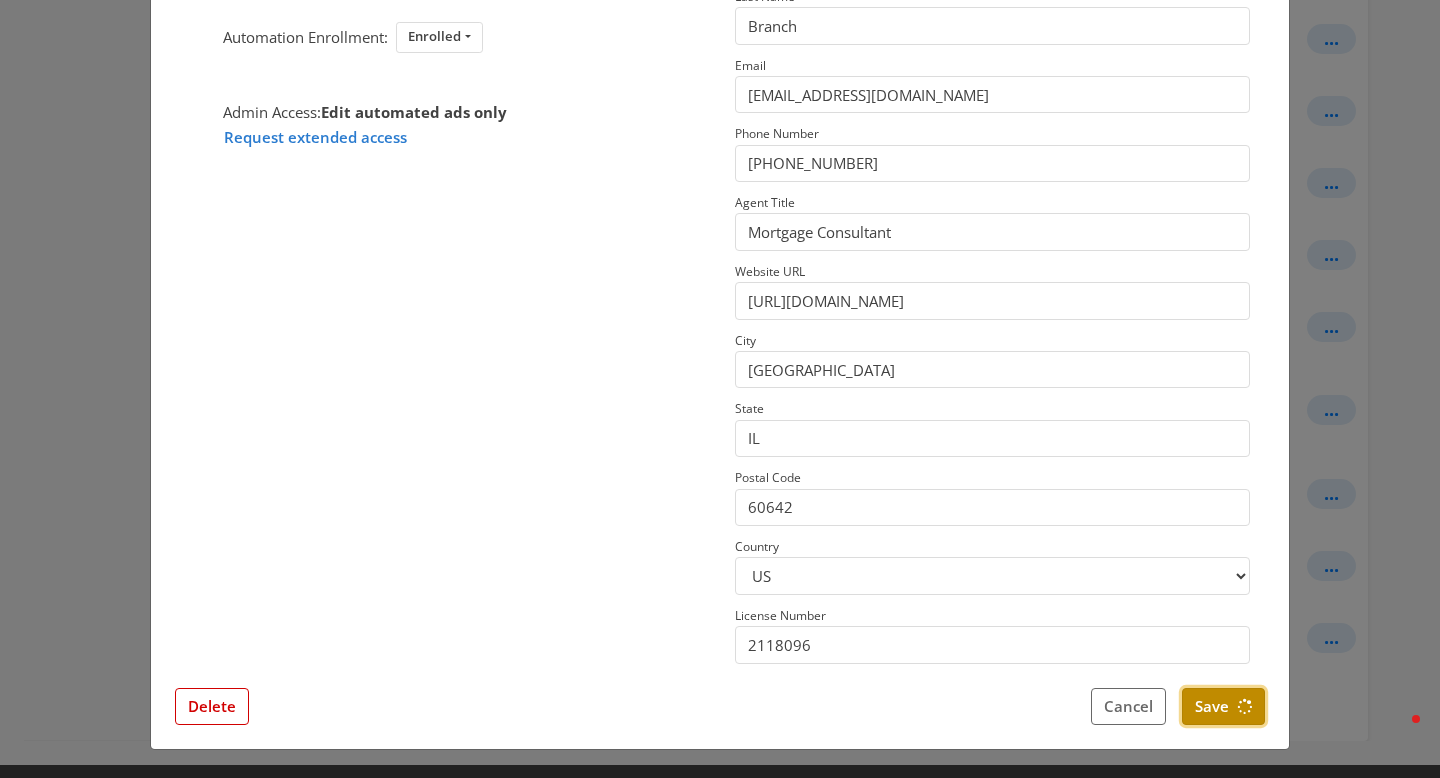 scroll, scrollTop: 0, scrollLeft: 0, axis: both 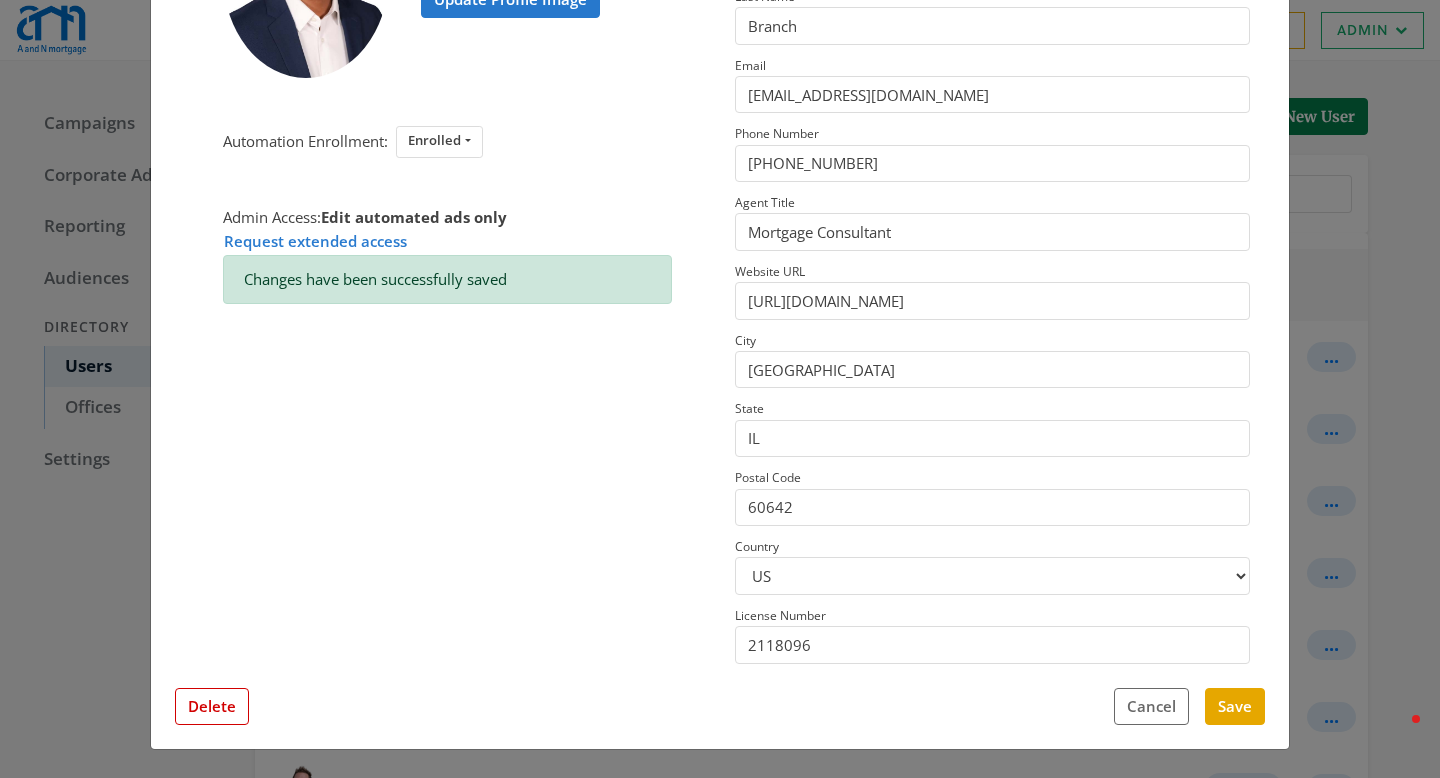 click on "× Giovanni Branch Update Profile Image Automation Enrollment:  Enrolled Enrolled Not Enrolled Admin Access:  Edit automated ads only Request extended access Changes have been successfully saved  This profile has field overrides    Disable Overrides Only edited fields will override data. No Feed Data First Name Giovanni Last Name Branch Email giob@anmtg.com Phone Number (773) 305-5626 Agent Title Mortgage Consultant Website URL https://www.anmtg.com/mlo/gio-branch City Chicago State IL Postal Code 60642 Country US CA License Number 2118096 Close Feed Data first name:  -- null -- last name:  -- null -- email:  -- null -- phone:  -- null -- title:  -- null -- website url:  -- null -- city:  -- null -- state:  -- null -- postal code:  -- null -- country:  -- null -- license number:  -- null -- photo URL:  -- null -- Delete Cancel Save" at bounding box center (720, 389) 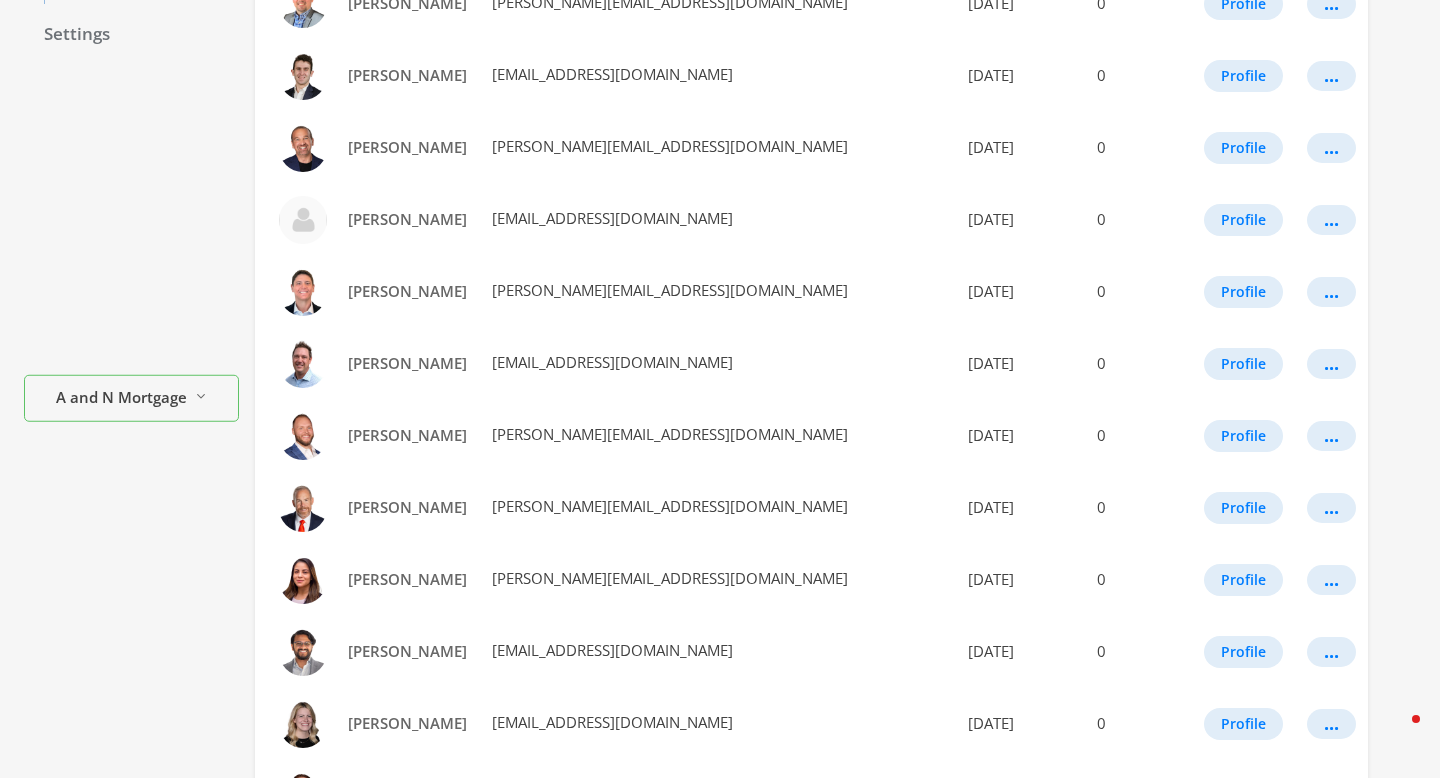 scroll, scrollTop: 1110, scrollLeft: 0, axis: vertical 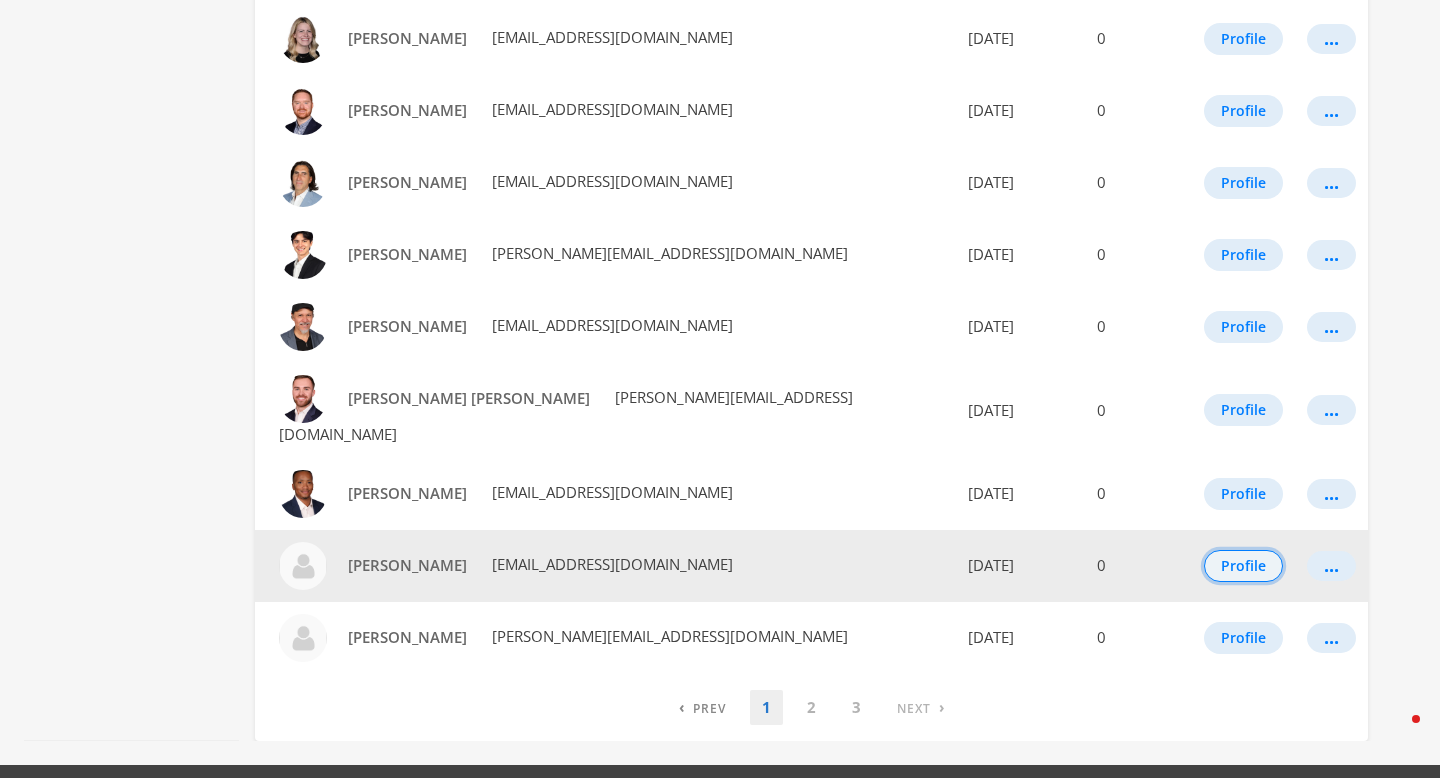 click on "Profile" at bounding box center [1243, 566] 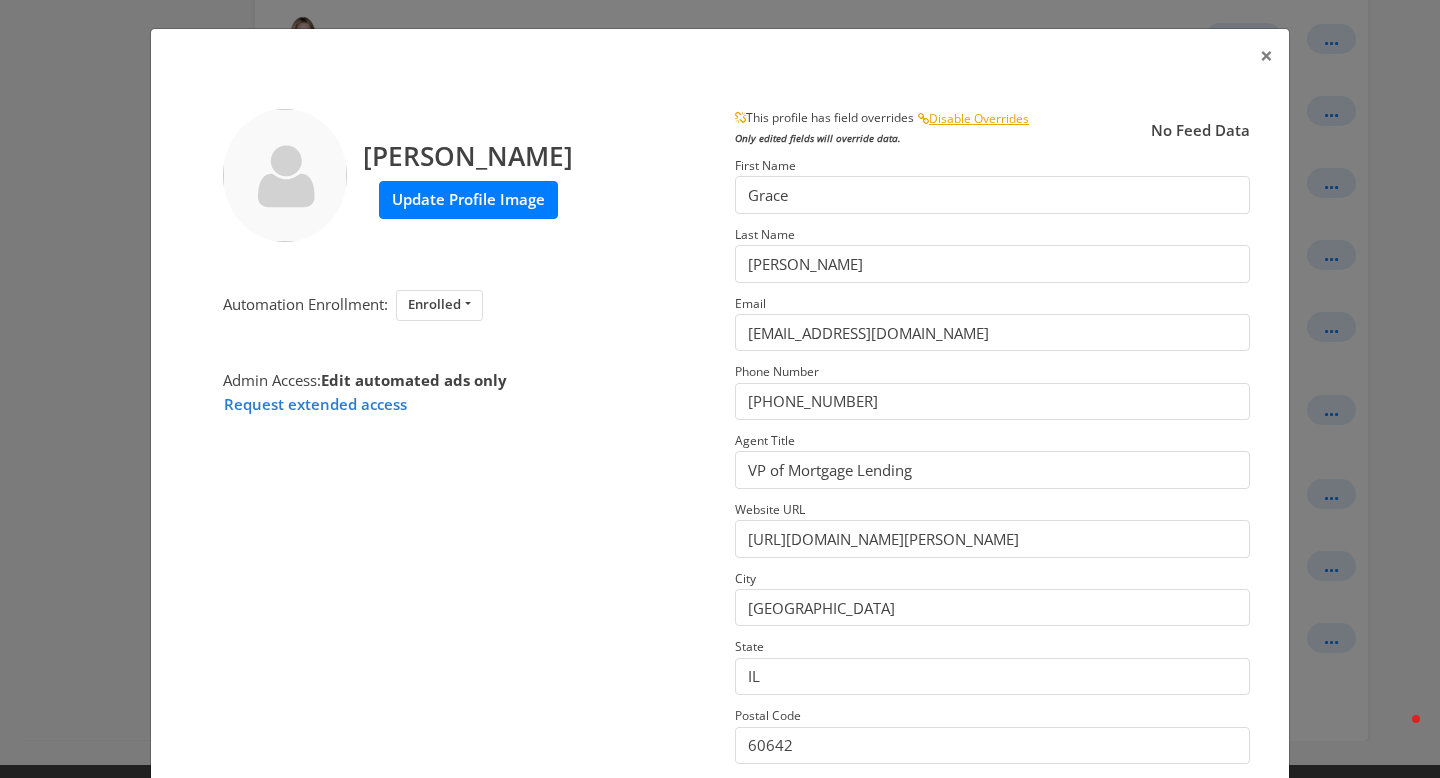 click on "Update Profile Image" at bounding box center [468, 199] 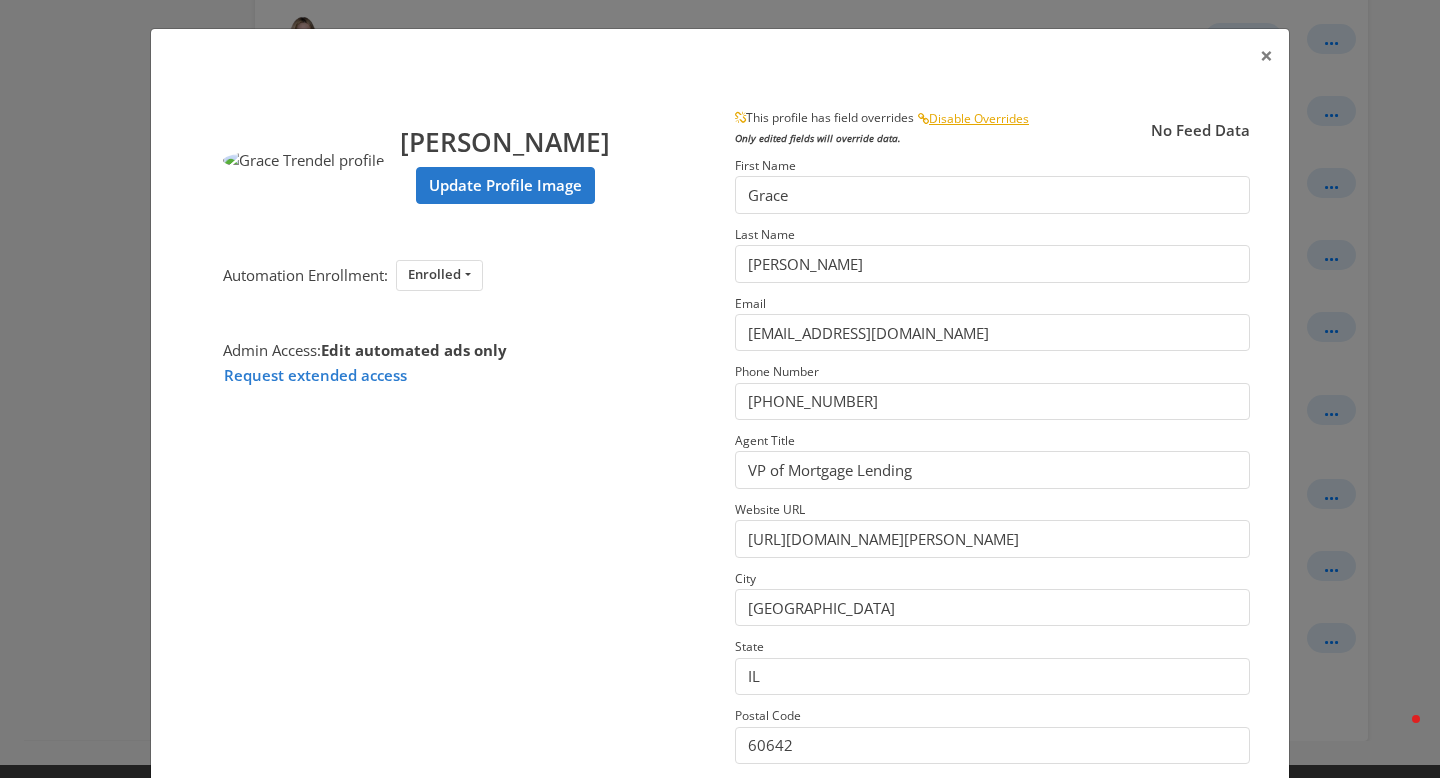 scroll, scrollTop: 238, scrollLeft: 0, axis: vertical 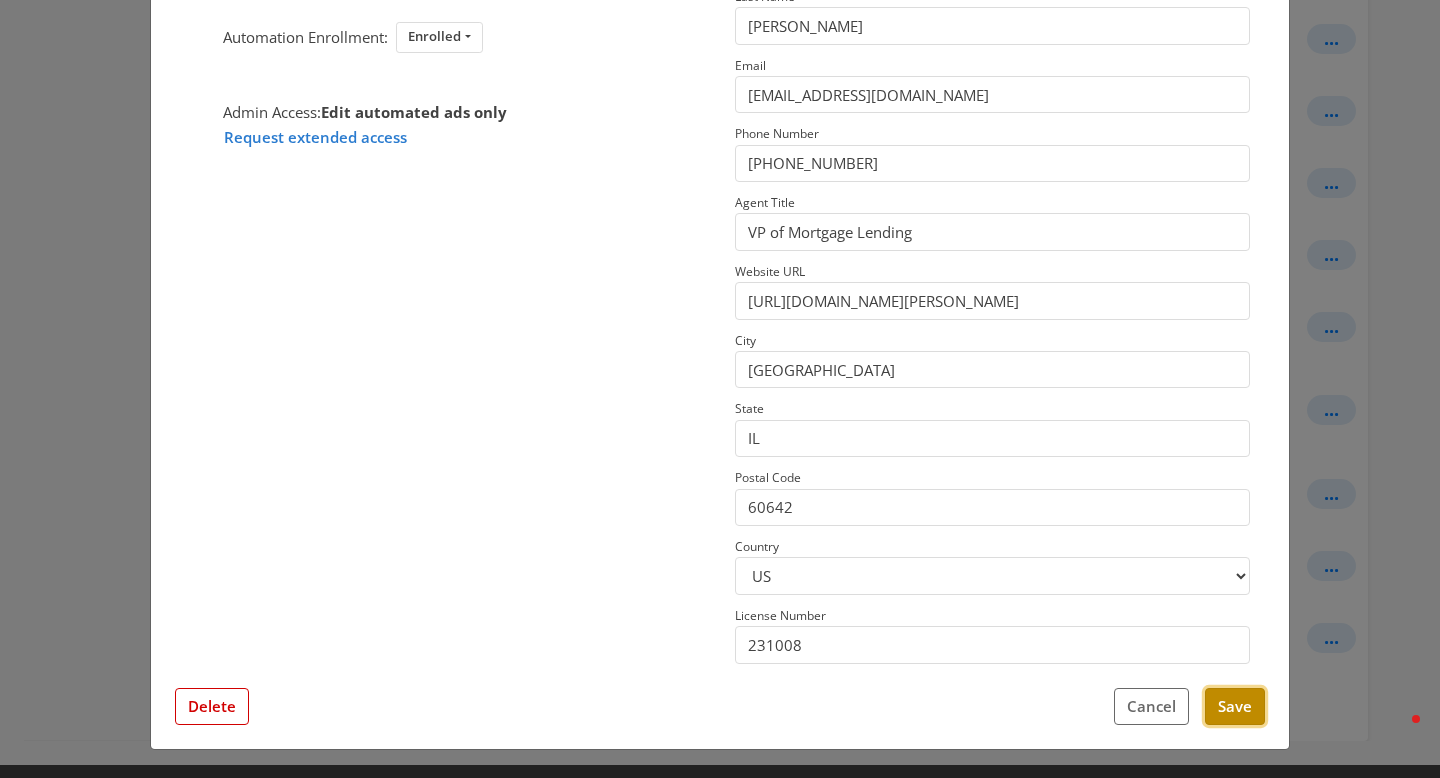 click on "Save" at bounding box center (1235, 706) 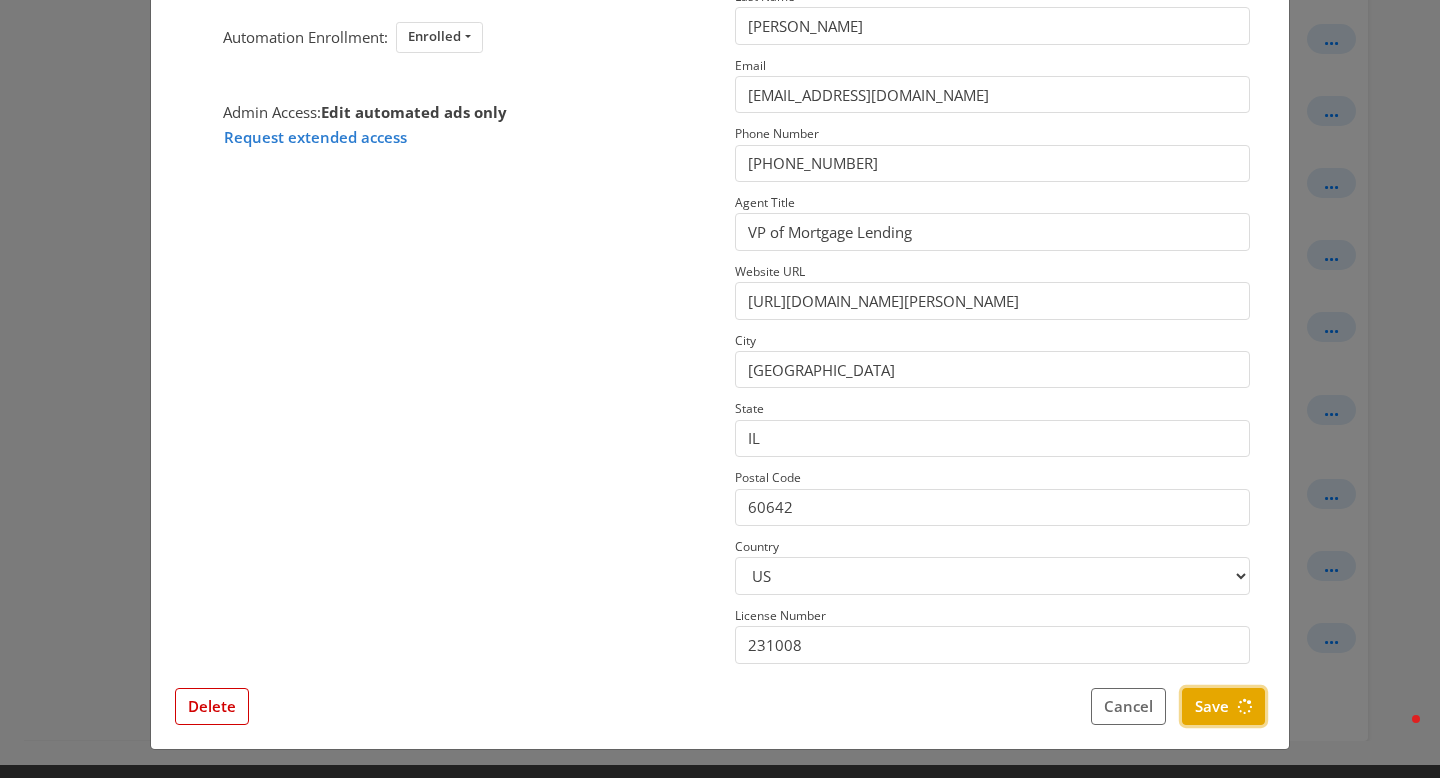 scroll, scrollTop: 0, scrollLeft: 0, axis: both 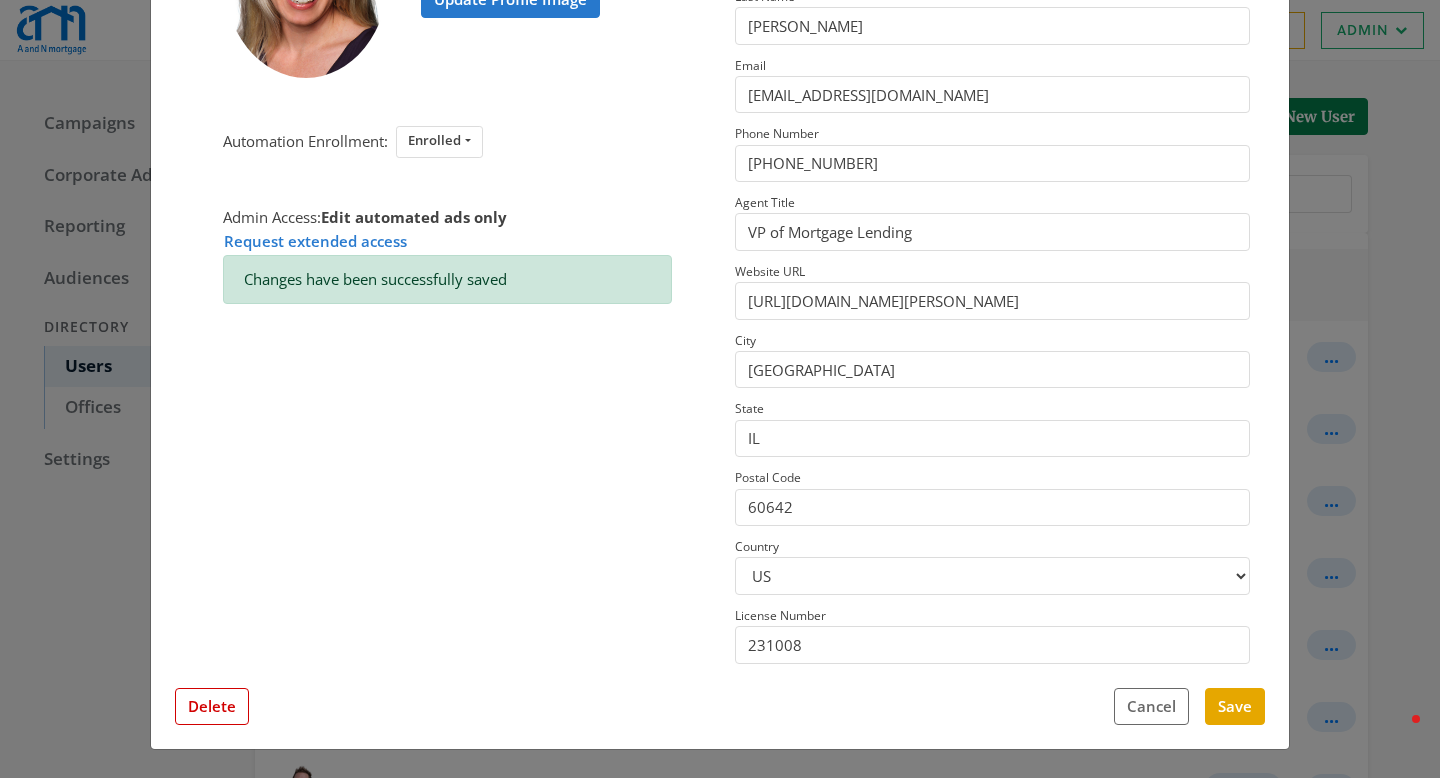 click on "× Grace Trendel Update Profile Image Automation Enrollment:  Enrolled Enrolled Not Enrolled Admin Access:  Edit automated ads only Request extended access Changes have been successfully saved  This profile has field overrides    Disable Overrides Only edited fields will override data. No Feed Data First Name Grace Last Name Trendel Email gracet@anmtg.com Phone Number (773) 305-5626 Agent Title VP of Mortgage Lending Website URL https://www.anmtg.com/mlo/grace-trendel City Chicago State IL Postal Code 60642 Country US CA License Number 231008 Close Feed Data first name:  -- null -- last name:  -- null -- email:  -- null -- phone:  -- null -- title:  -- null -- website url:  -- null -- city:  -- null -- state:  -- null -- postal code:  -- null -- country:  -- null -- license number:  -- null -- photo URL:  -- null -- Delete Cancel Save" at bounding box center [720, 389] 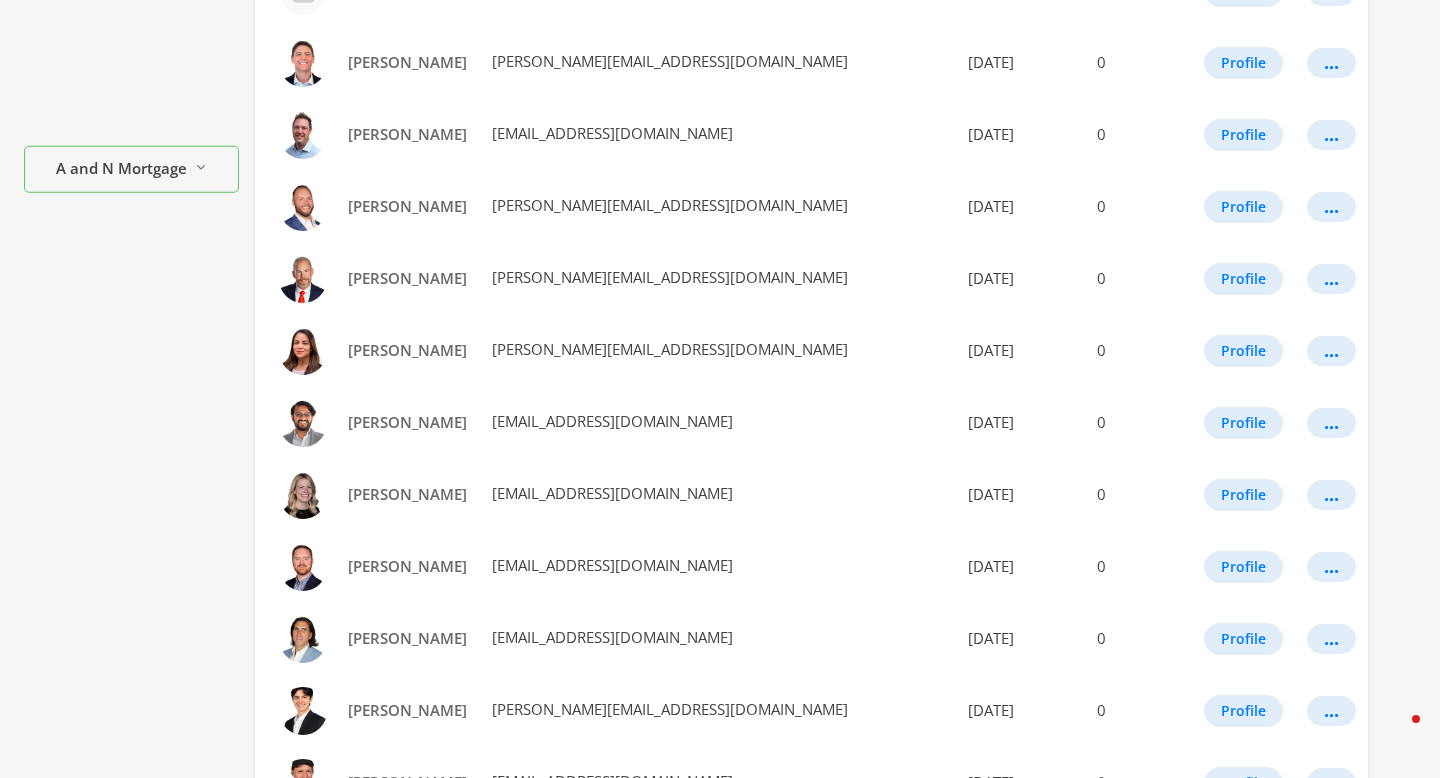scroll, scrollTop: 1110, scrollLeft: 0, axis: vertical 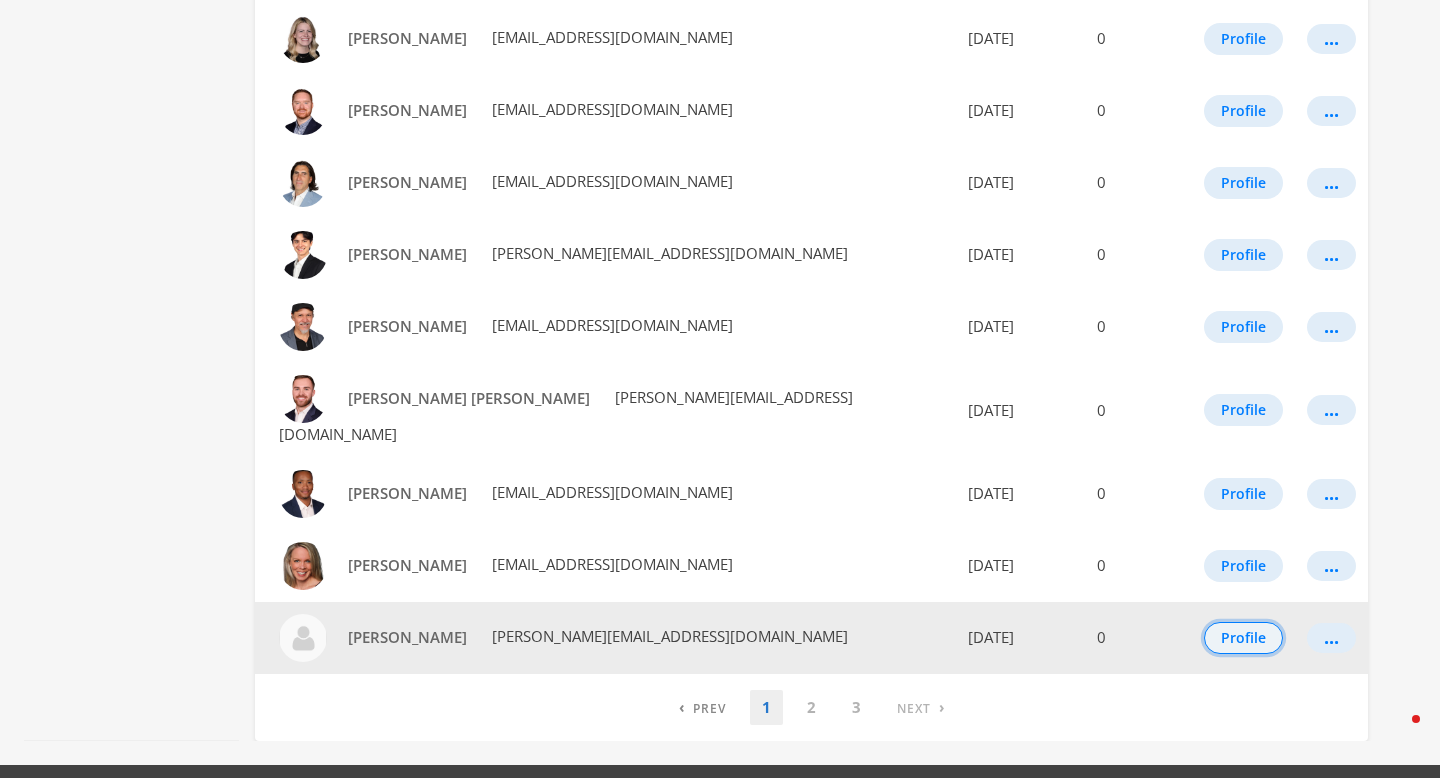 click on "Profile" at bounding box center (1243, 638) 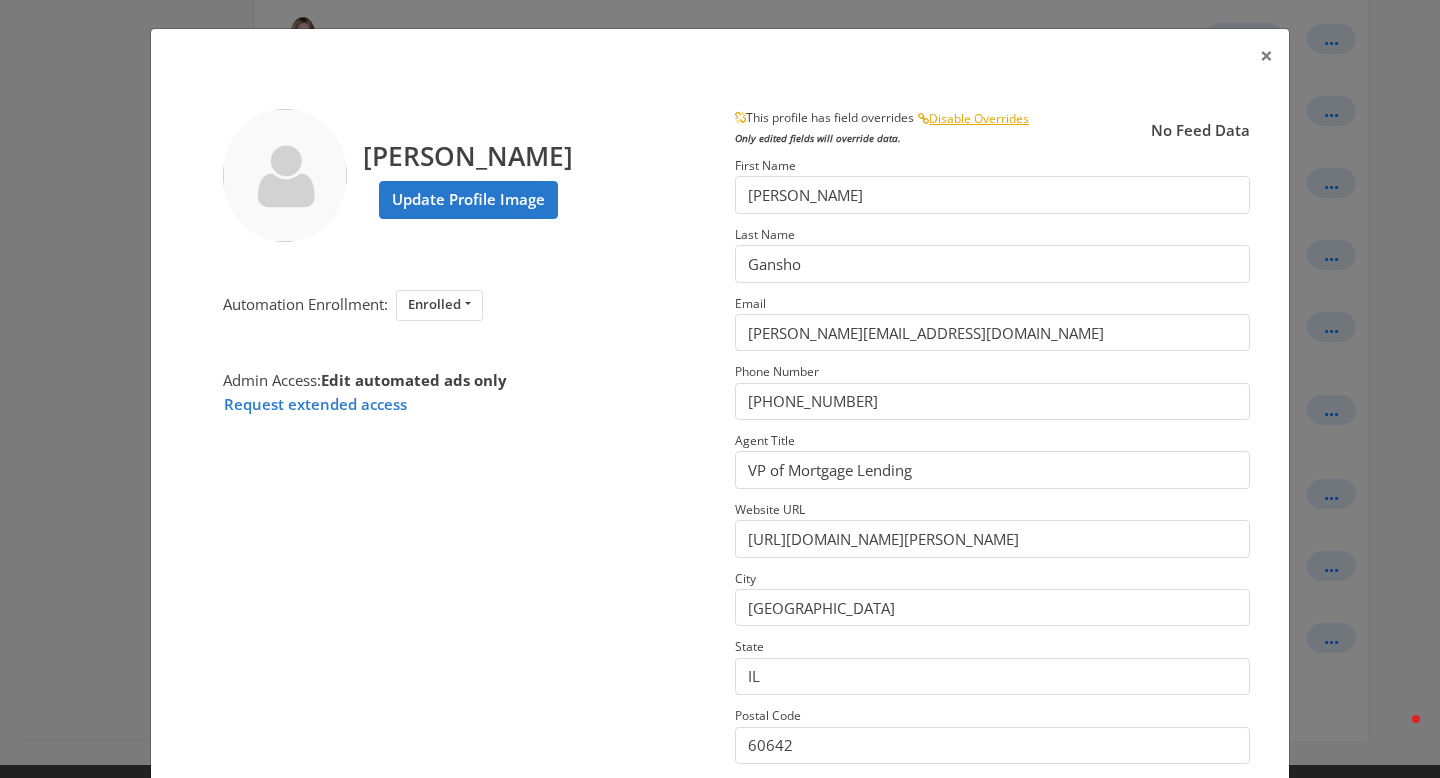 click on "Jason Gansho Update Profile Image" at bounding box center (468, 175) 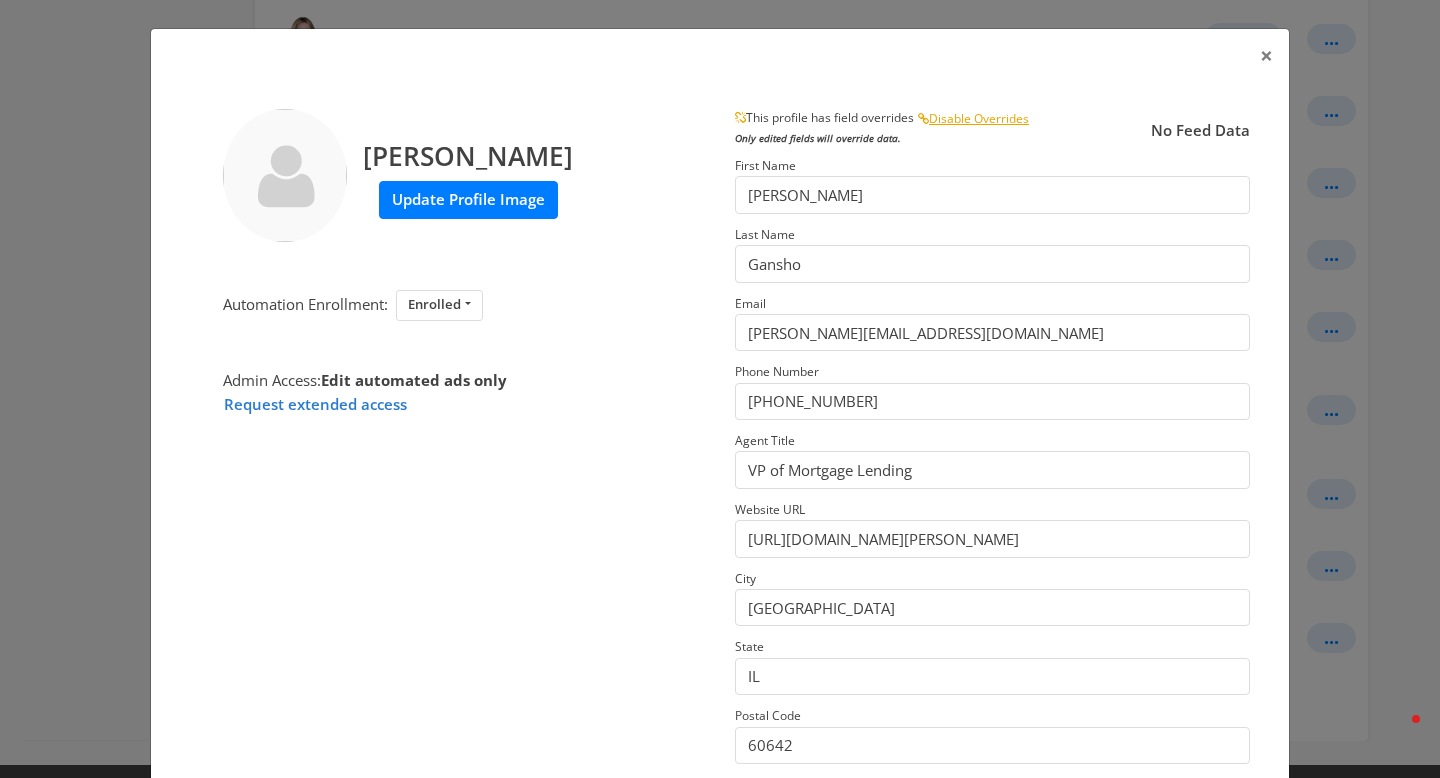click on "Update Profile Image" at bounding box center [468, 199] 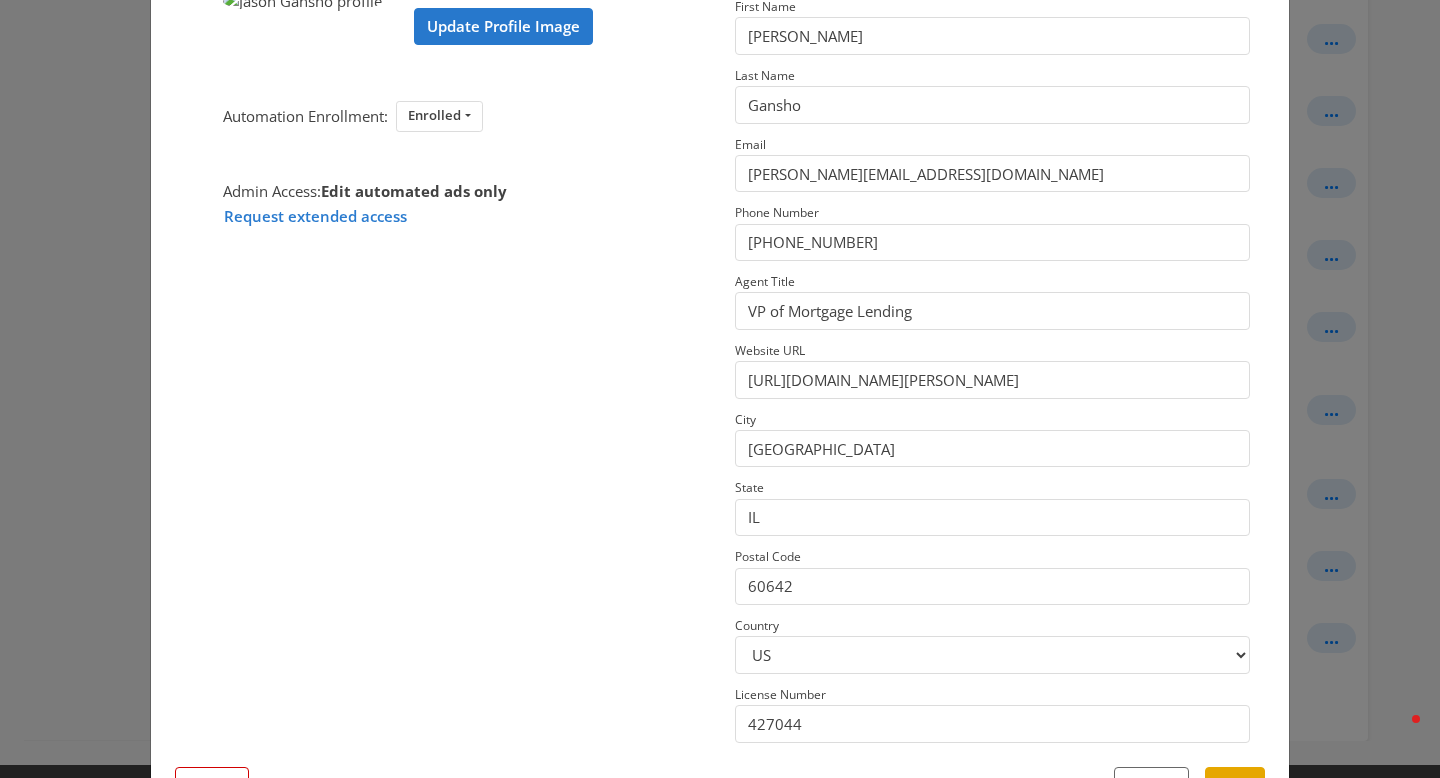 scroll, scrollTop: 238, scrollLeft: 0, axis: vertical 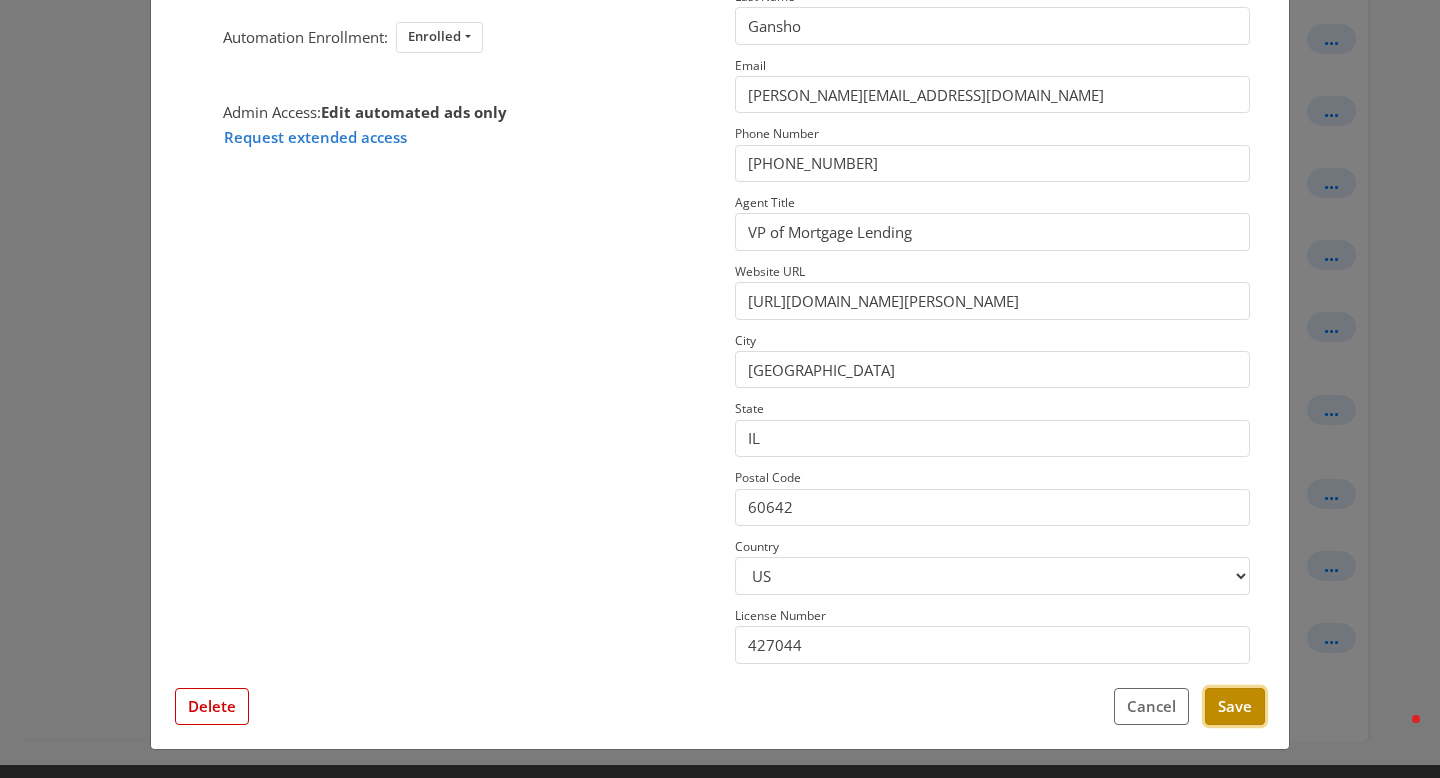 click on "Save" at bounding box center (1235, 706) 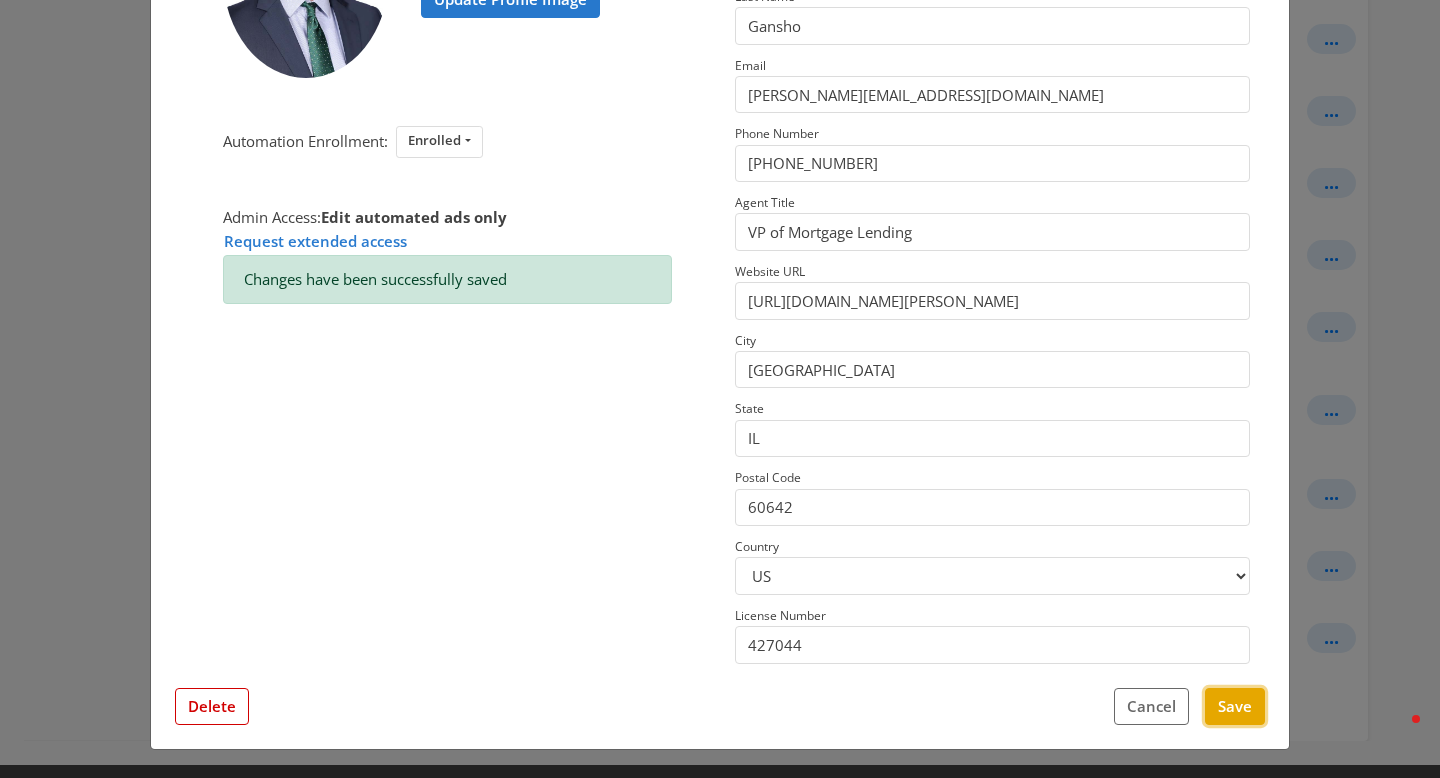 scroll, scrollTop: 0, scrollLeft: 0, axis: both 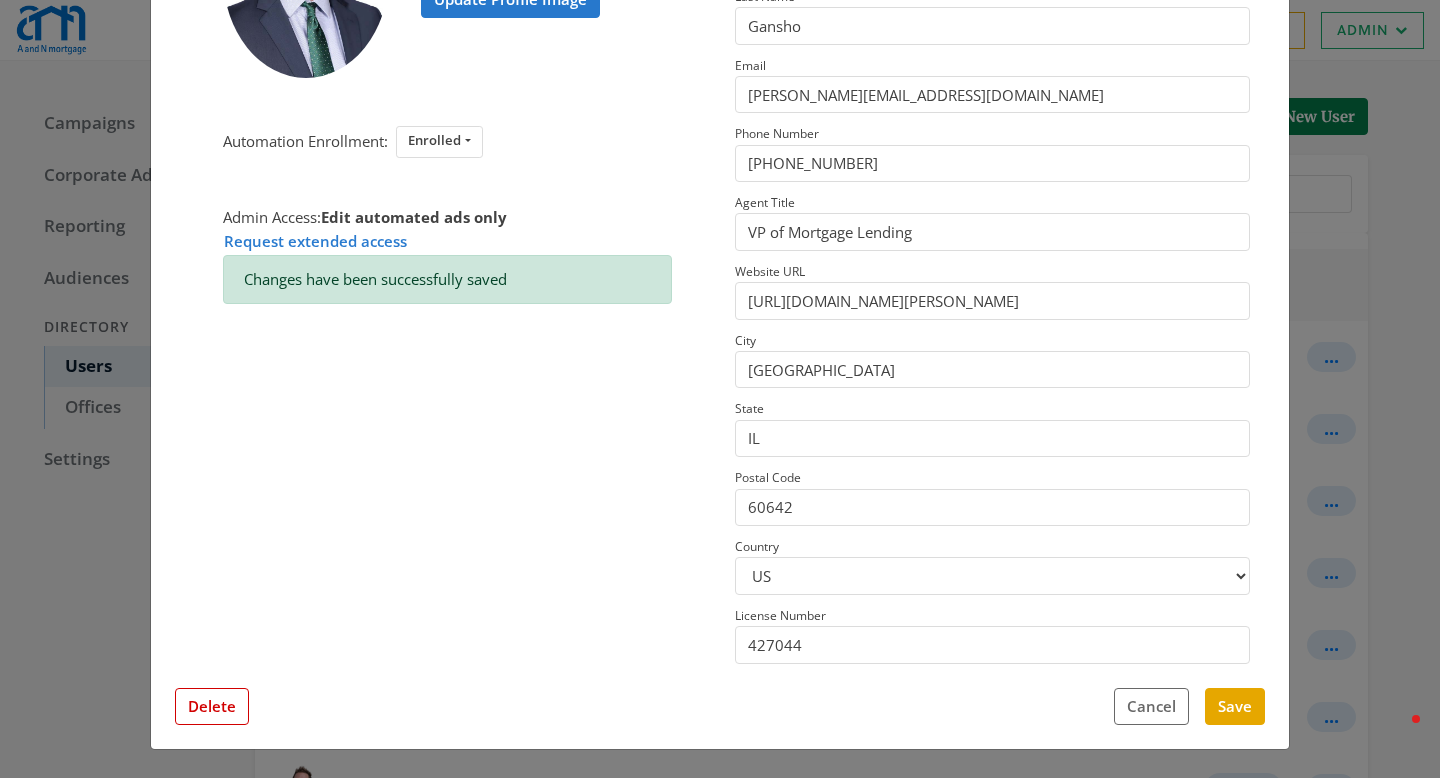click on "× Jason Gansho Update Profile Image Automation Enrollment:  Enrolled Enrolled Not Enrolled Admin Access:  Edit automated ads only Request extended access Changes have been successfully saved  This profile has field overrides    Disable Overrides Only edited fields will override data. No Feed Data First Name Jason Last Name Gansho Email jason@anmtg.com Phone Number (773) 305-5626 Agent Title VP of Mortgage Lending Website URL https://www.anmtg.com/mlo/jason-gansho City Chicago State IL Postal Code 60642 Country US CA License Number 427044 Close Feed Data first name:  -- null -- last name:  -- null -- email:  -- null -- phone:  -- null -- title:  -- null -- website url:  -- null -- city:  -- null -- state:  -- null -- postal code:  -- null -- country:  -- null -- license number:  -- null -- photo URL:  -- null -- Delete Cancel Save" at bounding box center [720, 389] 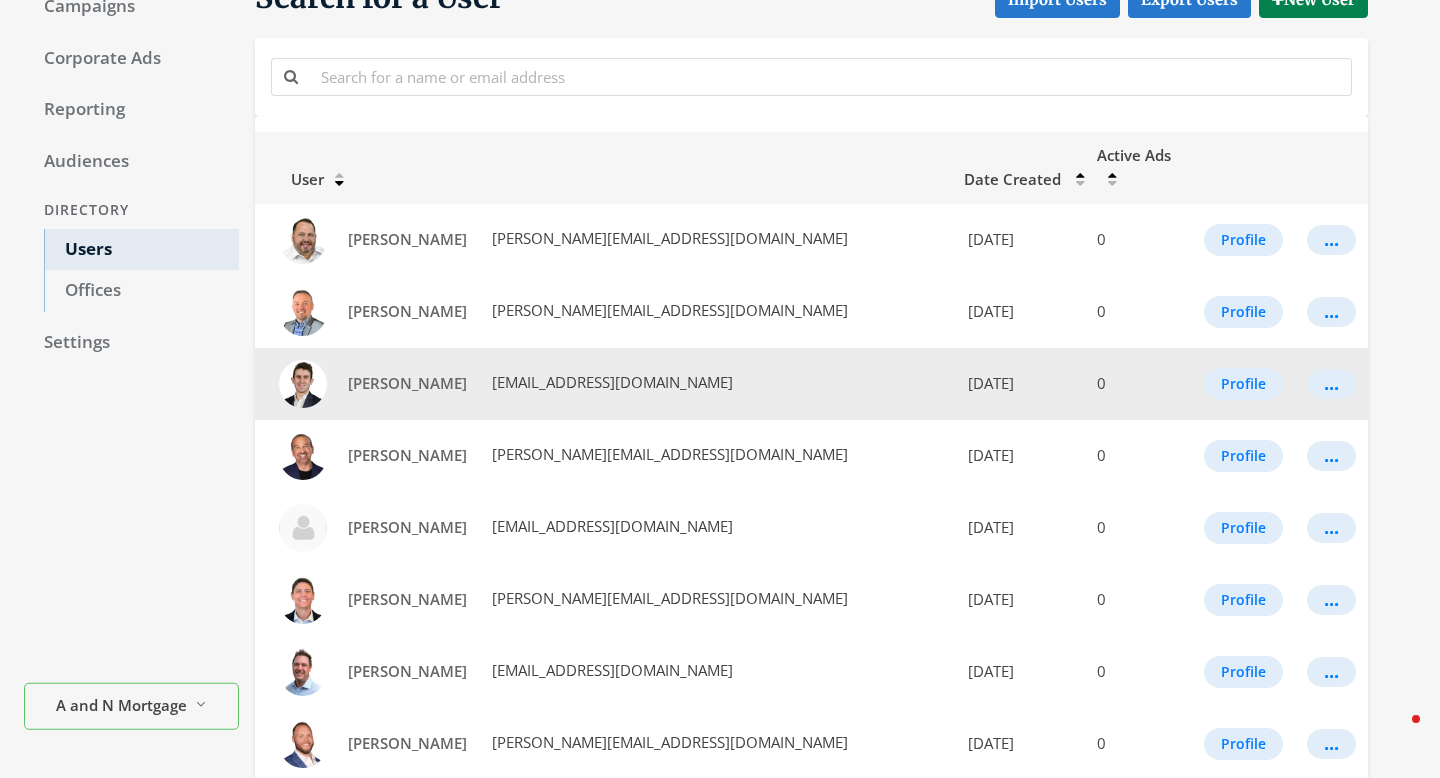 scroll, scrollTop: 111, scrollLeft: 0, axis: vertical 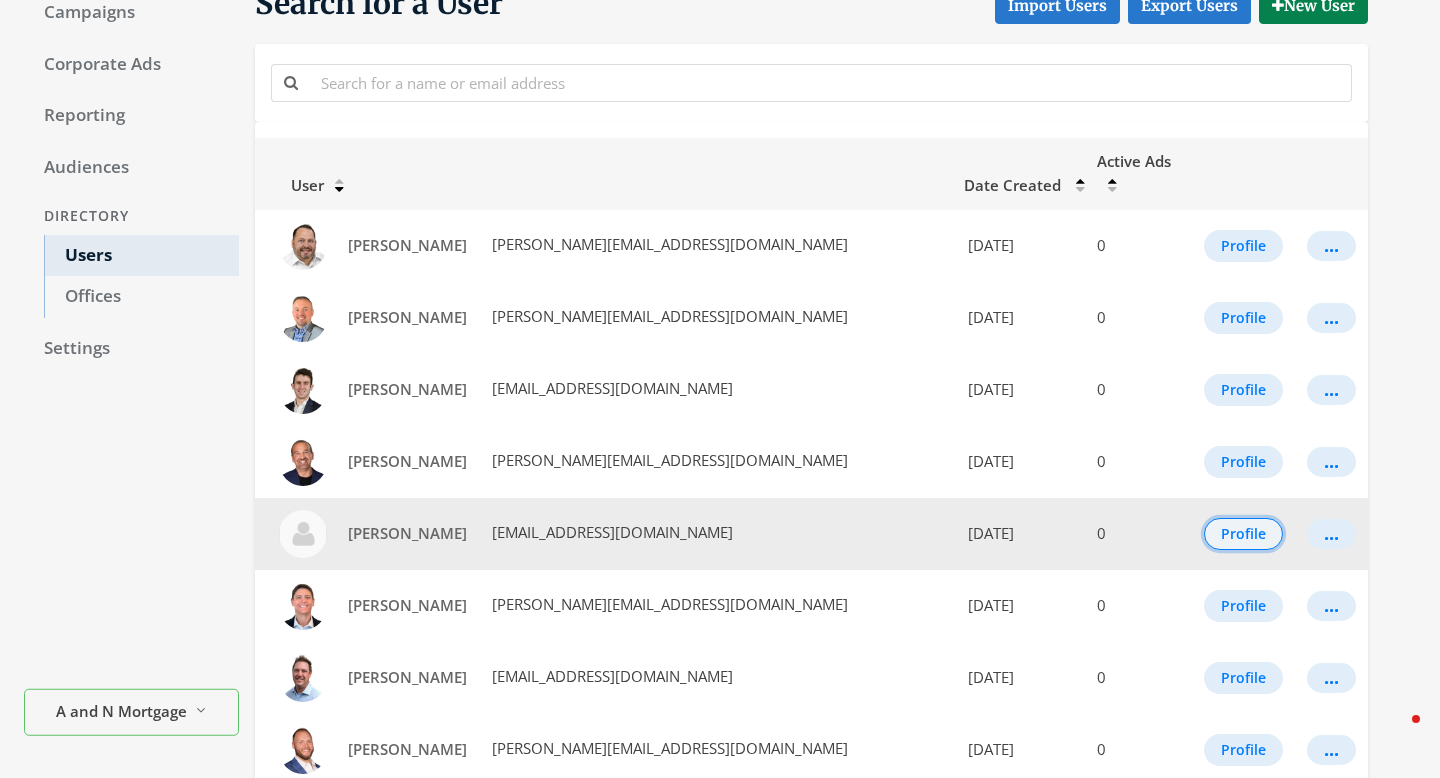 click on "Profile" at bounding box center [1243, 534] 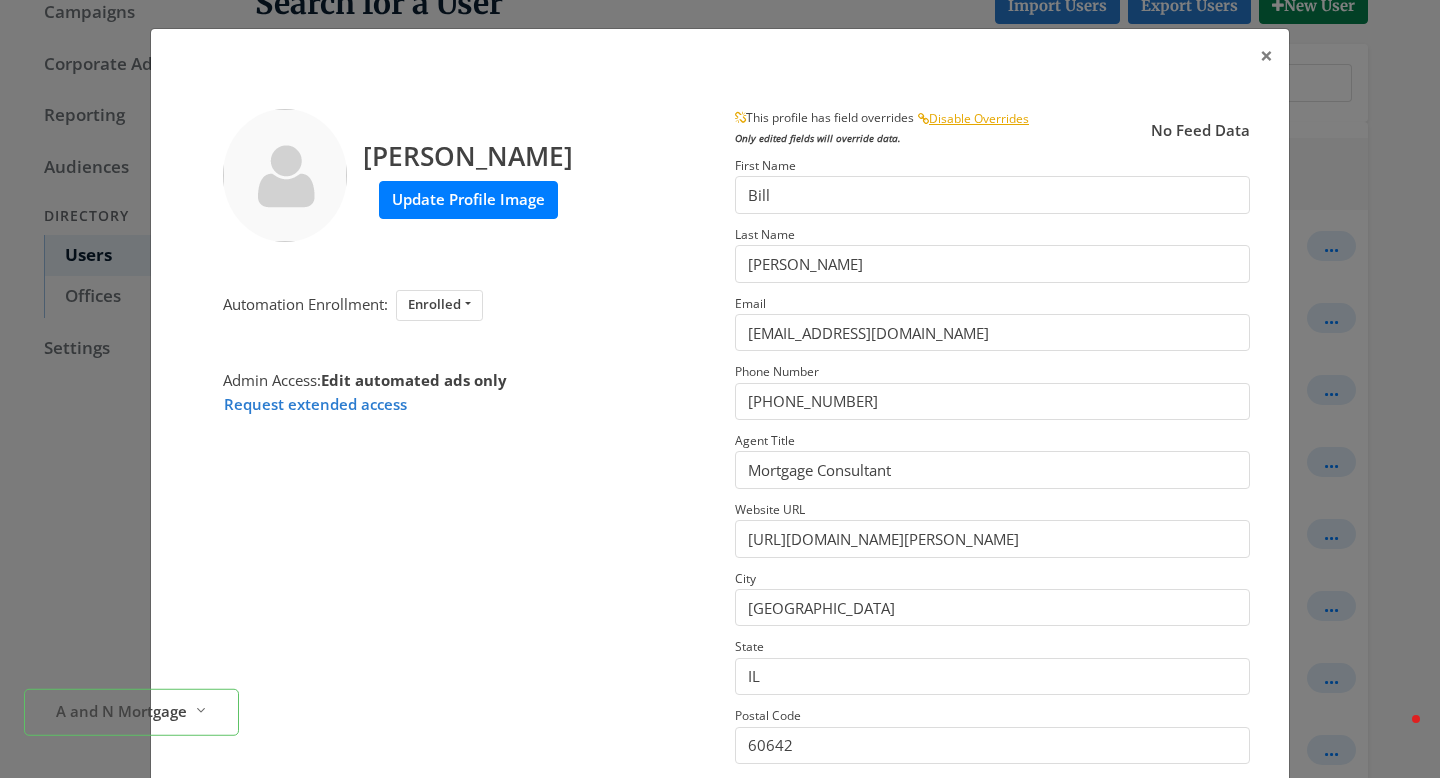click on "Update Profile Image" at bounding box center (468, 199) 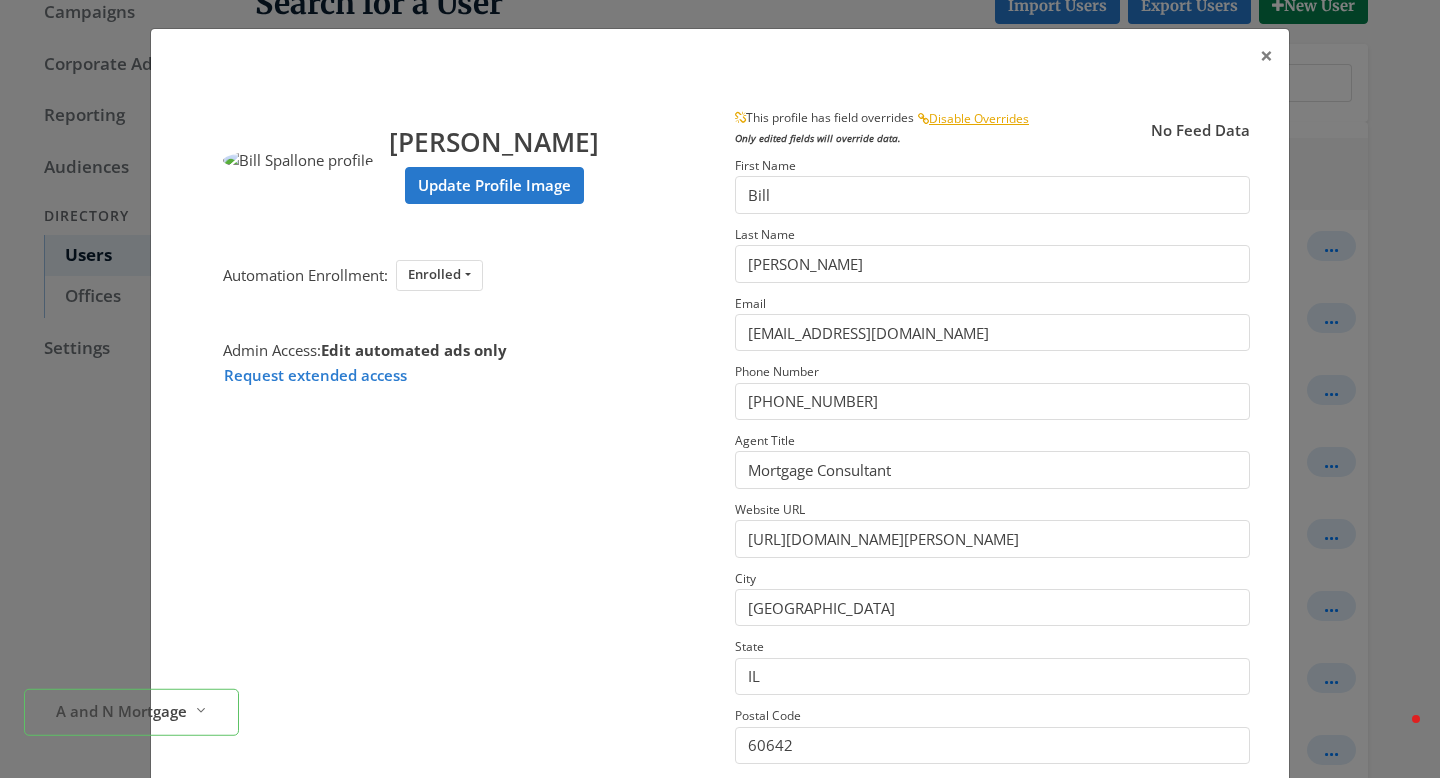 scroll, scrollTop: 238, scrollLeft: 0, axis: vertical 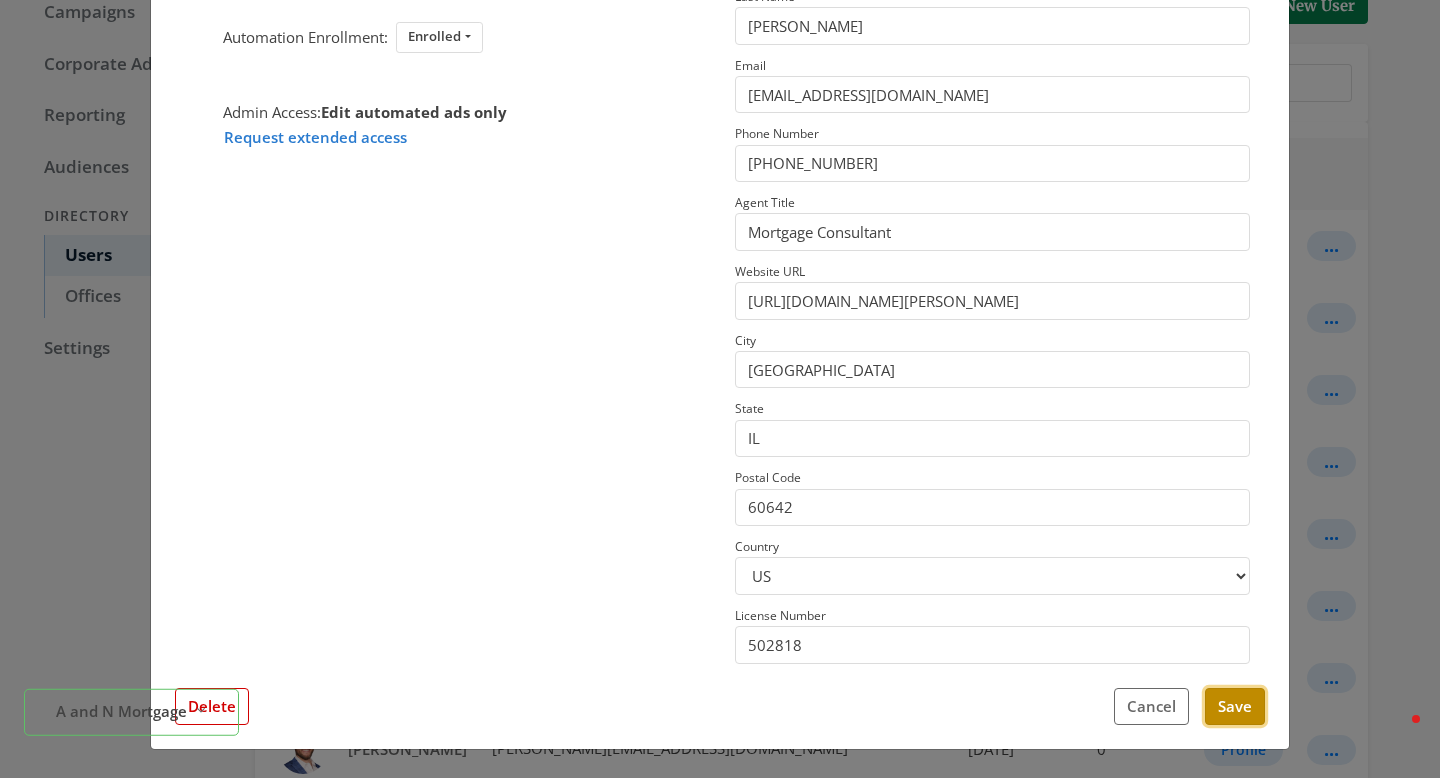 click on "Save" at bounding box center [1235, 706] 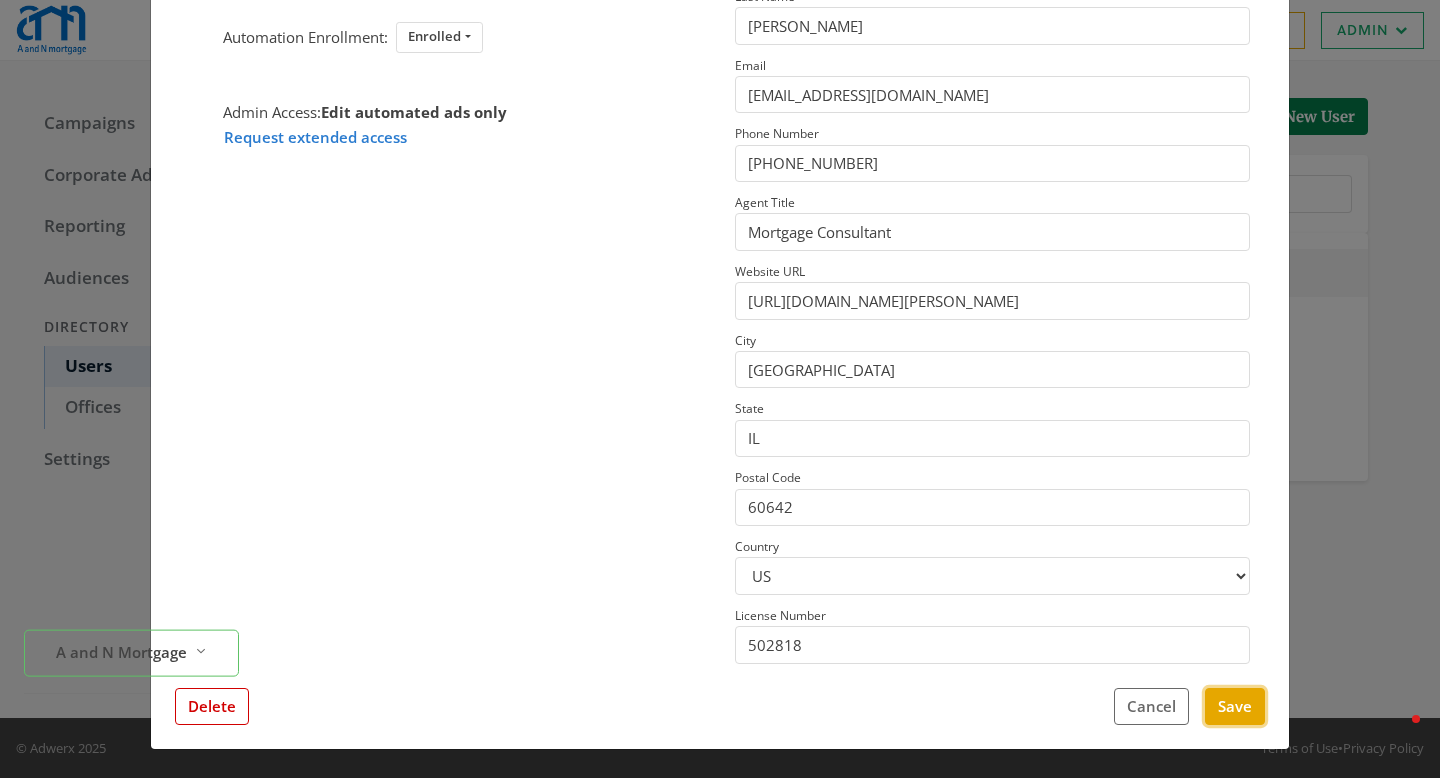 scroll, scrollTop: 0, scrollLeft: 0, axis: both 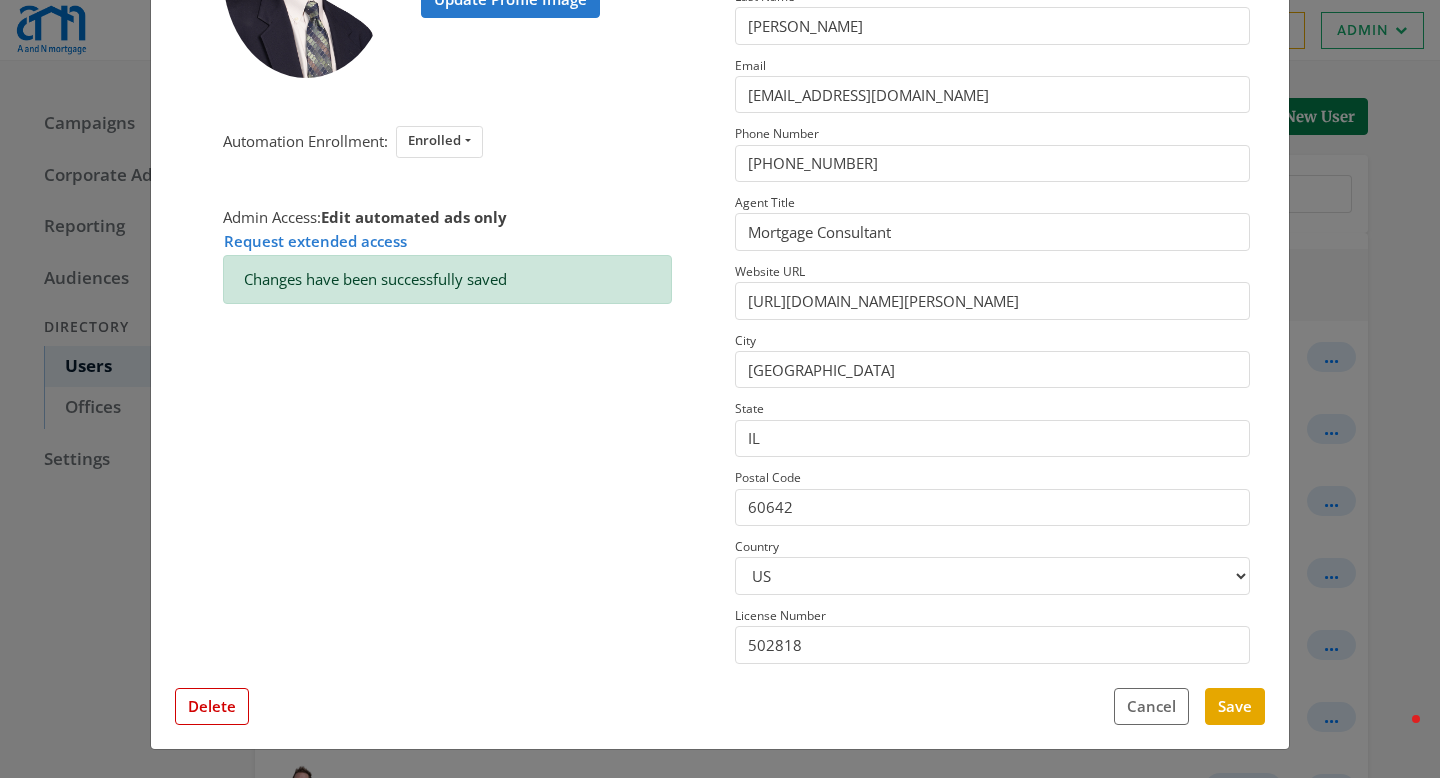 click on "× Bill Spallone Update Profile Image Automation Enrollment:  Enrolled Enrolled Not Enrolled Admin Access:  Edit automated ads only Request extended access Changes have been successfully saved  This profile has field overrides    Disable Overrides Only edited fields will override data. No Feed Data First Name Bill Last Name Spallone Email wjspallone@anmtg.com Phone Number (773) 305-5626 Agent Title Mortgage Consultant Website URL https://www.anmtg.com/mlo/bill-spallone City Chicago State IL Postal Code 60642 Country US CA License Number 502818 Close Feed Data first name:  -- null -- last name:  -- null -- email:  -- null -- phone:  -- null -- title:  -- null -- website url:  -- null -- city:  -- null -- state:  -- null -- postal code:  -- null -- country:  -- null -- license number:  -- null -- photo URL:  -- null -- Delete Cancel Save" at bounding box center (720, 389) 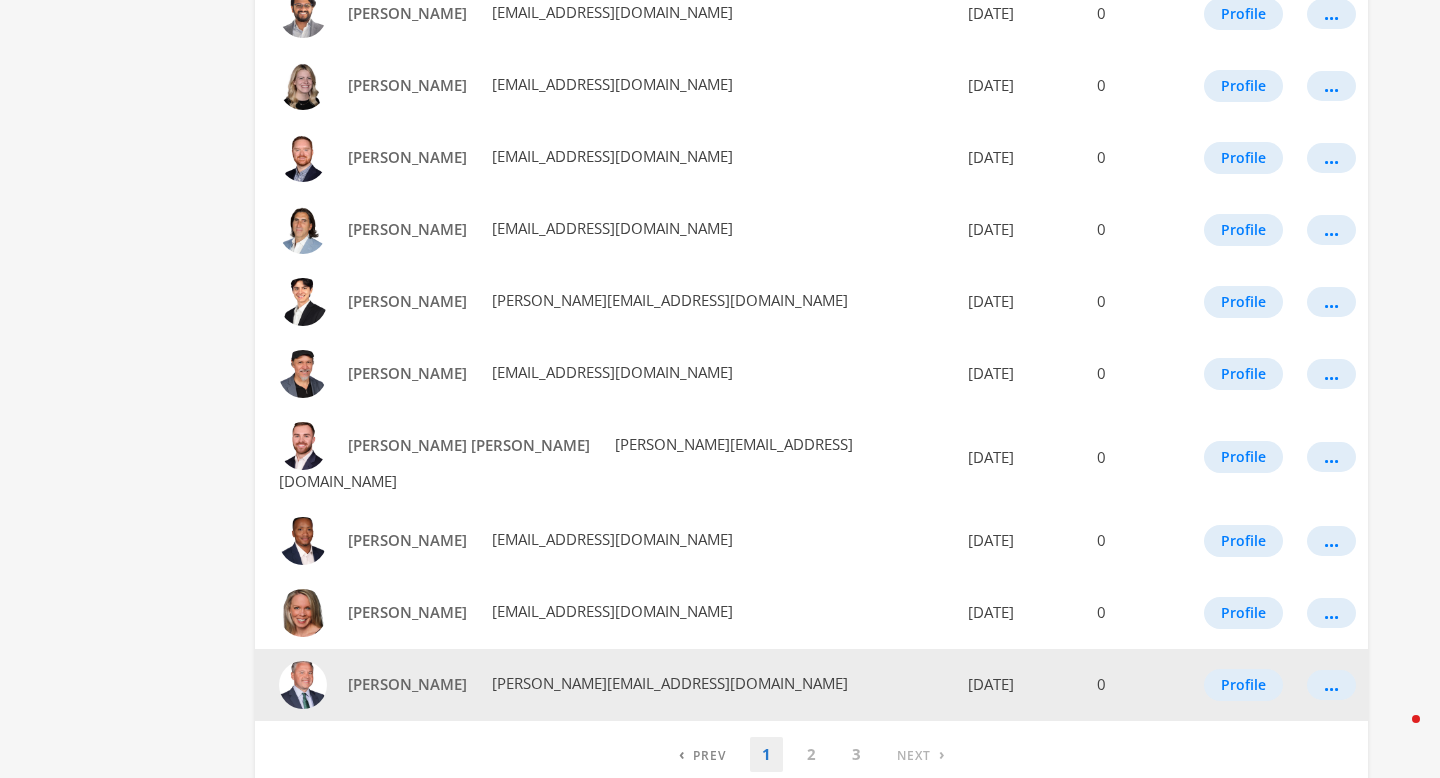 scroll, scrollTop: 1110, scrollLeft: 0, axis: vertical 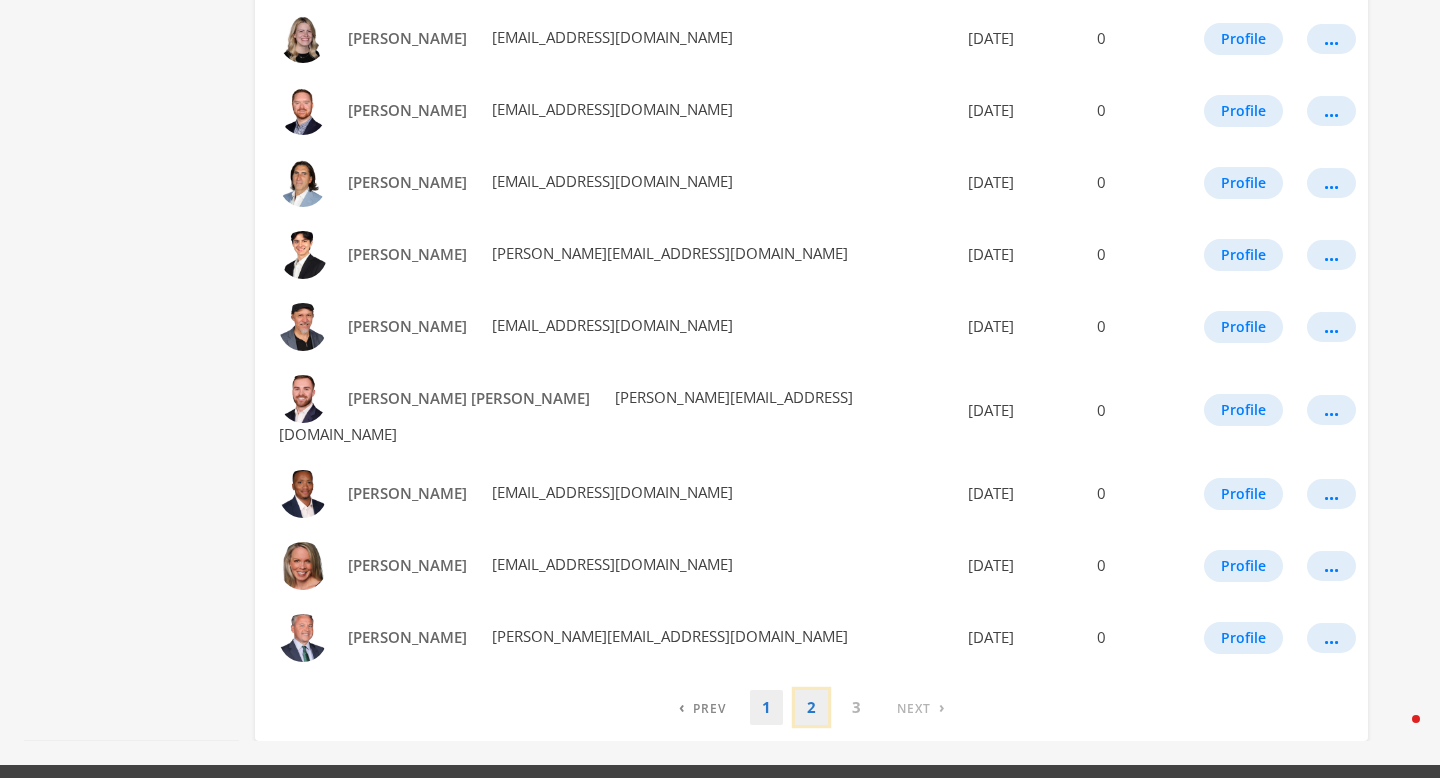 click on "2" at bounding box center (811, 707) 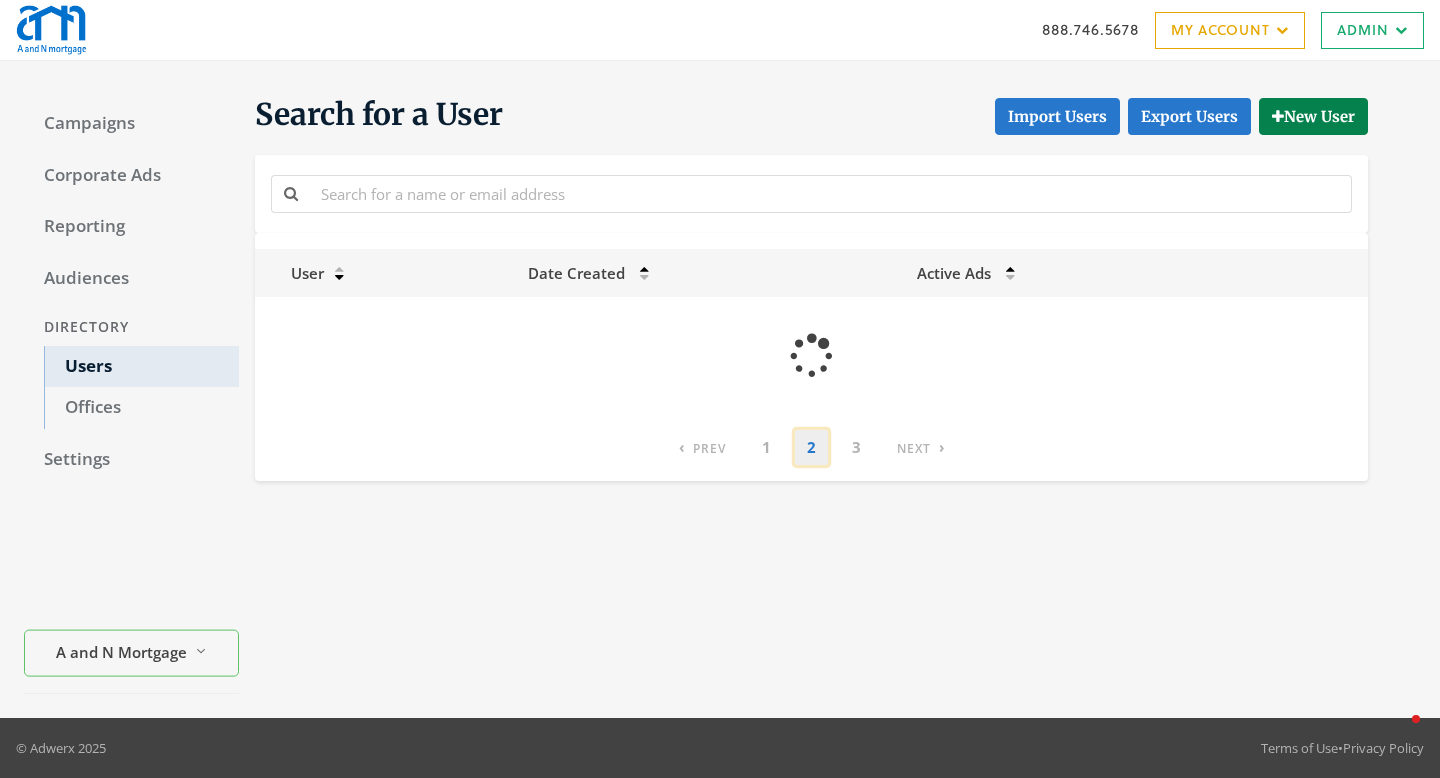scroll, scrollTop: 0, scrollLeft: 0, axis: both 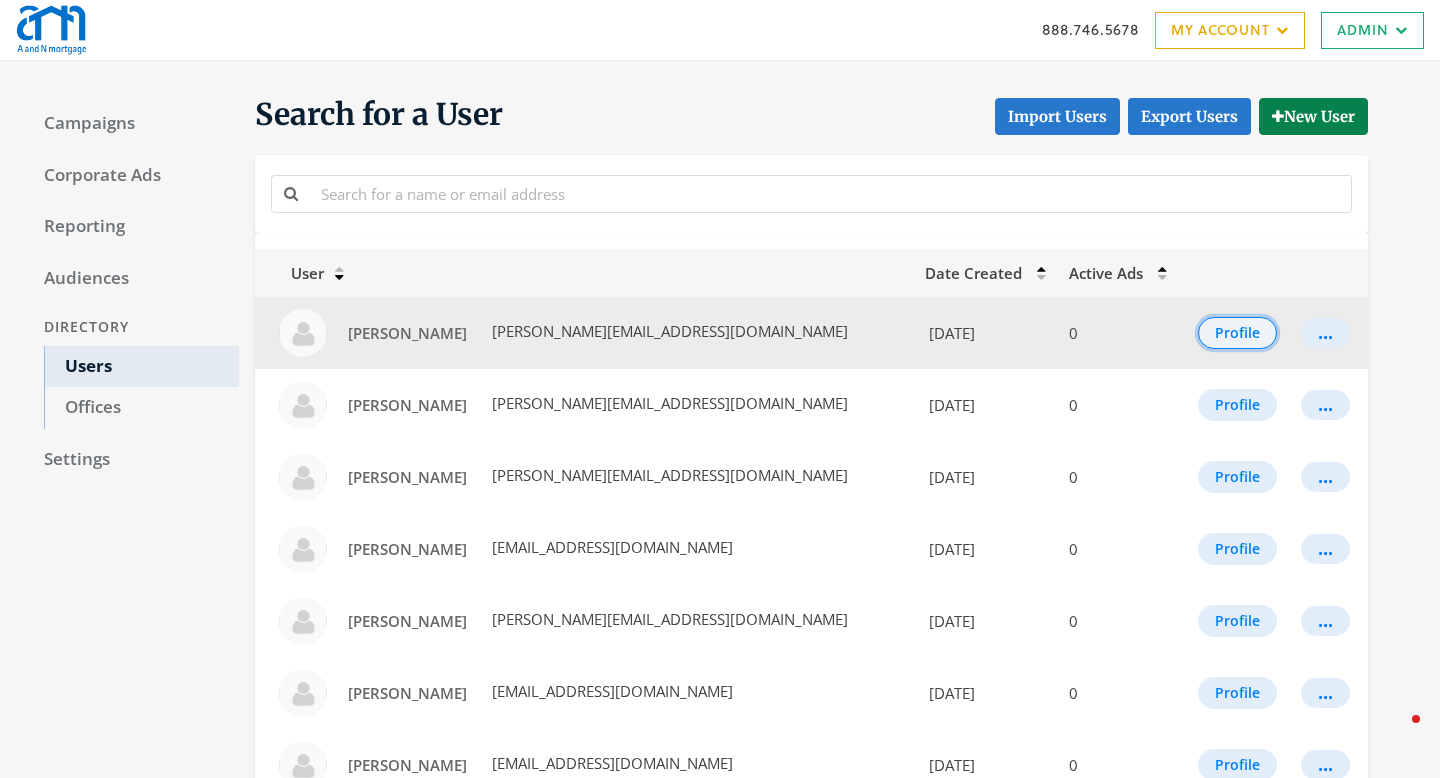 click on "Profile" at bounding box center (1237, 333) 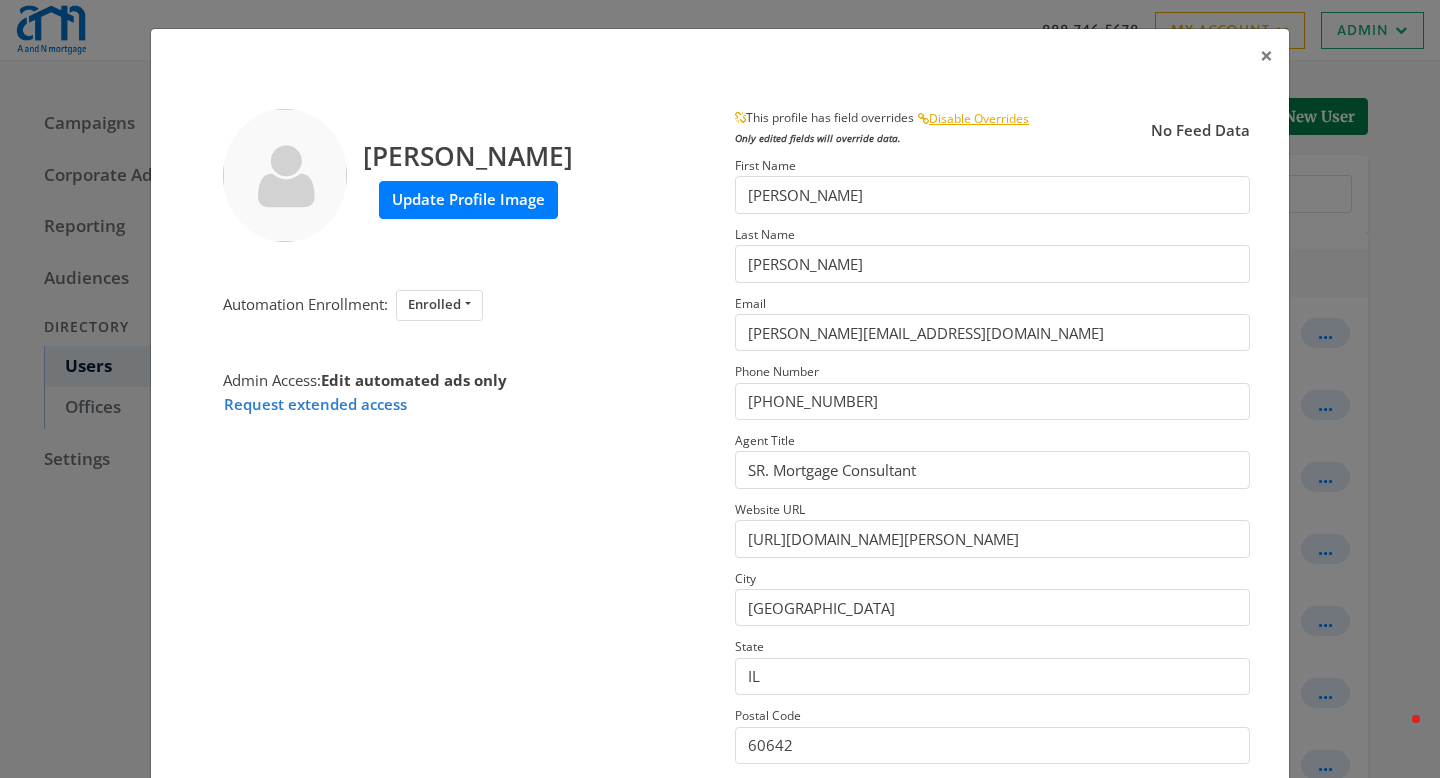click on "Update Profile Image" at bounding box center [468, 199] 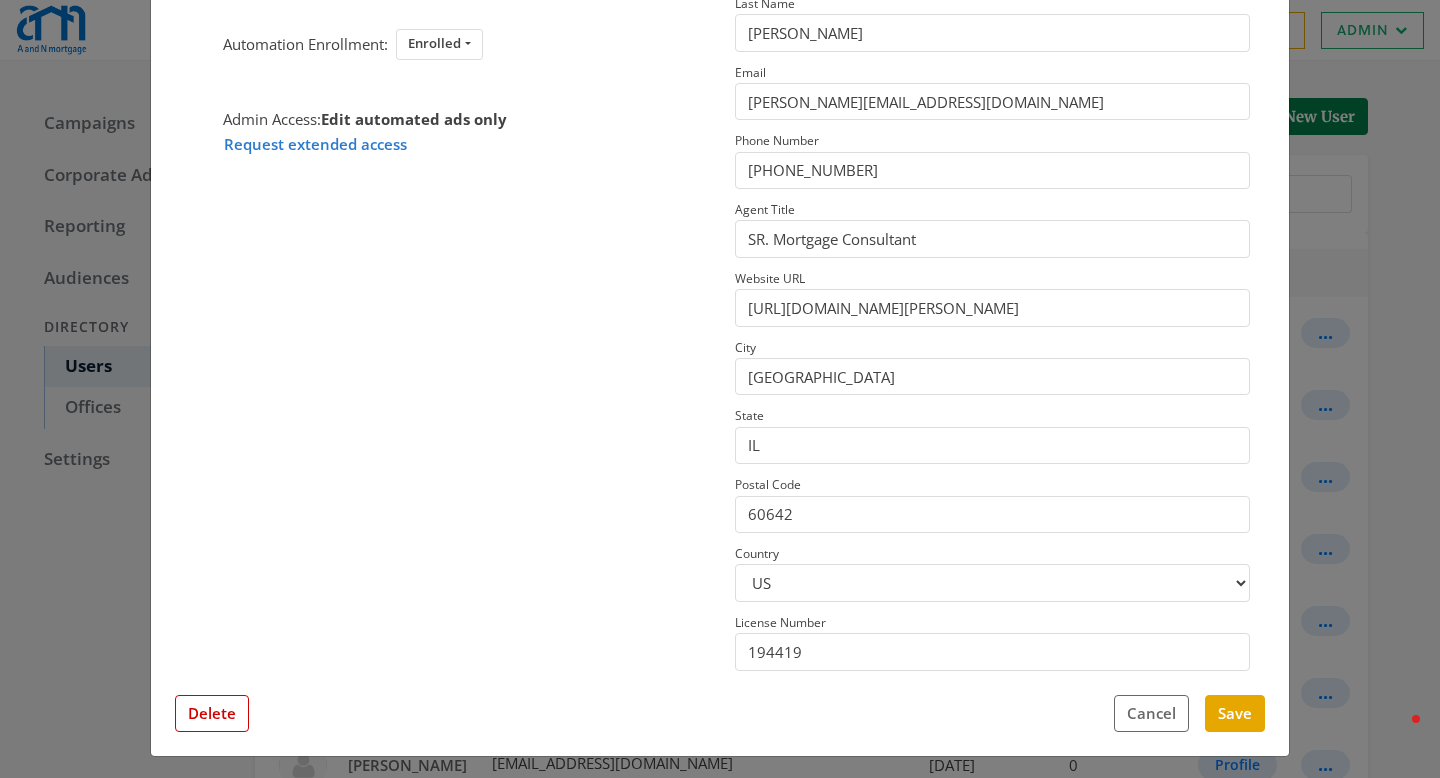 scroll, scrollTop: 238, scrollLeft: 0, axis: vertical 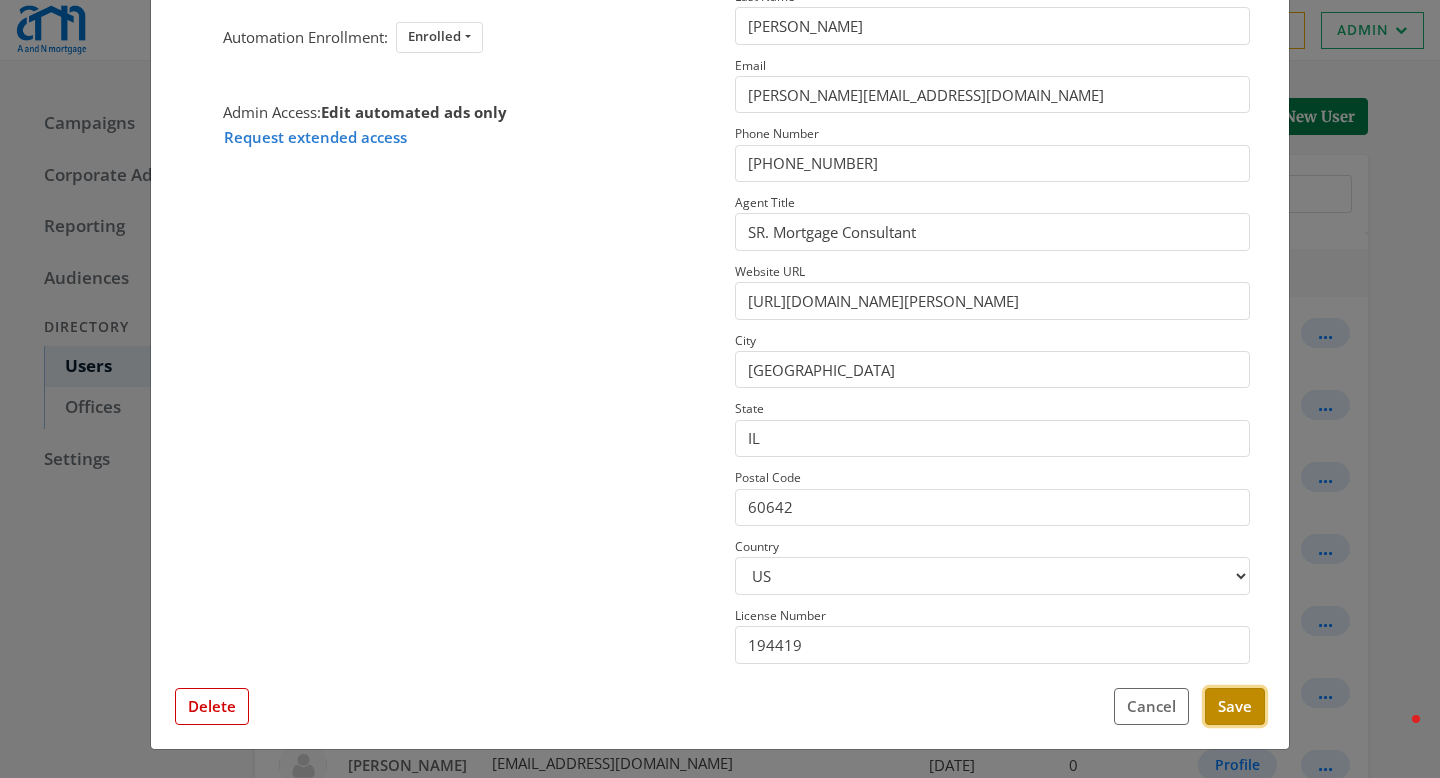 click on "Save" at bounding box center [1235, 706] 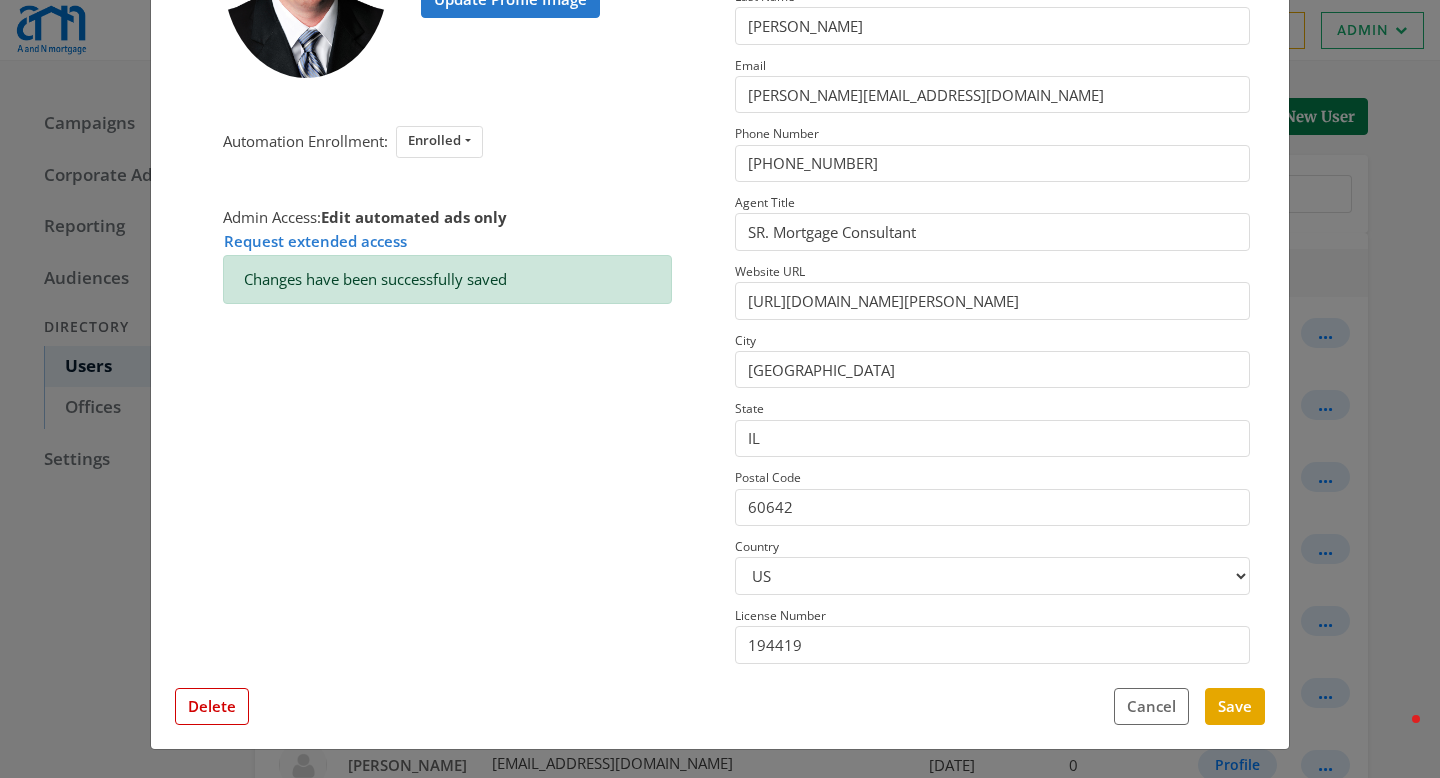 click on "× Jeff Templin Update Profile Image Automation Enrollment:  Enrolled Enrolled Not Enrolled Admin Access:  Edit automated ads only Request extended access Changes have been successfully saved  This profile has field overrides    Disable Overrides Only edited fields will override data. No Feed Data First Name Jeff Last Name Templin Email jeff@anmtg.com Phone Number (773) 305-5626 Agent Title SR. Mortgage Consultant Website URL https://www.anmtg.com/mlo/jeff-templin City Chicago State IL Postal Code 60642 Country US CA License Number 194419 Close Feed Data first name:  -- null -- last name:  -- null -- email:  -- null -- phone:  -- null -- title:  -- null -- website url:  -- null -- city:  -- null -- state:  -- null -- postal code:  -- null -- country:  -- null -- license number:  -- null -- photo URL:  -- null -- Delete Cancel Save" at bounding box center [720, 389] 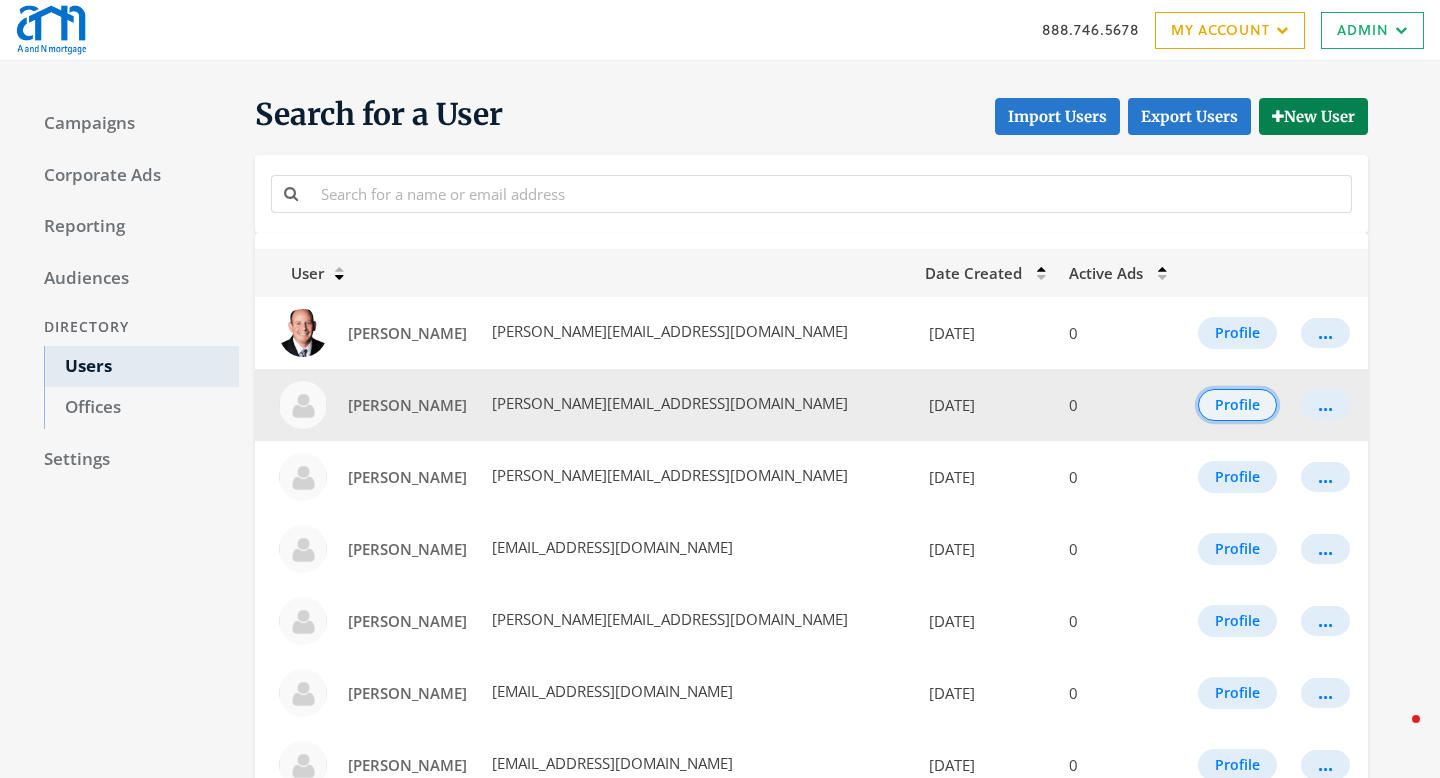 click on "Profile" at bounding box center [1237, 405] 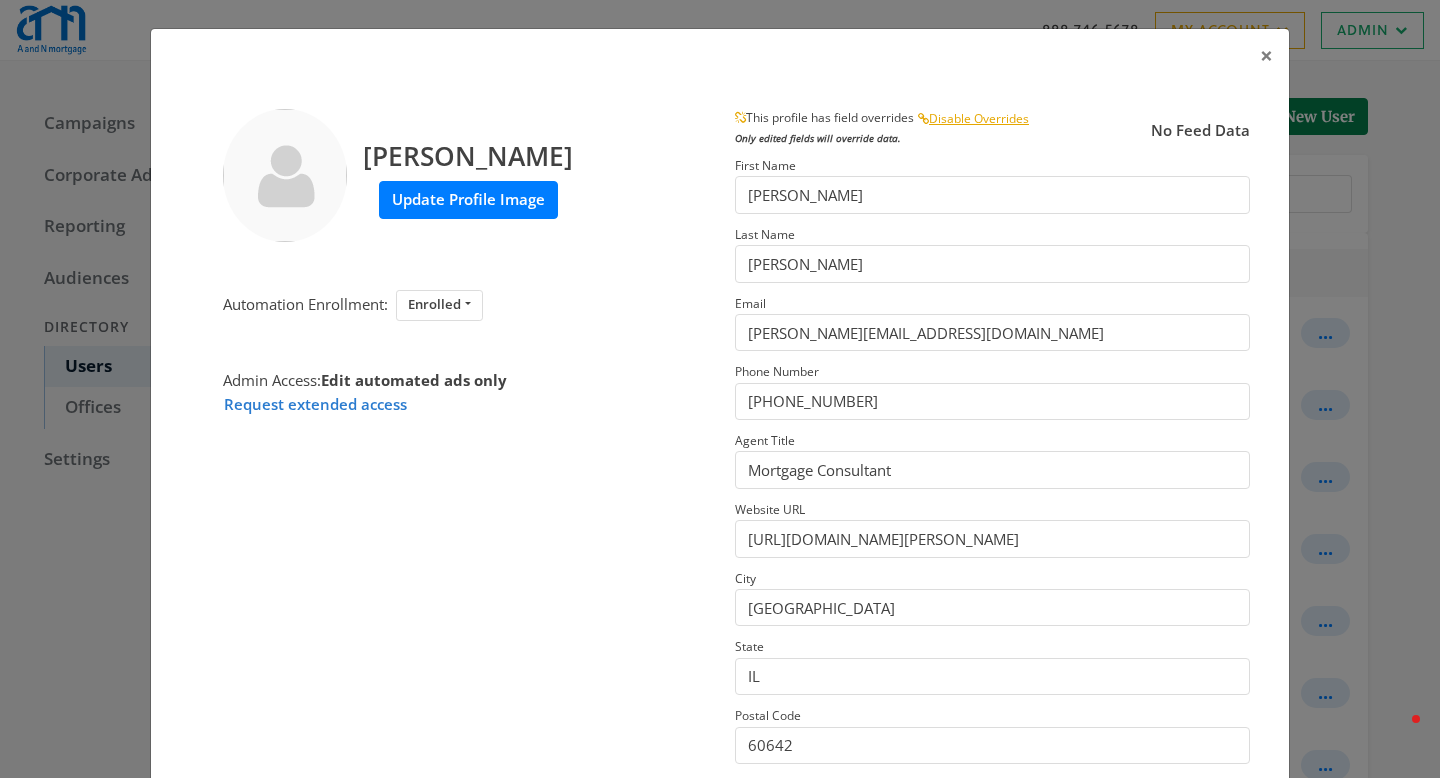 click on "Update Profile Image" at bounding box center [468, 199] 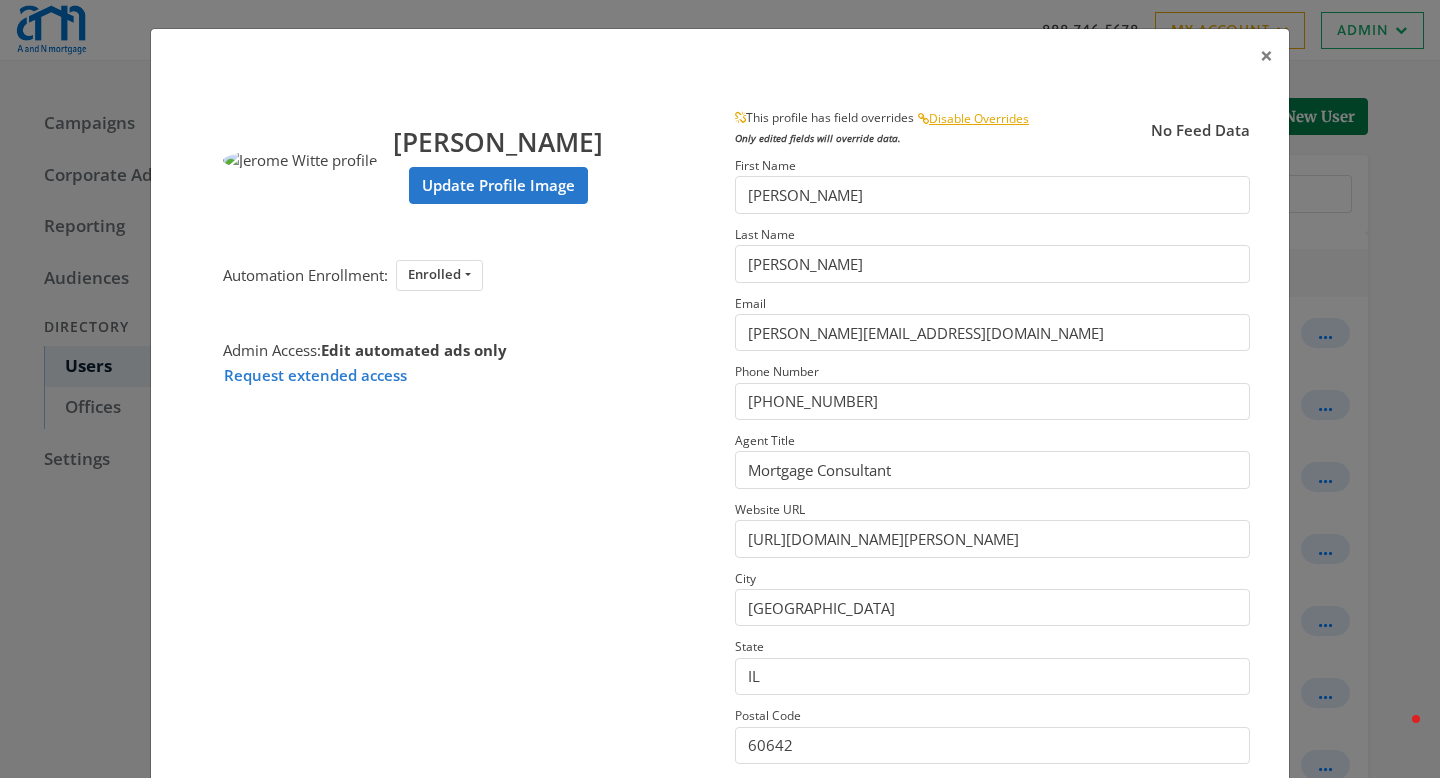 click on "× Jerome Witte Update Profile Image Automation Enrollment:  Enrolled Enrolled Not Enrolled Admin Access:  Edit automated ads only Request extended access  This profile has field overrides    Disable Overrides Only edited fields will override data. No Feed Data First Name Jerome Last Name Witte Email jerome@anmtg.com Phone Number (773) 305-5626 Agent Title Mortgage Consultant Website URL https://www.anmtg.com/mlo/jerome-witte City Chicago State IL Postal Code 60642 Country US CA License Number 2566543 Close Feed Data first name:  -- null -- last name:  -- null -- email:  -- null -- phone:  -- null -- title:  -- null -- website url:  -- null -- city:  -- null -- state:  -- null -- postal code:  -- null -- country:  -- null -- license number:  -- null -- photo URL:  -- null -- Delete Cancel Save" at bounding box center (720, 389) 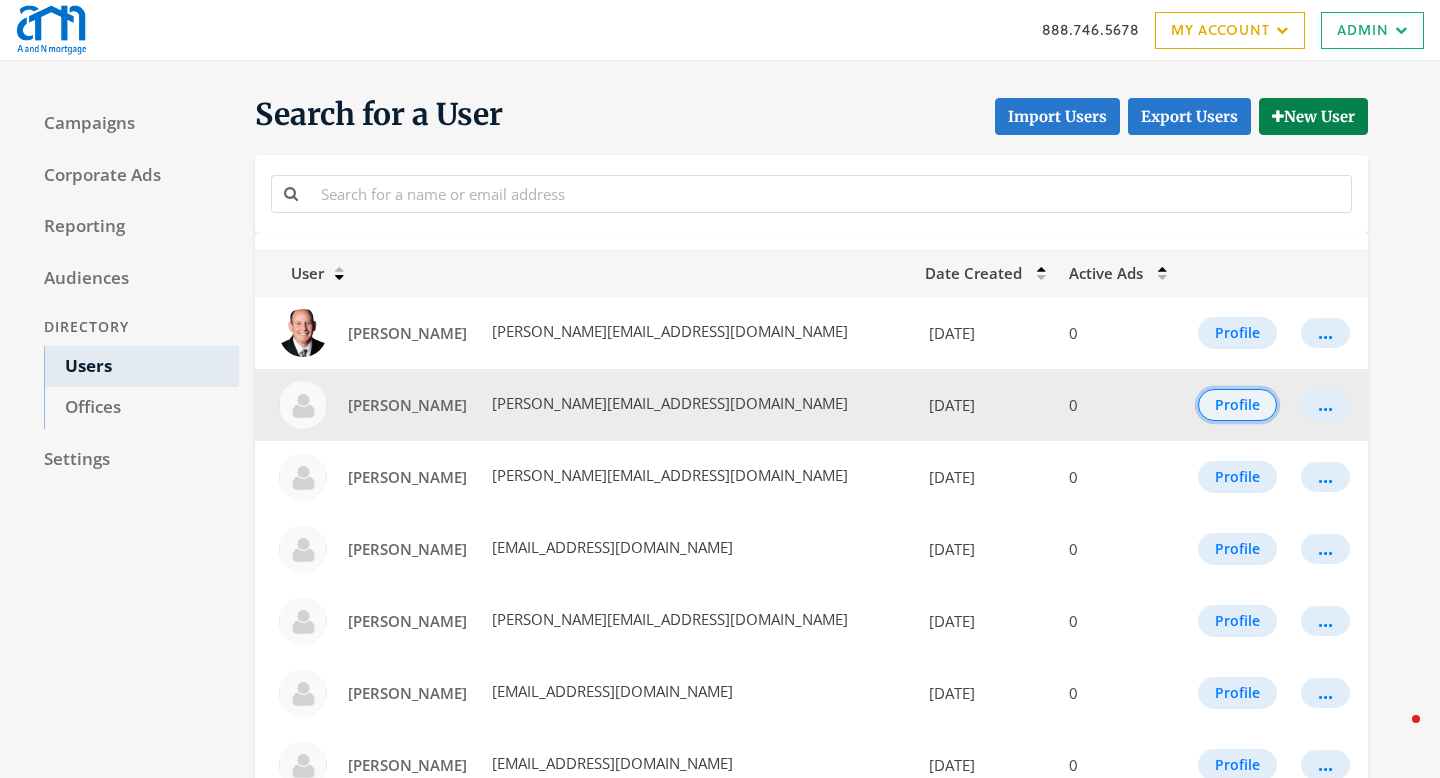 click on "Profile" at bounding box center (1237, 405) 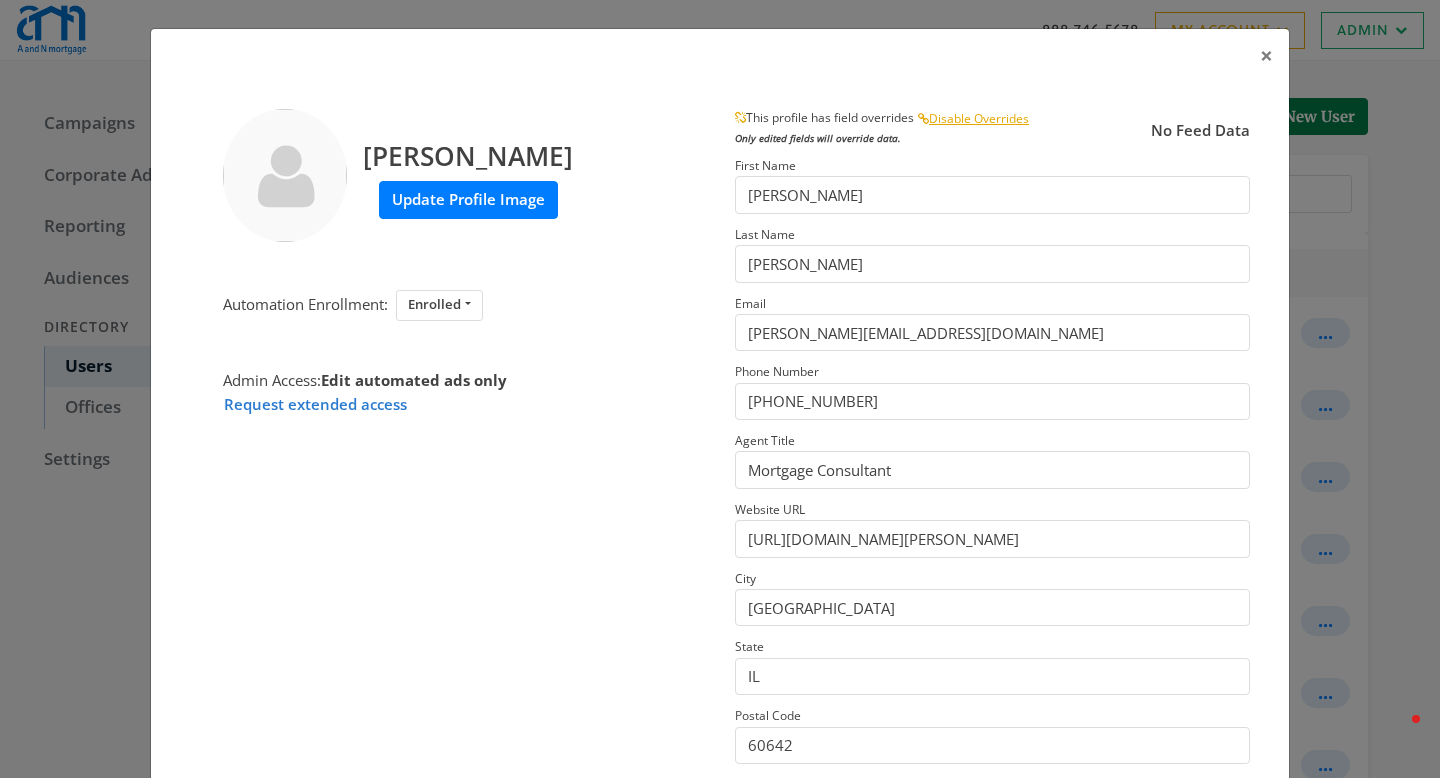 click on "Update Profile Image" at bounding box center [468, 199] 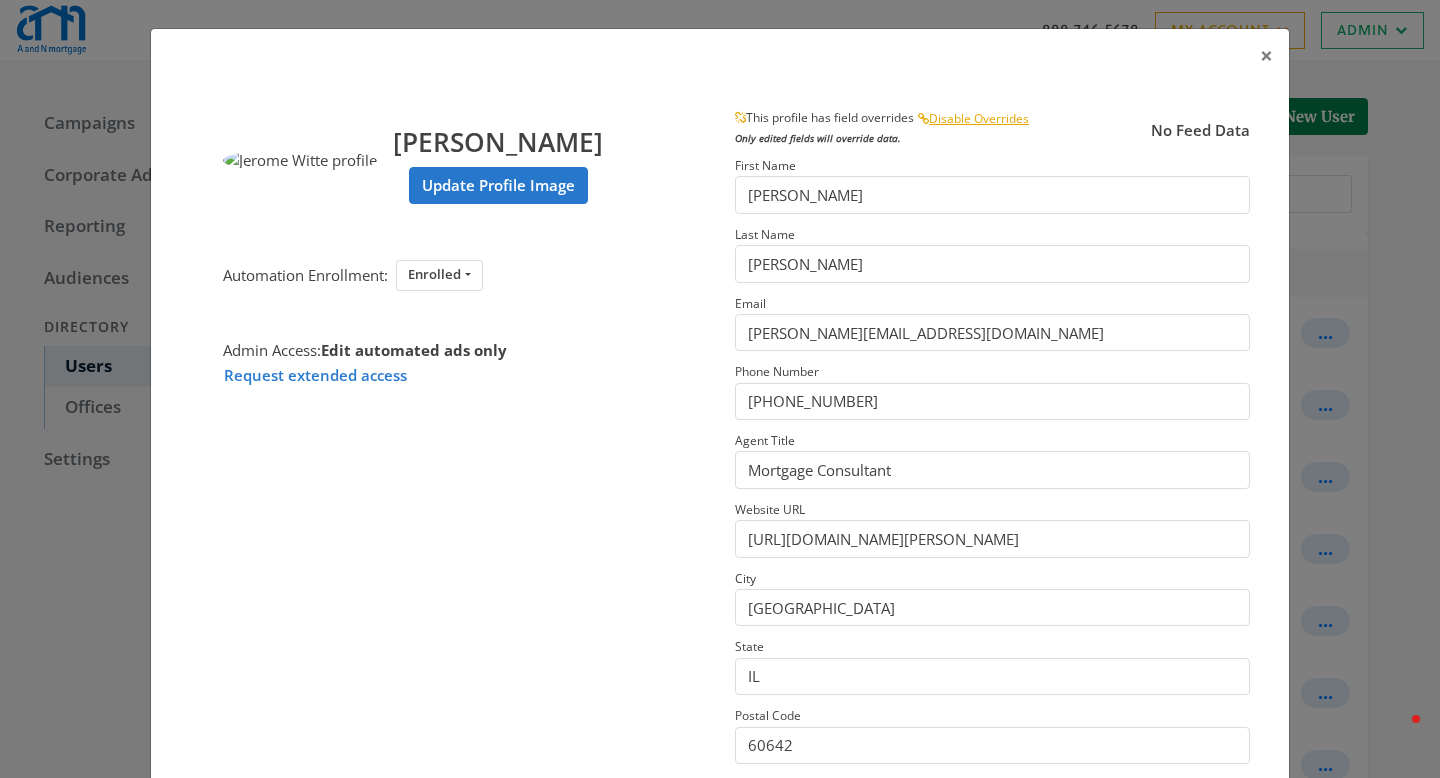 scroll, scrollTop: 238, scrollLeft: 0, axis: vertical 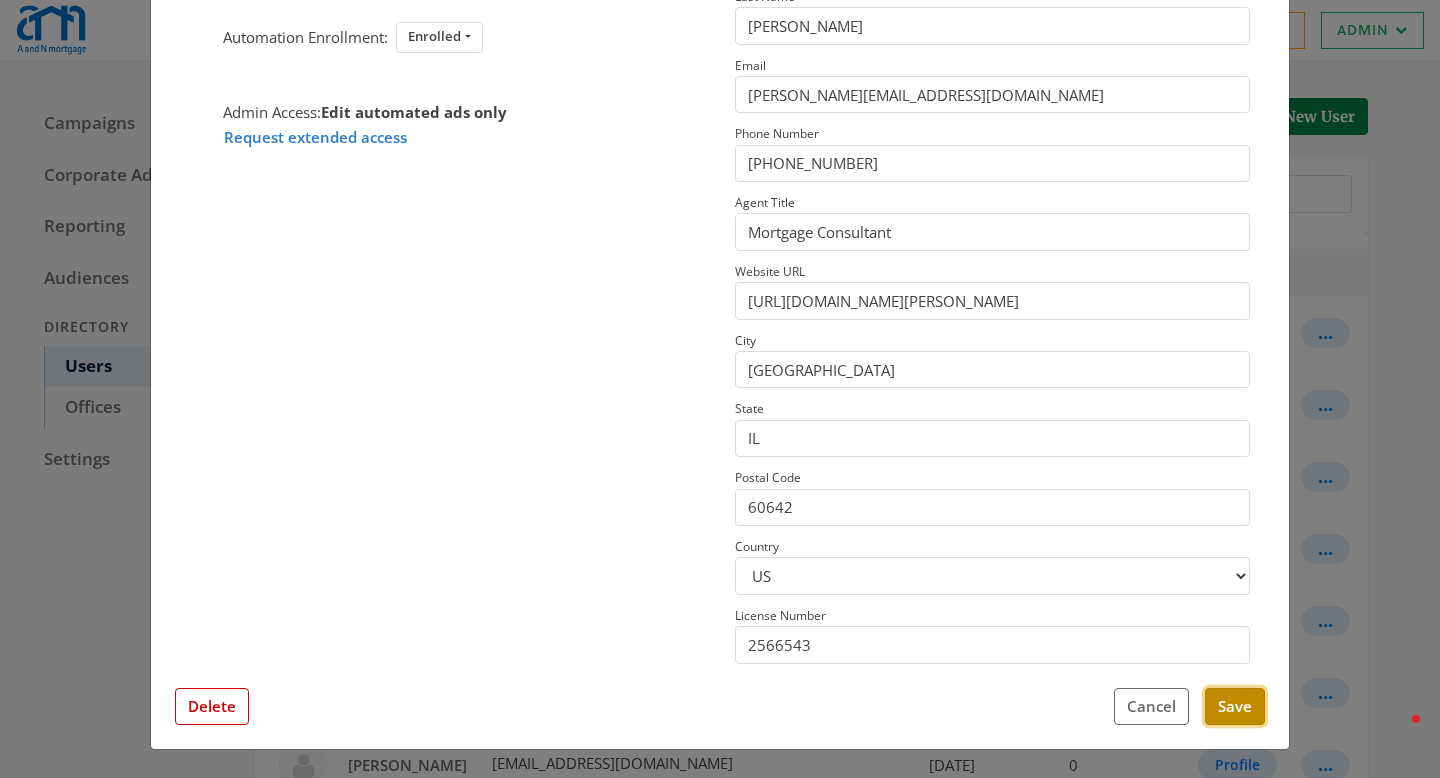 click on "Save" at bounding box center [1235, 706] 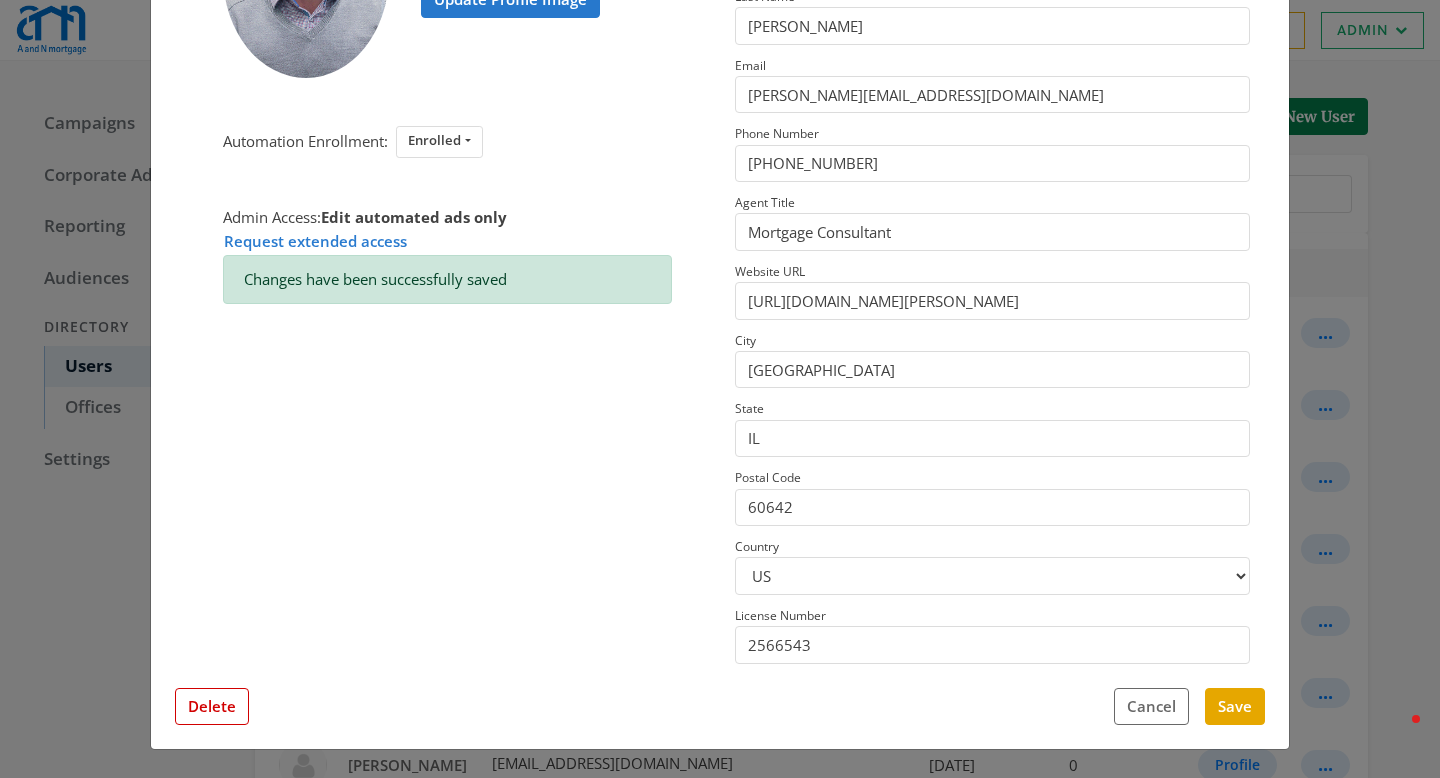 click on "× Jerome Witte Update Profile Image Automation Enrollment:  Enrolled Enrolled Not Enrolled Admin Access:  Edit automated ads only Request extended access Changes have been successfully saved  This profile has field overrides    Disable Overrides Only edited fields will override data. No Feed Data First Name Jerome Last Name Witte Email jerome@anmtg.com Phone Number (773) 305-5626 Agent Title Mortgage Consultant Website URL https://www.anmtg.com/mlo/jerome-witte City Chicago State IL Postal Code 60642 Country US CA License Number 2566543 Close Feed Data first name:  -- null -- last name:  -- null -- email:  -- null -- phone:  -- null -- title:  -- null -- website url:  -- null -- city:  -- null -- state:  -- null -- postal code:  -- null -- country:  -- null -- license number:  -- null -- photo URL:  -- null -- Delete Cancel Save" at bounding box center [720, 389] 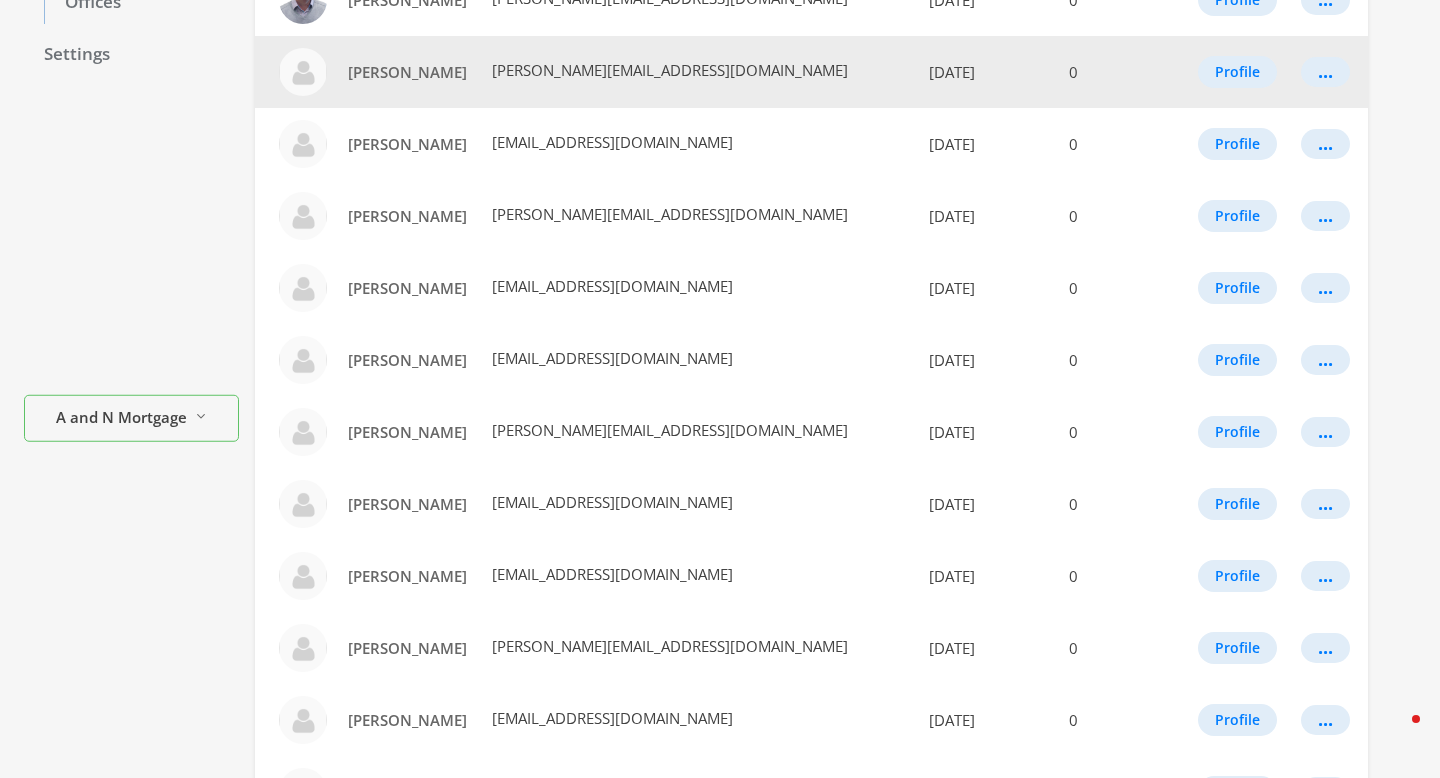 scroll, scrollTop: 414, scrollLeft: 0, axis: vertical 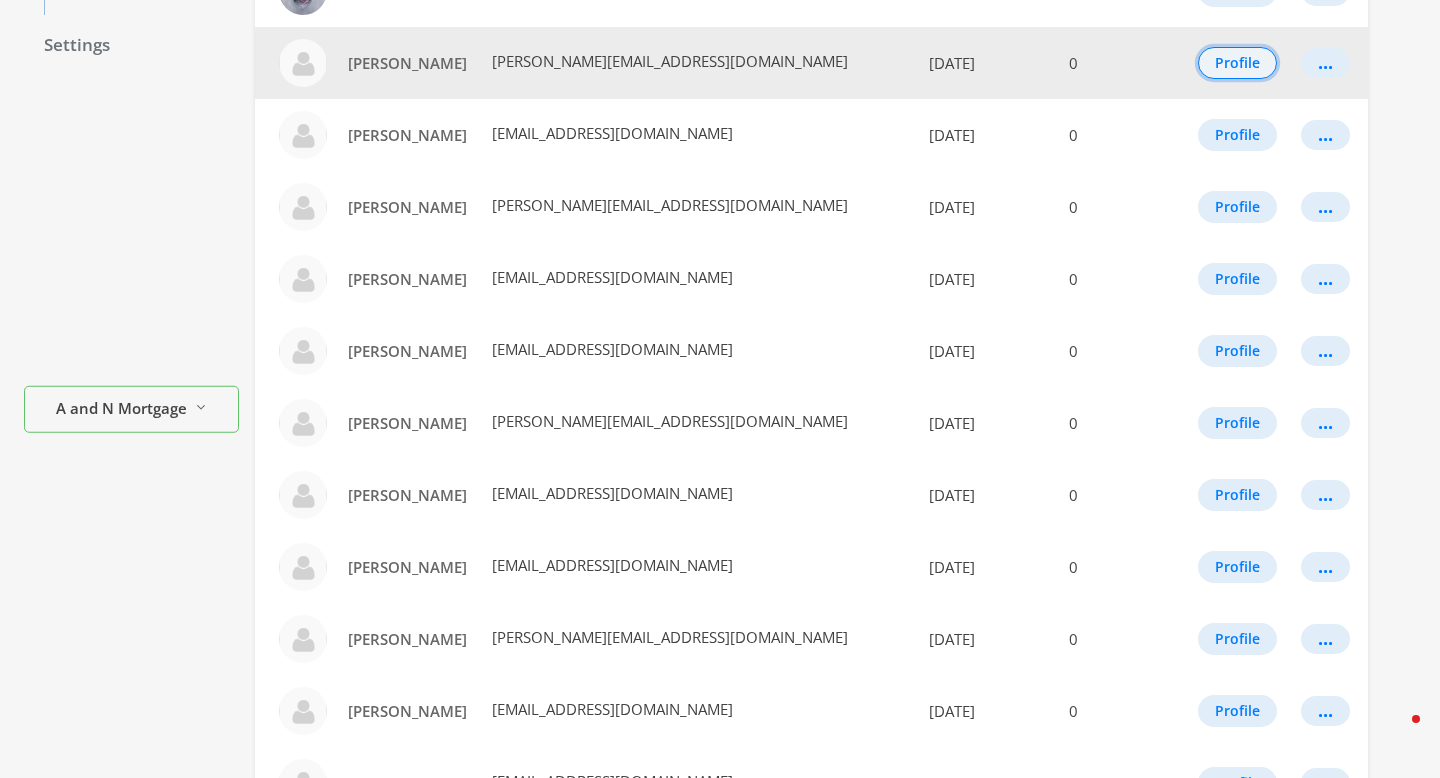 click on "Profile" at bounding box center (1237, 63) 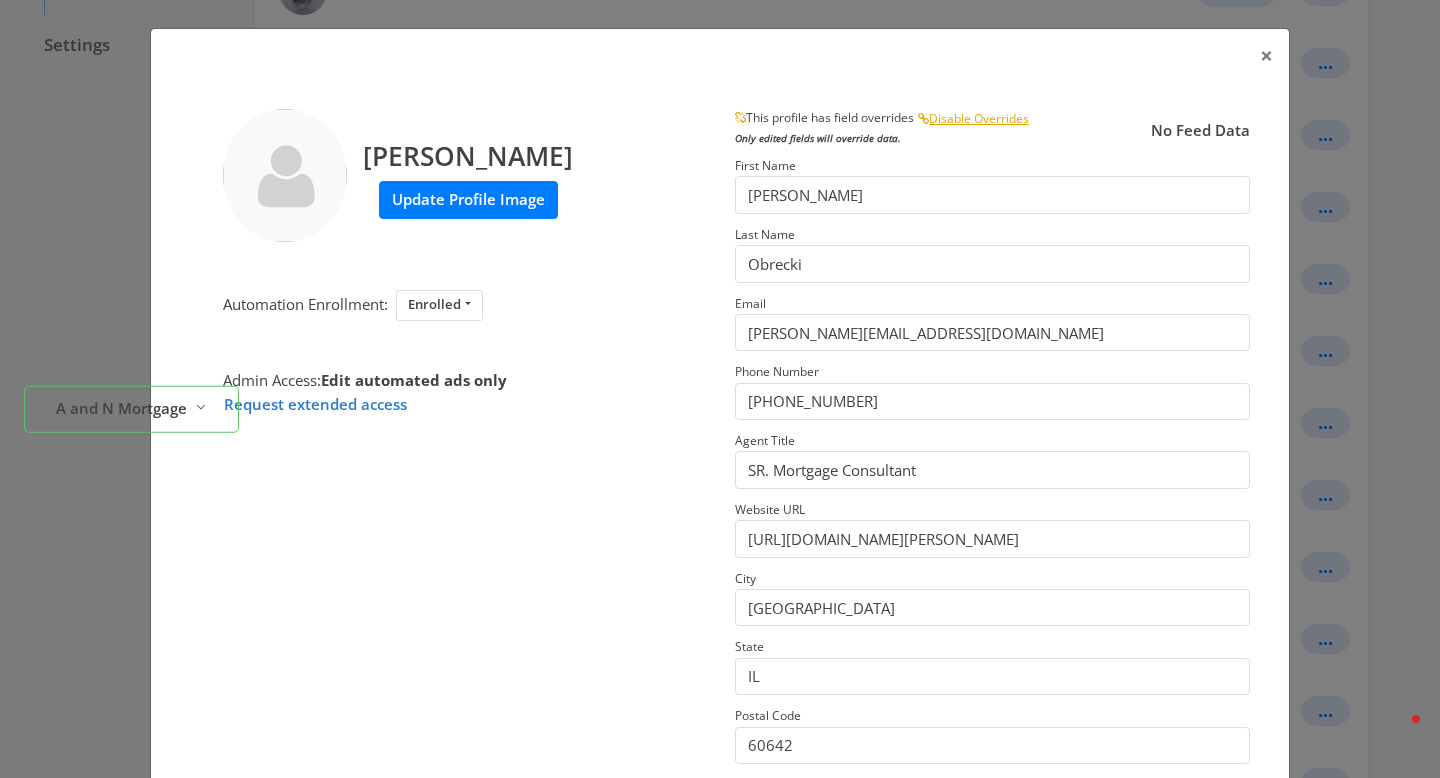 click on "Update Profile Image" at bounding box center (468, 199) 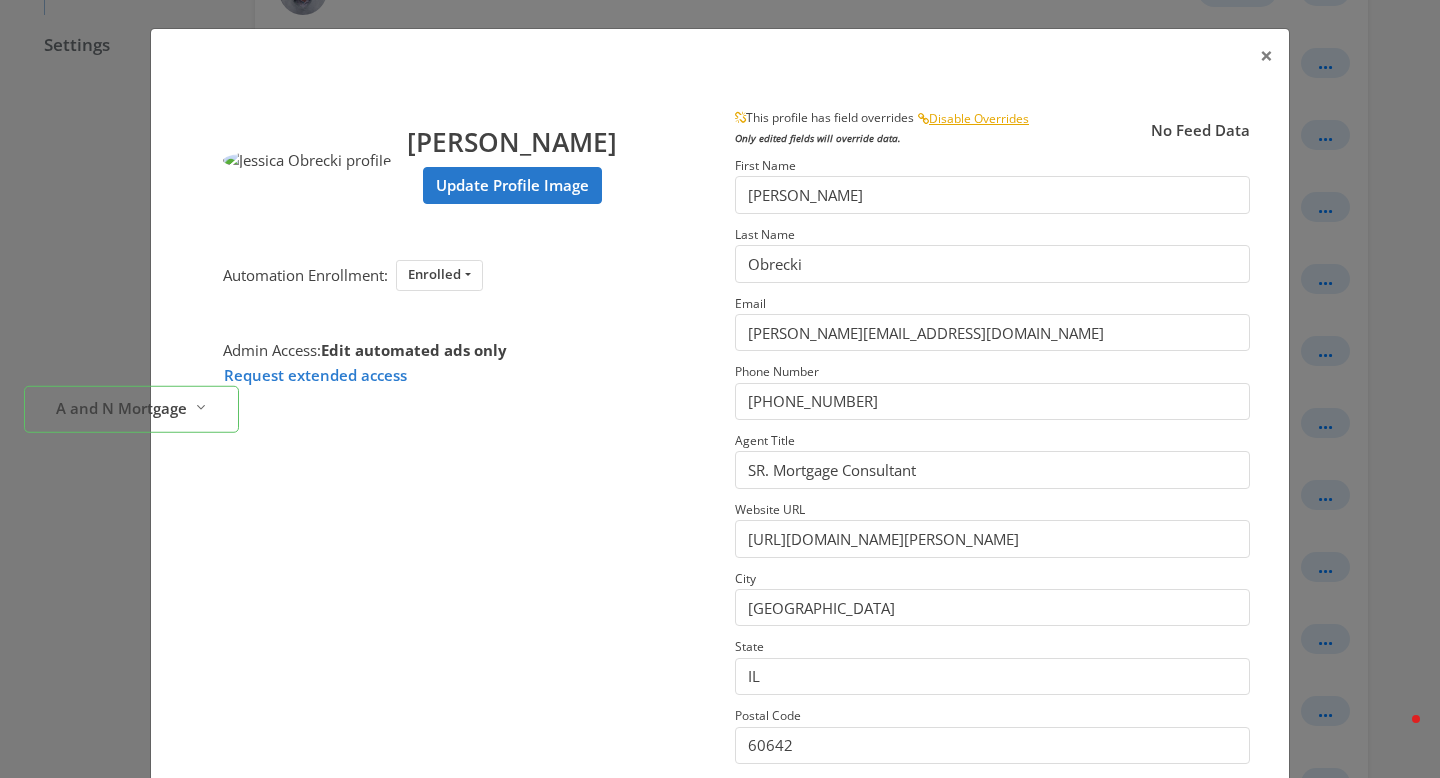 scroll, scrollTop: 238, scrollLeft: 0, axis: vertical 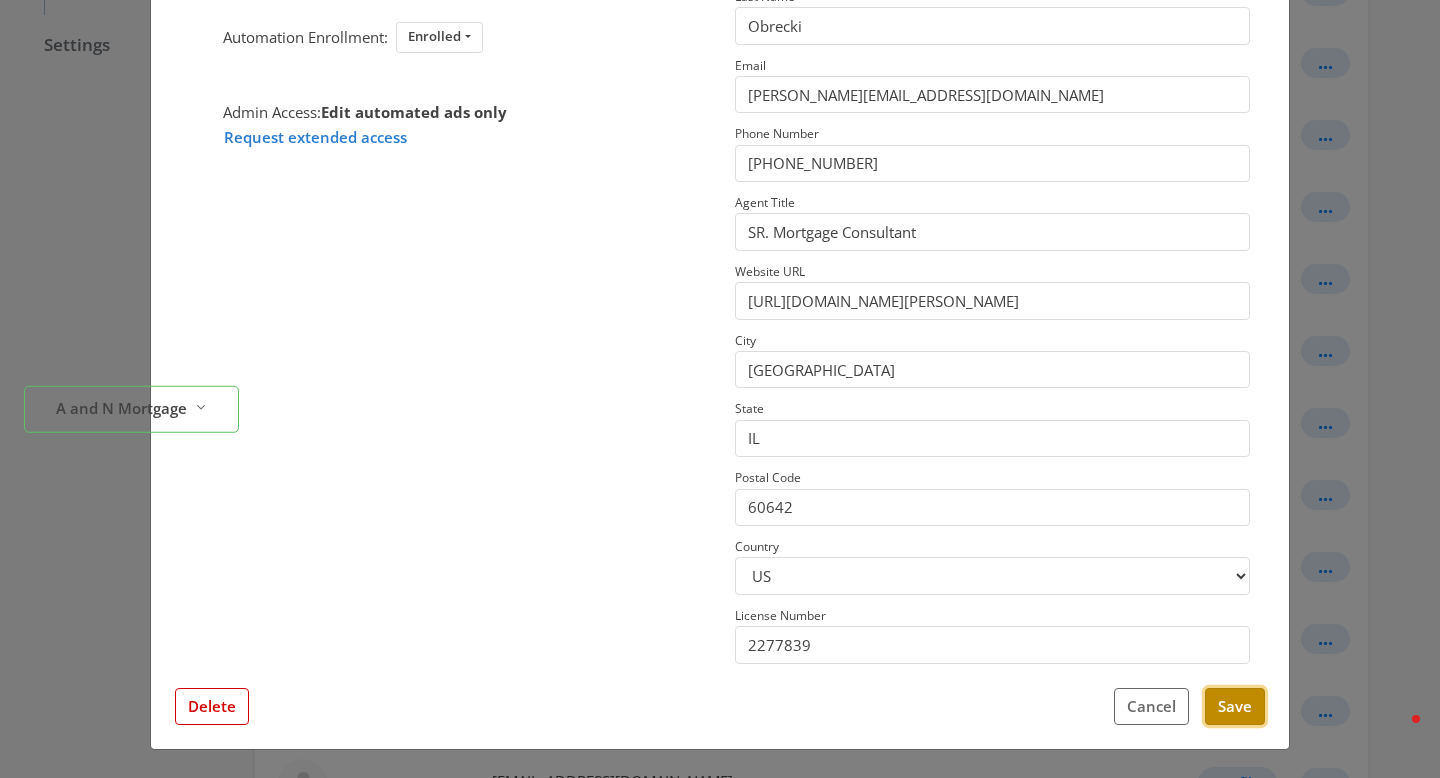 click on "Save" at bounding box center [1235, 706] 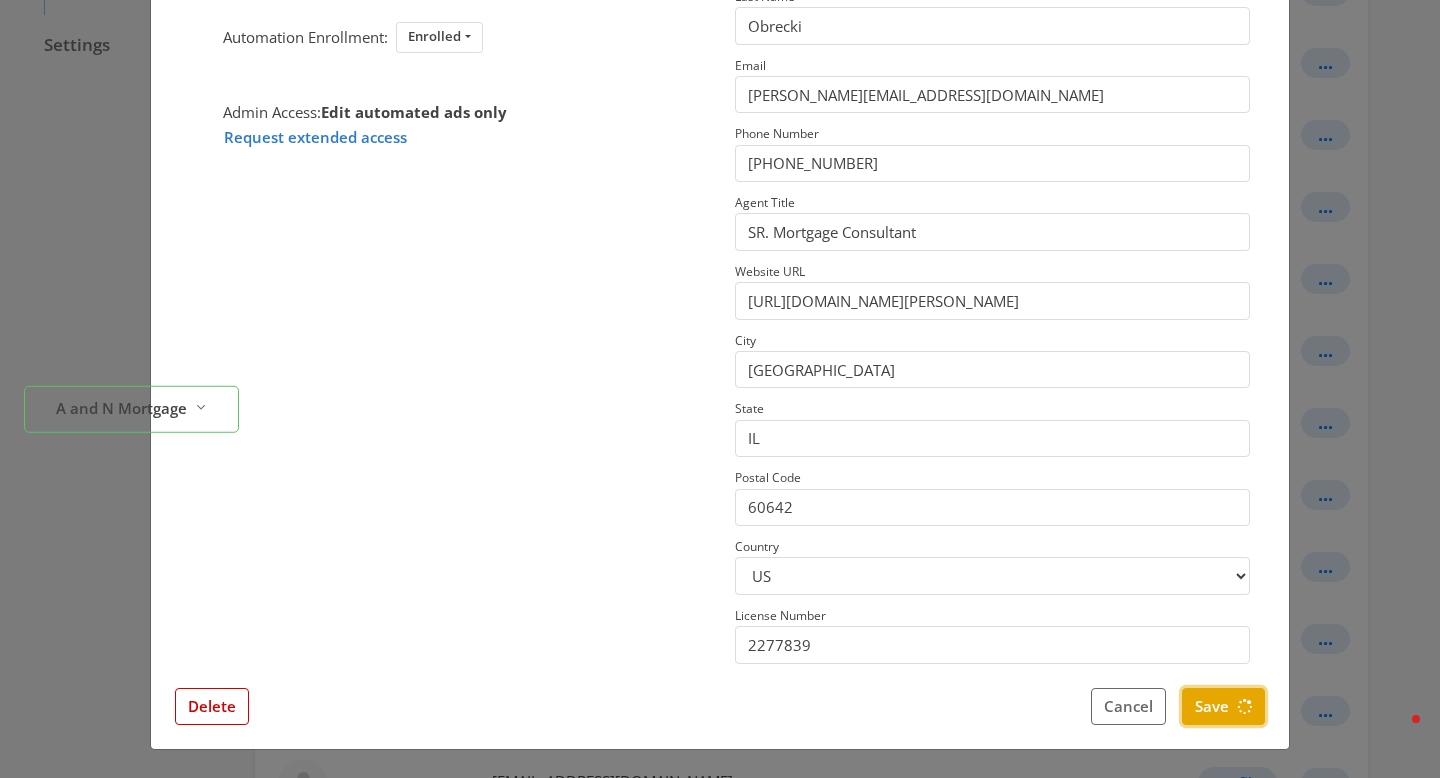 scroll, scrollTop: 0, scrollLeft: 0, axis: both 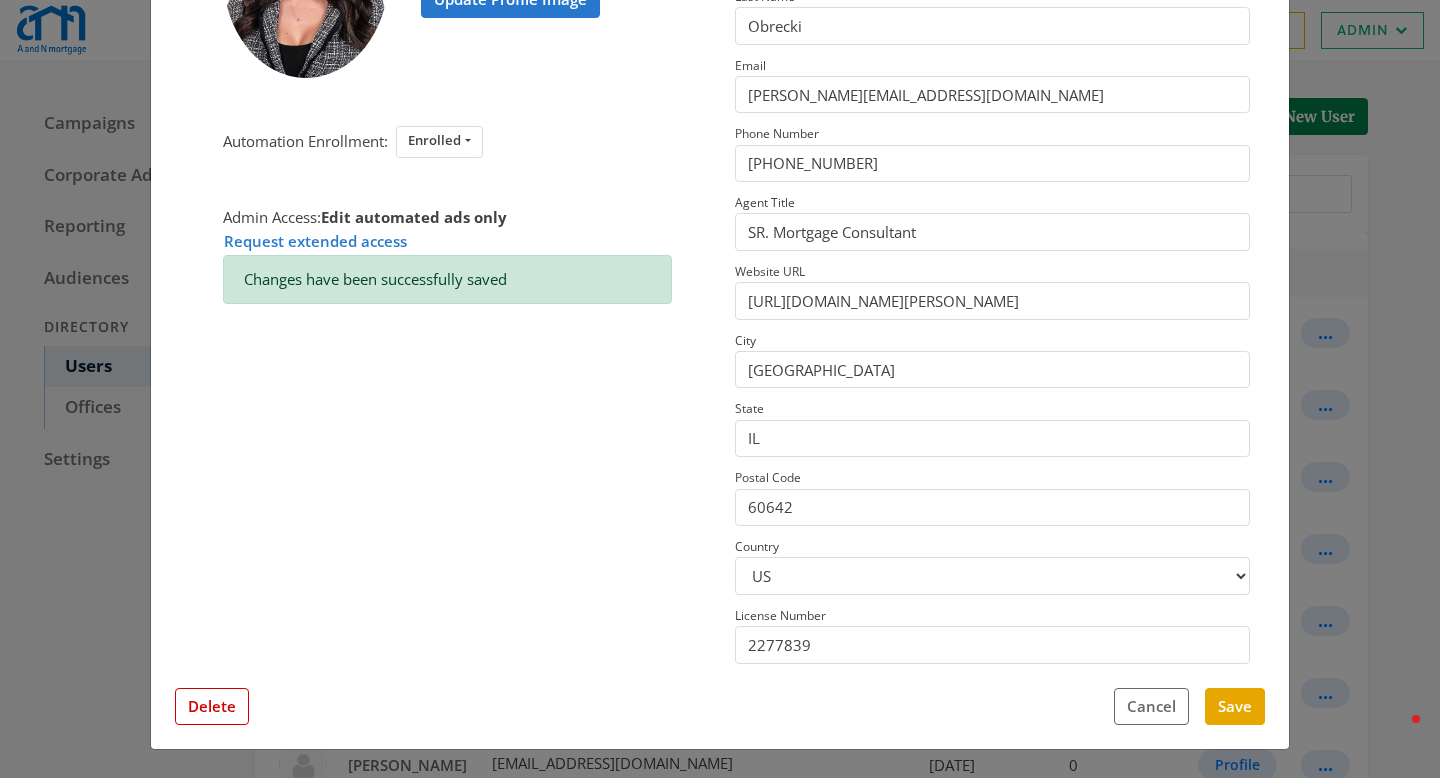click on "× Jessica Obrecki Update Profile Image Automation Enrollment:  Enrolled Enrolled Not Enrolled Admin Access:  Edit automated ads only Request extended access Changes have been successfully saved  This profile has field overrides    Disable Overrides Only edited fields will override data. No Feed Data First Name Jessica Last Name Obrecki Email jessicao@anmtg.com Phone Number (773) 305-5626 Agent Title SR. Mortgage Consultant Website URL https://www.anmtg.com/mlo/jessica-obrecki City Chicago State IL Postal Code 60642 Country US CA License Number 2277839 Close Feed Data first name:  -- null -- last name:  -- null -- email:  -- null -- phone:  -- null -- title:  -- null -- website url:  -- null -- city:  -- null -- state:  -- null -- postal code:  -- null -- country:  -- null -- license number:  -- null -- photo URL:  -- null -- Delete Cancel Save" at bounding box center (720, 389) 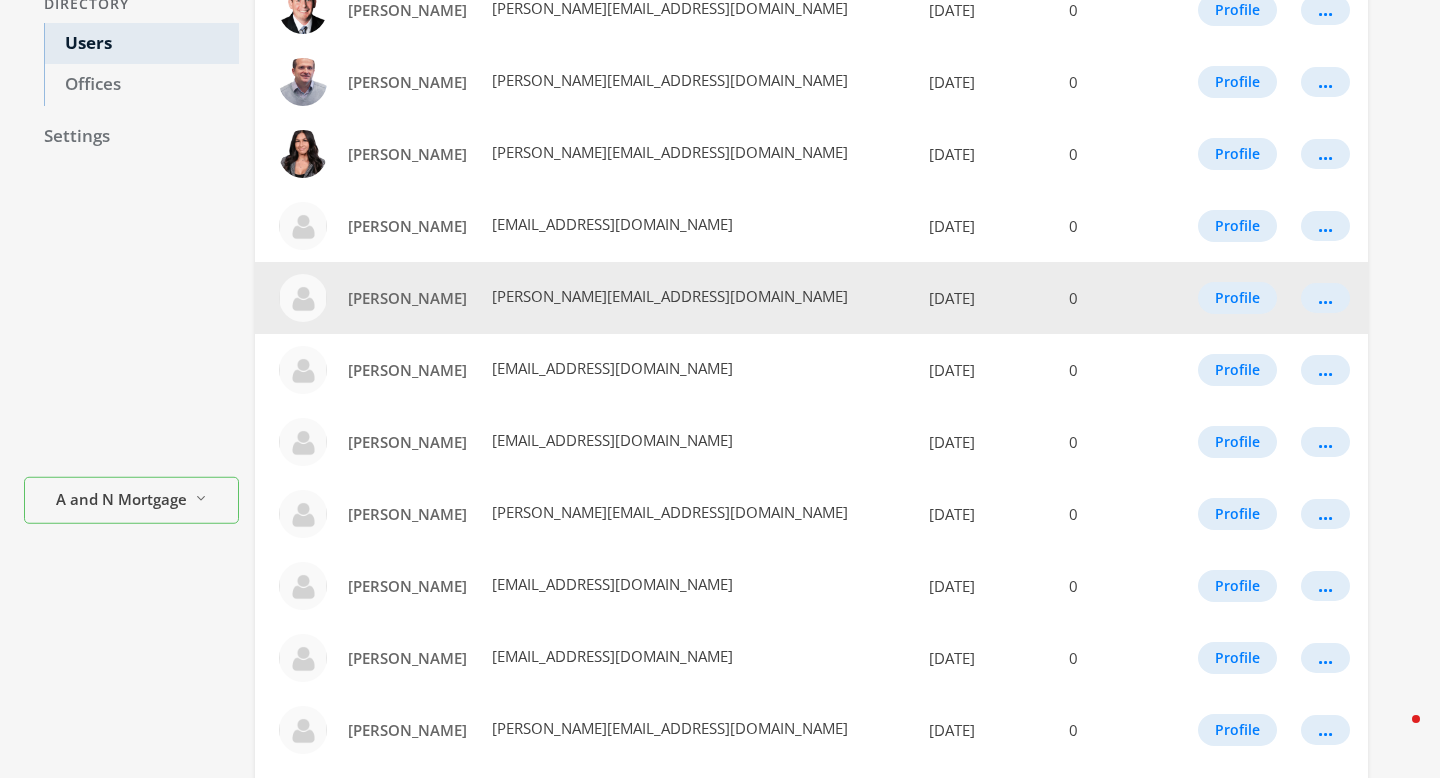 scroll, scrollTop: 332, scrollLeft: 0, axis: vertical 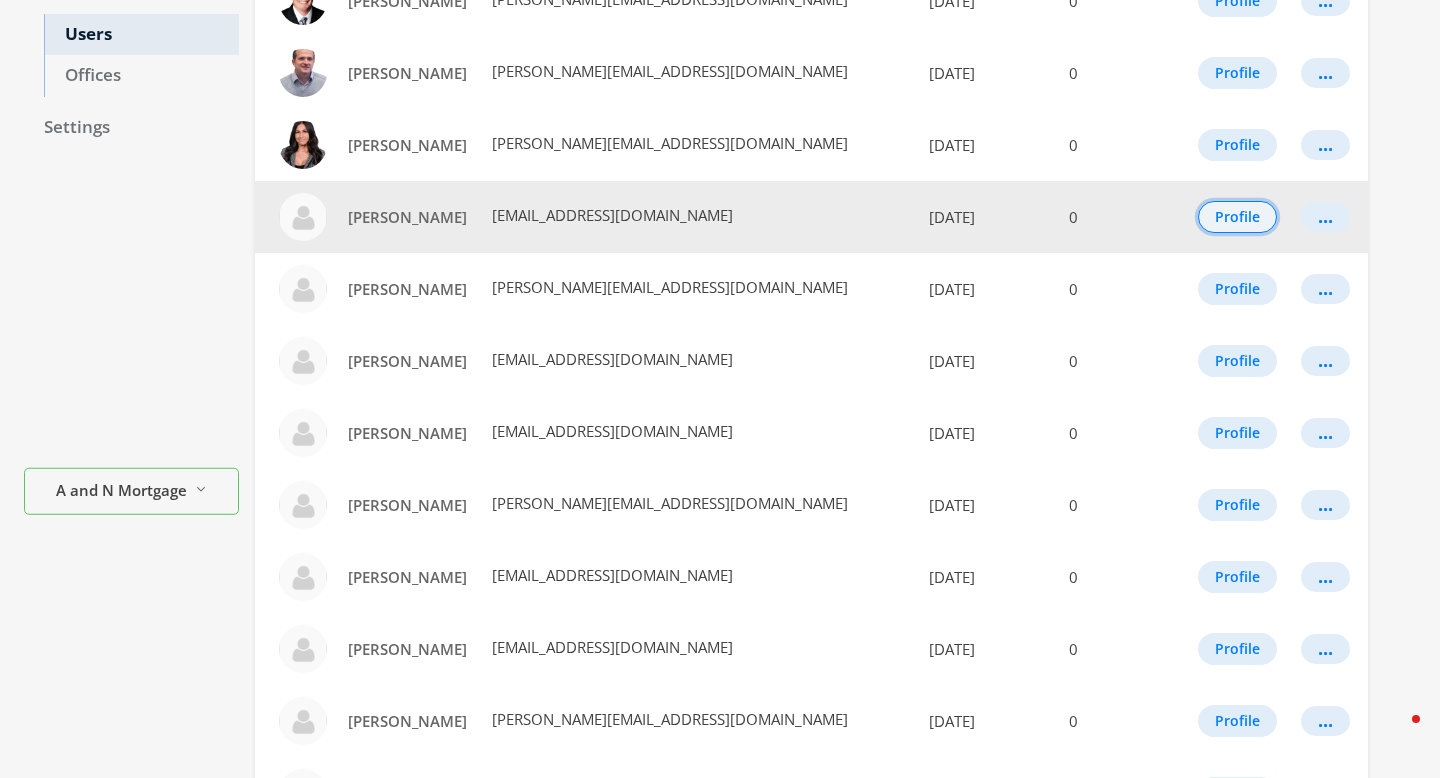 click on "Profile" at bounding box center [1237, 217] 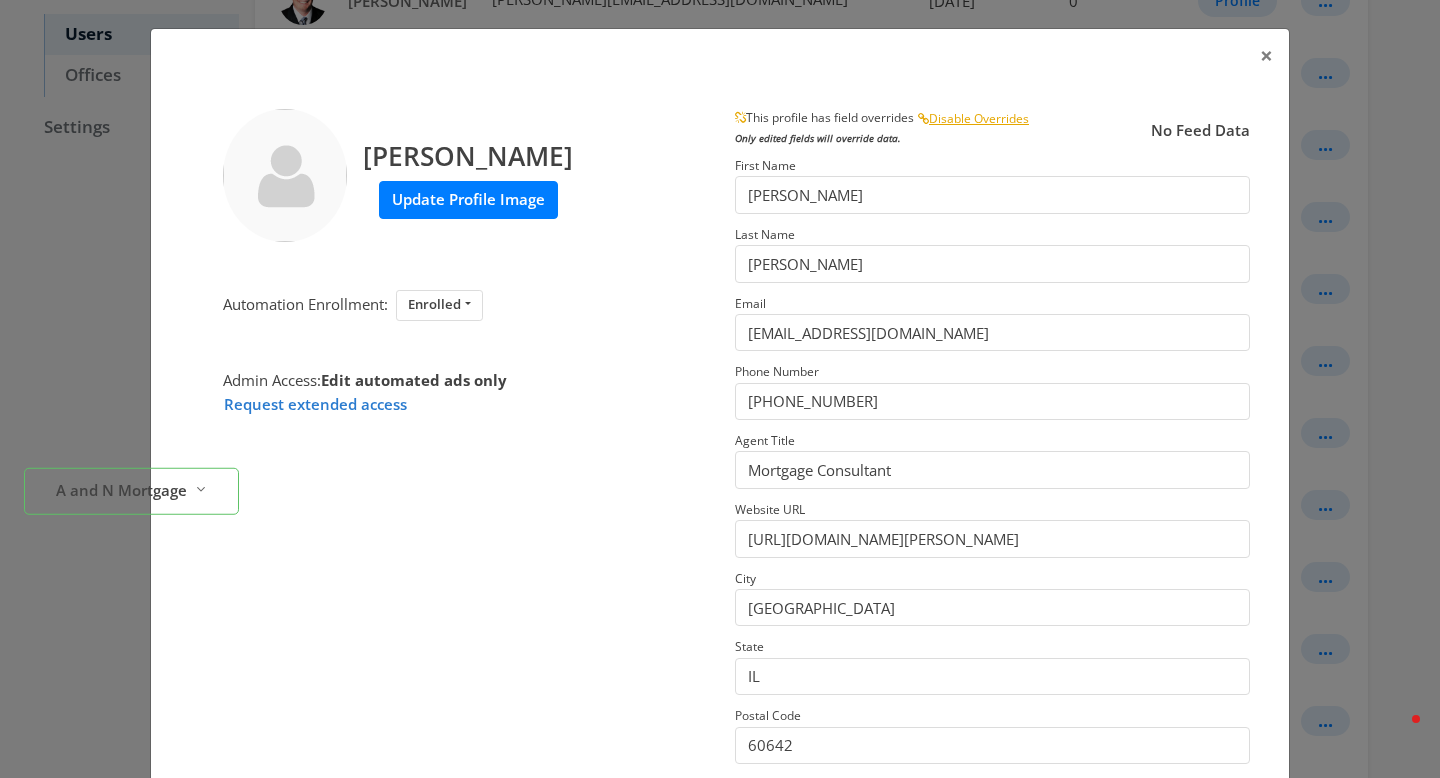 click on "Update Profile Image" at bounding box center (468, 199) 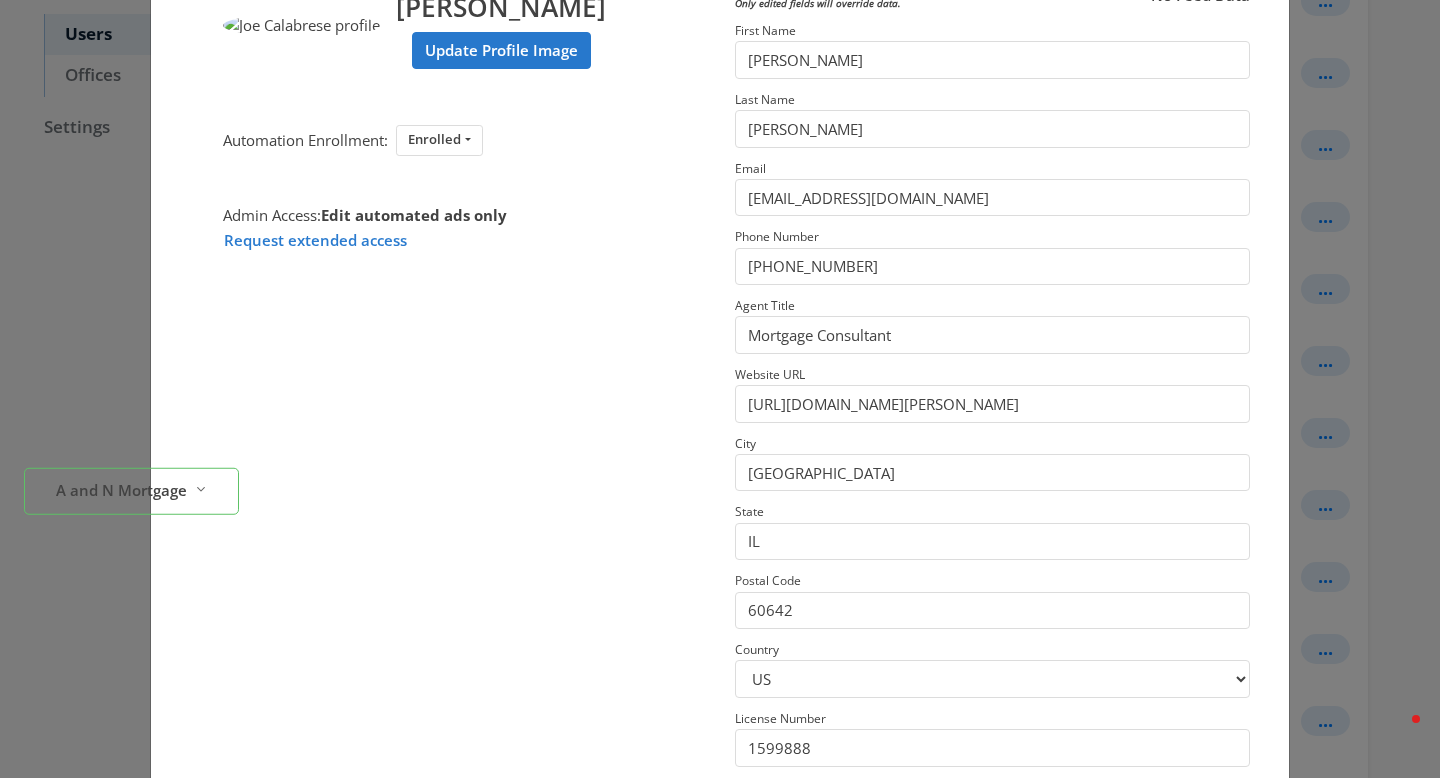 scroll, scrollTop: 238, scrollLeft: 0, axis: vertical 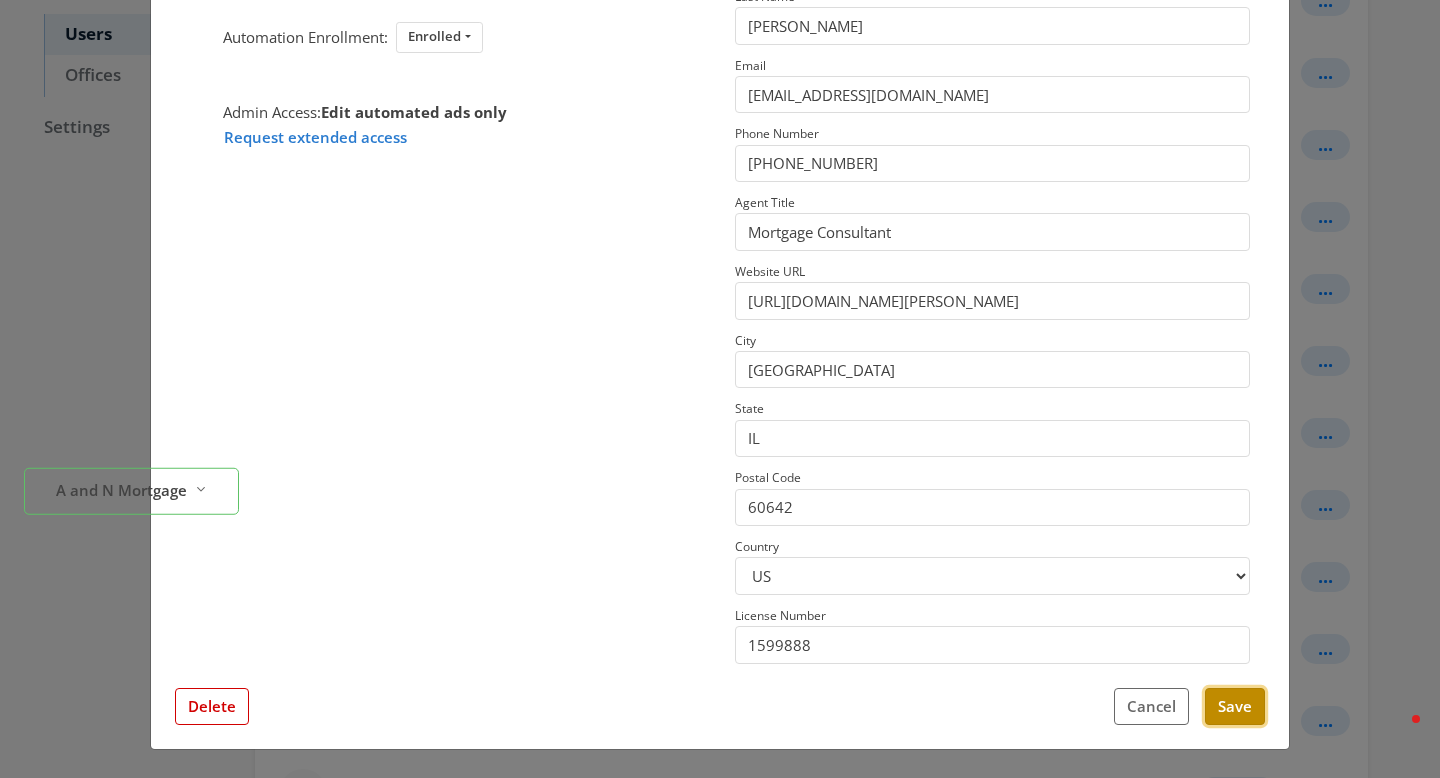 click on "Save" at bounding box center (1235, 706) 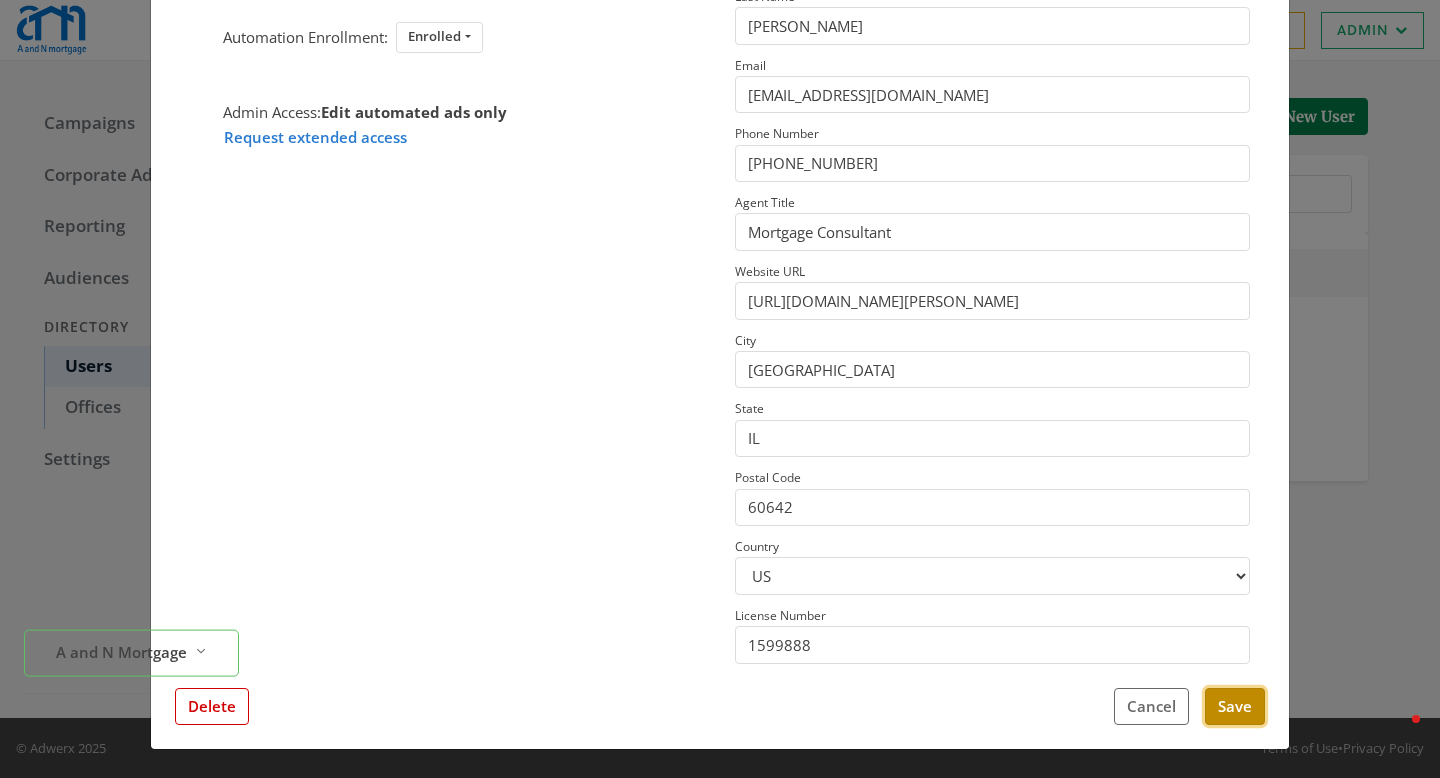 scroll, scrollTop: 0, scrollLeft: 0, axis: both 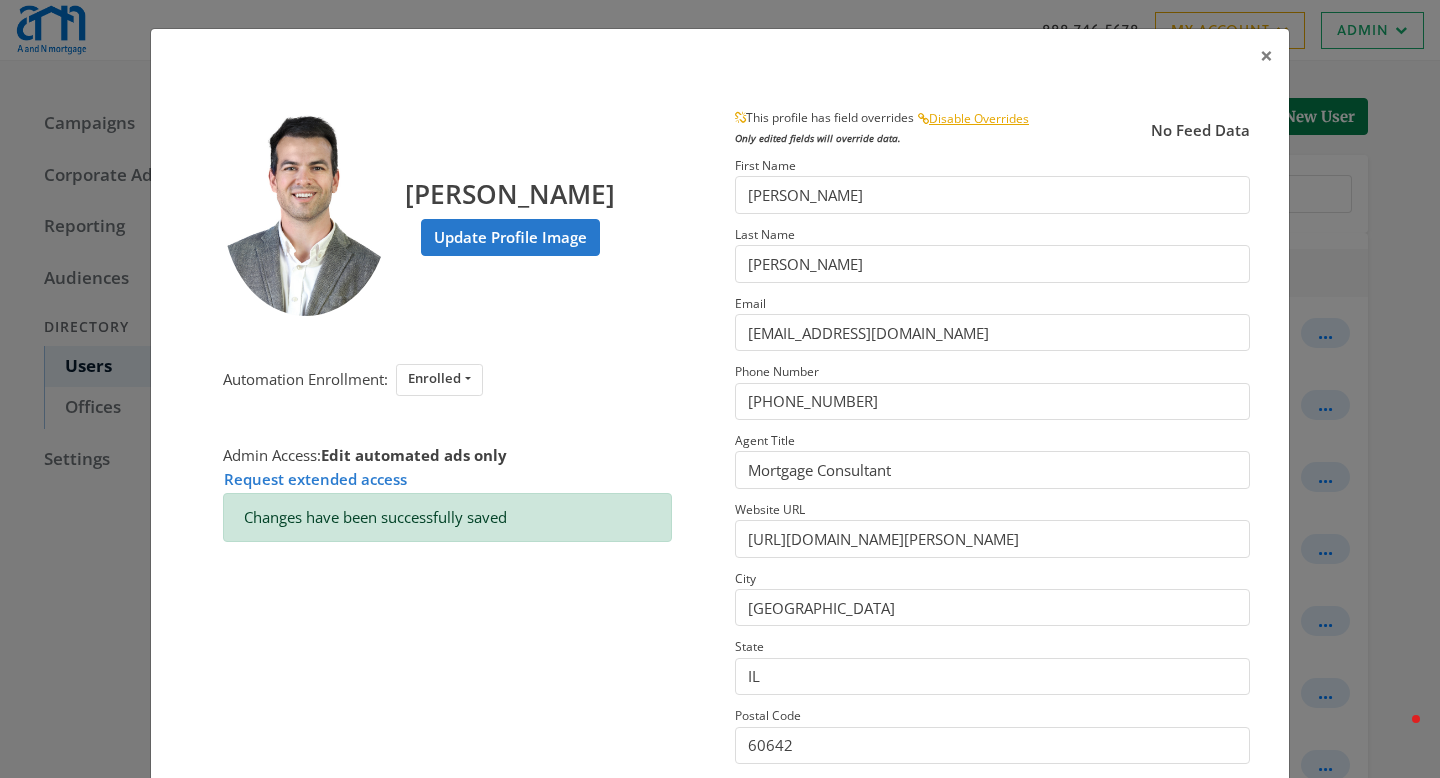click on "× Joe Calabrese Update Profile Image Automation Enrollment:  Enrolled Enrolled Not Enrolled Admin Access:  Edit automated ads only Request extended access Changes have been successfully saved  This profile has field overrides    Disable Overrides Only edited fields will override data. No Feed Data First Name Joe Last Name Calabrese Email joec@anmtg.com Phone Number (773) 305-5626 Agent Title Mortgage Consultant Website URL https://www.anmtg.com/mlo/joe-calabrese City Chicago State IL Postal Code 60642 Country US CA License Number 1599888 Close Feed Data first name:  -- null -- last name:  -- null -- email:  -- null -- phone:  -- null -- title:  -- null -- website url:  -- null -- city:  -- null -- state:  -- null -- postal code:  -- null -- country:  -- null -- license number:  -- null -- photo URL:  -- null -- Delete Cancel Save" at bounding box center (720, 389) 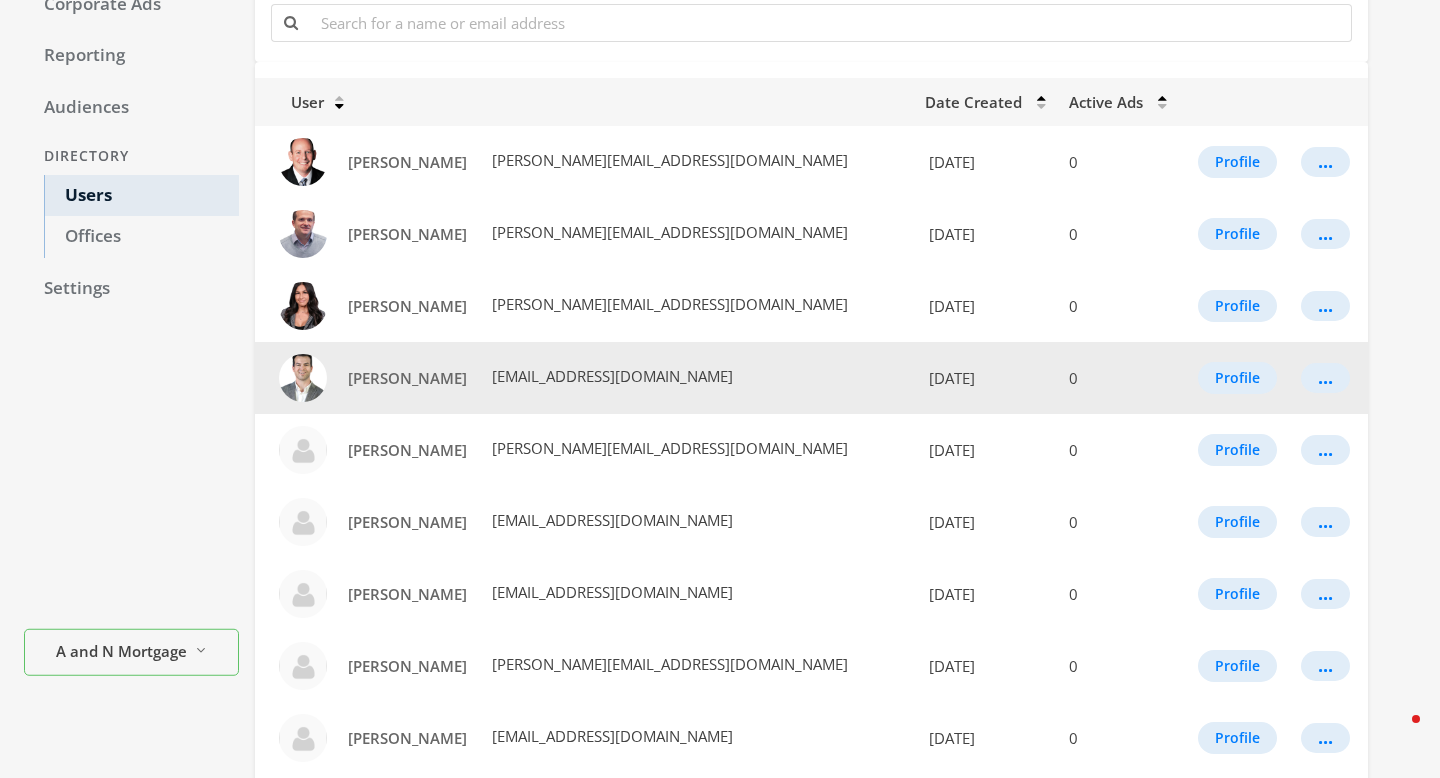 scroll, scrollTop: 173, scrollLeft: 0, axis: vertical 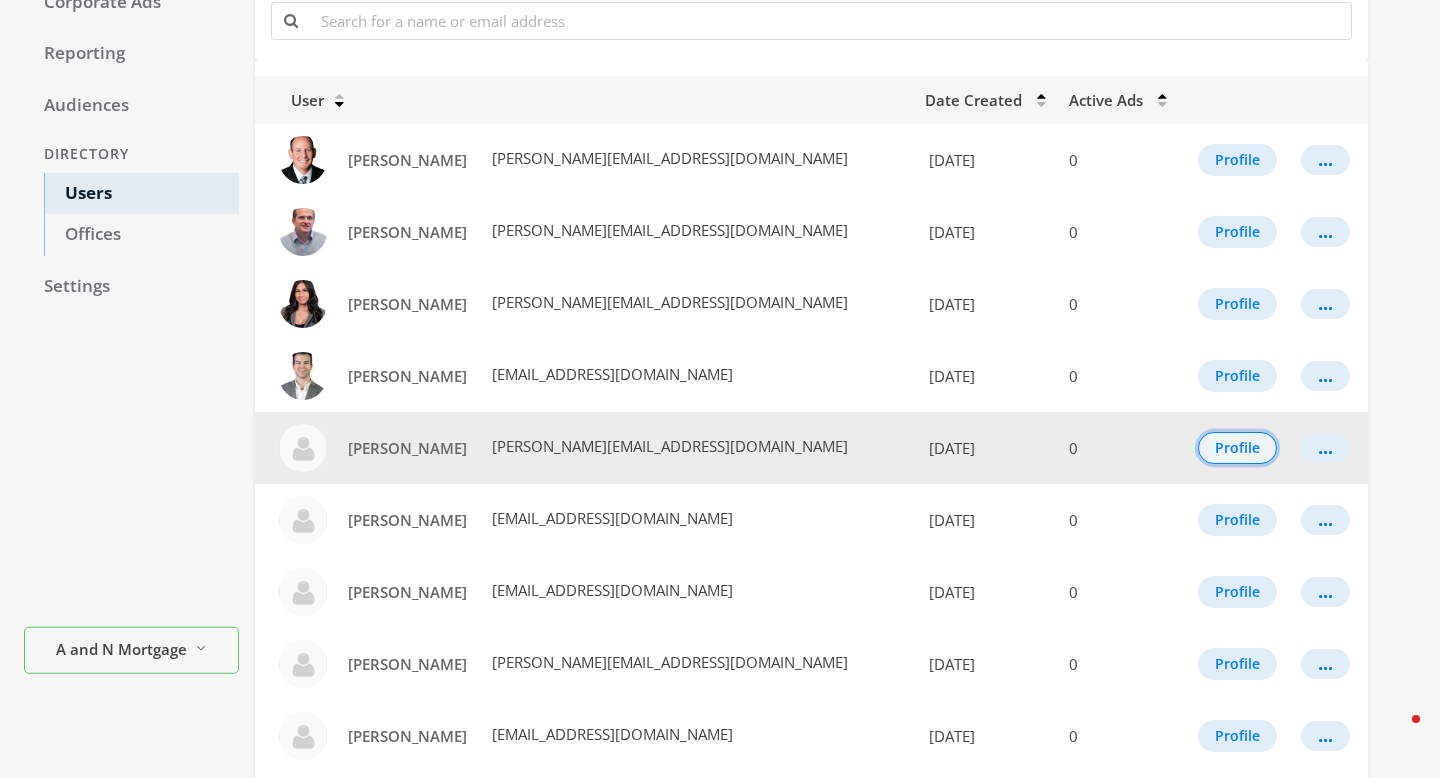 click on "Profile" at bounding box center [1237, 448] 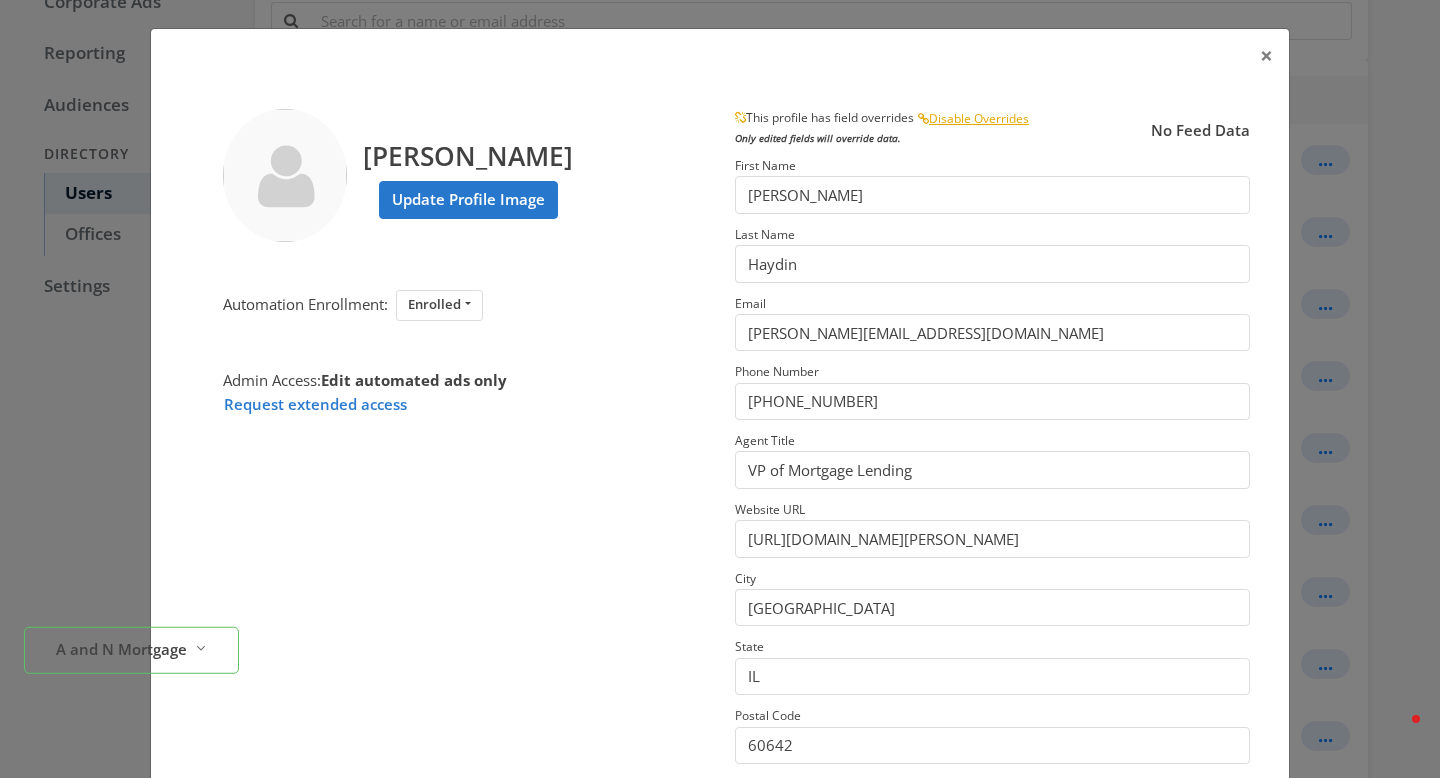 click on "John Haydin Update Profile Image" at bounding box center [468, 175] 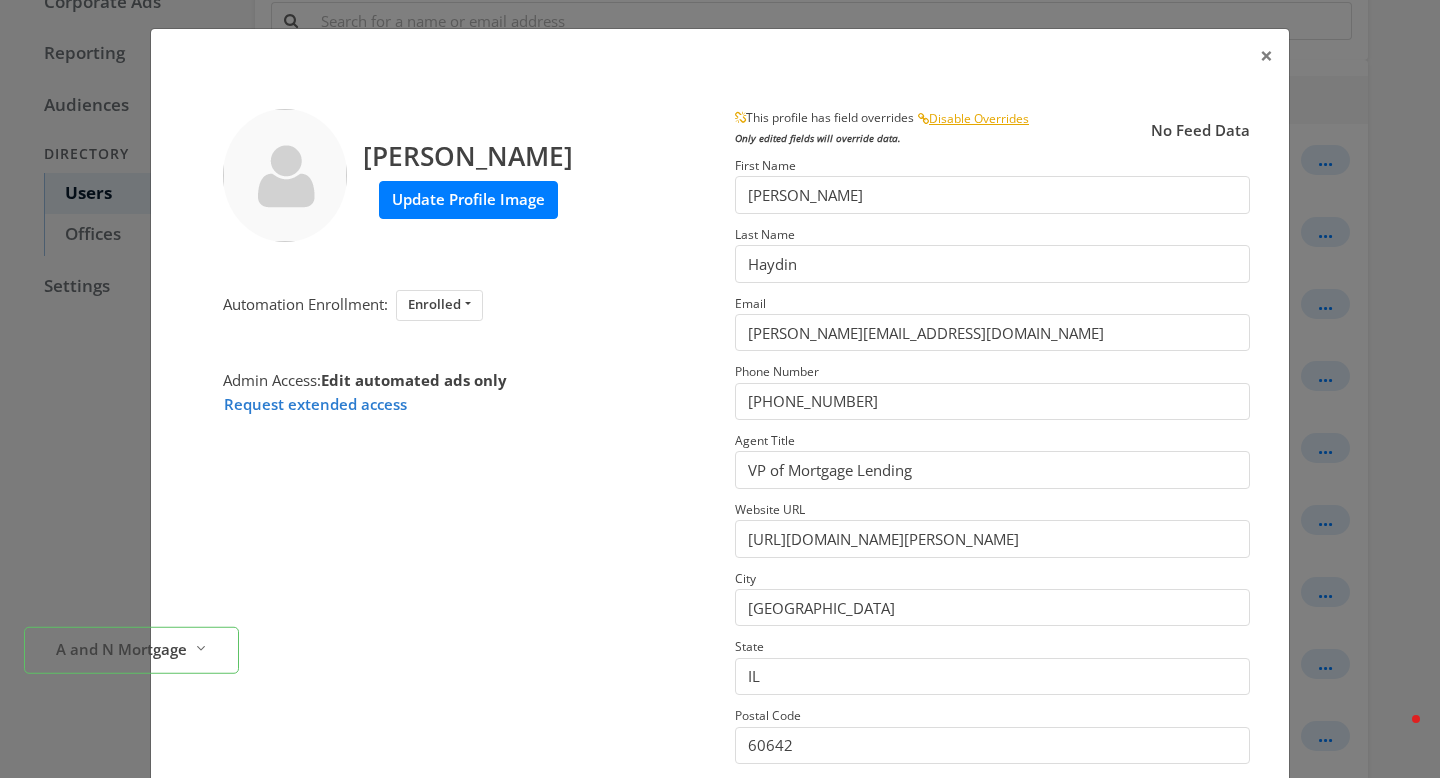 click on "Update Profile Image" at bounding box center (468, 199) 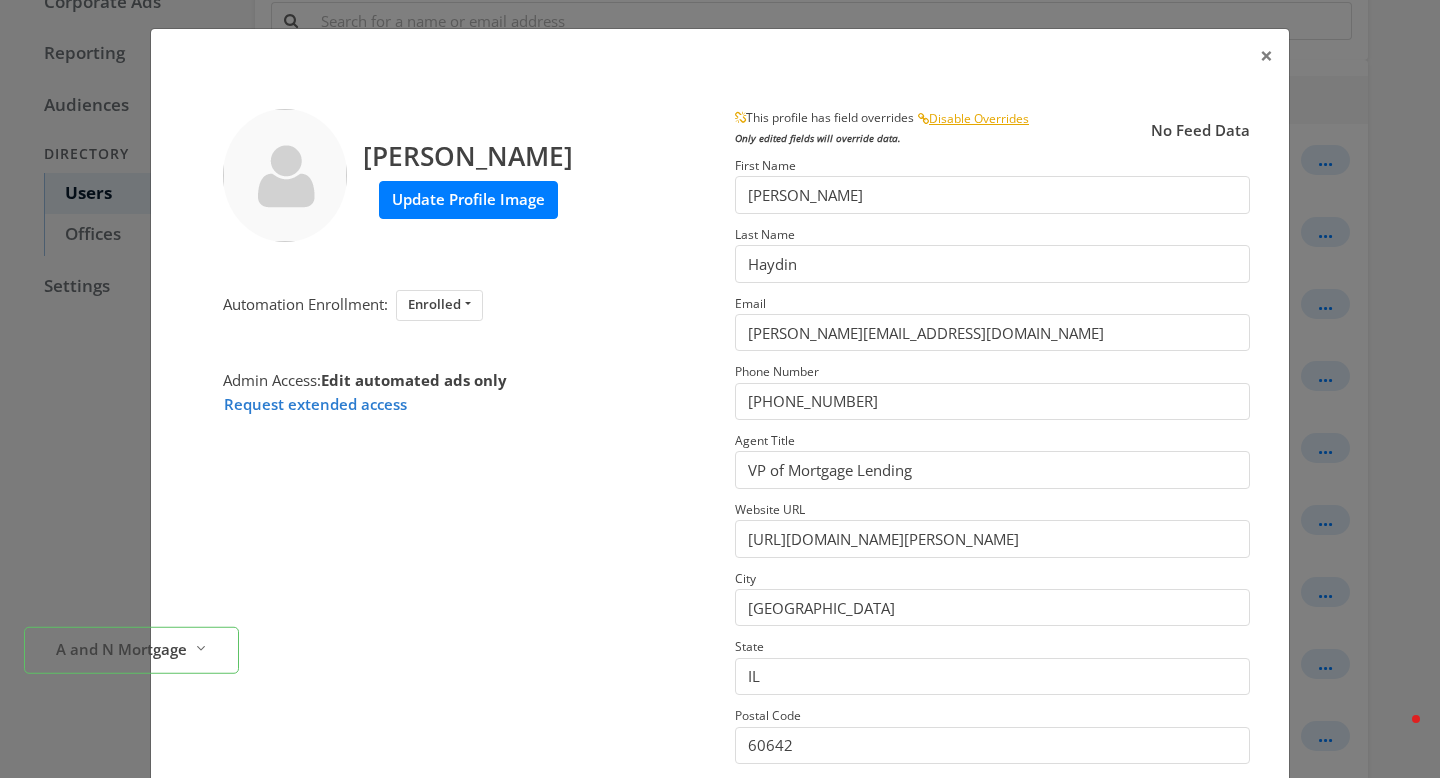 click on "Update Profile Image" at bounding box center (468, 199) 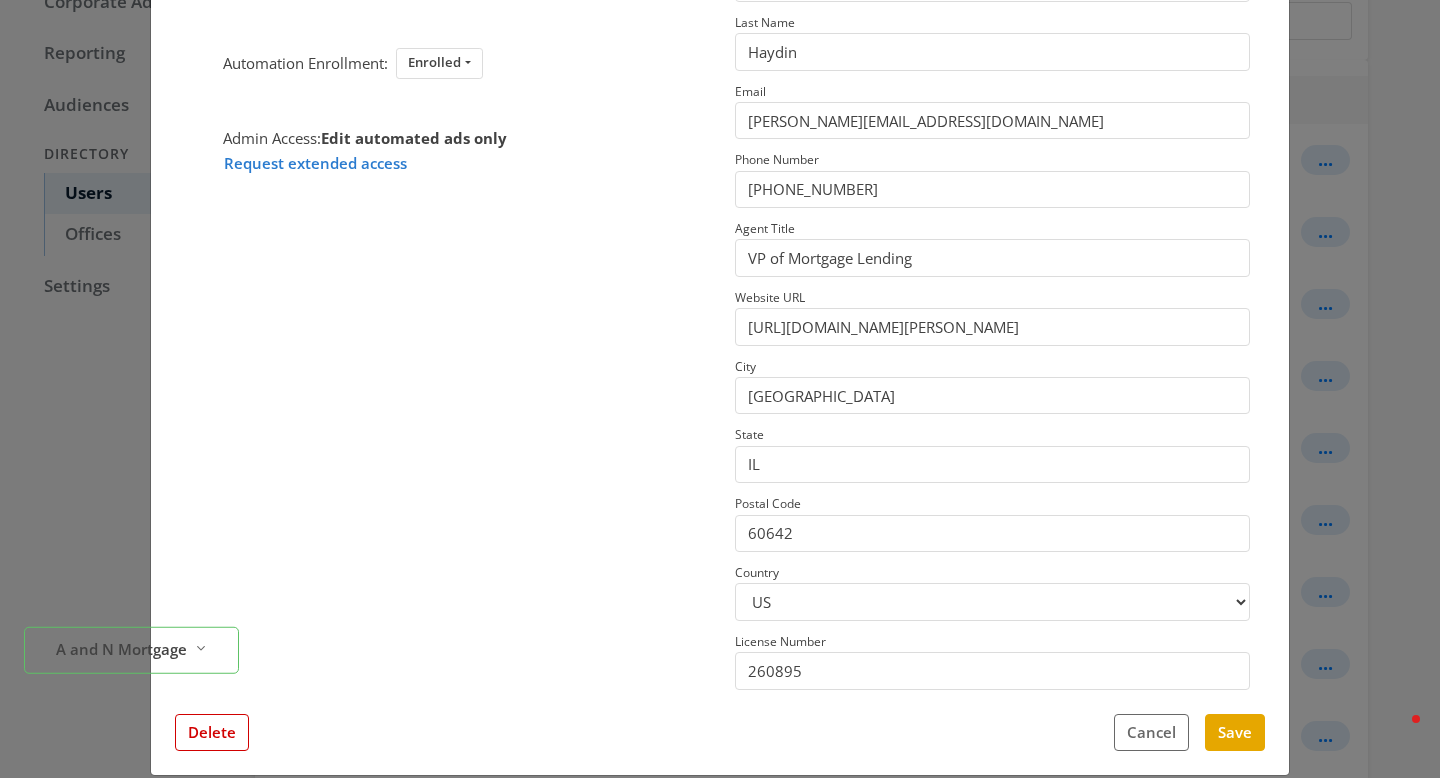 scroll, scrollTop: 238, scrollLeft: 0, axis: vertical 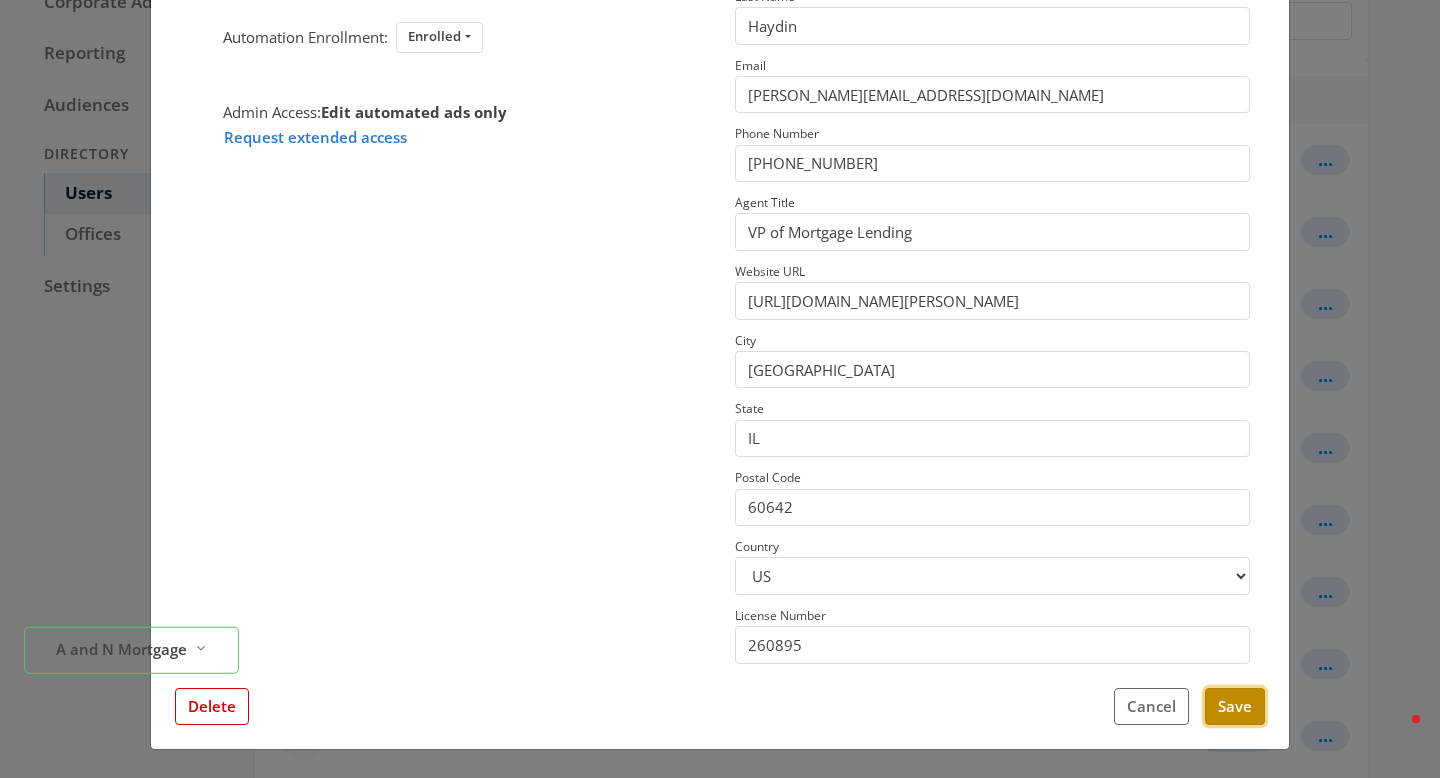 click on "Save" at bounding box center [1235, 706] 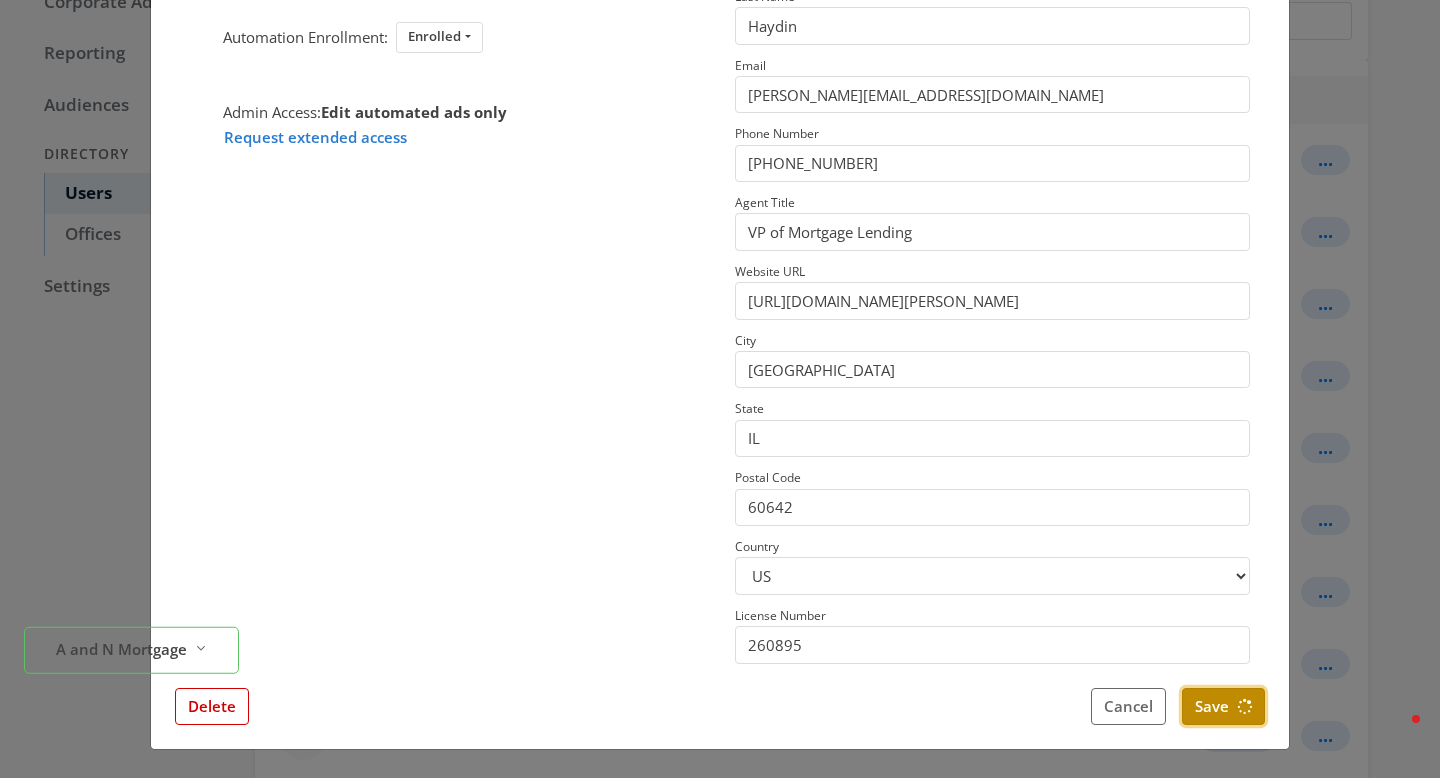 scroll, scrollTop: 0, scrollLeft: 0, axis: both 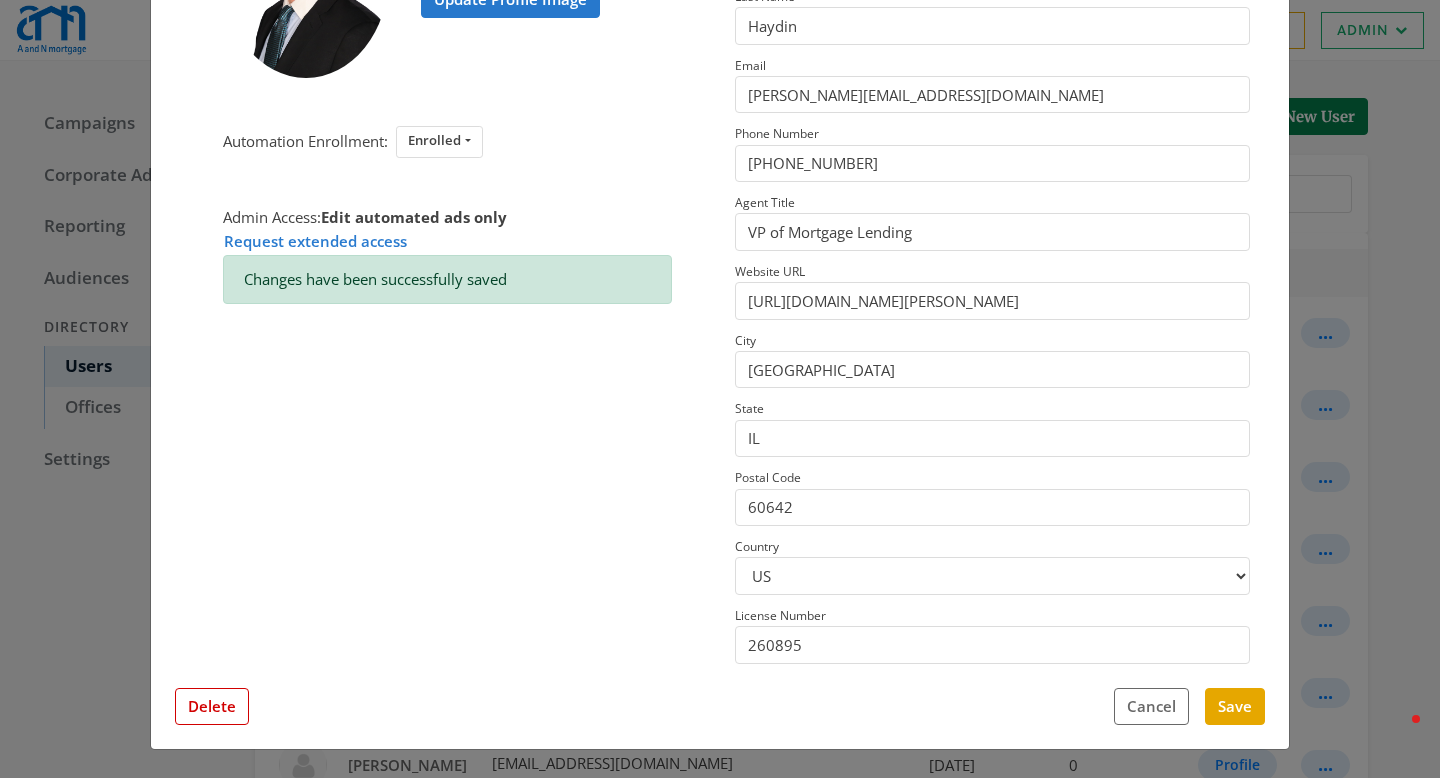 click on "× John Haydin Update Profile Image Automation Enrollment:  Enrolled Enrolled Not Enrolled Admin Access:  Edit automated ads only Request extended access Changes have been successfully saved  This profile has field overrides    Disable Overrides Only edited fields will override data. No Feed Data First Name John Last Name Haydin Email john@anmtg.com Phone Number (773) 305-5626 Agent Title VP of Mortgage Lending Website URL https://www.anmtg.com/mlo/john-haydin City Chicago State IL Postal Code 60642 Country US CA License Number 260895 Close Feed Data first name:  -- null -- last name:  -- null -- email:  -- null -- phone:  -- null -- title:  -- null -- website url:  -- null -- city:  -- null -- state:  -- null -- postal code:  -- null -- country:  -- null -- license number:  -- null -- photo URL:  -- null -- Delete Cancel Save" at bounding box center (720, 389) 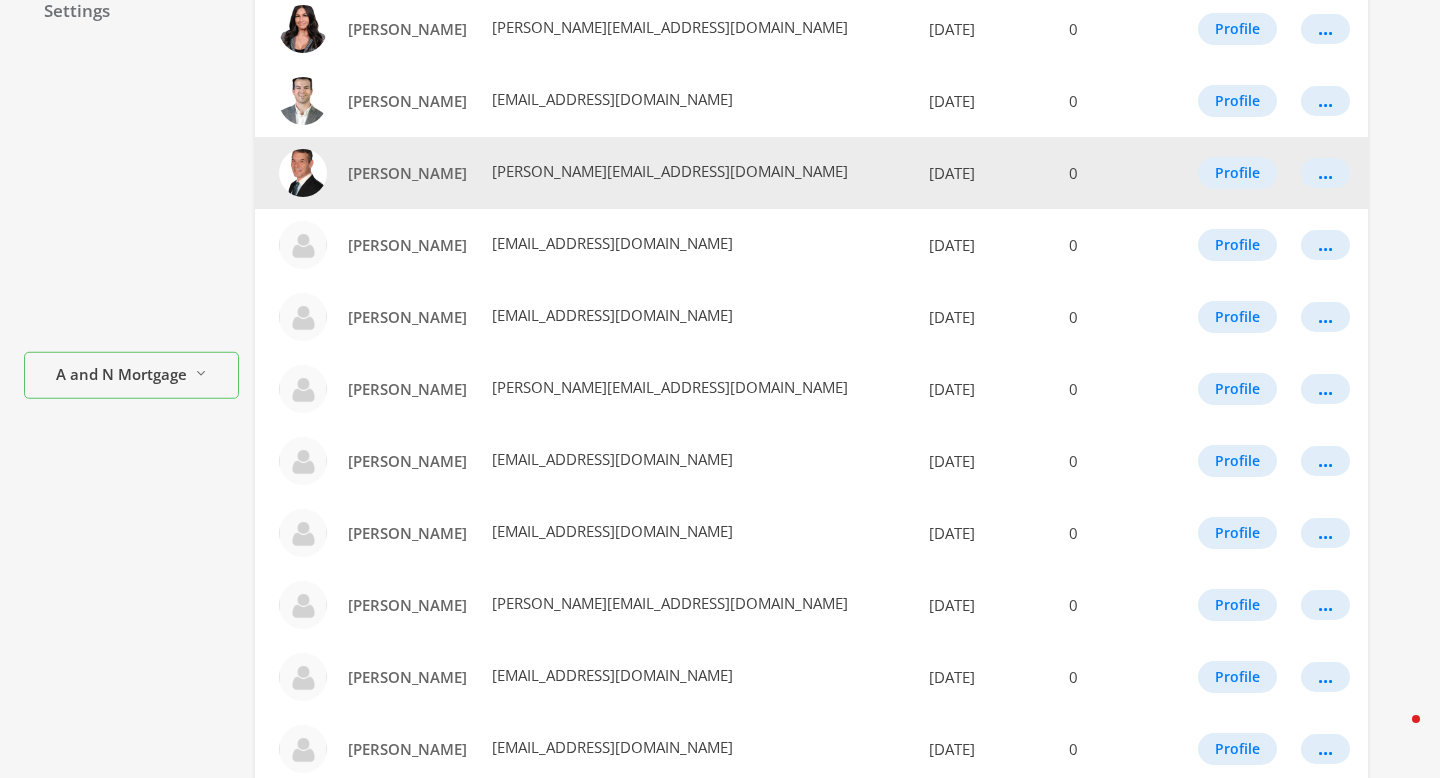scroll, scrollTop: 456, scrollLeft: 0, axis: vertical 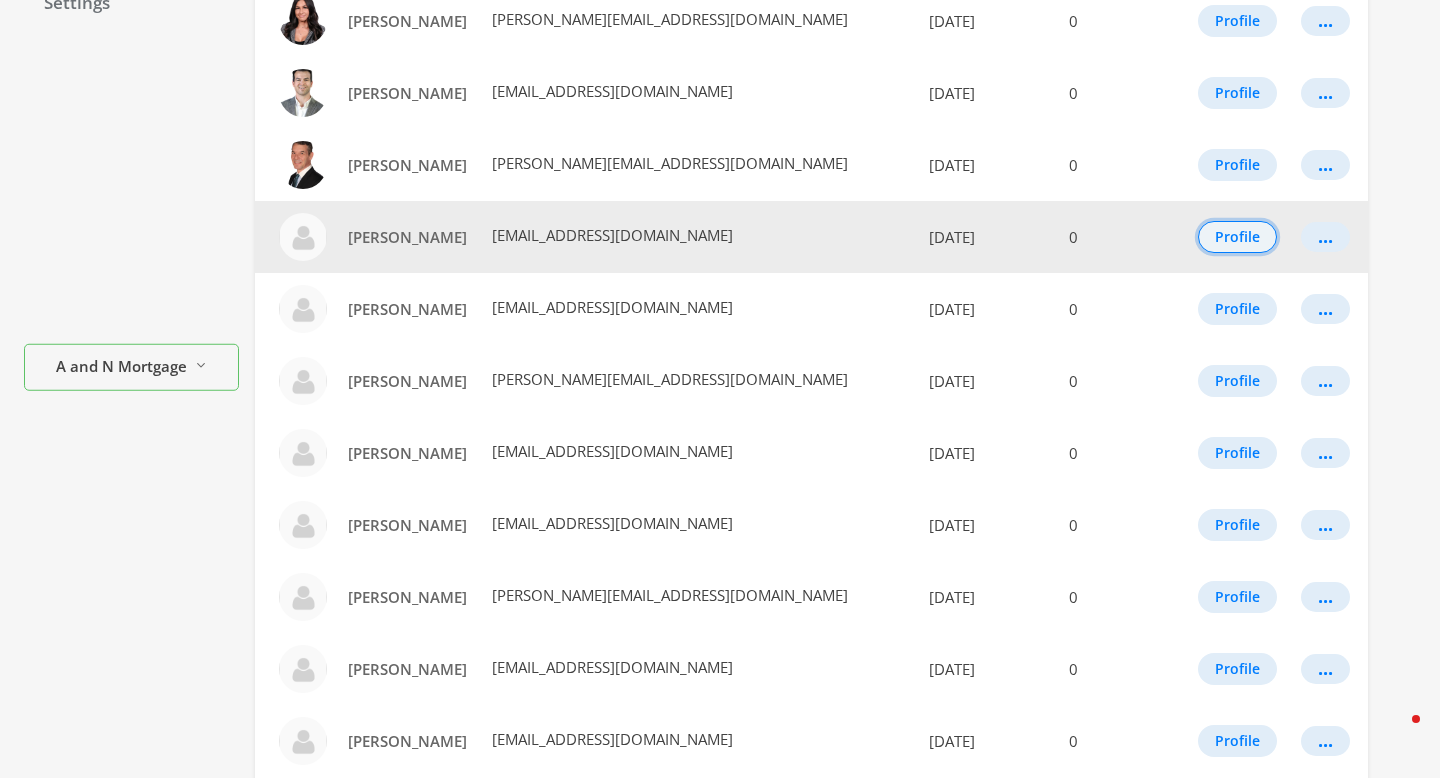 click on "Profile" at bounding box center (1237, 237) 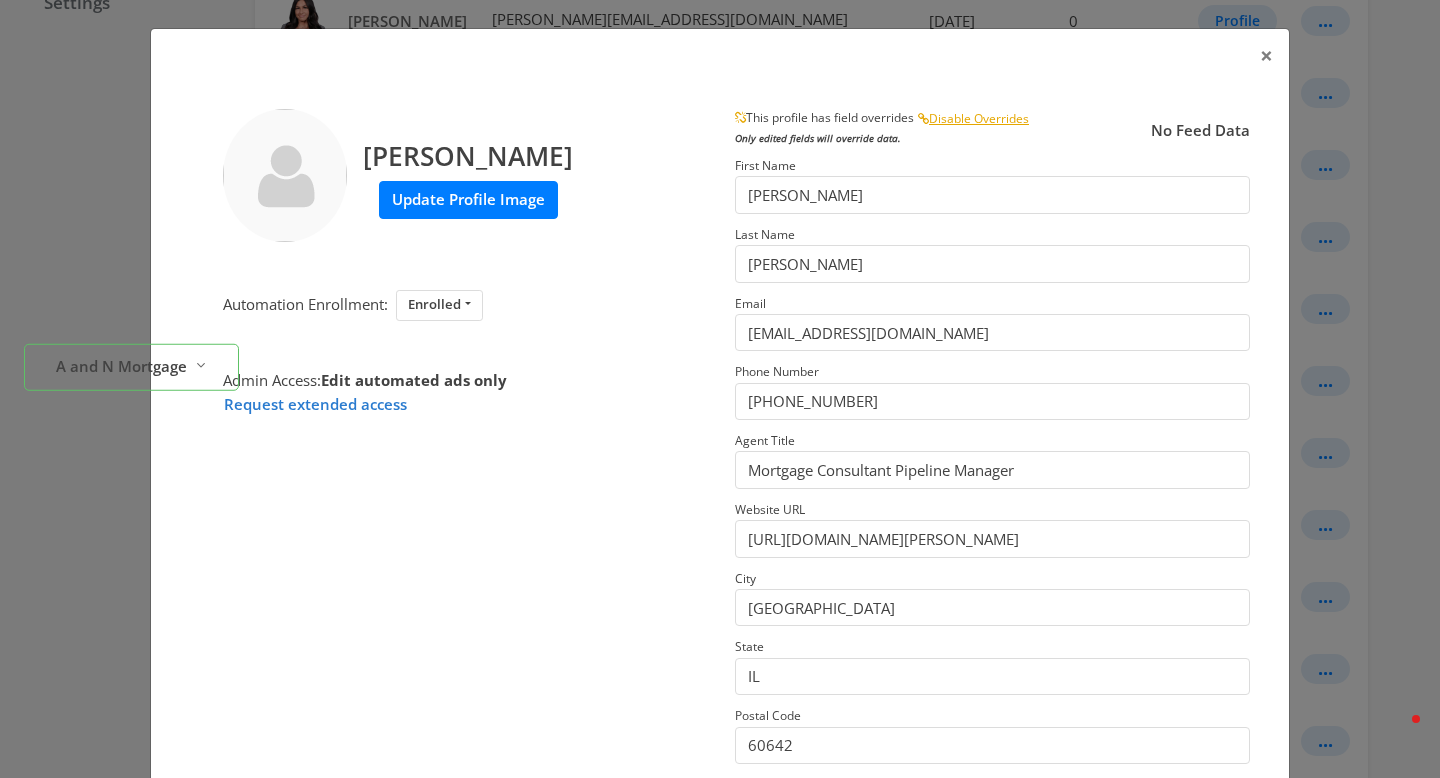 click on "Update Profile Image" at bounding box center [468, 199] 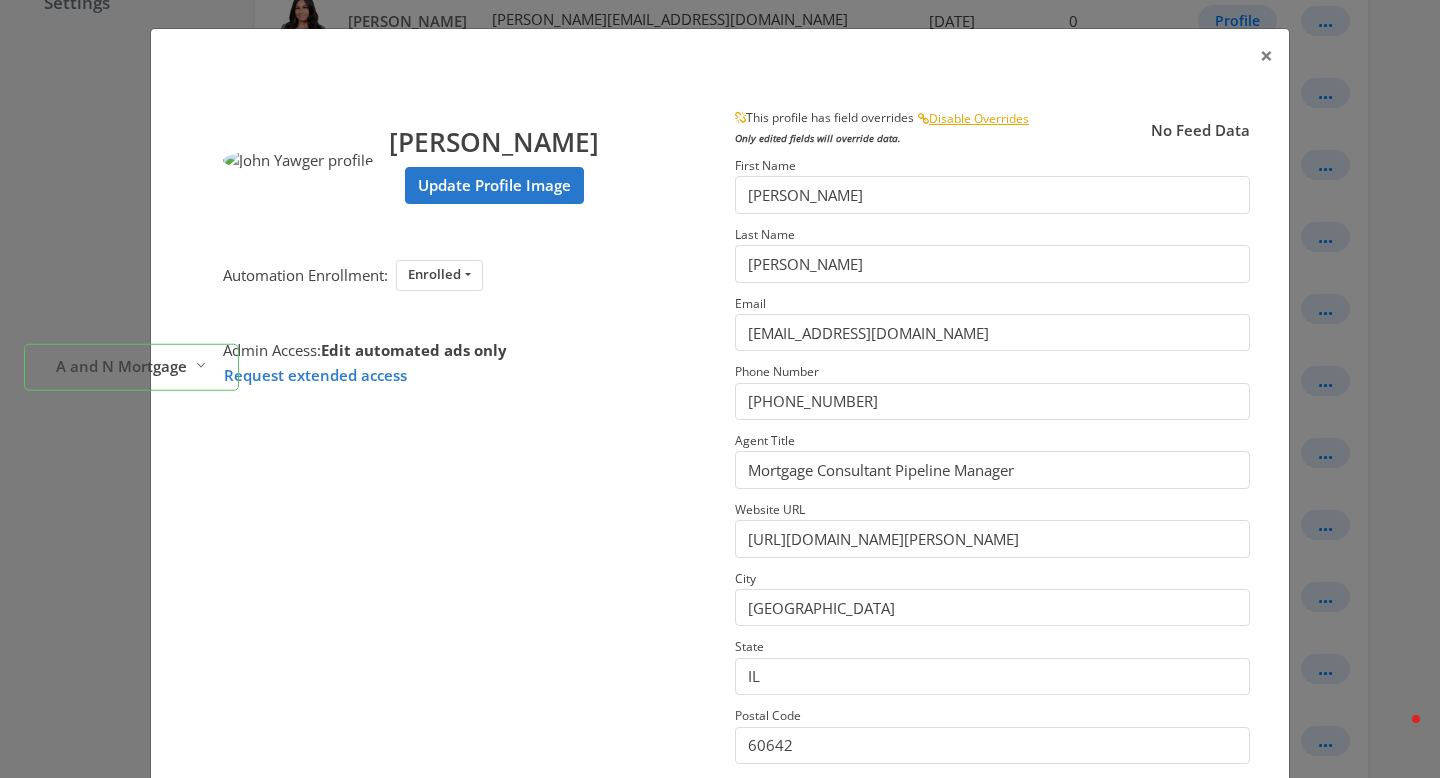 scroll, scrollTop: 238, scrollLeft: 0, axis: vertical 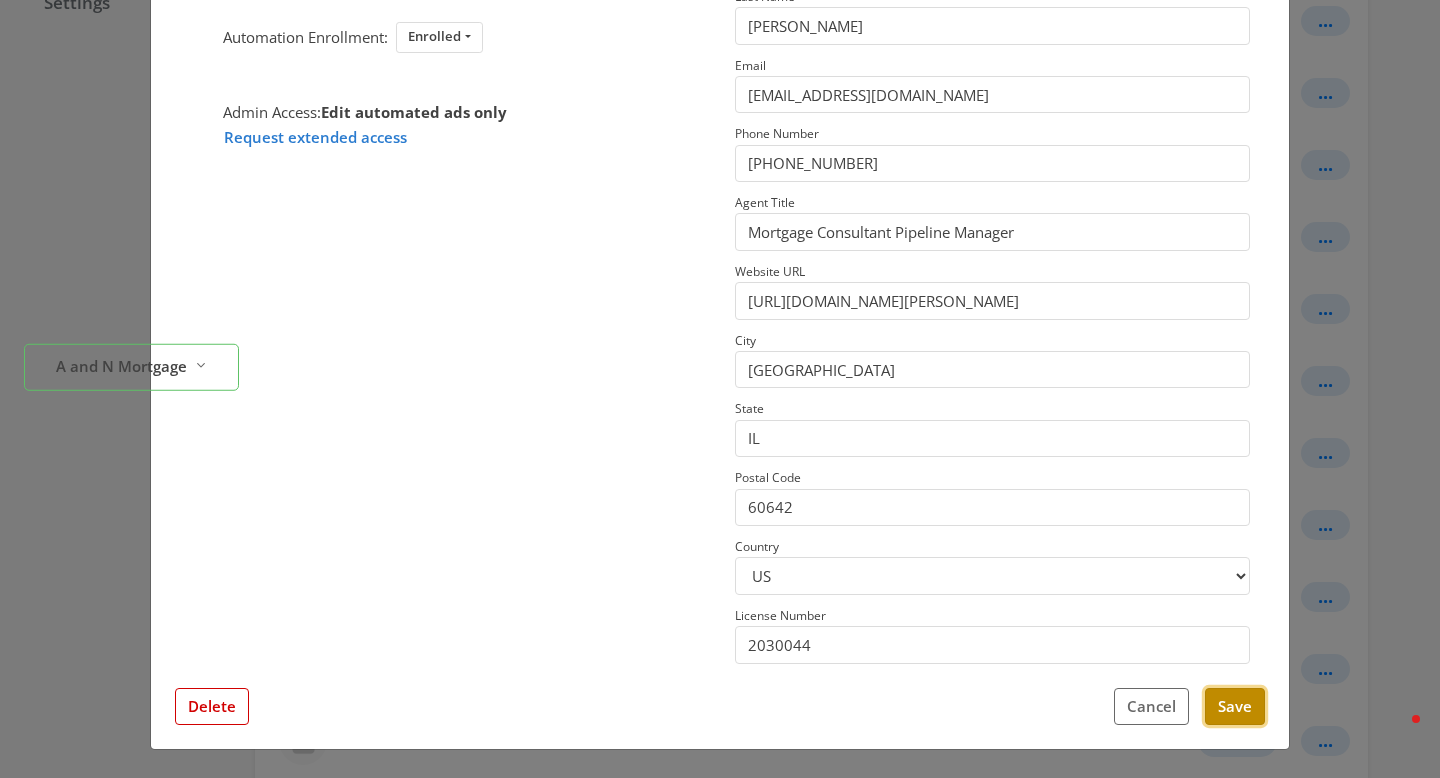 click on "Save" at bounding box center [1235, 706] 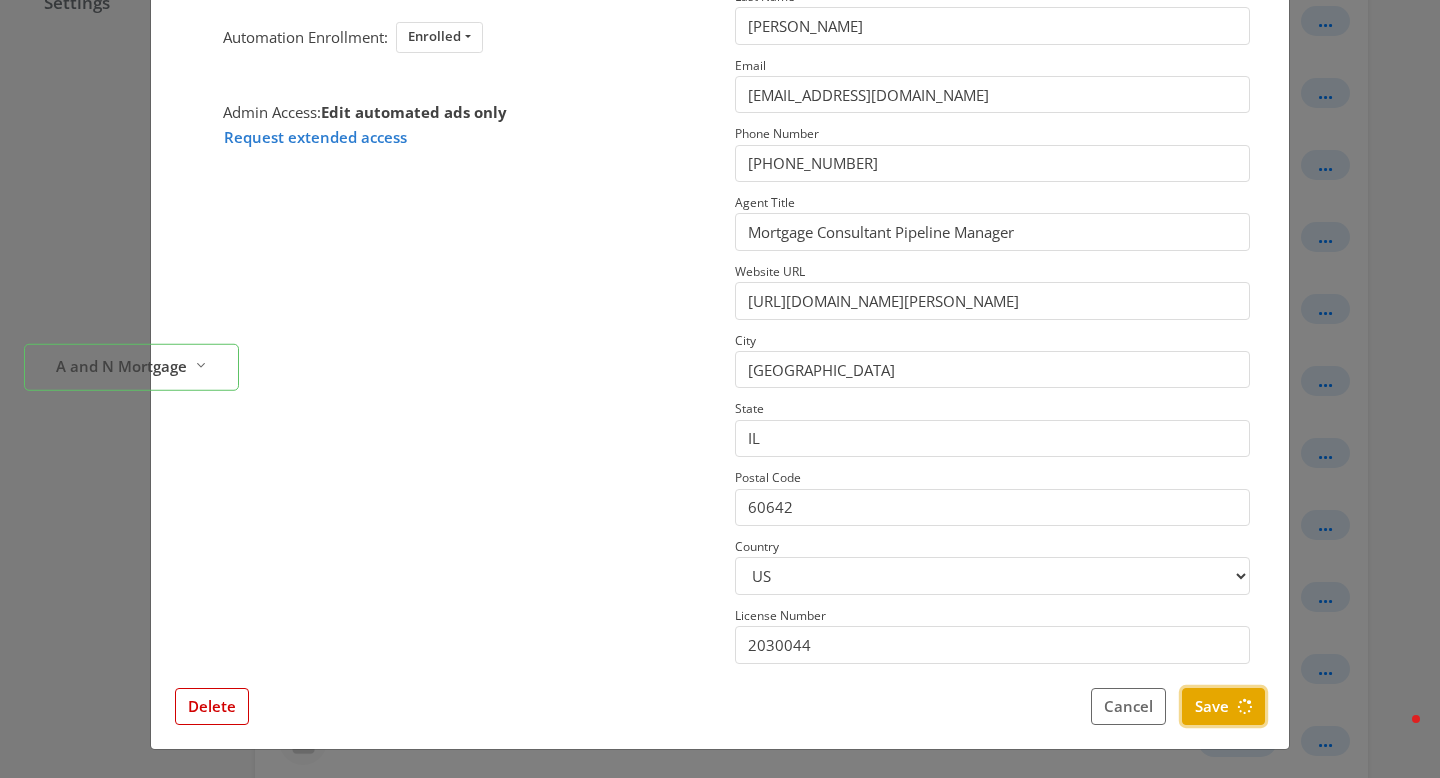 scroll, scrollTop: 0, scrollLeft: 0, axis: both 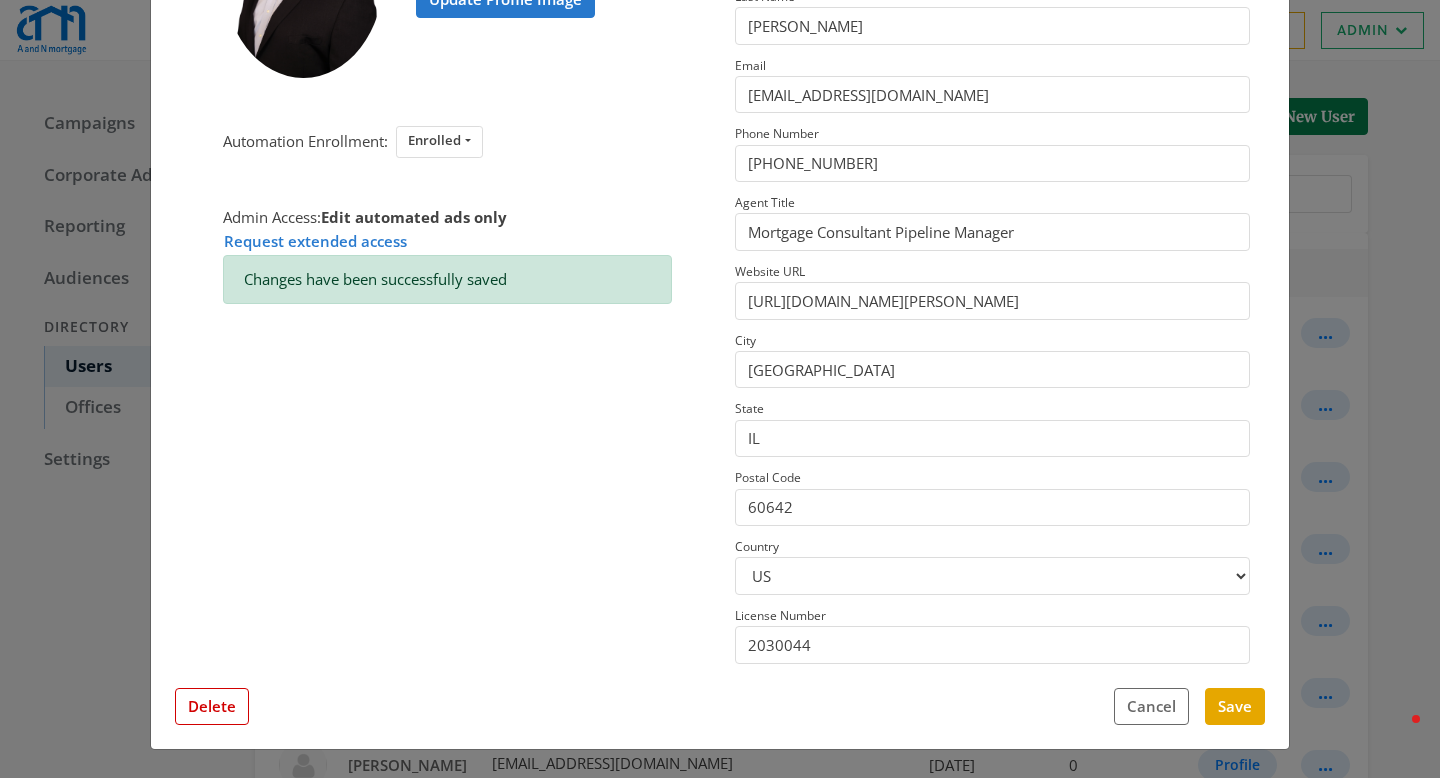click on "× John Yawger Update Profile Image Automation Enrollment:  Enrolled Enrolled Not Enrolled Admin Access:  Edit automated ads only Request extended access Changes have been successfully saved  This profile has field overrides    Disable Overrides Only edited fields will override data. No Feed Data First Name John Last Name Yawger Email jyawger@anmtg.com Phone Number (773) 305-5626 Agent Title Mortgage Consultant Pipeline Manager Website URL https://www.anmtg.com/mlo/john-yawger City Chicago State IL Postal Code 60642 Country US CA License Number 2030044 Close Feed Data first name:  -- null -- last name:  -- null -- email:  -- null -- phone:  -- null -- title:  -- null -- website url:  -- null -- city:  -- null -- state:  -- null -- postal code:  -- null -- country:  -- null -- license number:  -- null -- photo URL:  -- null -- Delete Cancel Save" at bounding box center (720, 389) 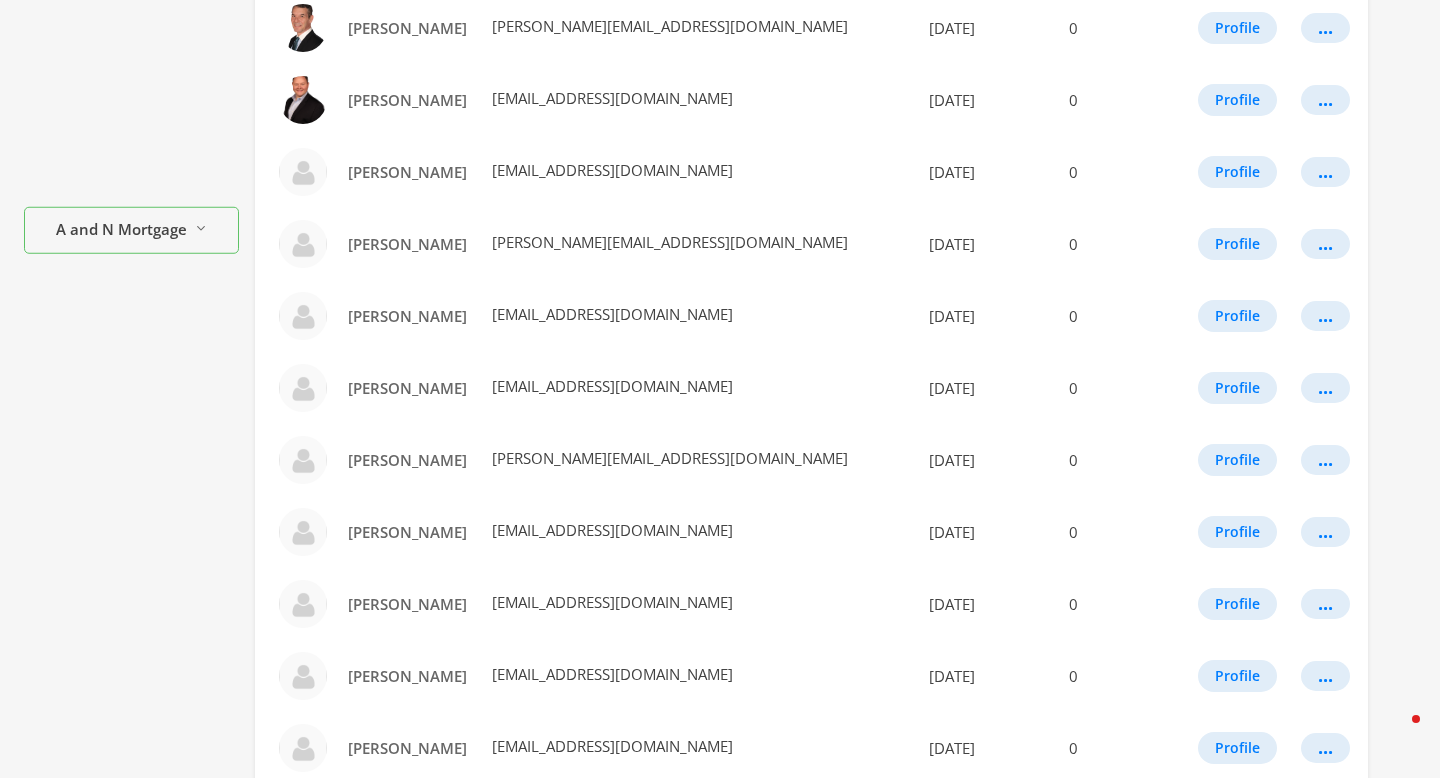 scroll, scrollTop: 590, scrollLeft: 0, axis: vertical 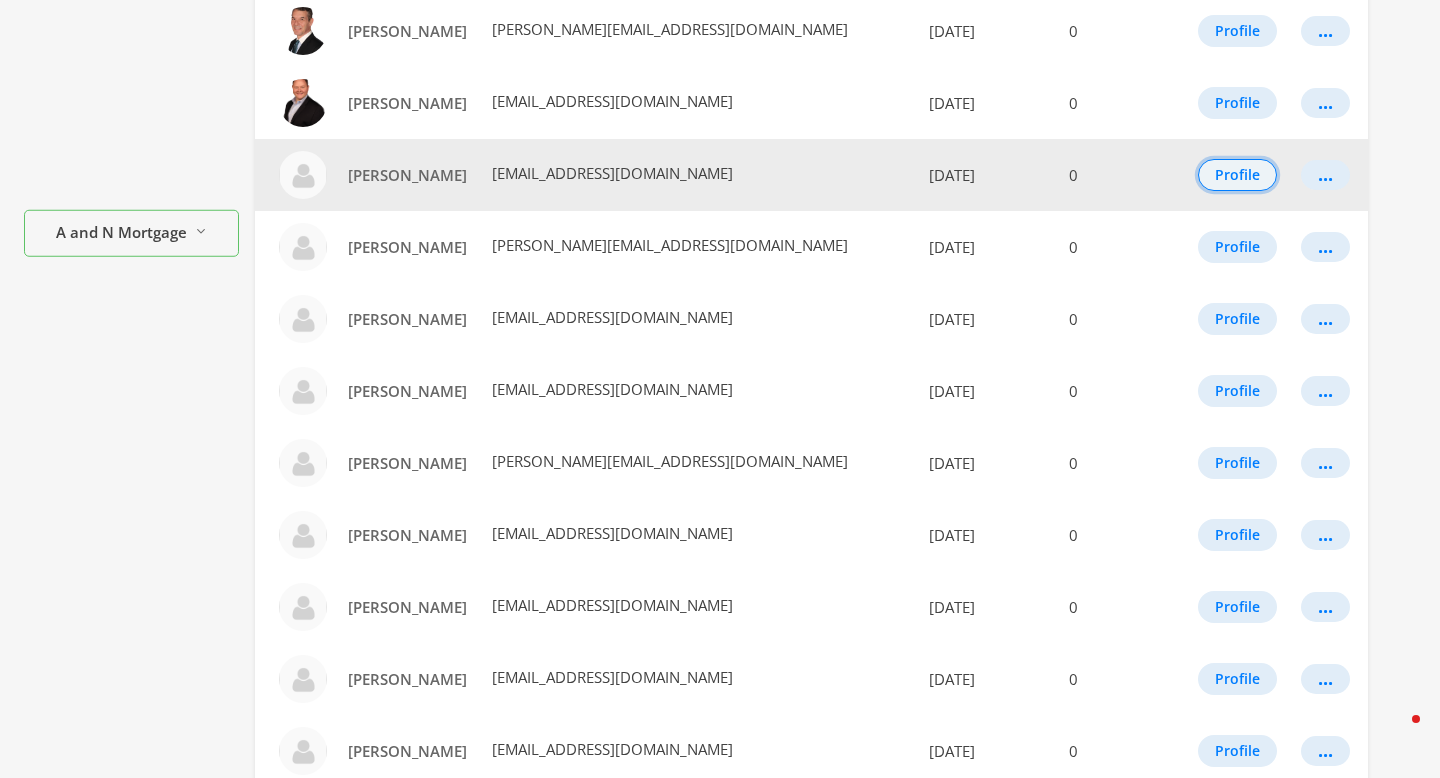 click on "Profile" at bounding box center (1237, 175) 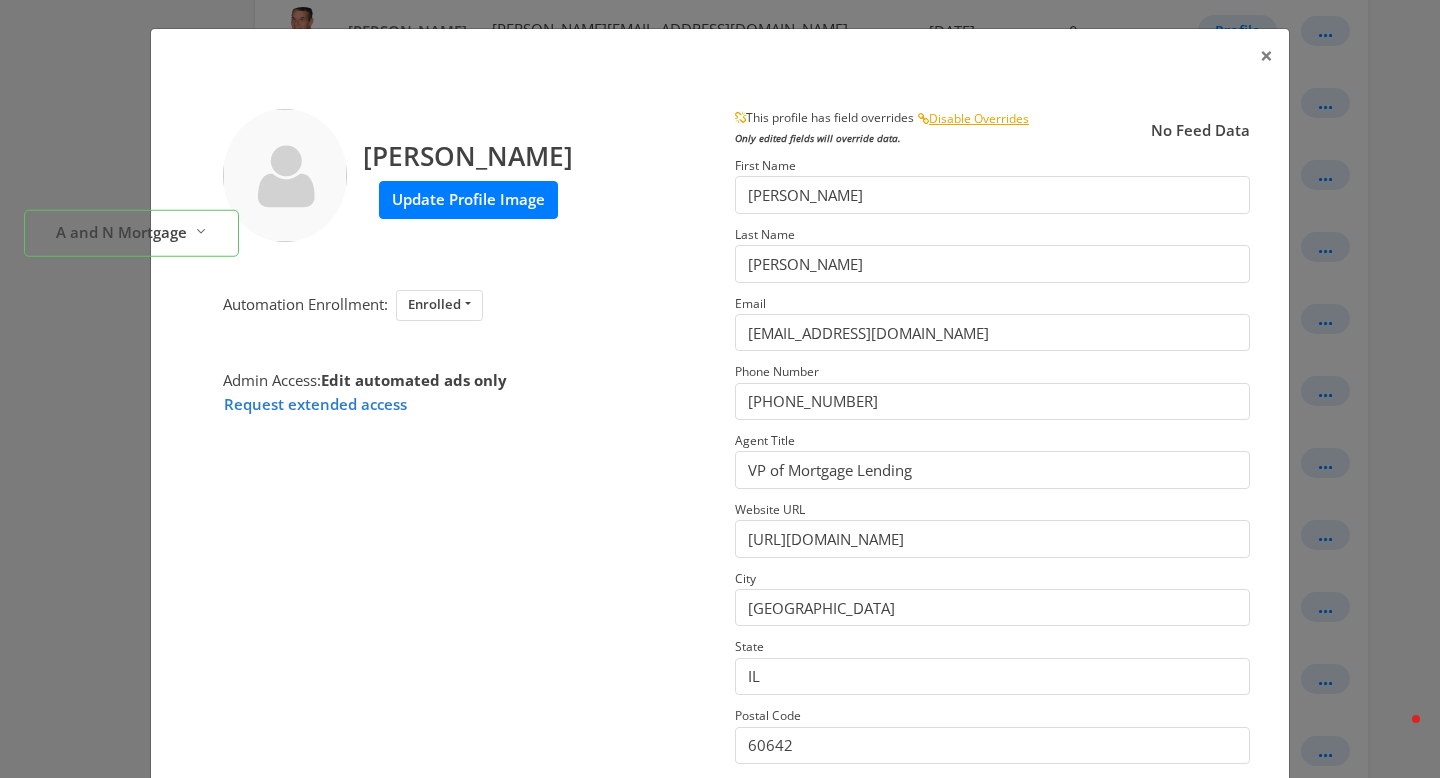 click on "Update Profile Image" at bounding box center [468, 199] 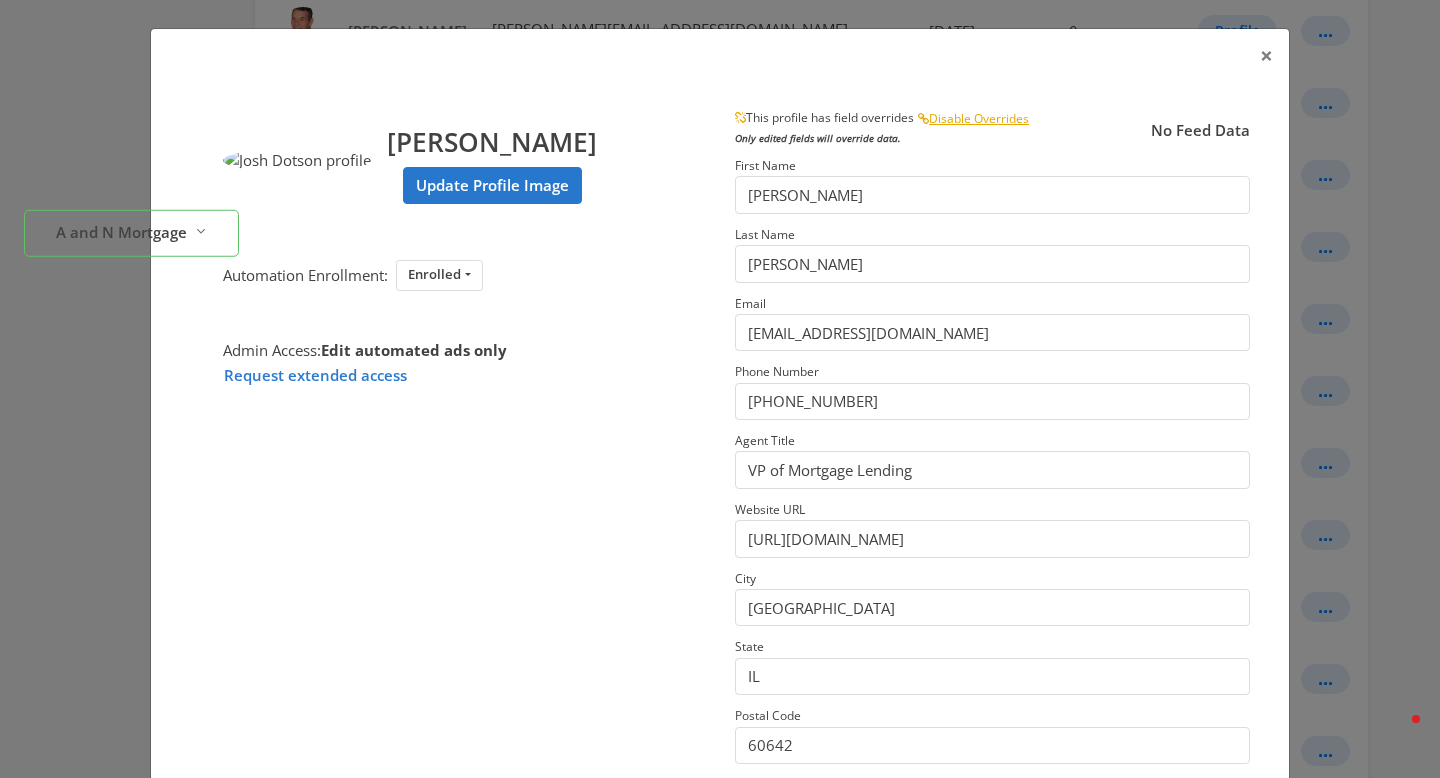 scroll, scrollTop: 238, scrollLeft: 0, axis: vertical 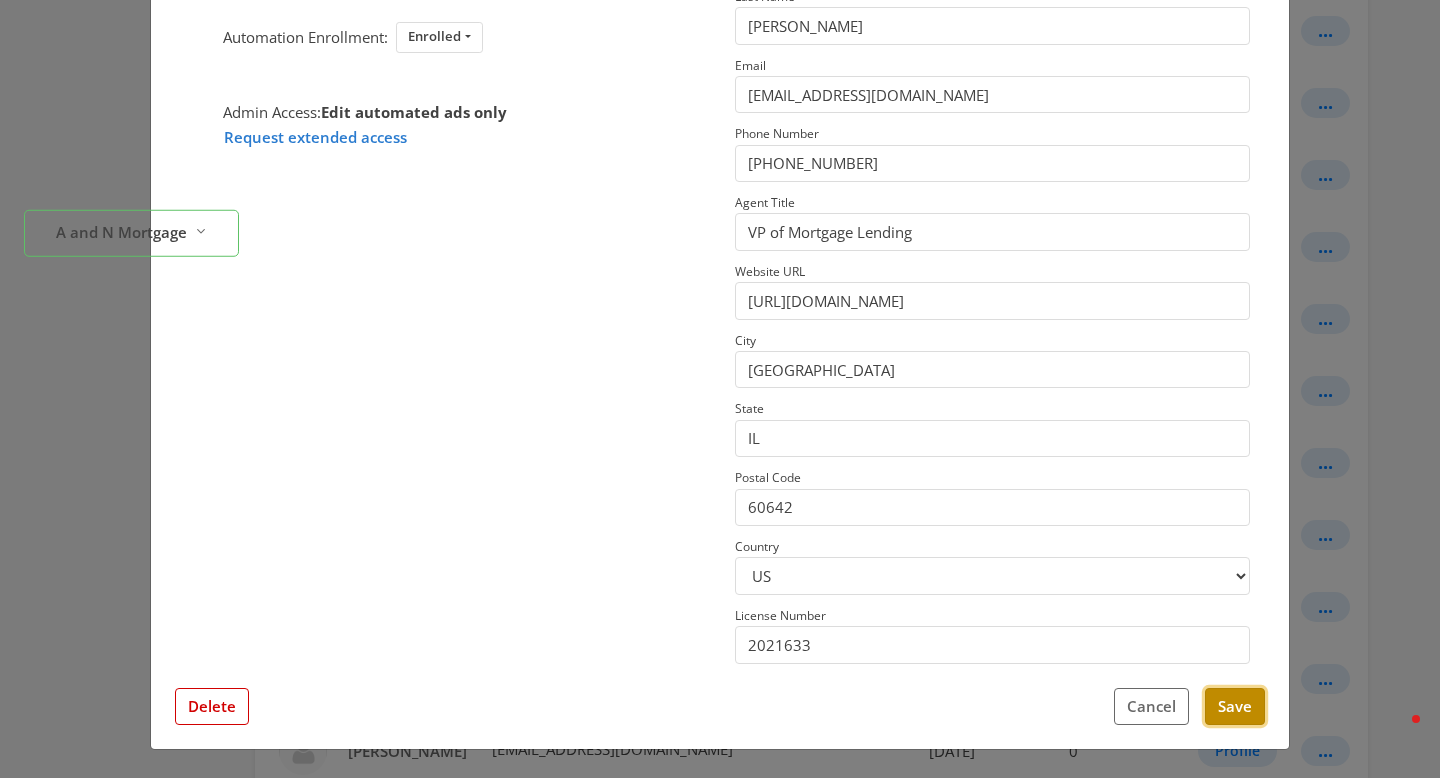 click on "Save" at bounding box center [1235, 706] 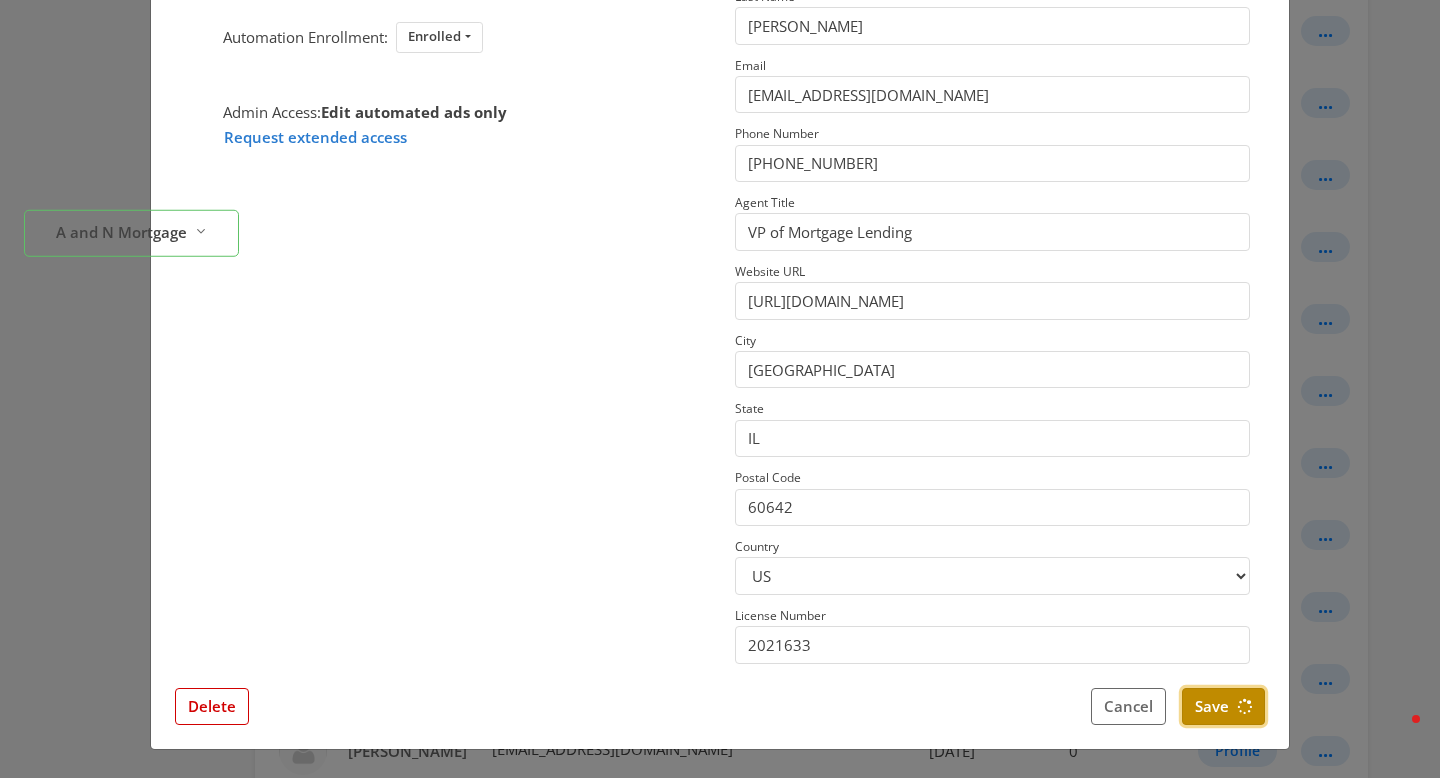 scroll, scrollTop: 0, scrollLeft: 0, axis: both 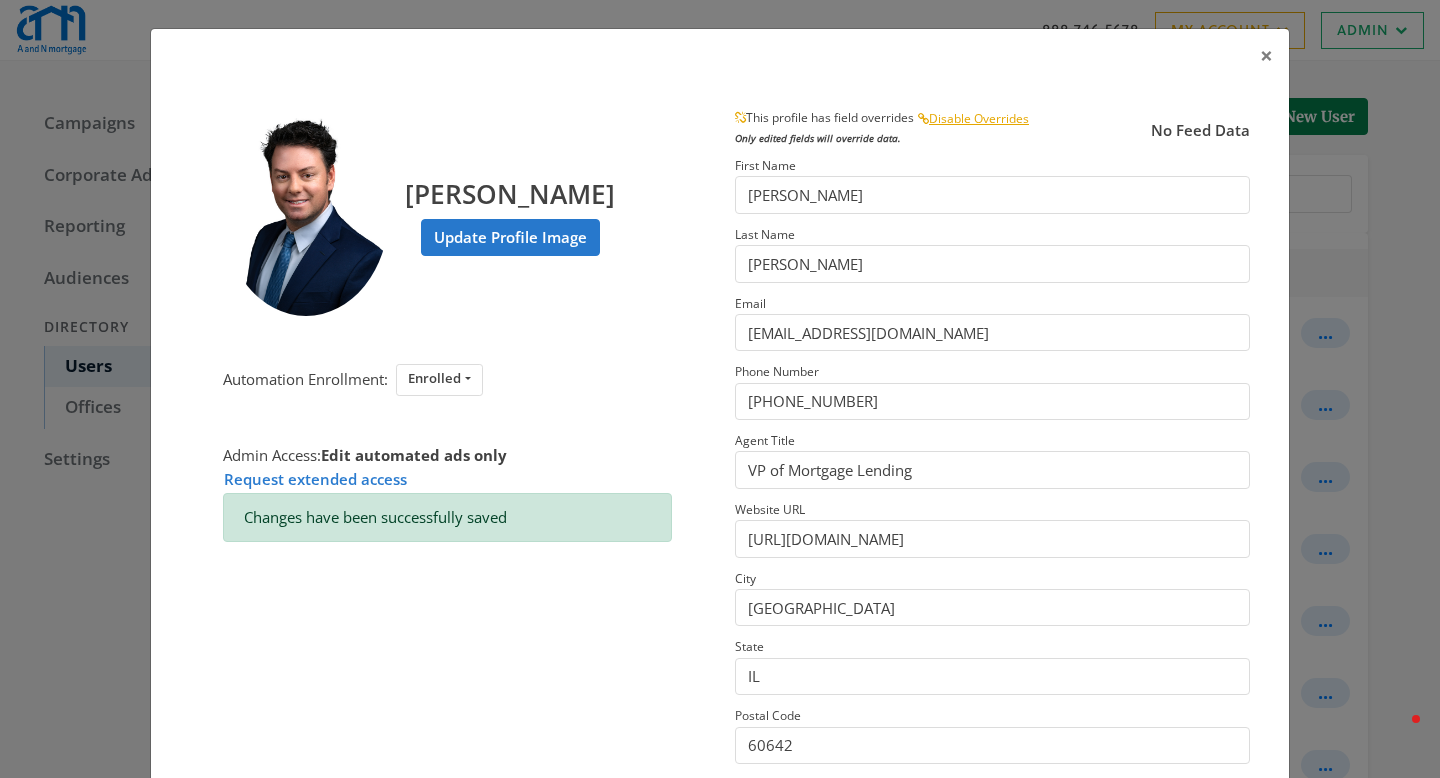 click on "× Josh Dotson Update Profile Image Automation Enrollment:  Enrolled Enrolled Not Enrolled Admin Access:  Edit automated ads only Request extended access Changes have been successfully saved  This profile has field overrides    Disable Overrides Only edited fields will override data. No Feed Data First Name Josh Last Name Dotson Email joshd@anmtg.com Phone Number (773) 305-5626 Agent Title VP of Mortgage Lending Website URL https://www.anmtg.com/mlo/josh-dotson City Chicago State IL Postal Code 60642 Country US CA License Number 2021633 Close Feed Data first name:  -- null -- last name:  -- null -- email:  -- null -- phone:  -- null -- title:  -- null -- website url:  -- null -- city:  -- null -- state:  -- null -- postal code:  -- null -- country:  -- null -- license number:  -- null -- photo URL:  -- null -- Delete Cancel Save" at bounding box center [720, 389] 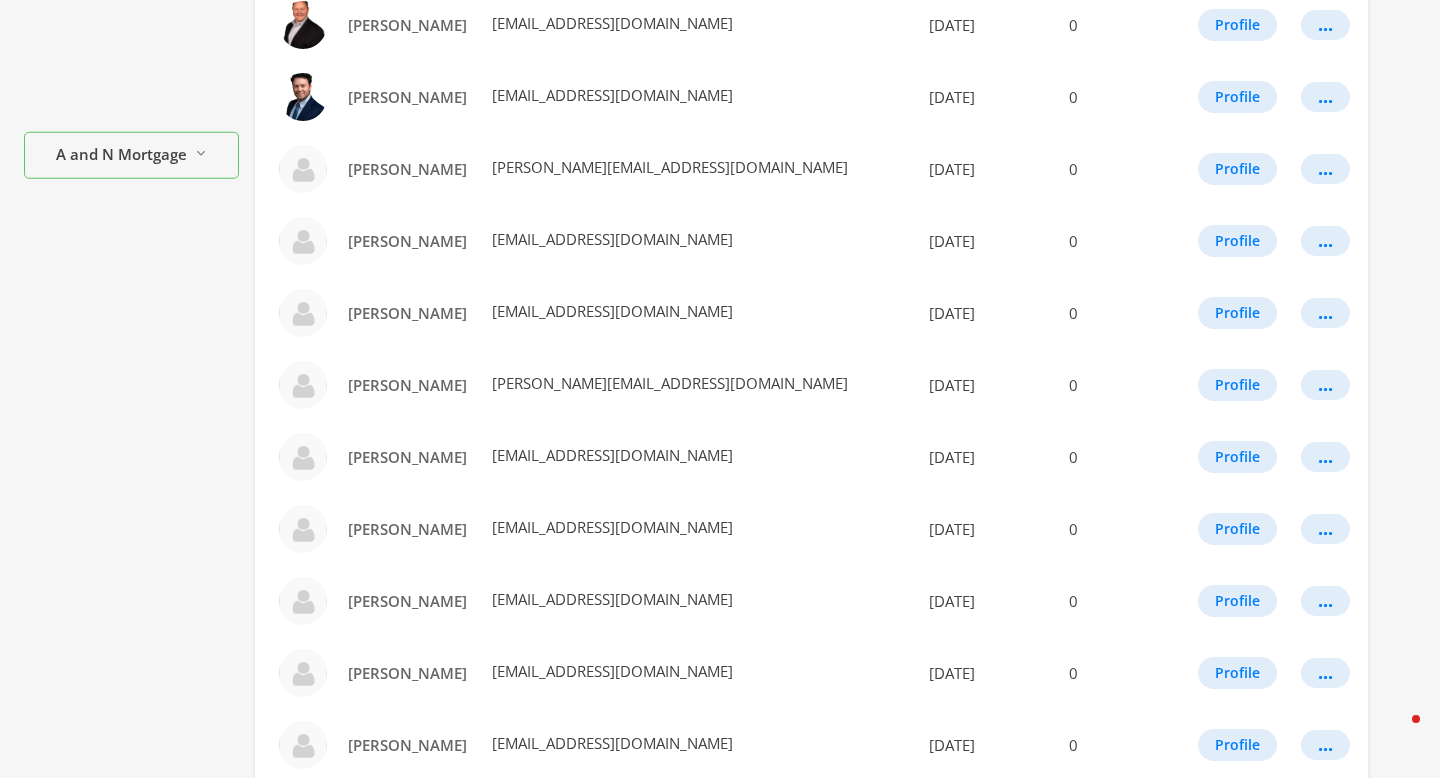 scroll, scrollTop: 608, scrollLeft: 0, axis: vertical 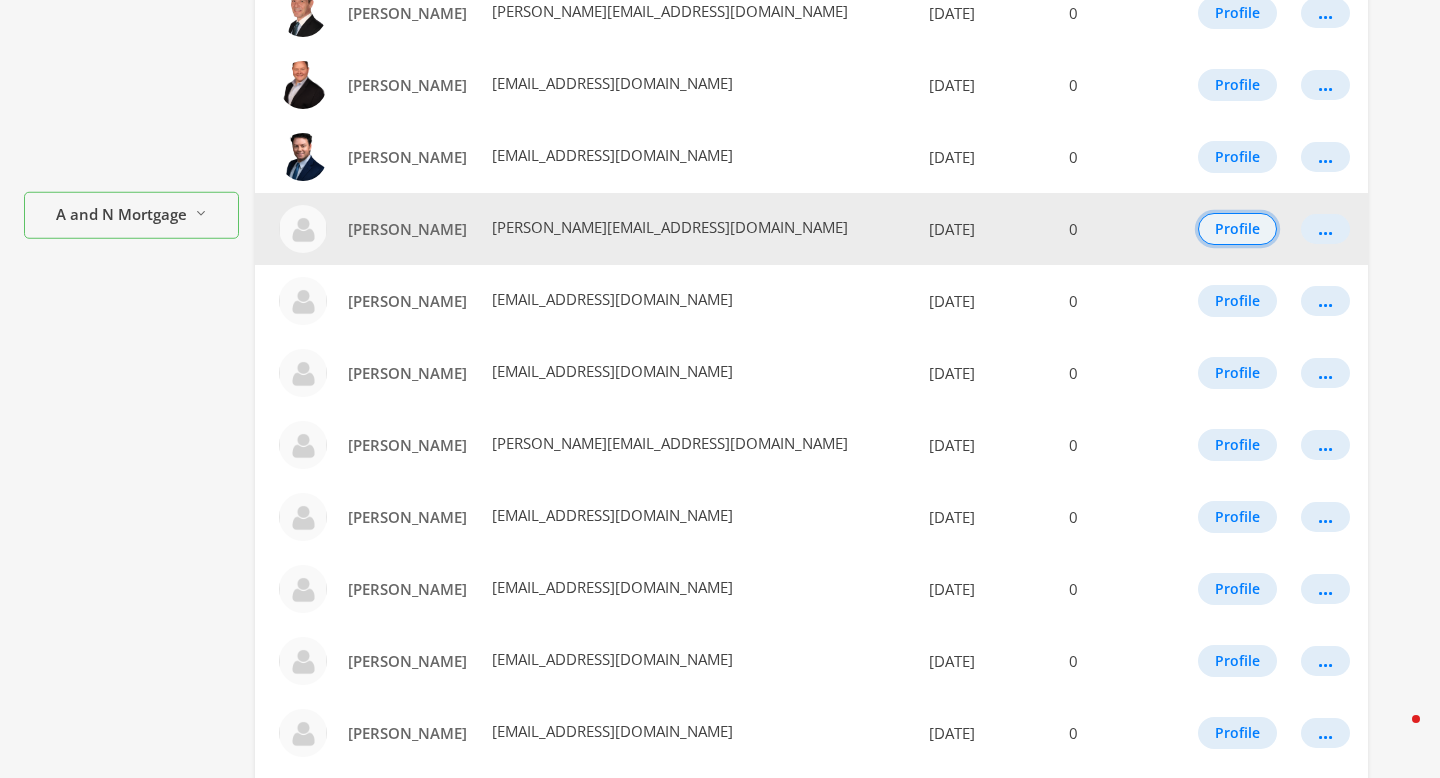click on "Profile" at bounding box center [1237, 229] 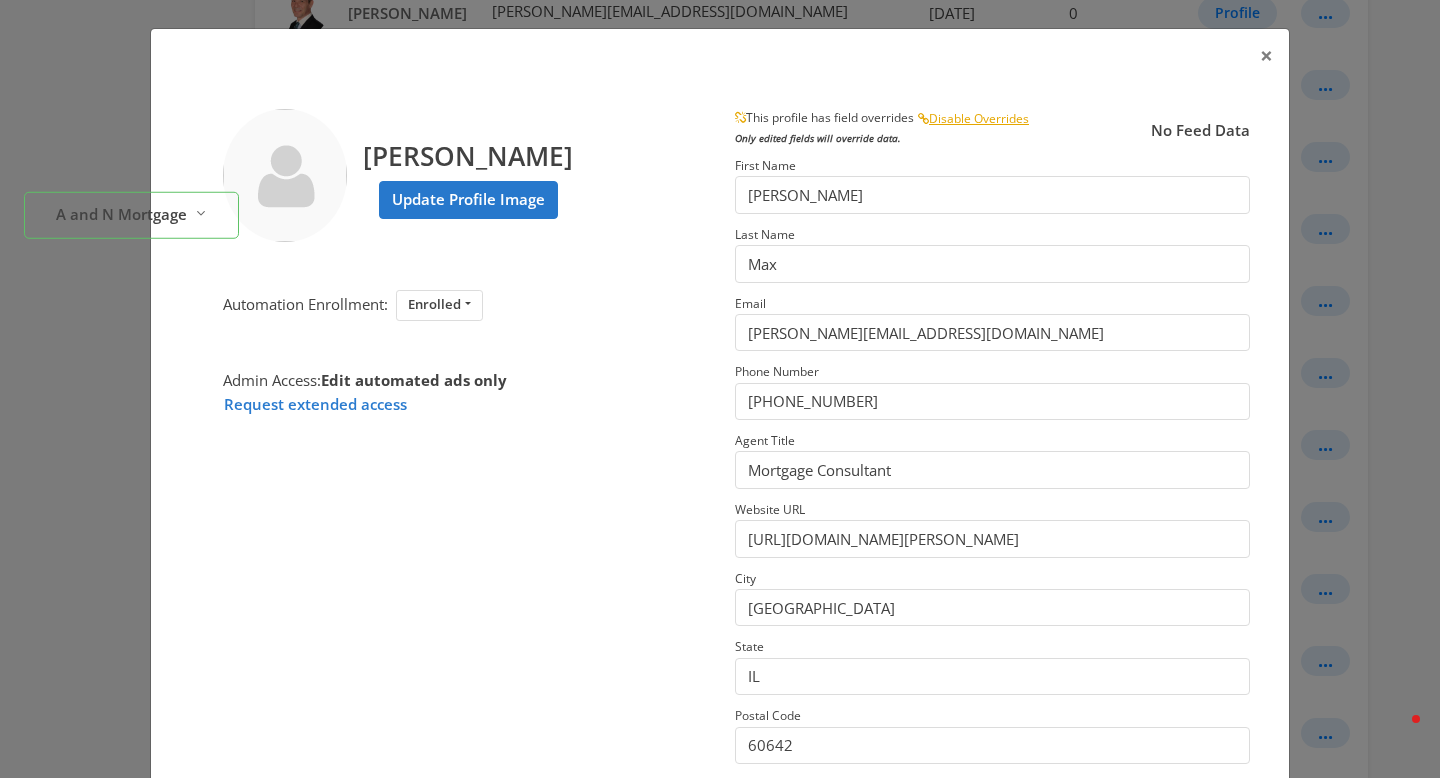 click on "Joshua Max Update Profile Image" at bounding box center (468, 175) 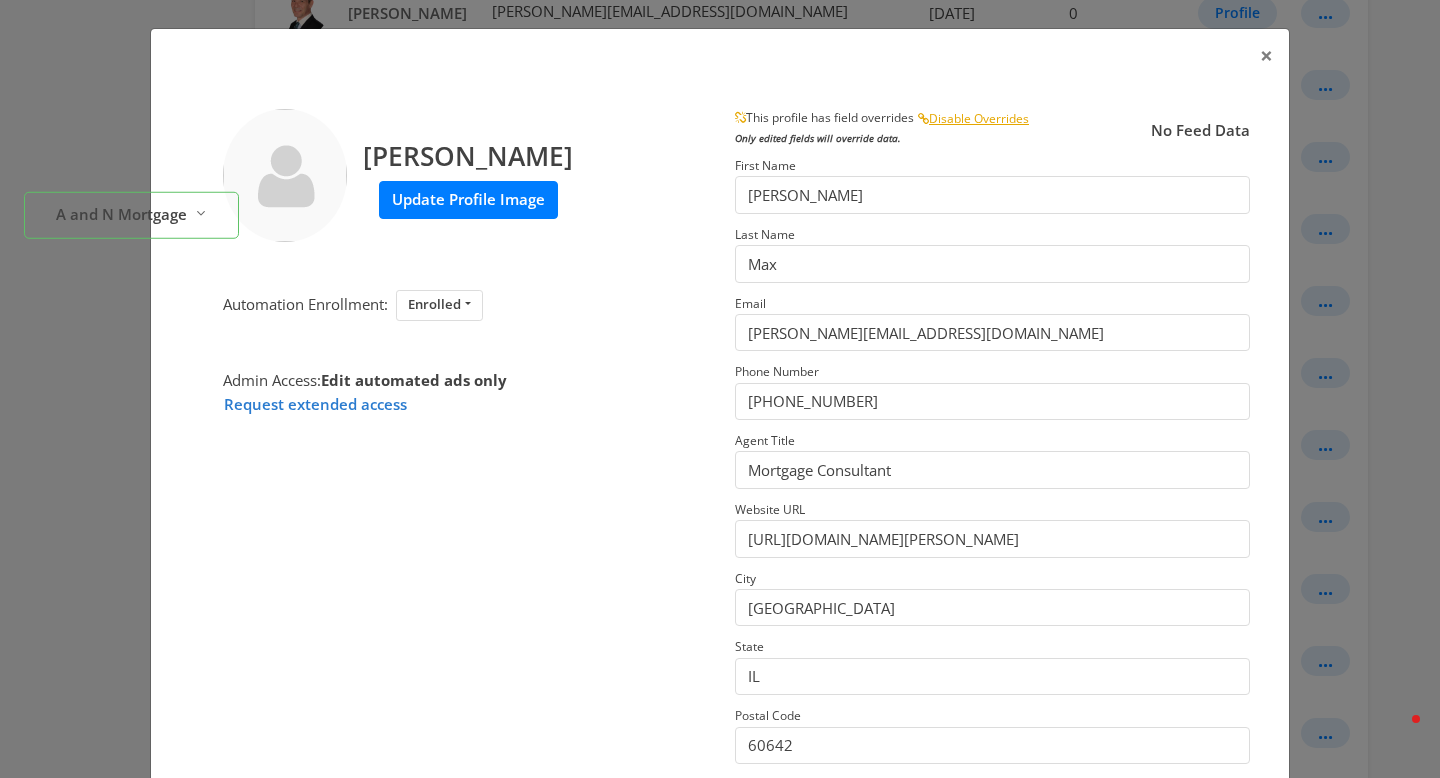 click on "Update Profile Image" at bounding box center (468, 199) 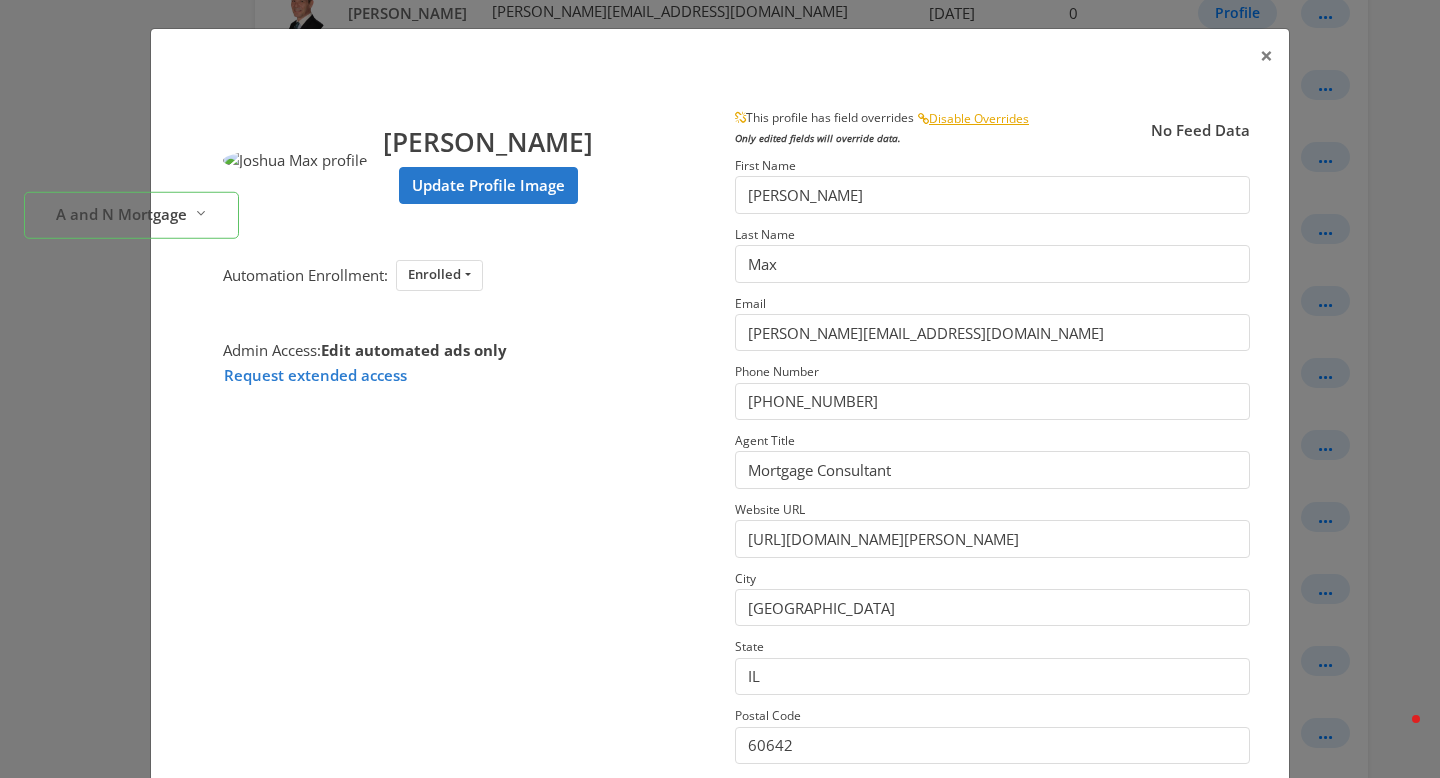 scroll, scrollTop: 238, scrollLeft: 0, axis: vertical 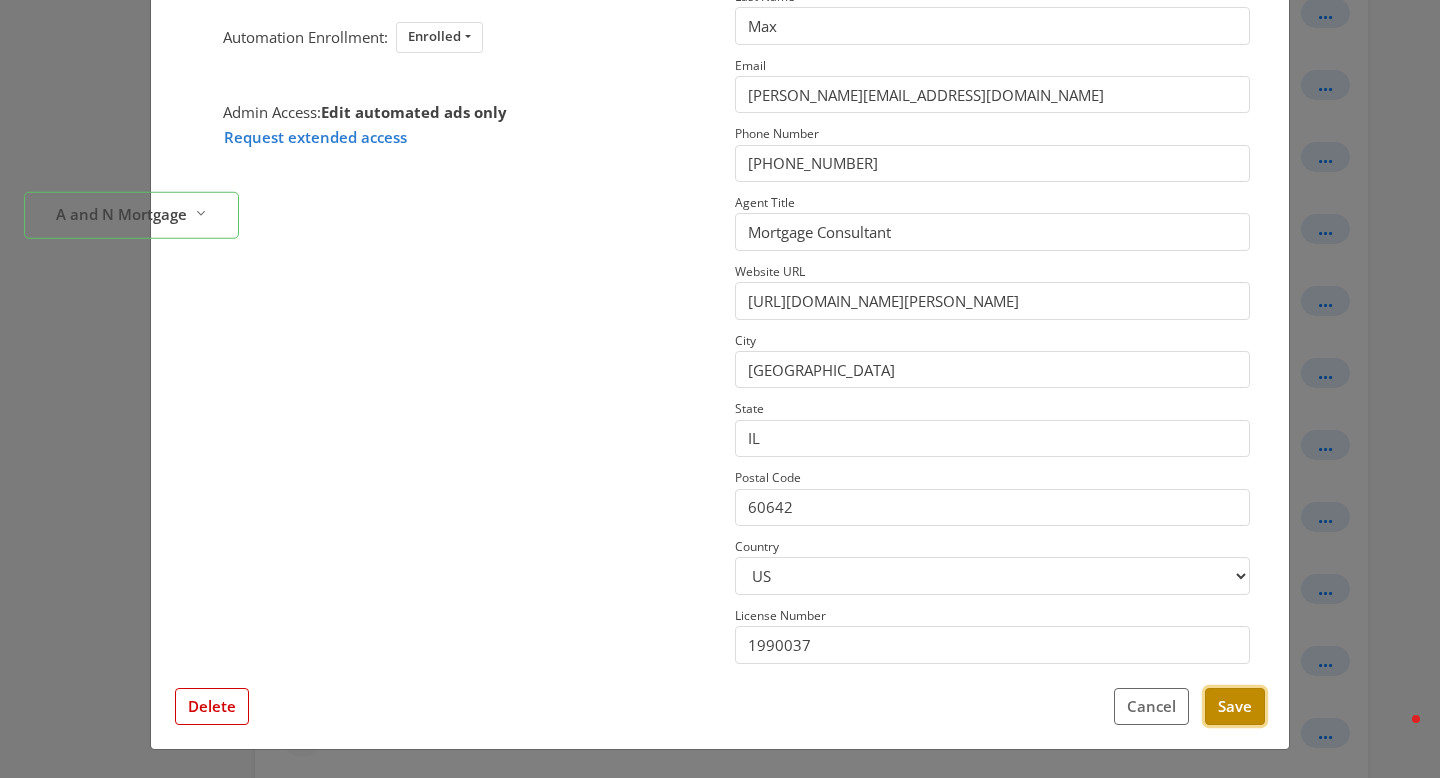 click on "Save" at bounding box center [1235, 706] 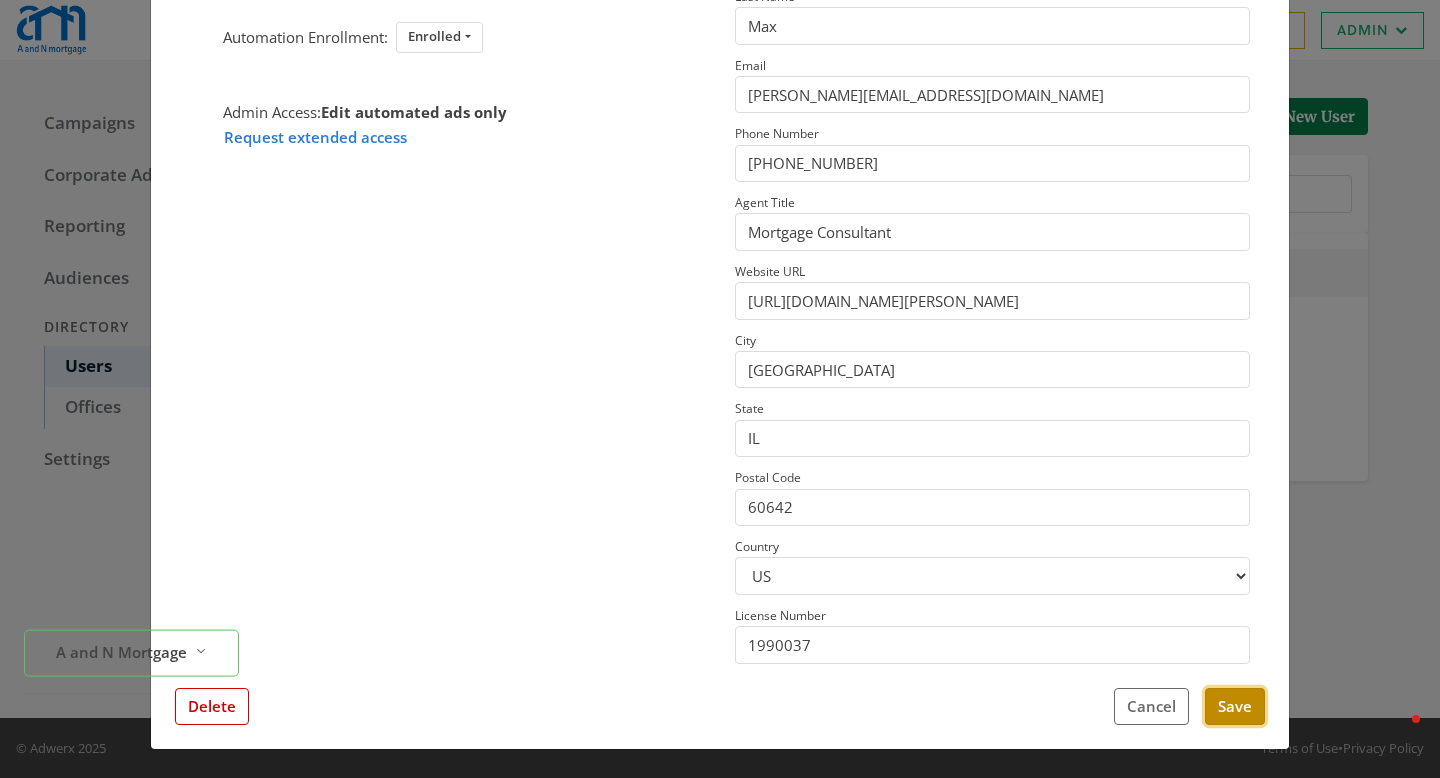 scroll, scrollTop: 0, scrollLeft: 0, axis: both 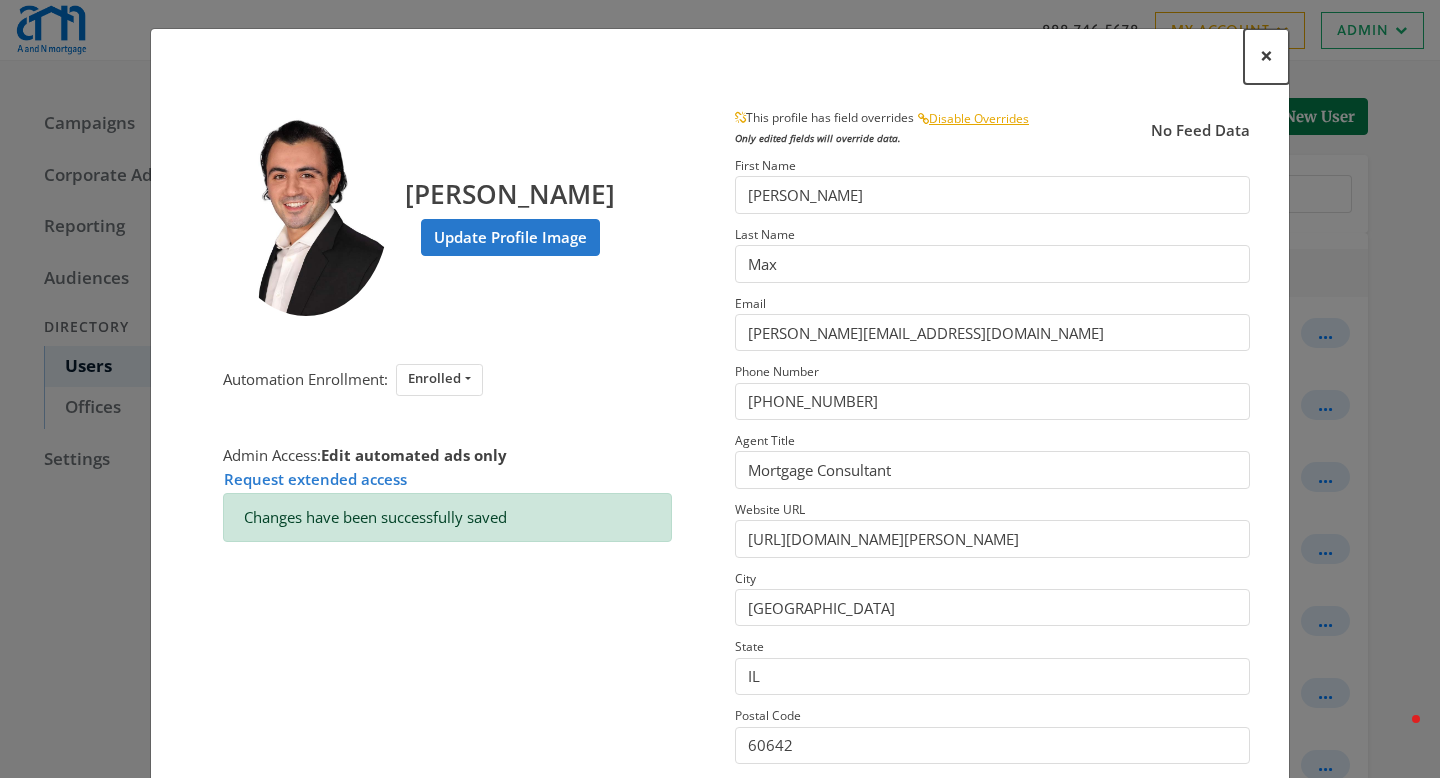 click on "×" at bounding box center (1266, 55) 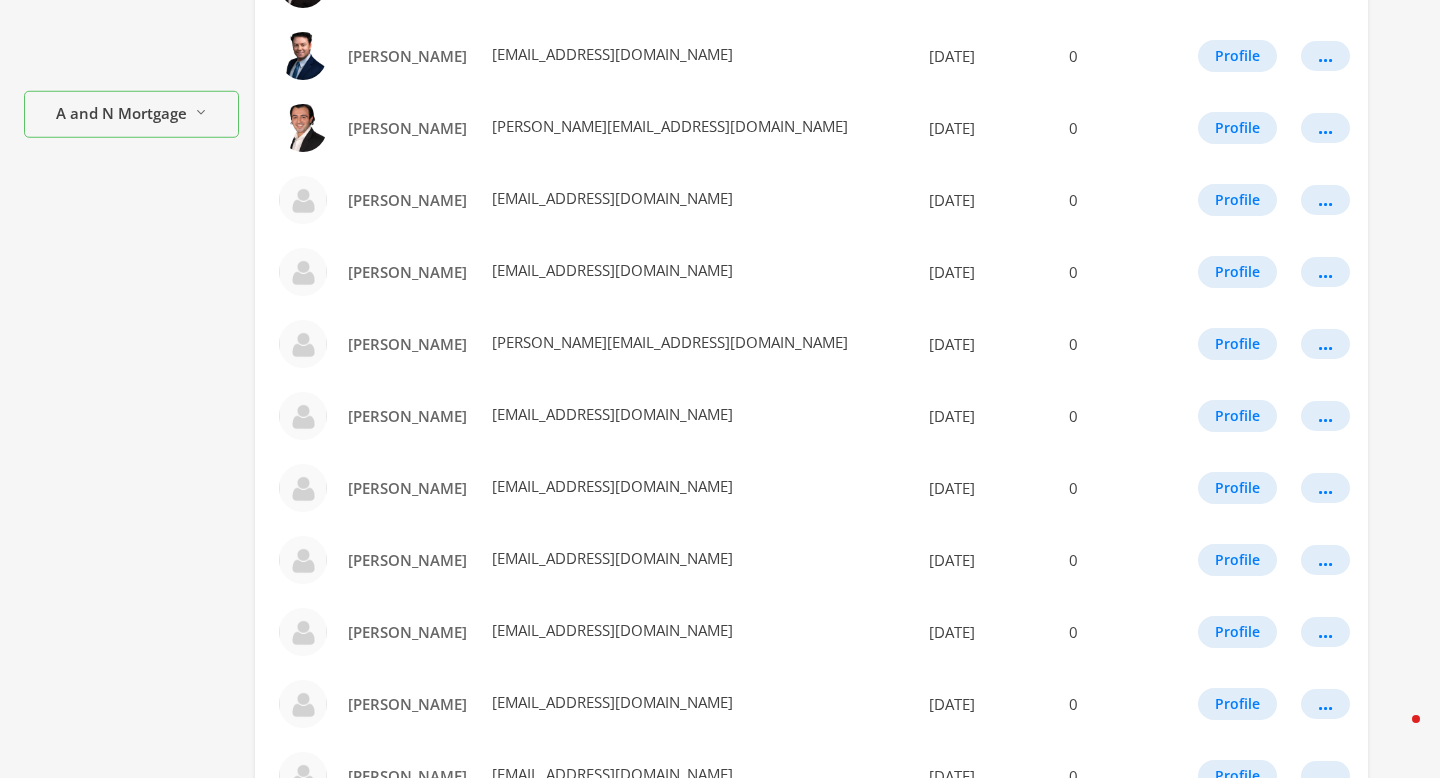 scroll, scrollTop: 716, scrollLeft: 0, axis: vertical 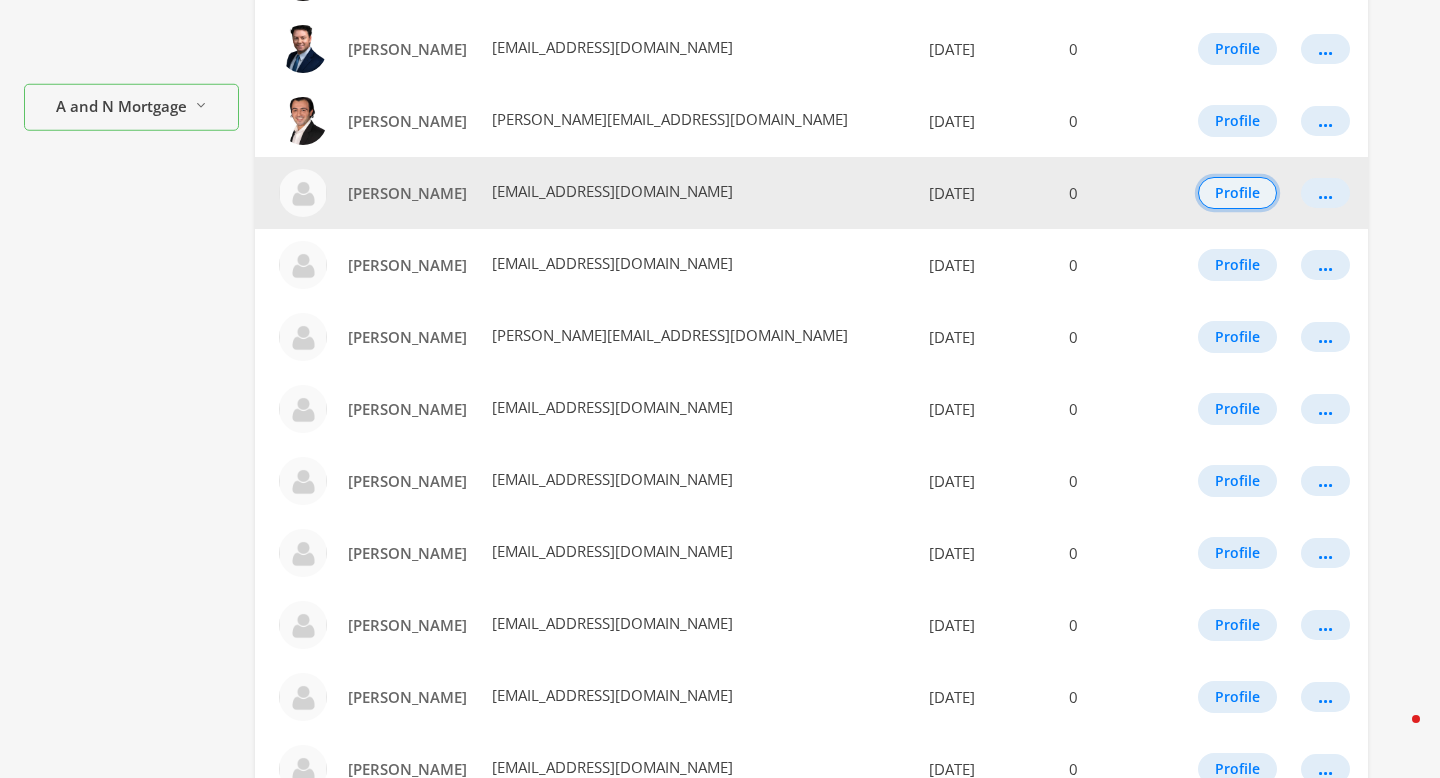 click on "Profile" at bounding box center [1237, 193] 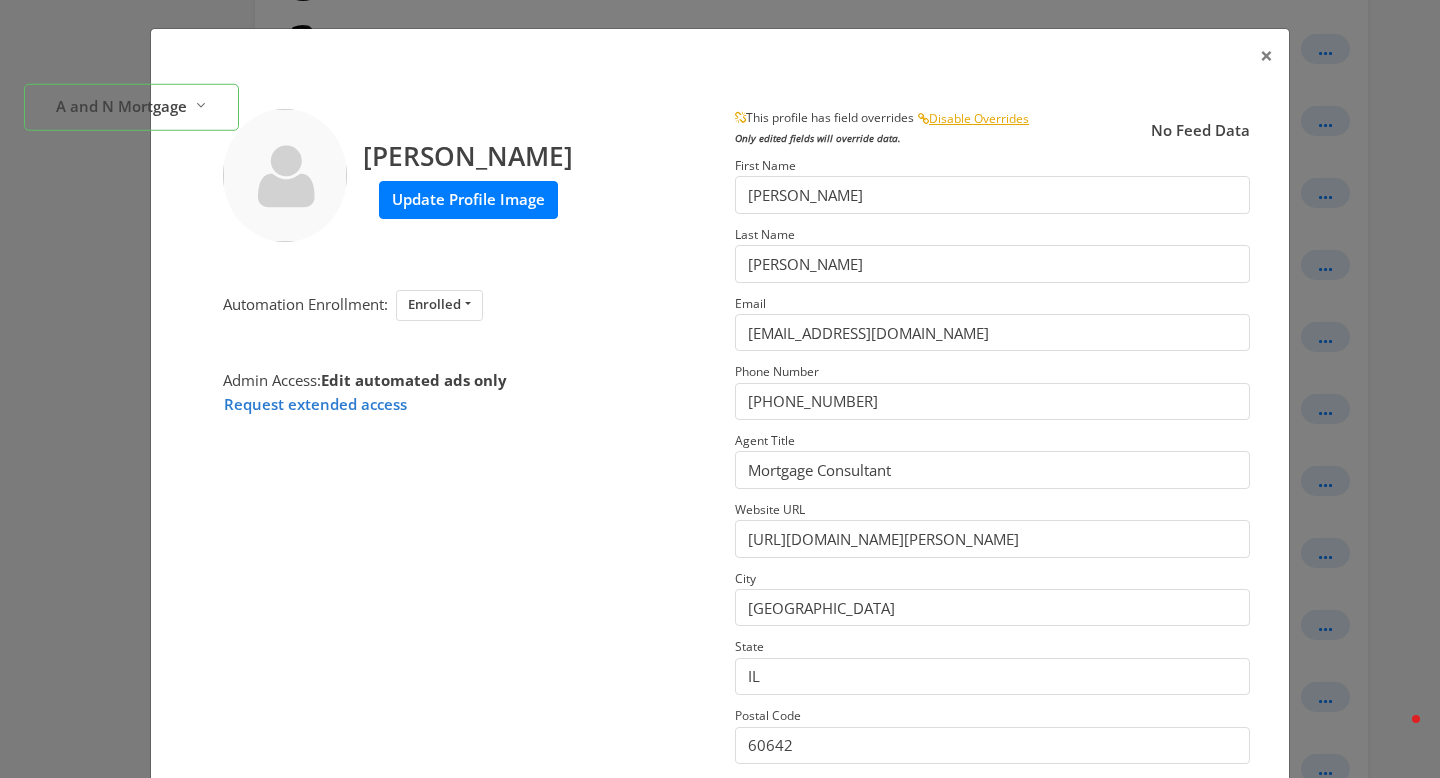 click on "Update Profile Image" at bounding box center (468, 199) 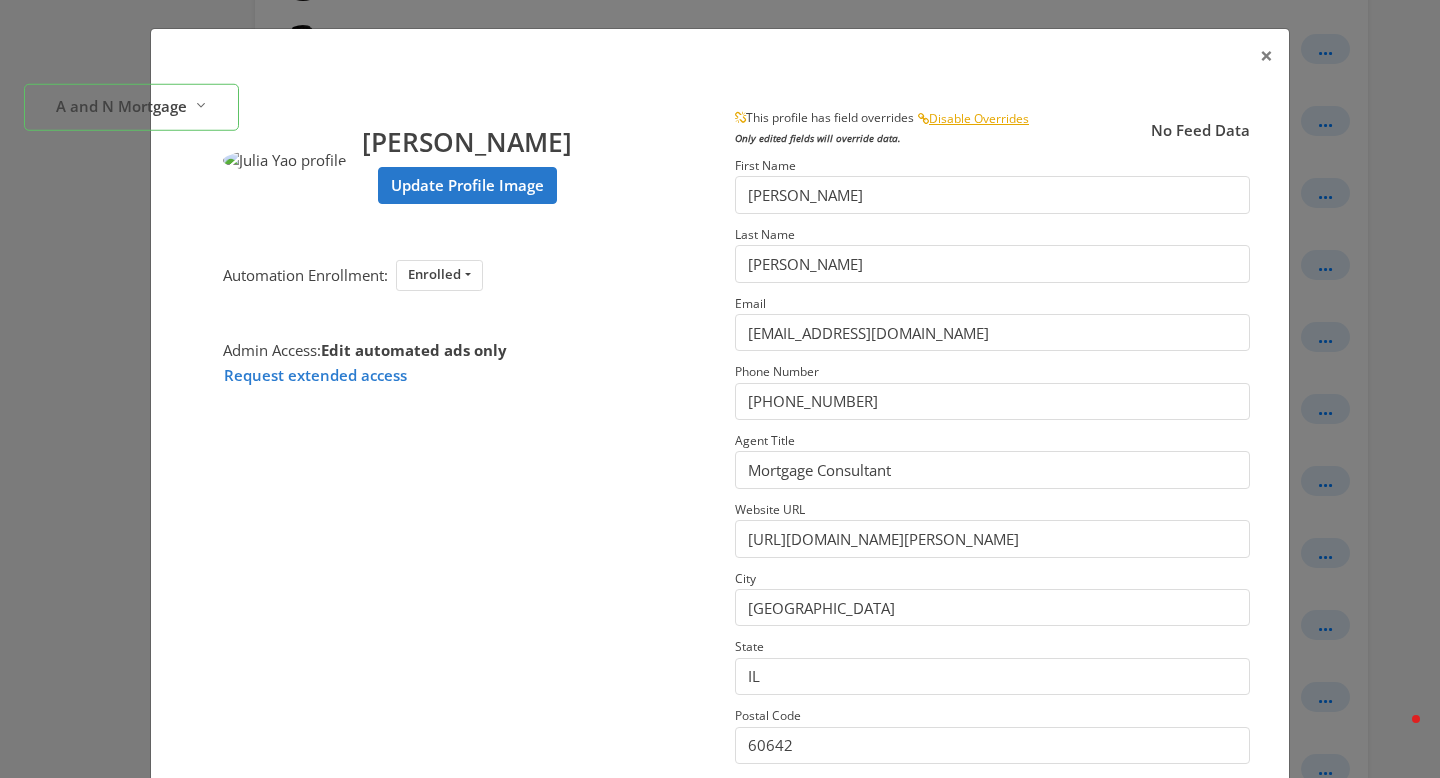 scroll, scrollTop: 238, scrollLeft: 0, axis: vertical 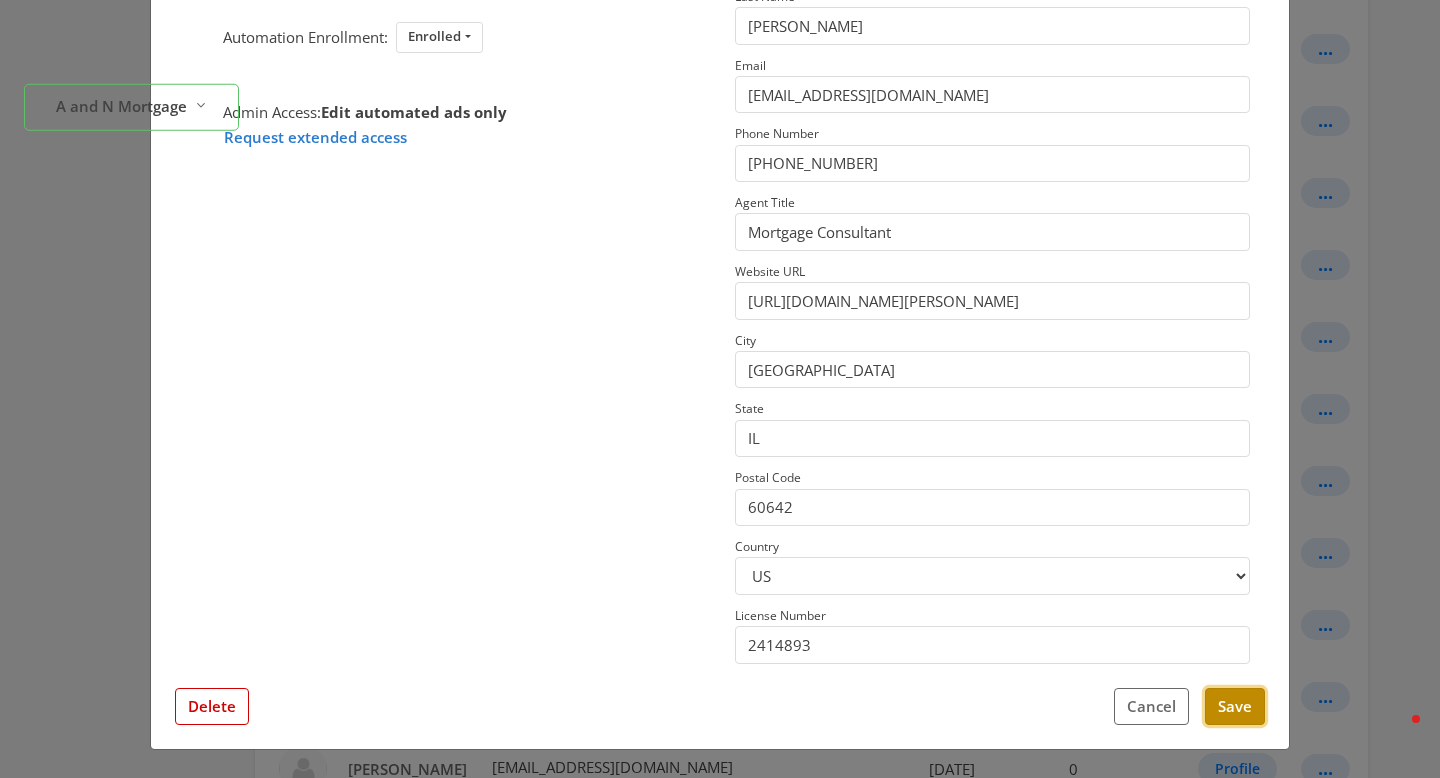 click on "Save" at bounding box center [1235, 706] 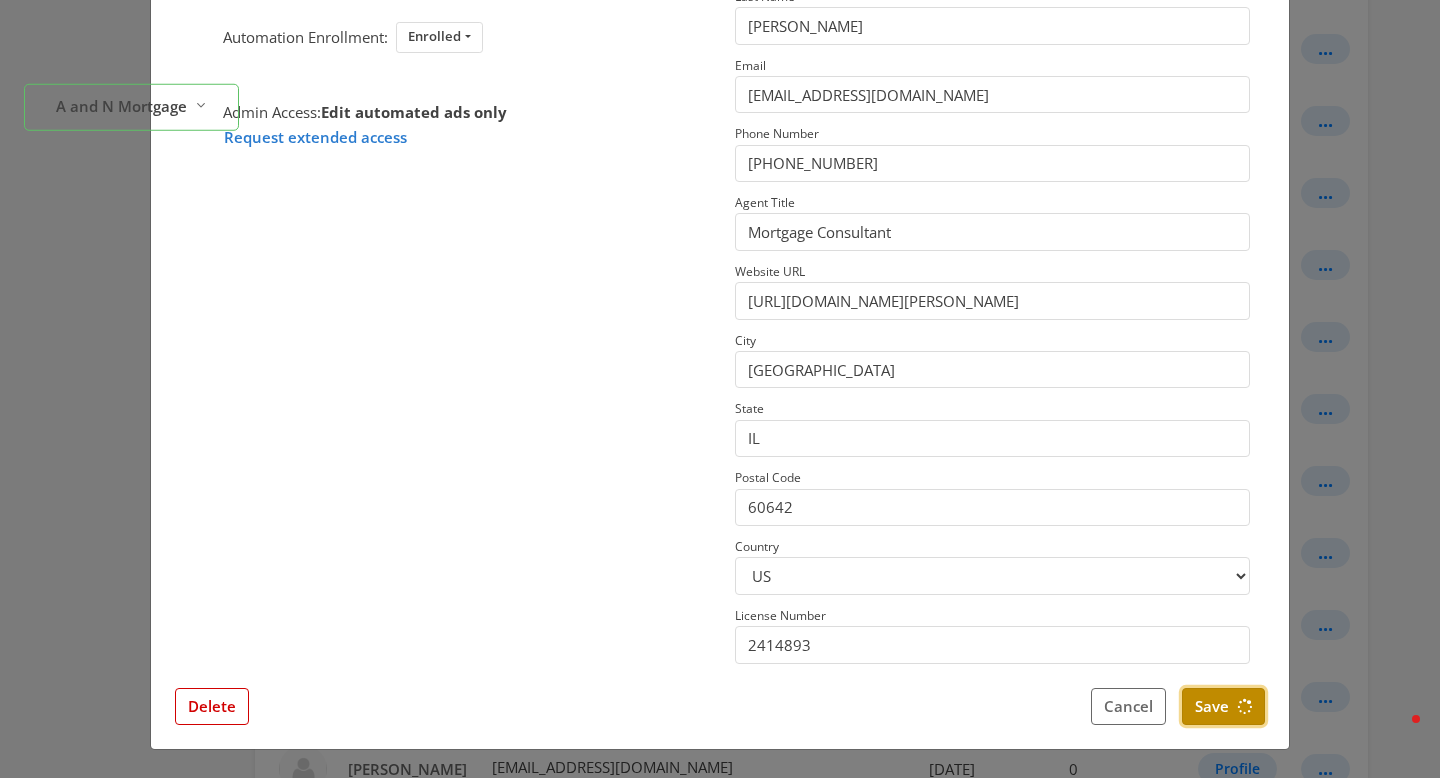 scroll, scrollTop: 0, scrollLeft: 0, axis: both 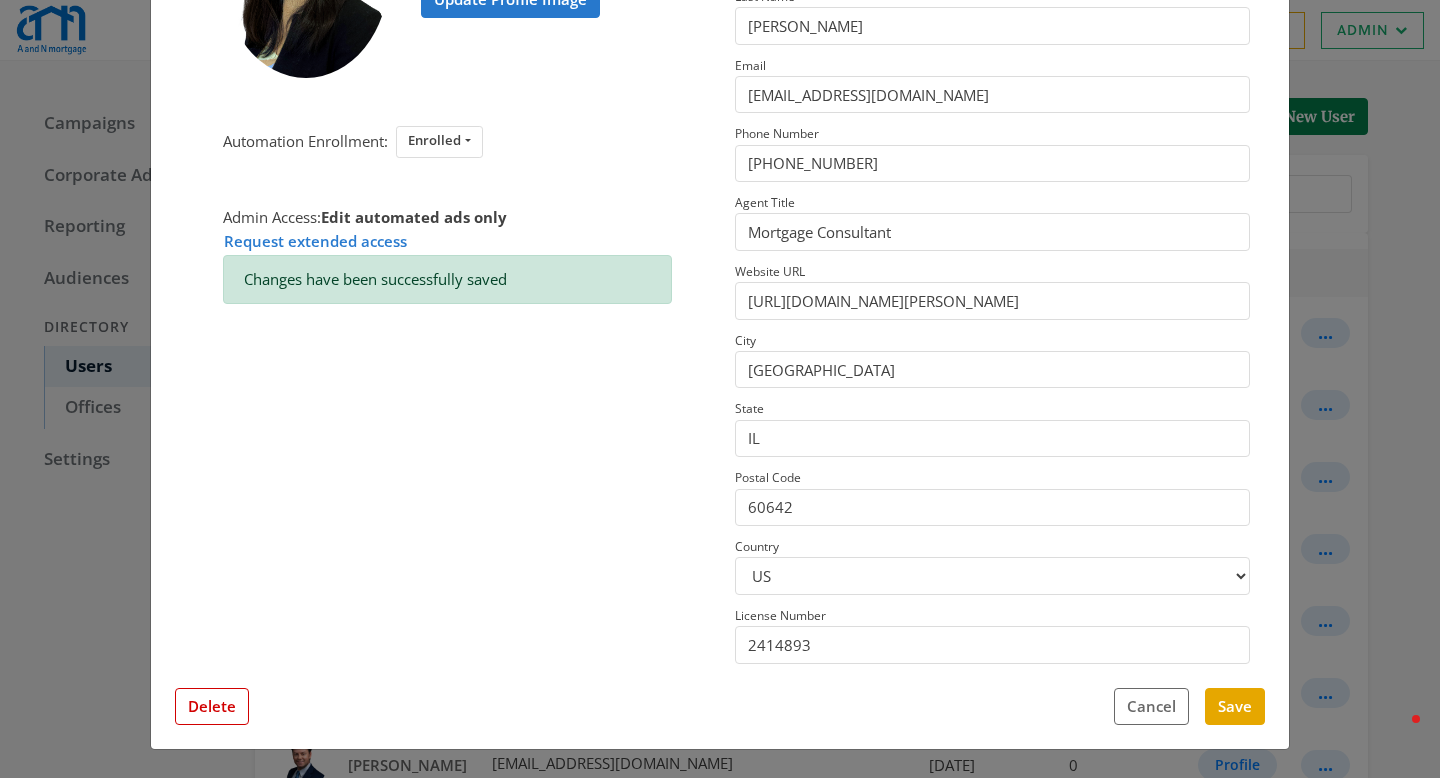 click on "× Julia Yao Update Profile Image Automation Enrollment:  Enrolled Enrolled Not Enrolled Admin Access:  Edit automated ads only Request extended access Changes have been successfully saved  This profile has field overrides    Disable Overrides Only edited fields will override data. No Feed Data First Name Julia Last Name Yao Email jyao@anmtg.com Phone Number (773) 305-5626 Agent Title Mortgage Consultant Website URL https://www.anmtg.com/mlo/julia-yao City Chicago State IL Postal Code 60642 Country US CA License Number 2414893 Close Feed Data first name:  -- null -- last name:  -- null -- email:  -- null -- phone:  -- null -- title:  -- null -- website url:  -- null -- city:  -- null -- state:  -- null -- postal code:  -- null -- country:  -- null -- license number:  -- null -- photo URL:  -- null -- Delete Cancel Save" at bounding box center [720, 389] 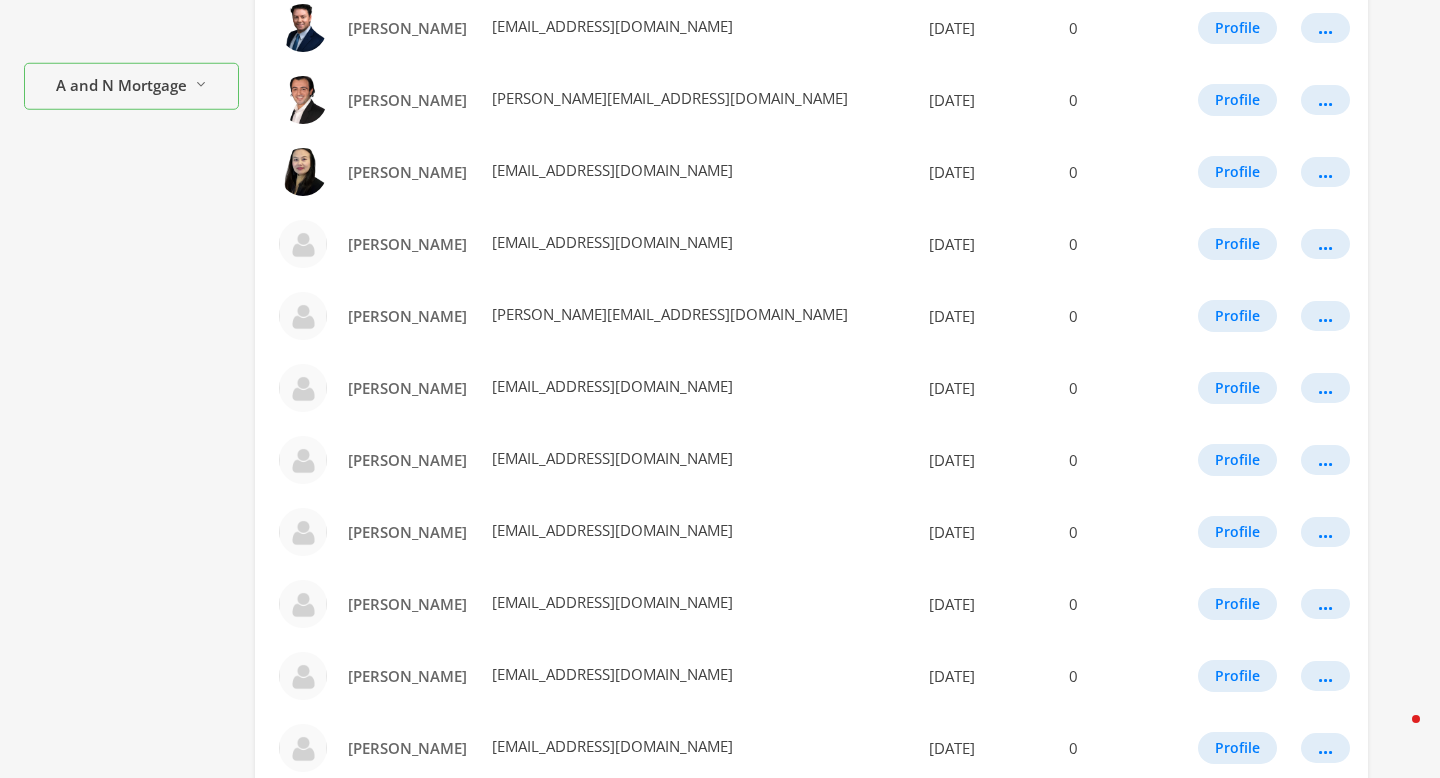 scroll, scrollTop: 744, scrollLeft: 0, axis: vertical 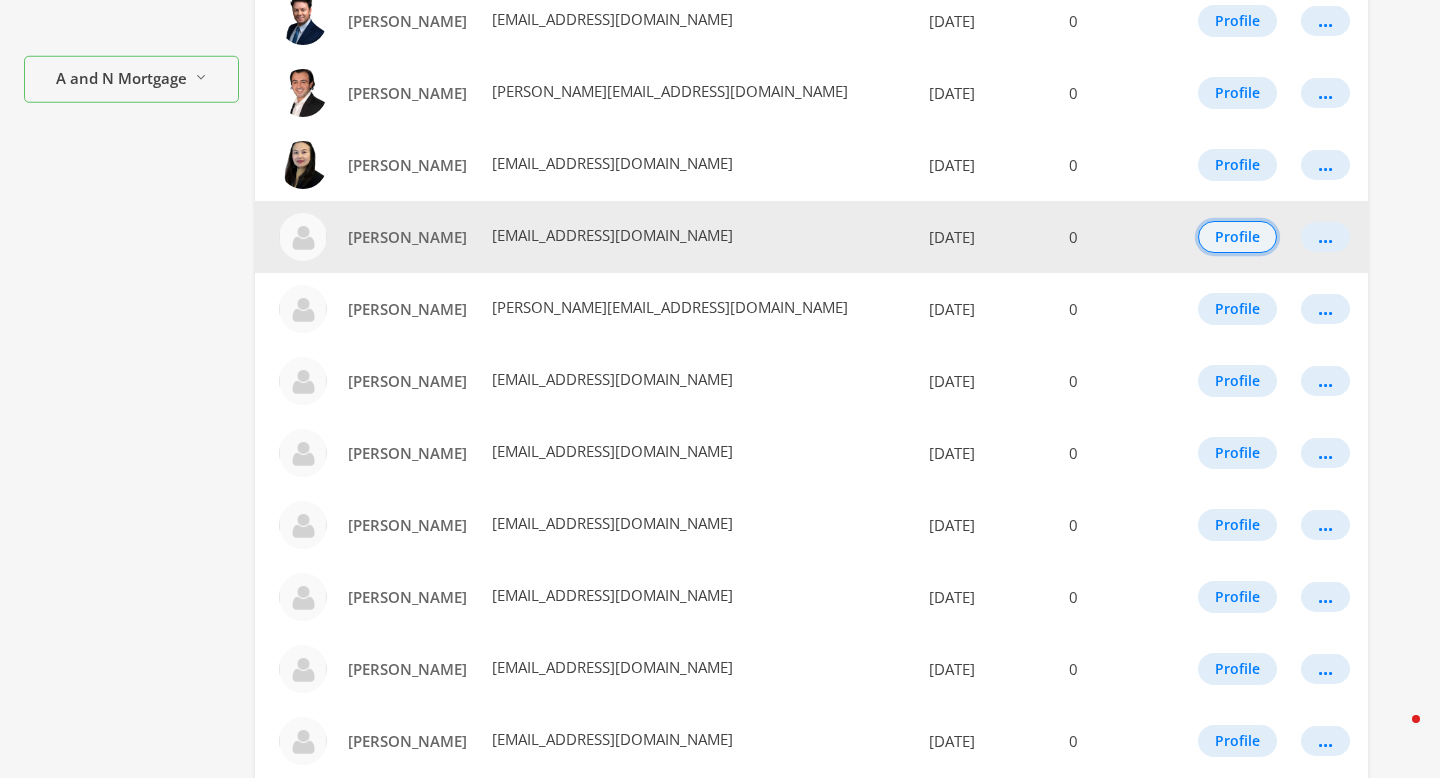 click on "Profile" at bounding box center [1237, 237] 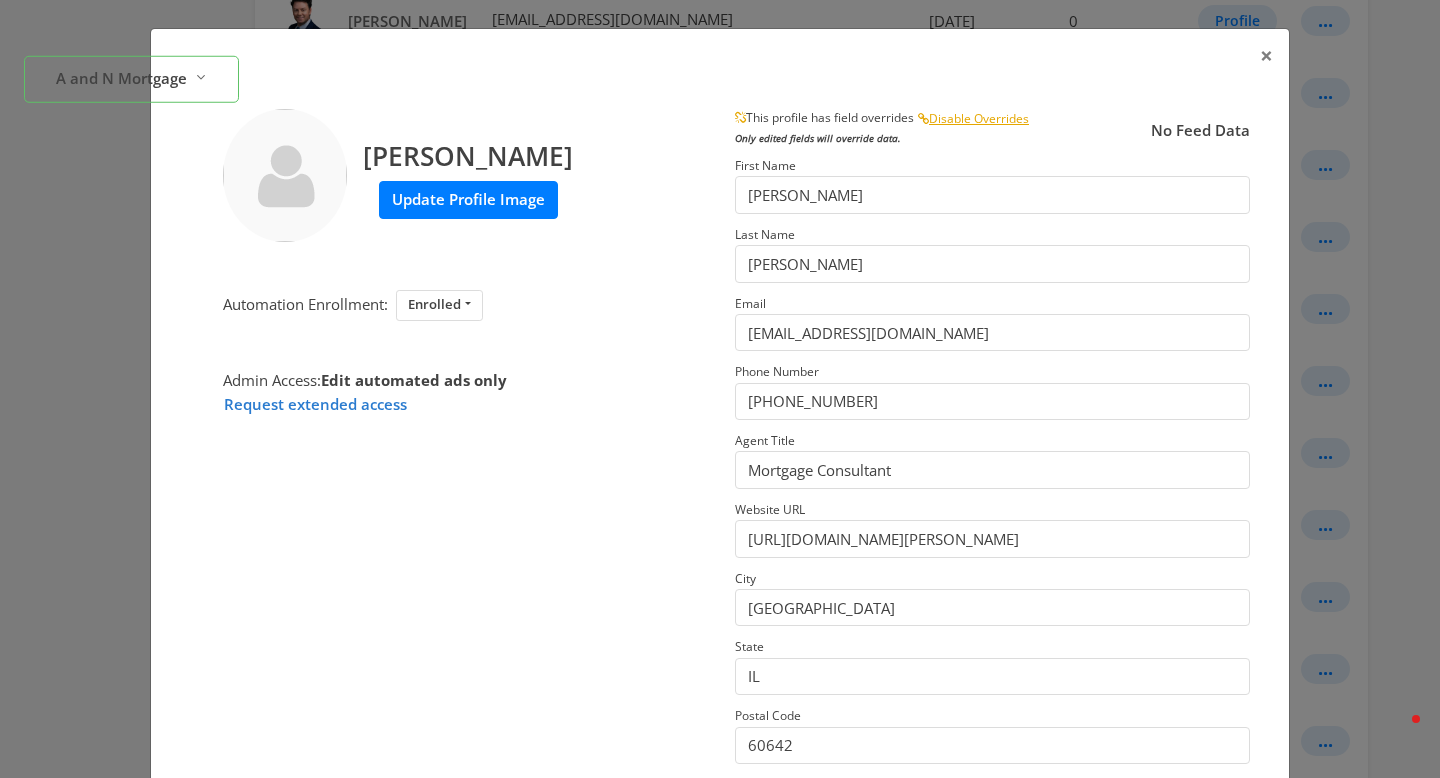 click on "Update Profile Image" at bounding box center [468, 199] 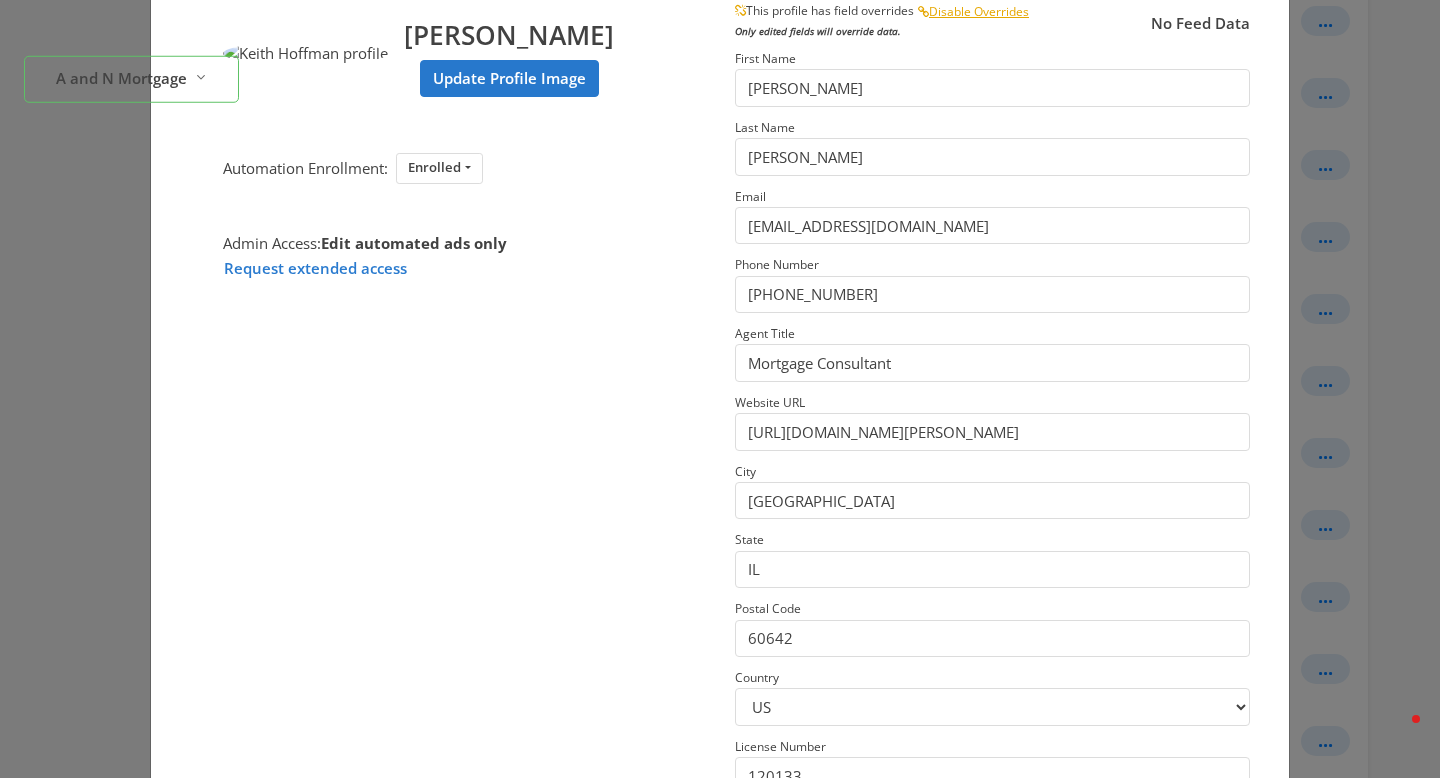 scroll, scrollTop: 238, scrollLeft: 0, axis: vertical 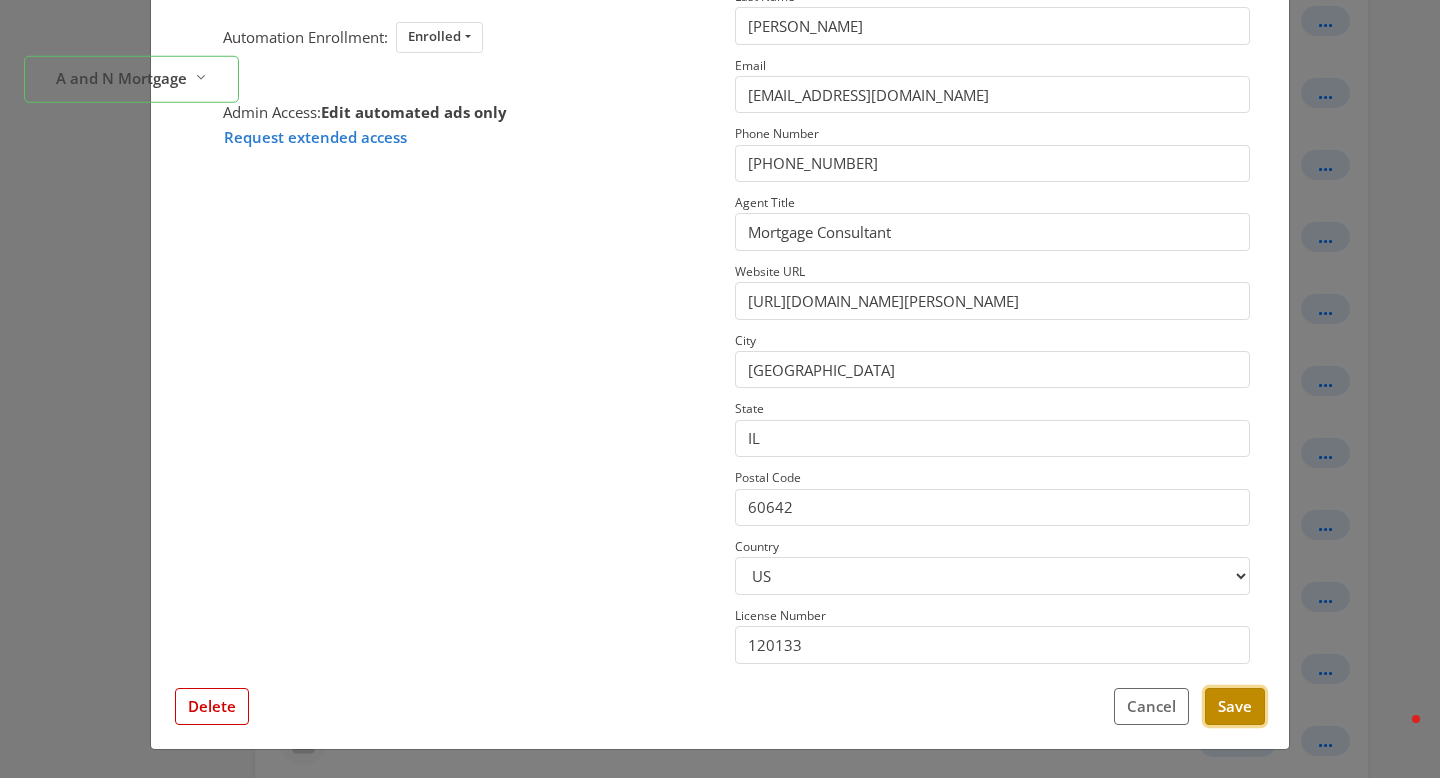 click on "Save" at bounding box center (1235, 706) 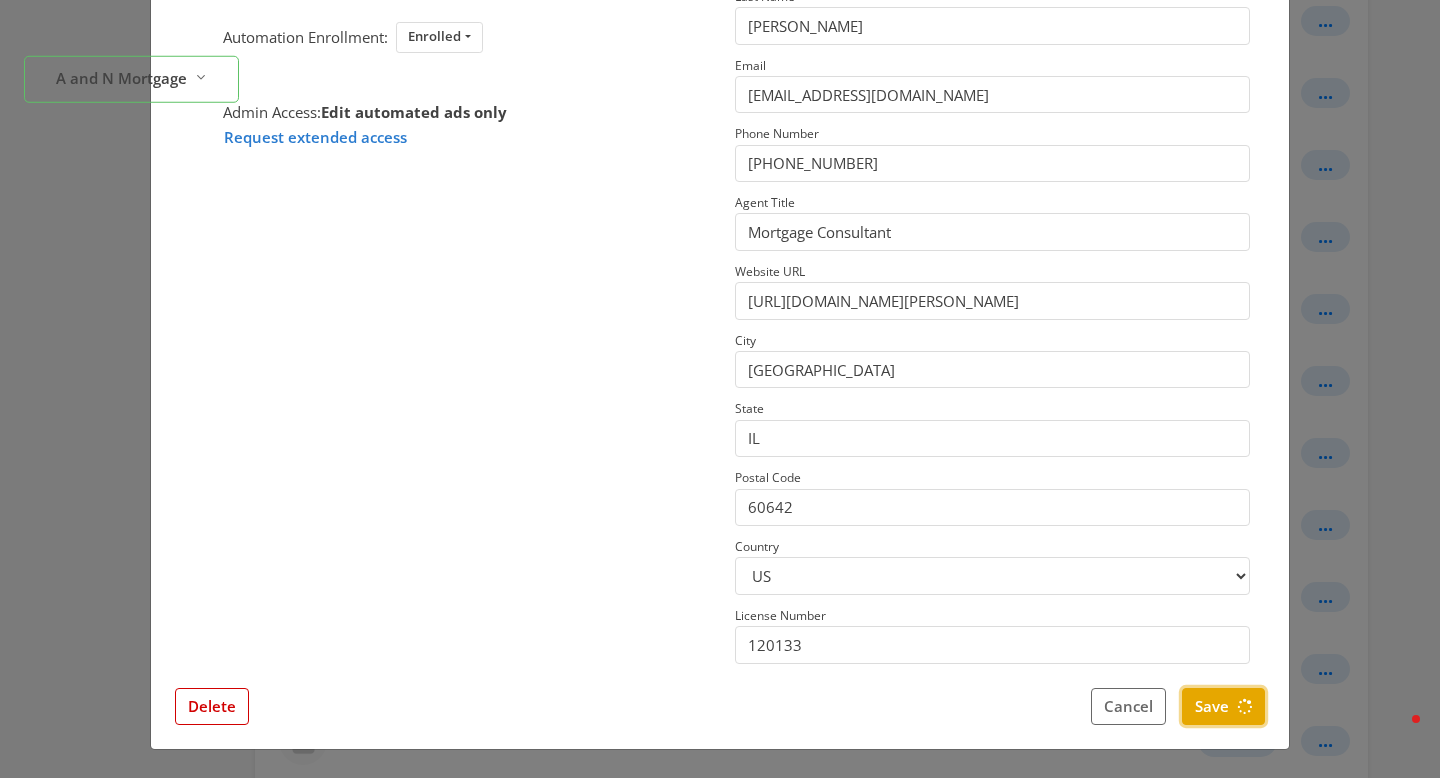 scroll, scrollTop: 0, scrollLeft: 0, axis: both 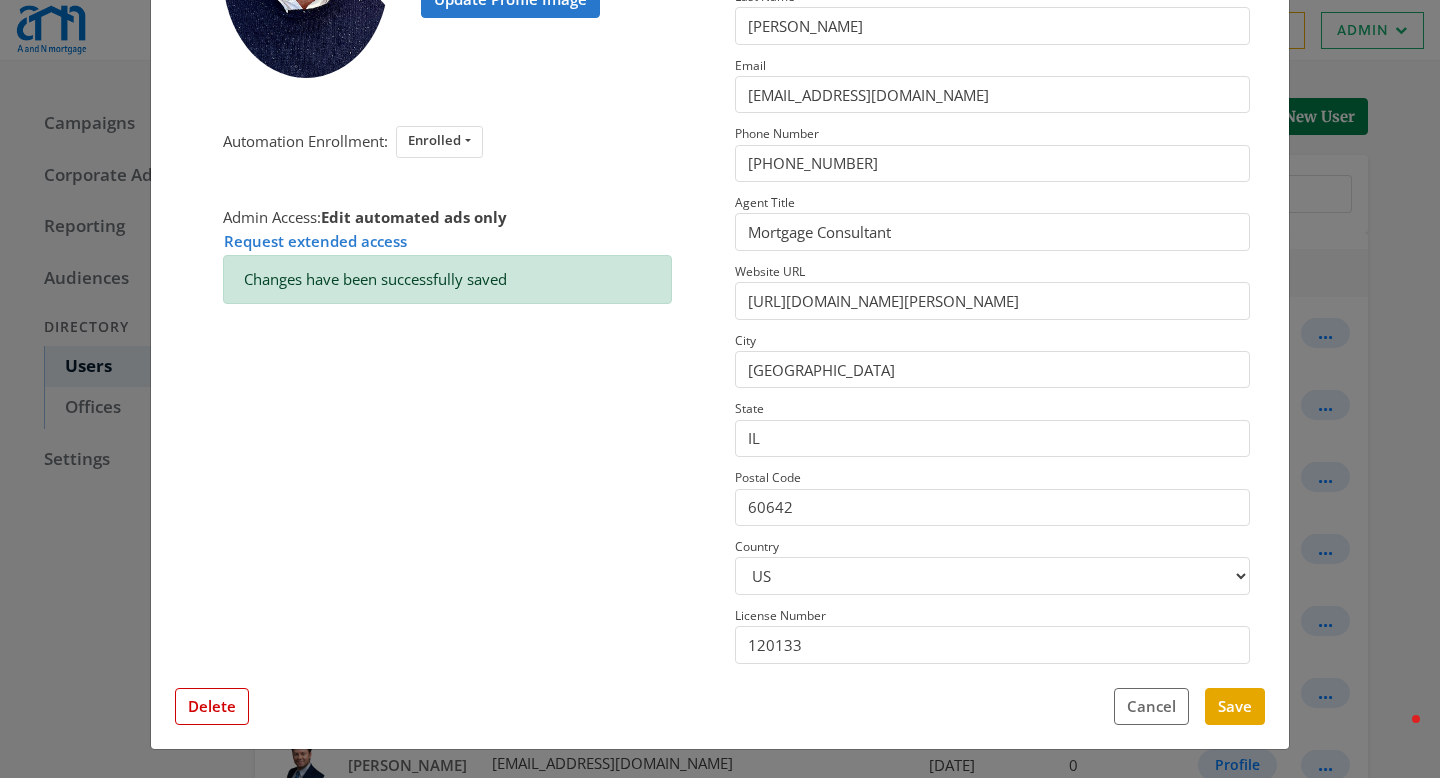 click on "× Keith Hoffman Update Profile Image Automation Enrollment:  Enrolled Enrolled Not Enrolled Admin Access:  Edit automated ads only Request extended access Changes have been successfully saved  This profile has field overrides    Disable Overrides Only edited fields will override data. No Feed Data First Name Keith Last Name Hoffman Email khoffman@anmtg.com Phone Number (773) 305-5626 Agent Title Mortgage Consultant Website URL https://www.anmtg.com/mlo/keith-hoffman City Chicago State IL Postal Code 60642 Country US CA License Number 120133 Close Feed Data first name:  -- null -- last name:  -- null -- email:  -- null -- phone:  -- null -- title:  -- null -- website url:  -- null -- city:  -- null -- state:  -- null -- postal code:  -- null -- country:  -- null -- license number:  -- null -- photo URL:  -- null -- Delete Cancel Save" at bounding box center (720, 389) 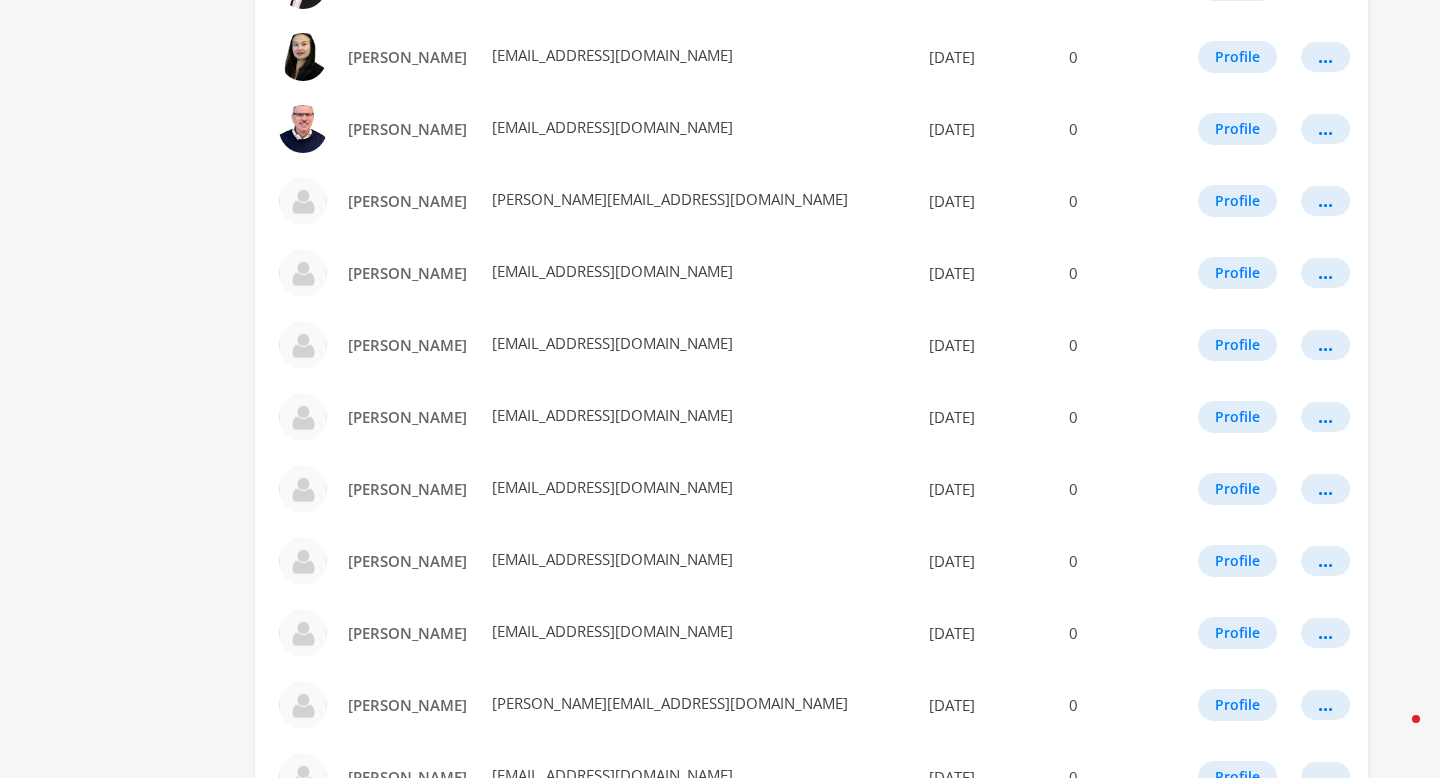 scroll, scrollTop: 853, scrollLeft: 0, axis: vertical 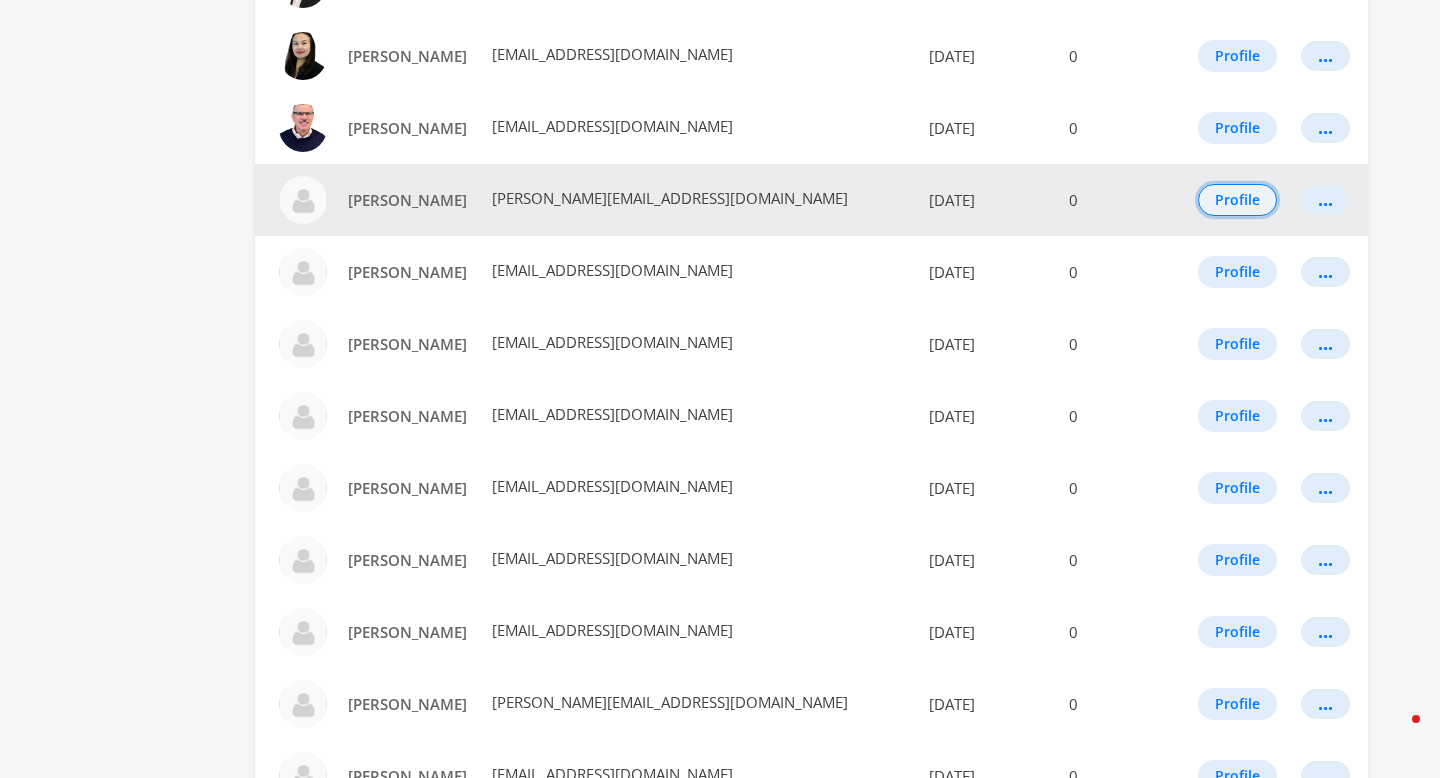 click on "Profile" at bounding box center [1237, 200] 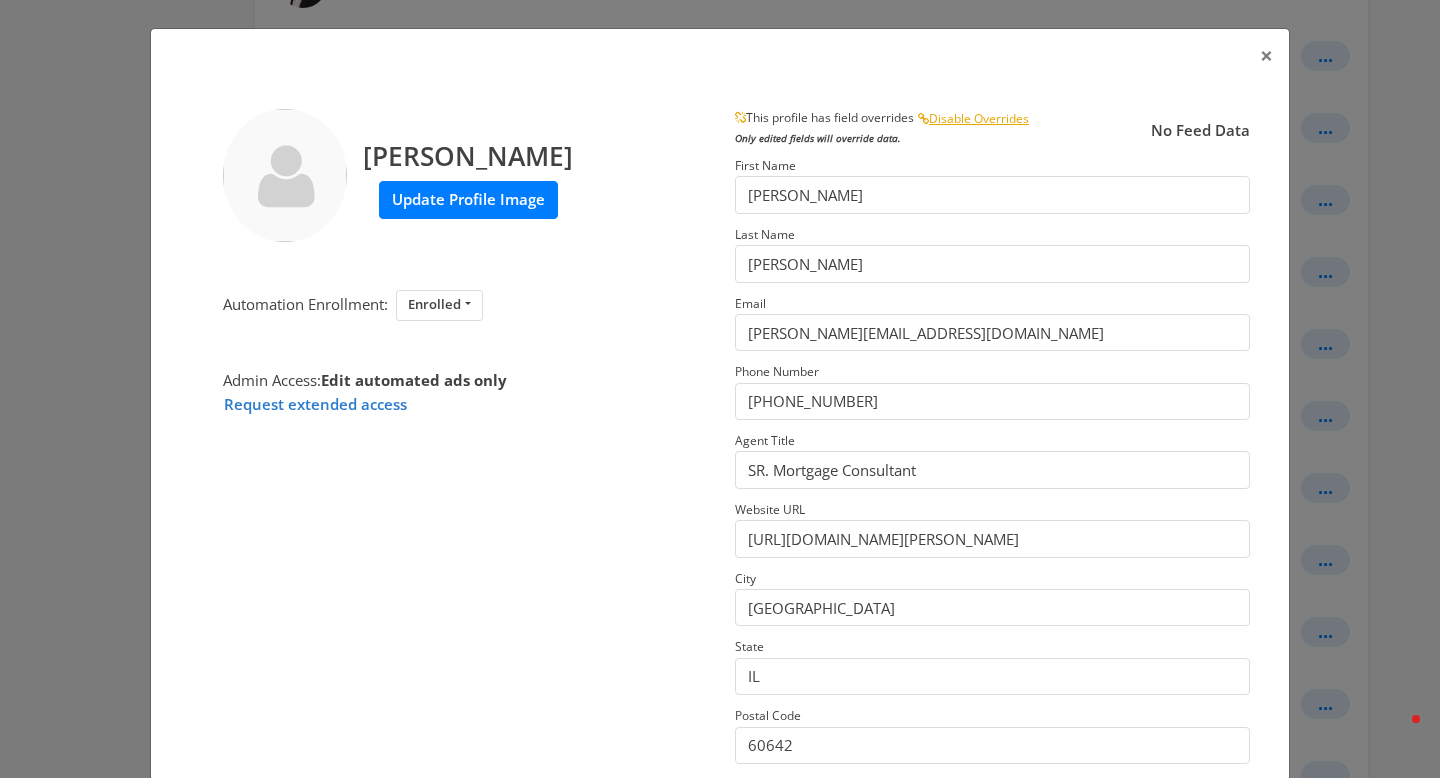 click on "Update Profile Image" at bounding box center (468, 199) 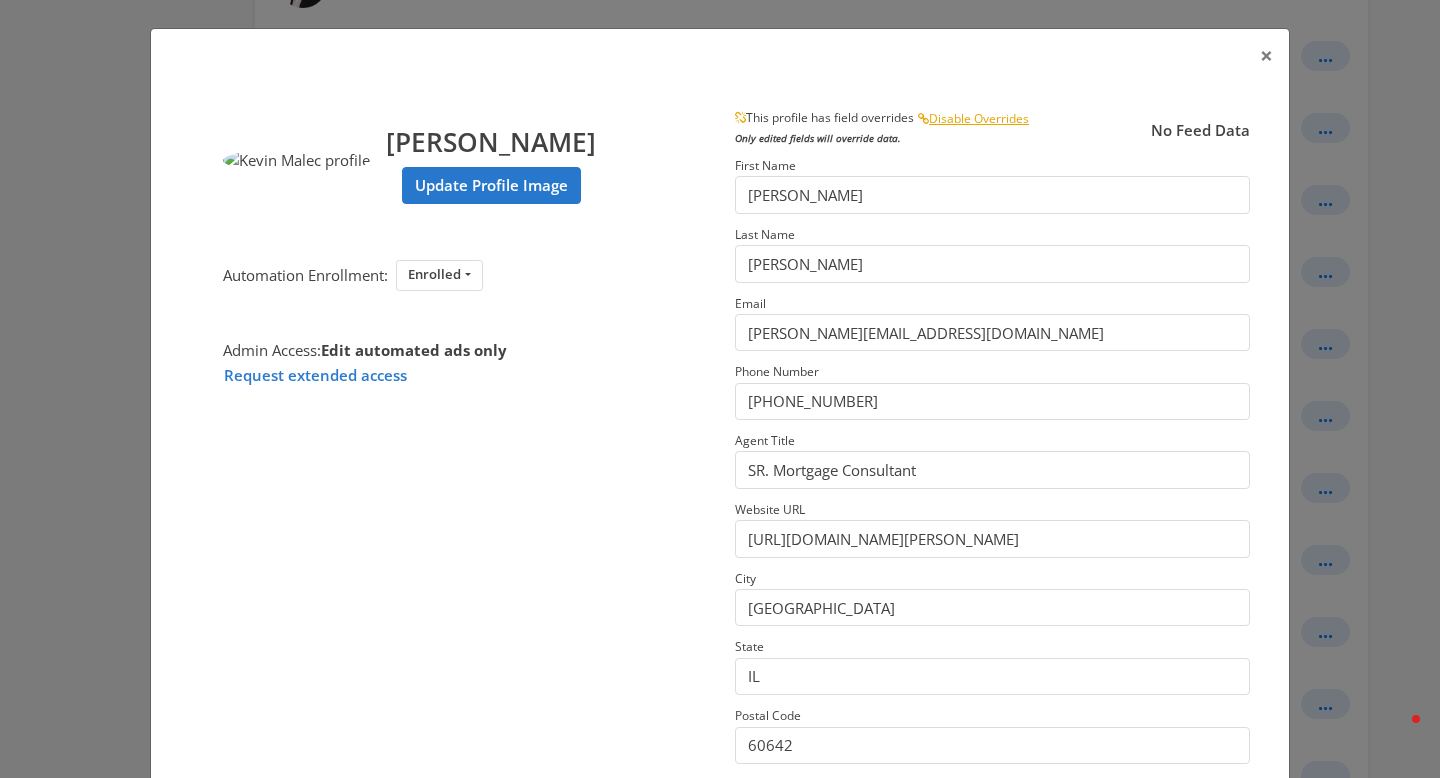 scroll, scrollTop: 238, scrollLeft: 0, axis: vertical 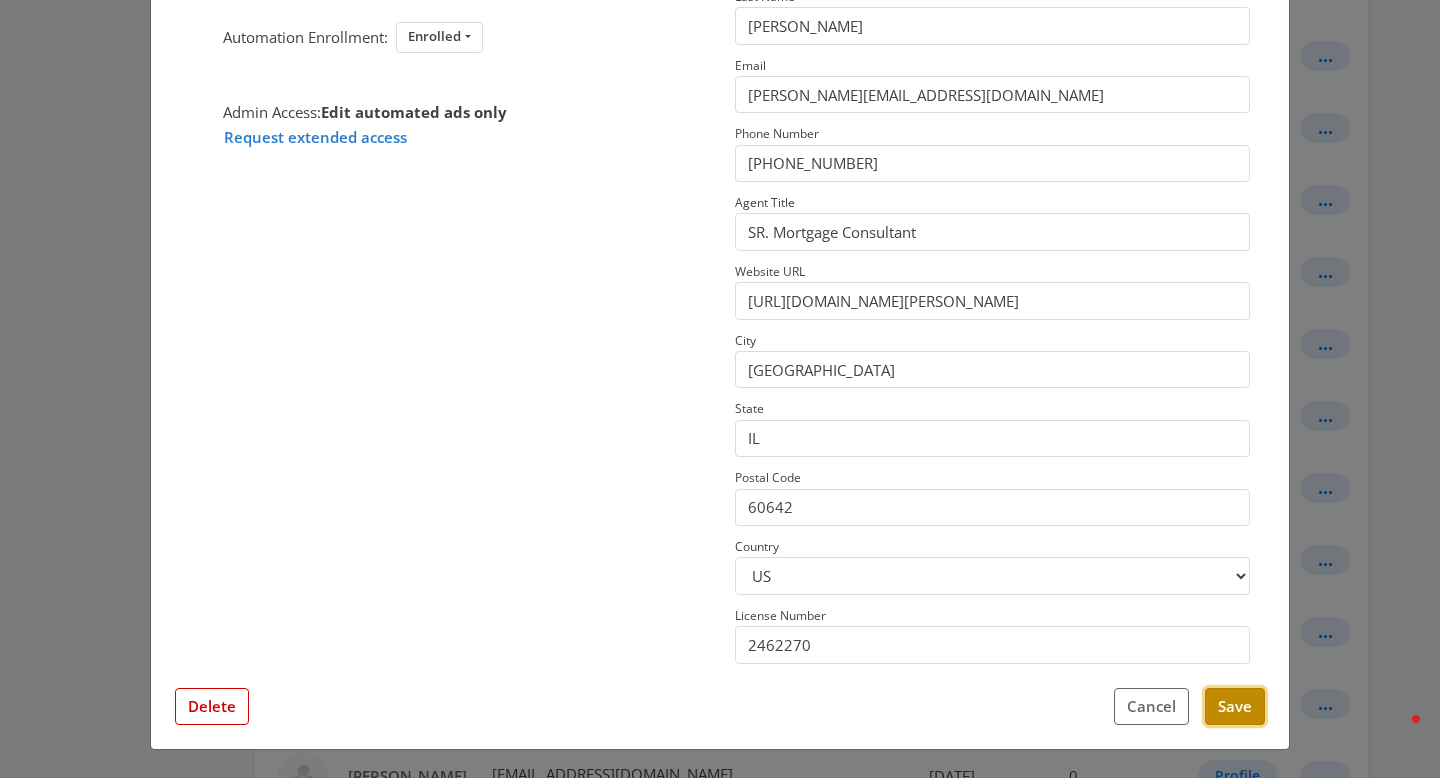 click on "Save" at bounding box center [1235, 706] 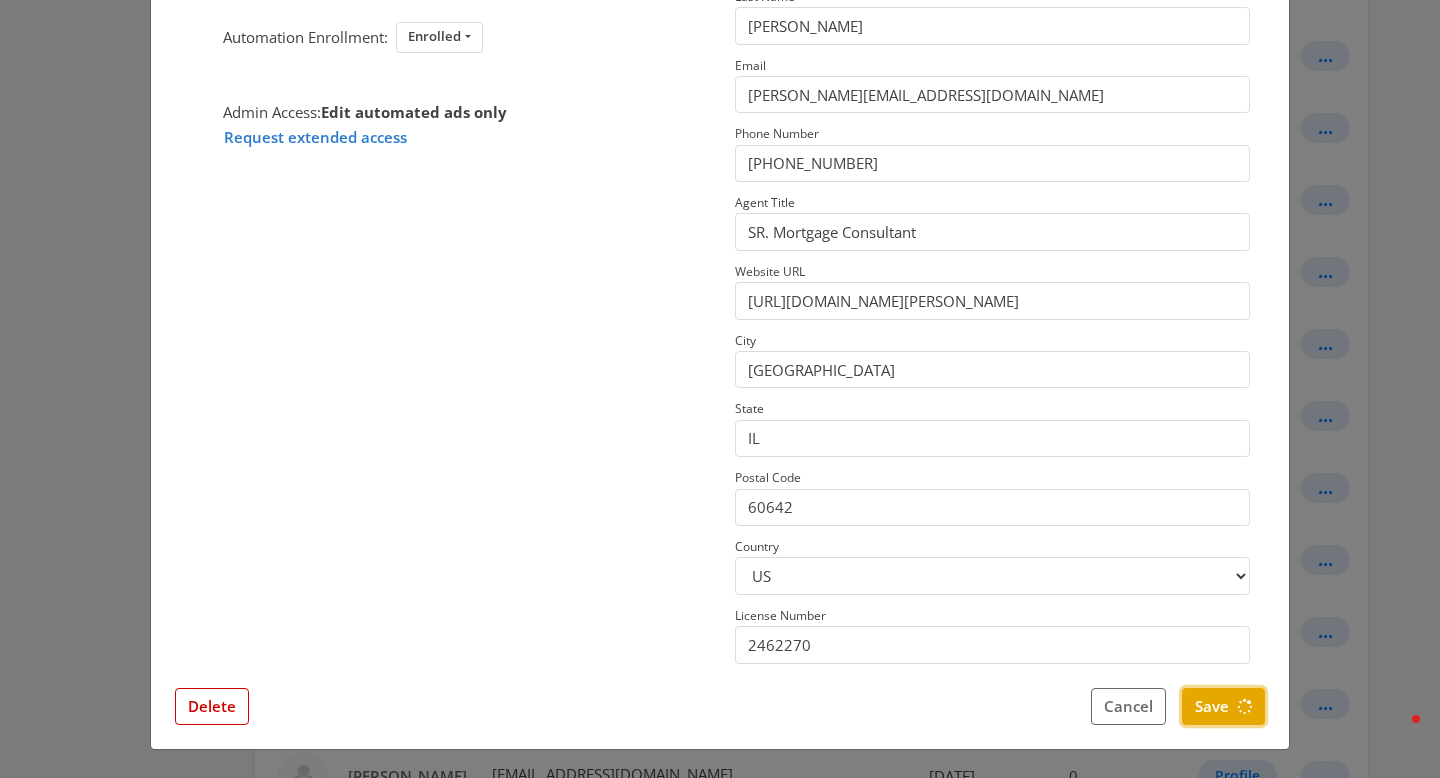 scroll, scrollTop: 0, scrollLeft: 0, axis: both 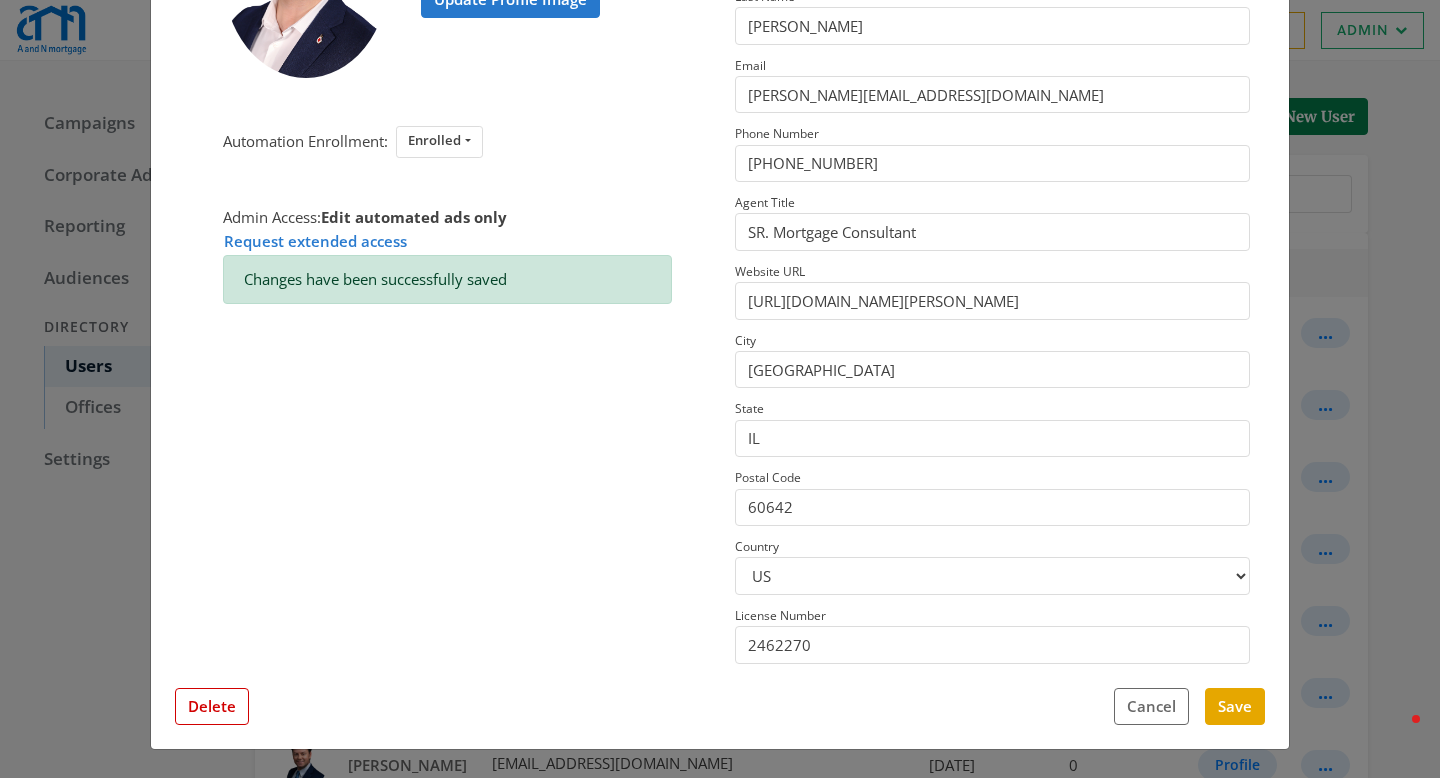 click on "× Kevin Malec Update Profile Image Automation Enrollment:  Enrolled Enrolled Not Enrolled Admin Access:  Edit automated ads only Request extended access Changes have been successfully saved  This profile has field overrides    Disable Overrides Only edited fields will override data. No Feed Data First Name Kevin Last Name Malec Email malec@anmtg.com Phone Number (773) 305-5626 Agent Title SR. Mortgage Consultant Website URL https://www.anmtg.com/mlo/kevin-malec City Chicago State IL Postal Code 60642 Country US CA License Number 2462270 Close Feed Data first name:  -- null -- last name:  -- null -- email:  -- null -- phone:  -- null -- title:  -- null -- website url:  -- null -- city:  -- null -- state:  -- null -- postal code:  -- null -- country:  -- null -- license number:  -- null -- photo URL:  -- null -- Delete Cancel Save" at bounding box center (720, 389) 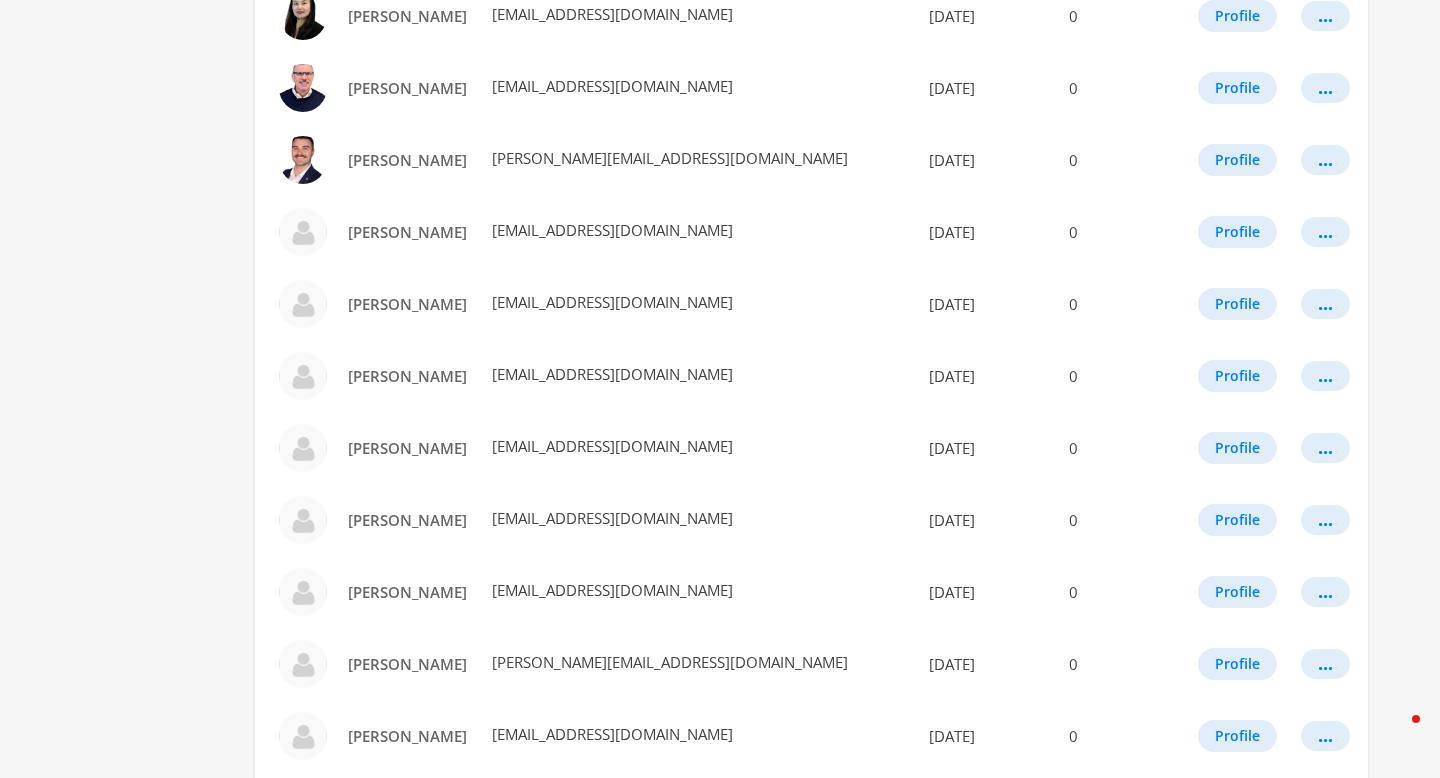 scroll, scrollTop: 939, scrollLeft: 0, axis: vertical 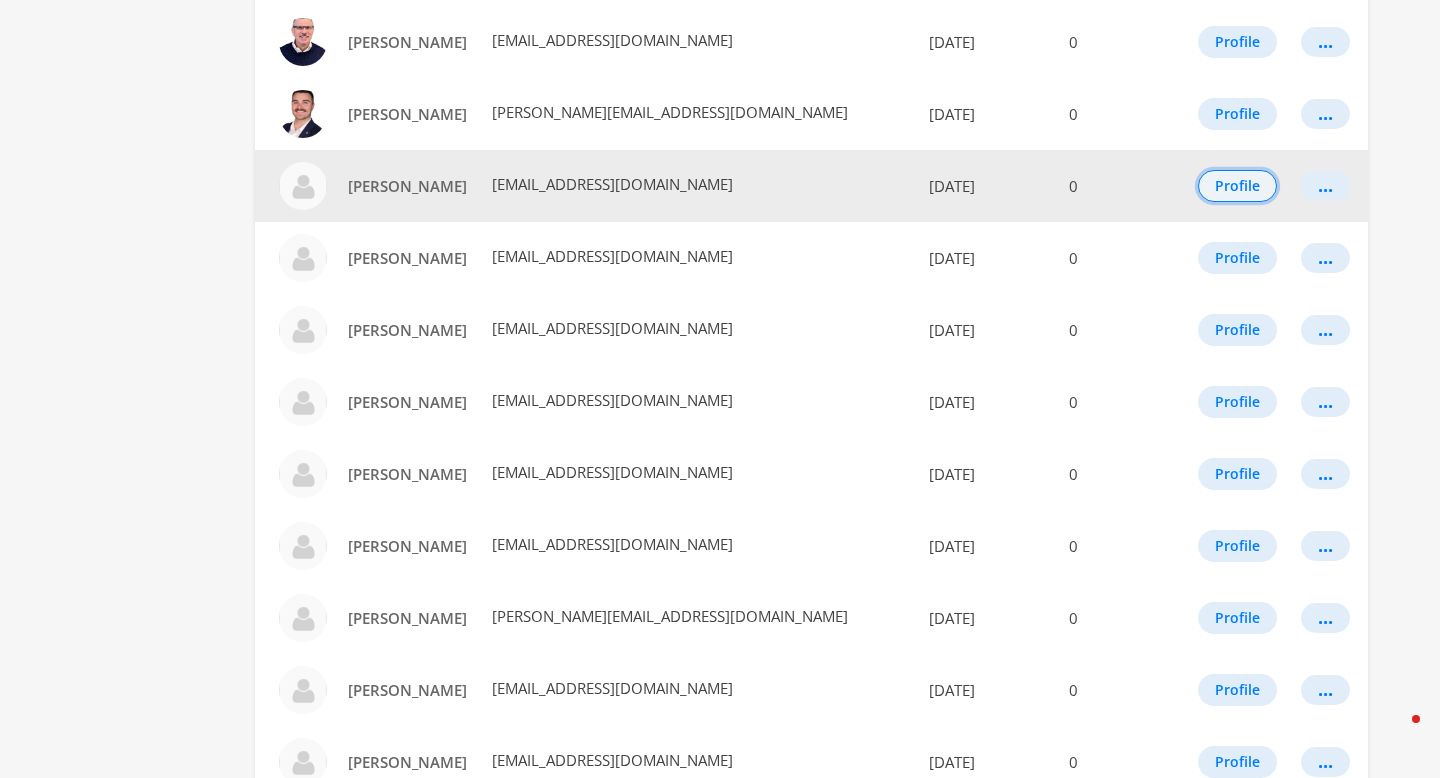 click on "Profile" at bounding box center [1237, 186] 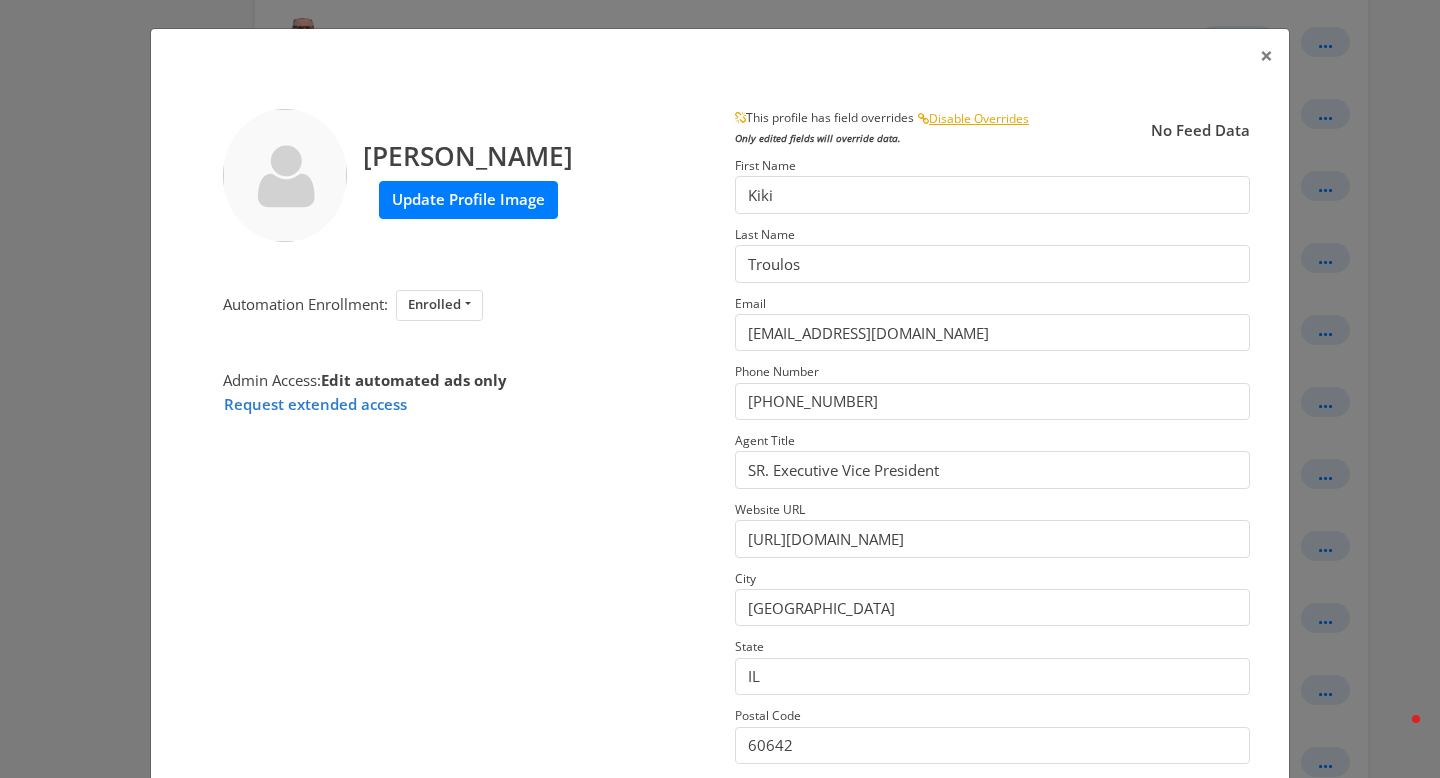 click on "Update Profile Image" at bounding box center [468, 199] 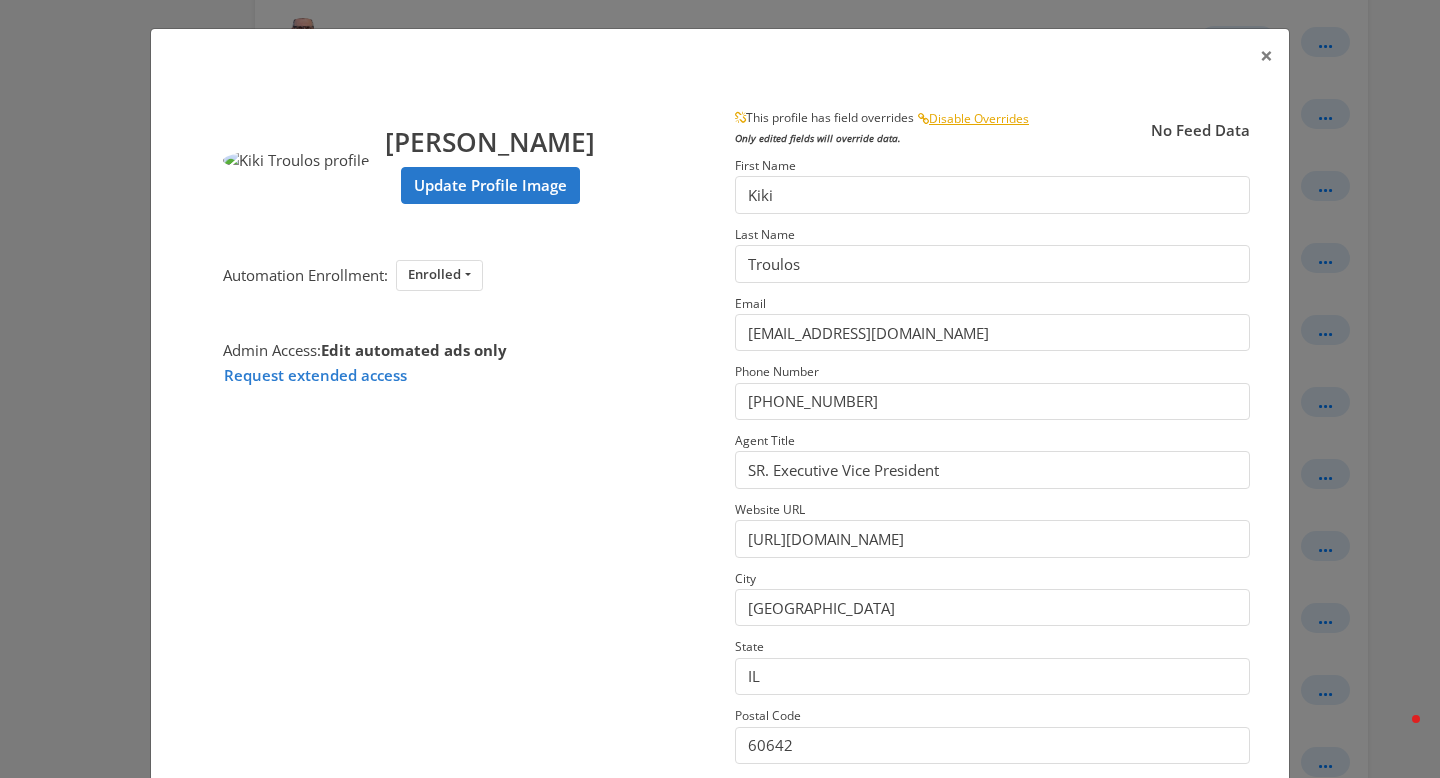 scroll, scrollTop: 238, scrollLeft: 0, axis: vertical 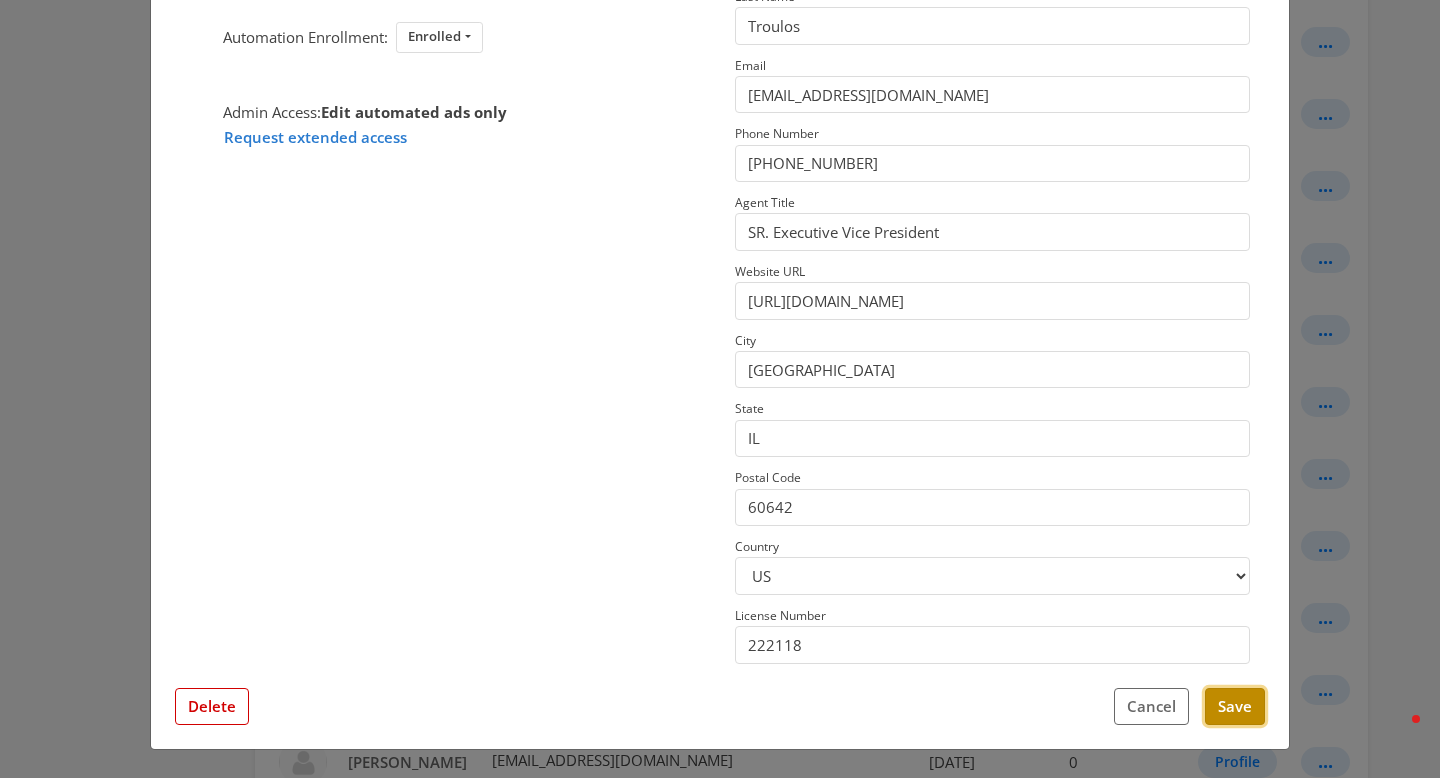 click on "Save" at bounding box center [1235, 706] 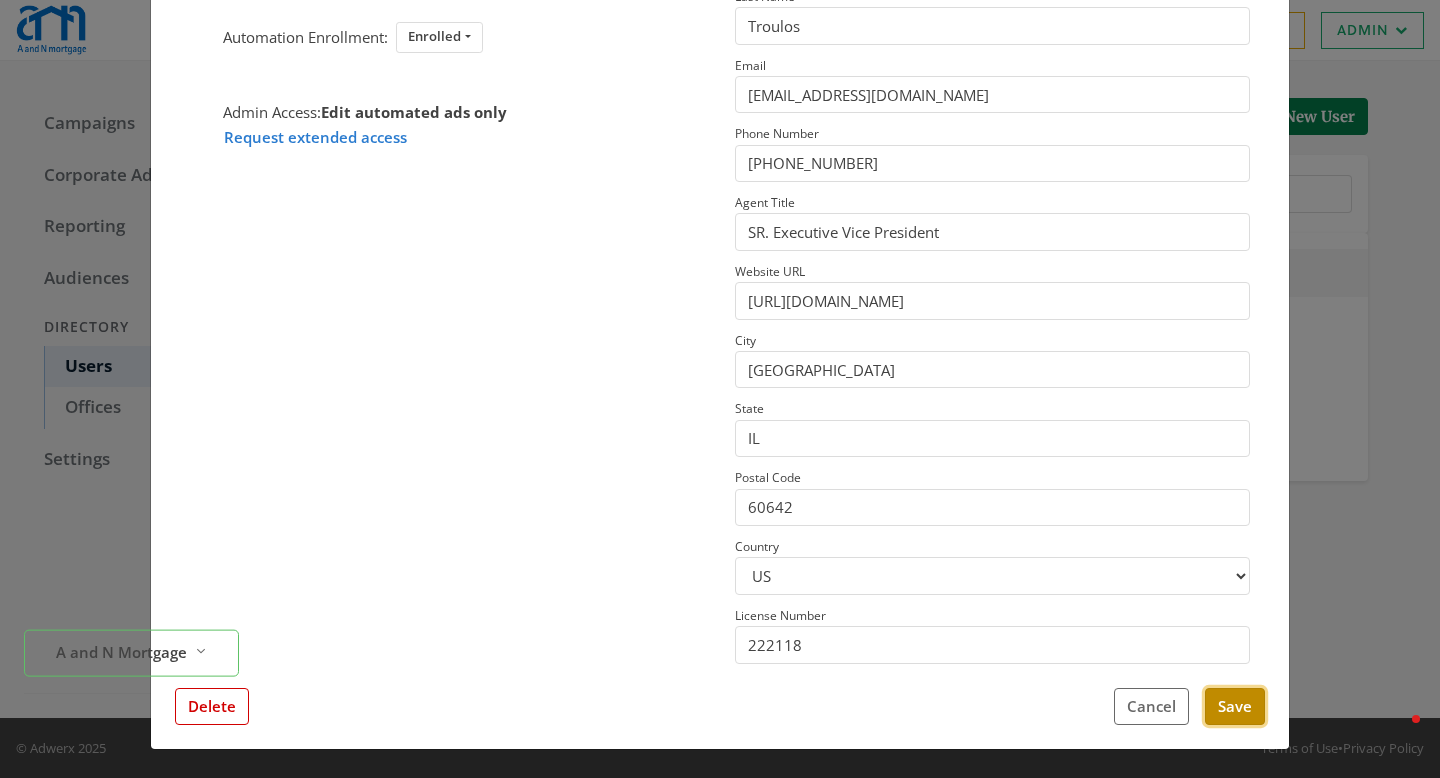 scroll, scrollTop: 0, scrollLeft: 0, axis: both 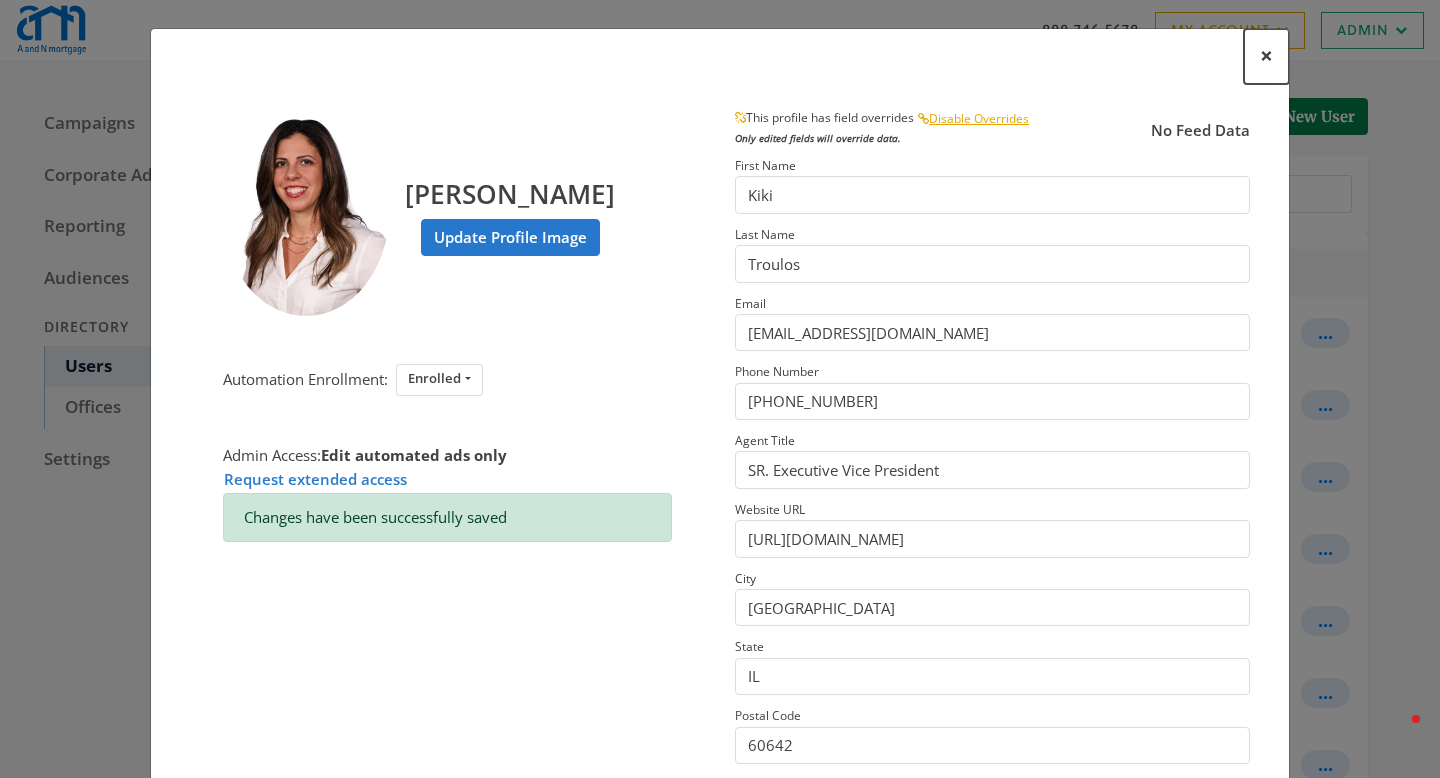 click on "×" at bounding box center [1266, 56] 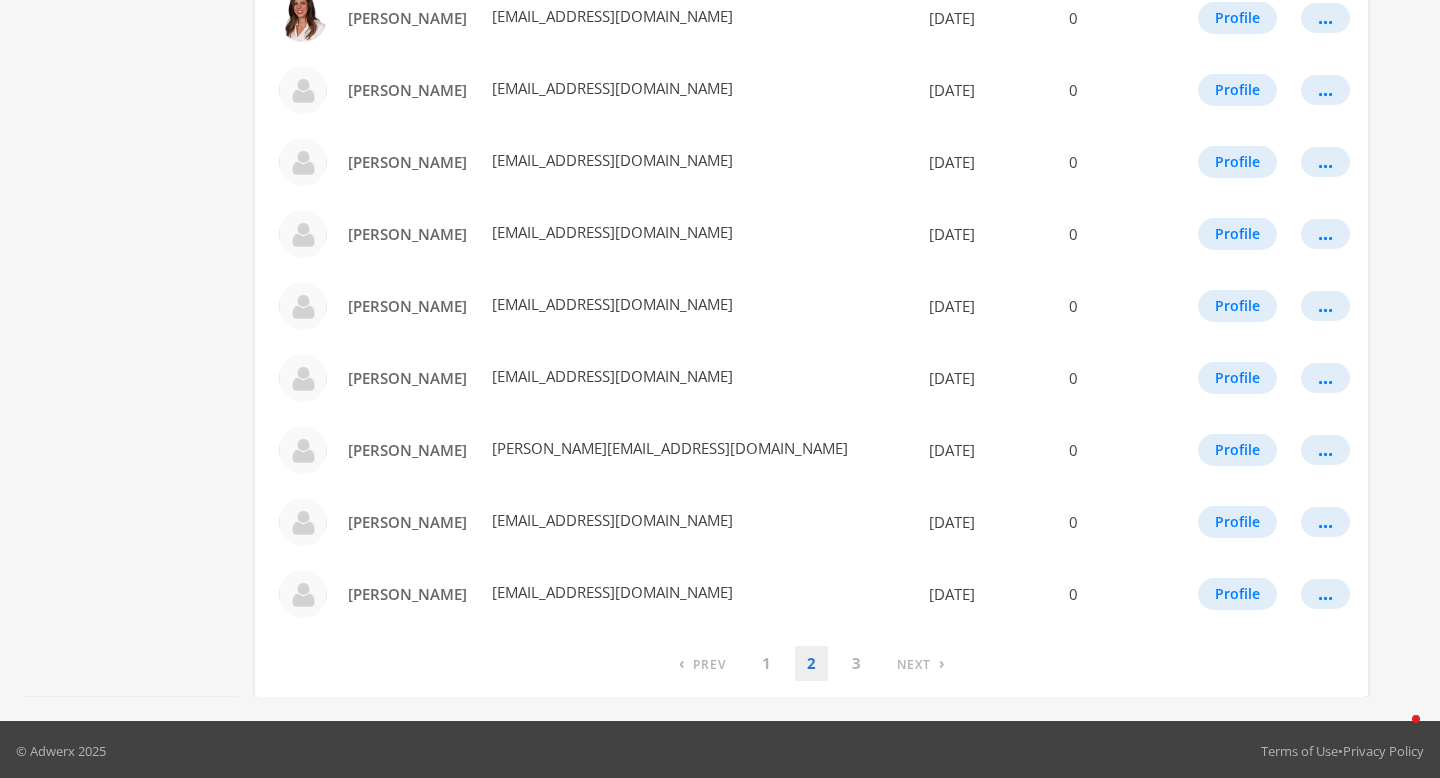 scroll, scrollTop: 1109, scrollLeft: 0, axis: vertical 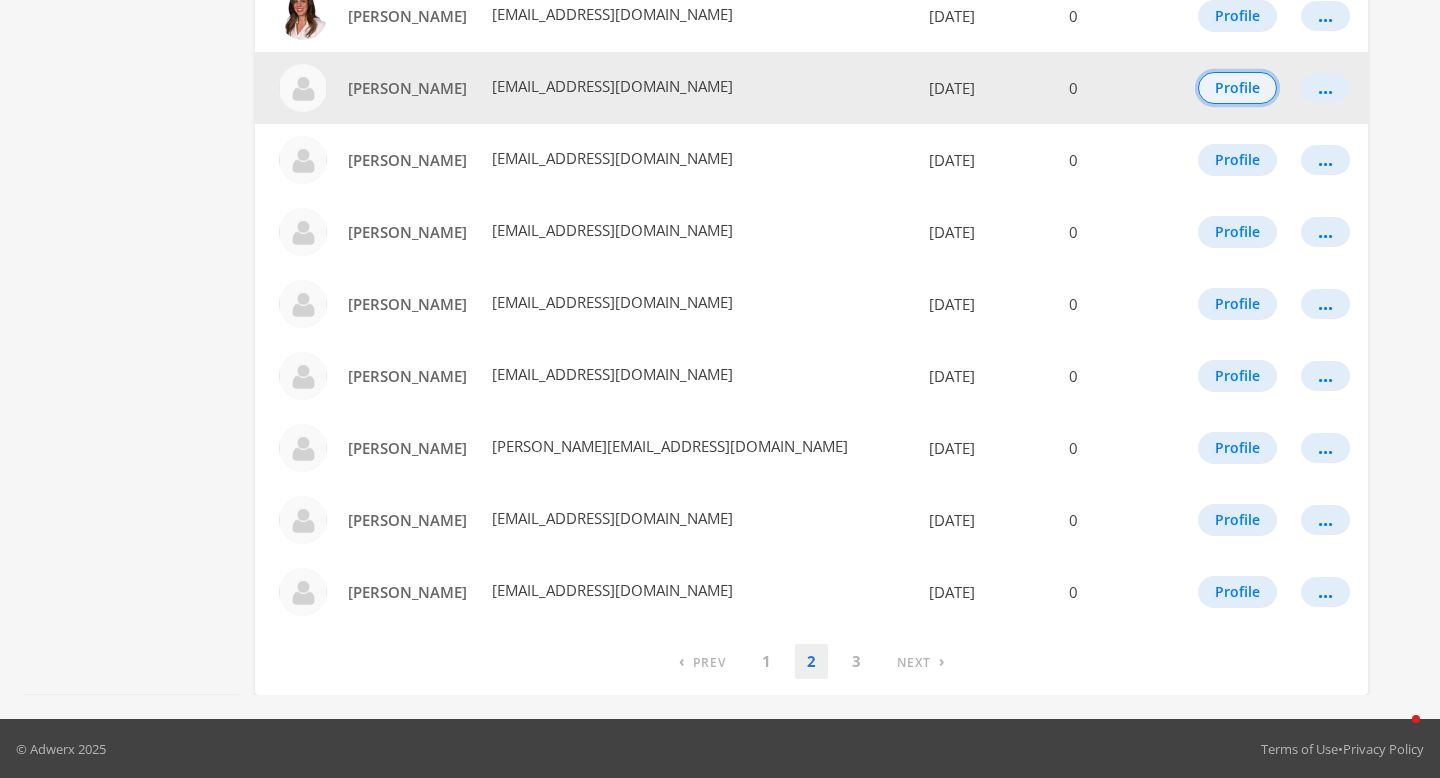 click on "Profile" at bounding box center [1237, 88] 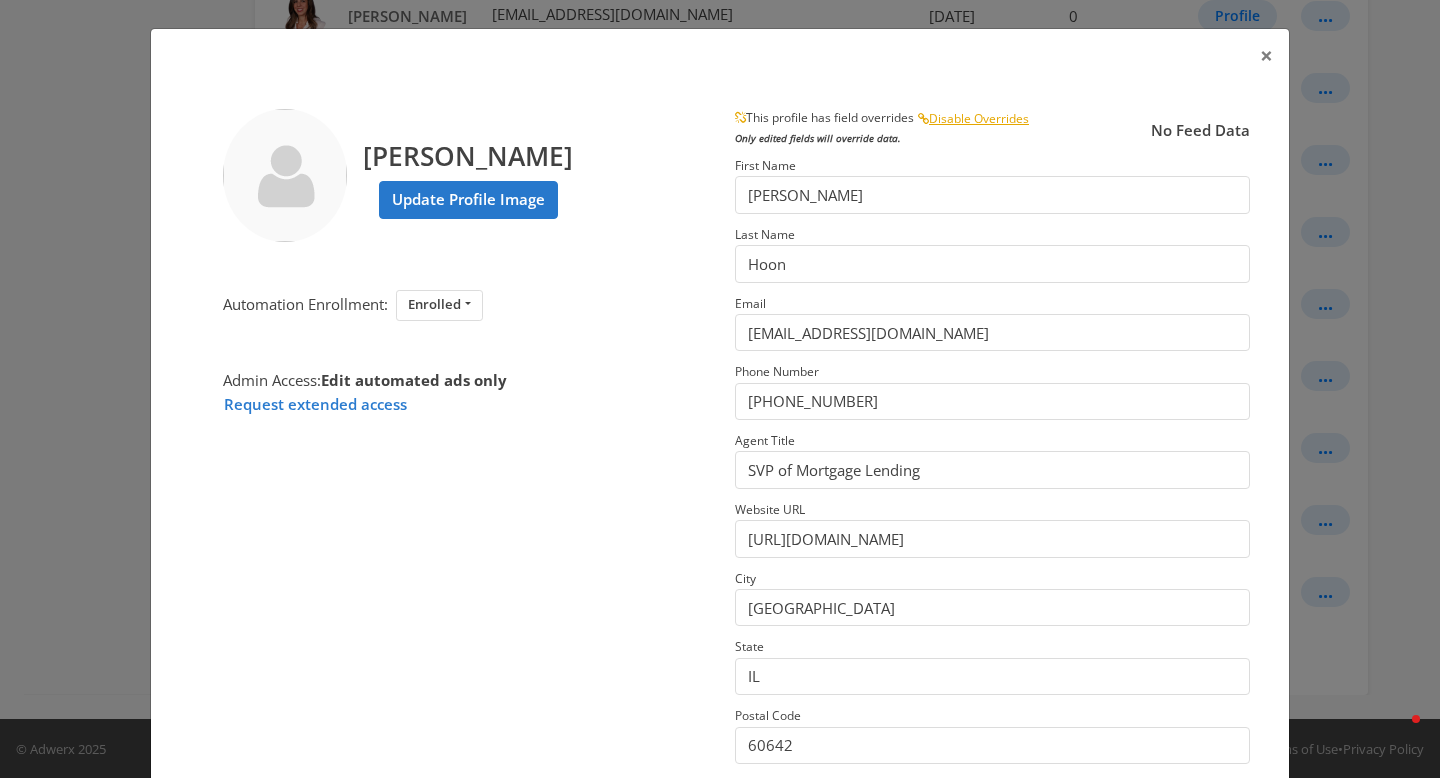 click on "Landon Hoon Update Profile Image" at bounding box center (447, 175) 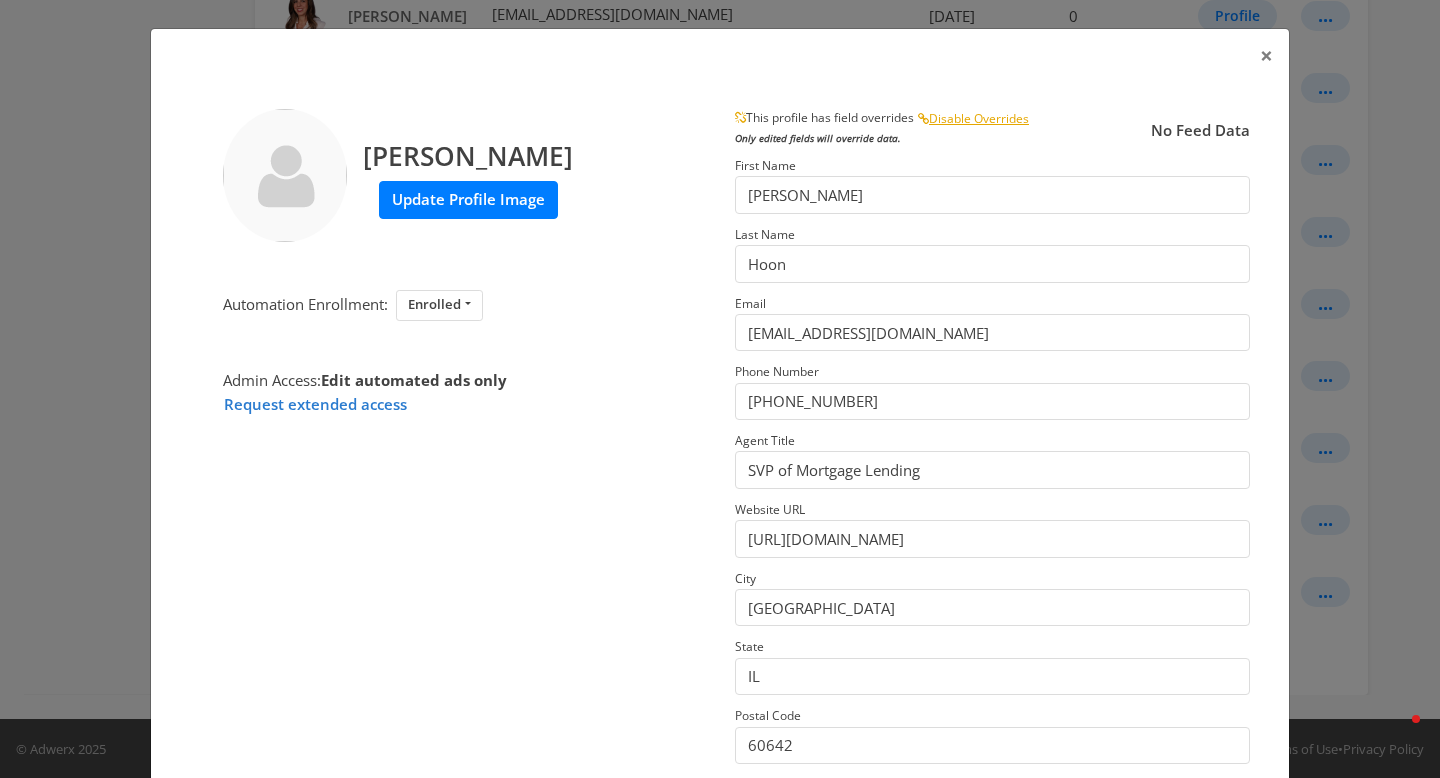 click on "Update Profile Image" at bounding box center (468, 199) 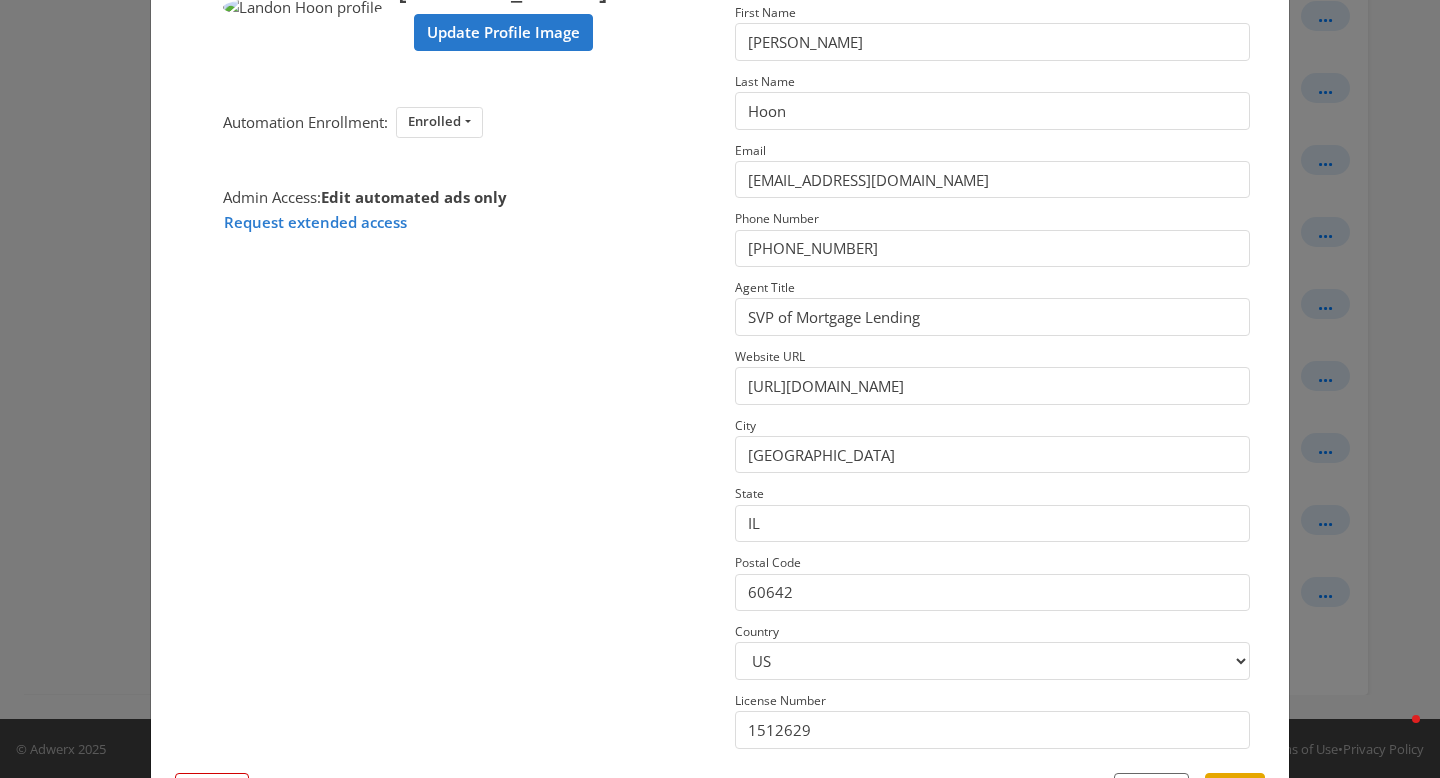 scroll, scrollTop: 238, scrollLeft: 0, axis: vertical 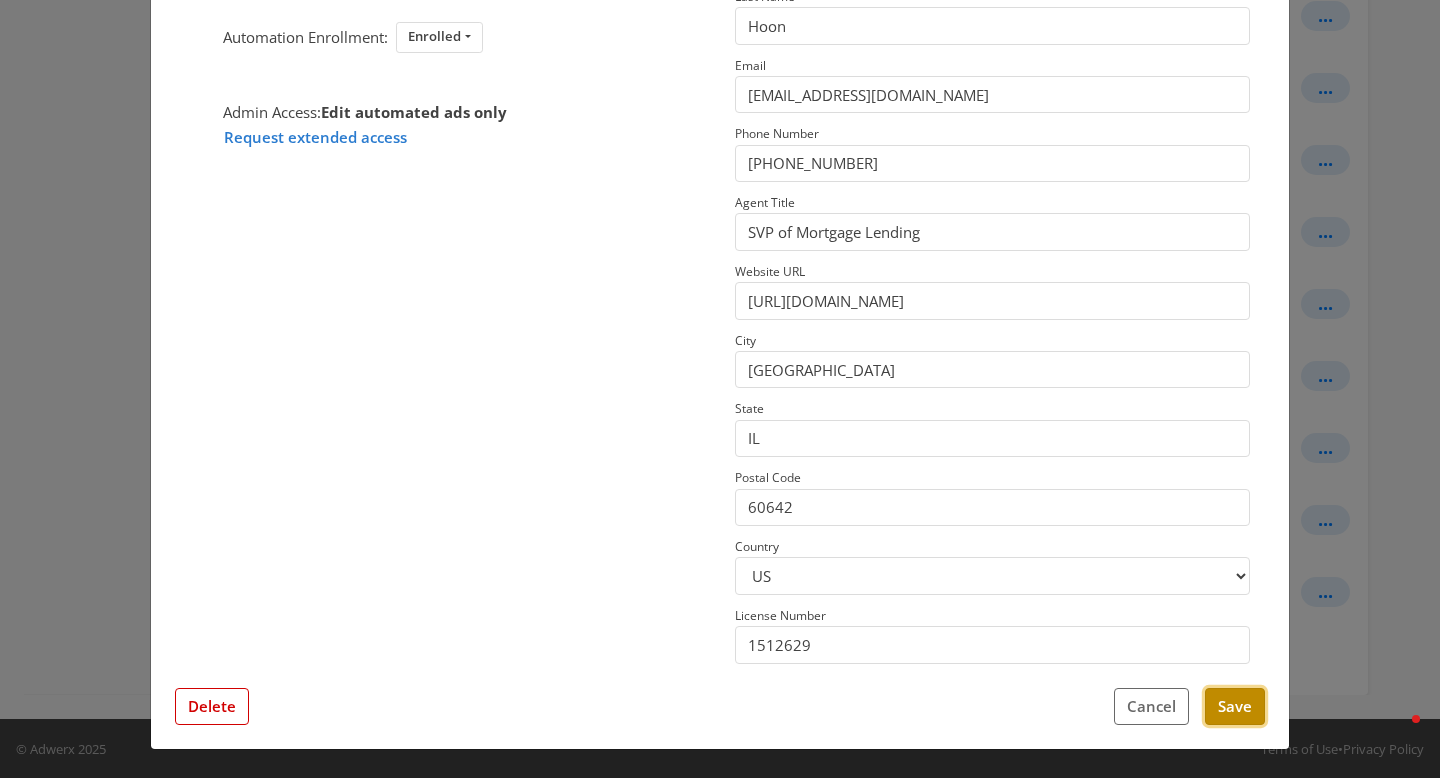 click on "Save" at bounding box center [1235, 706] 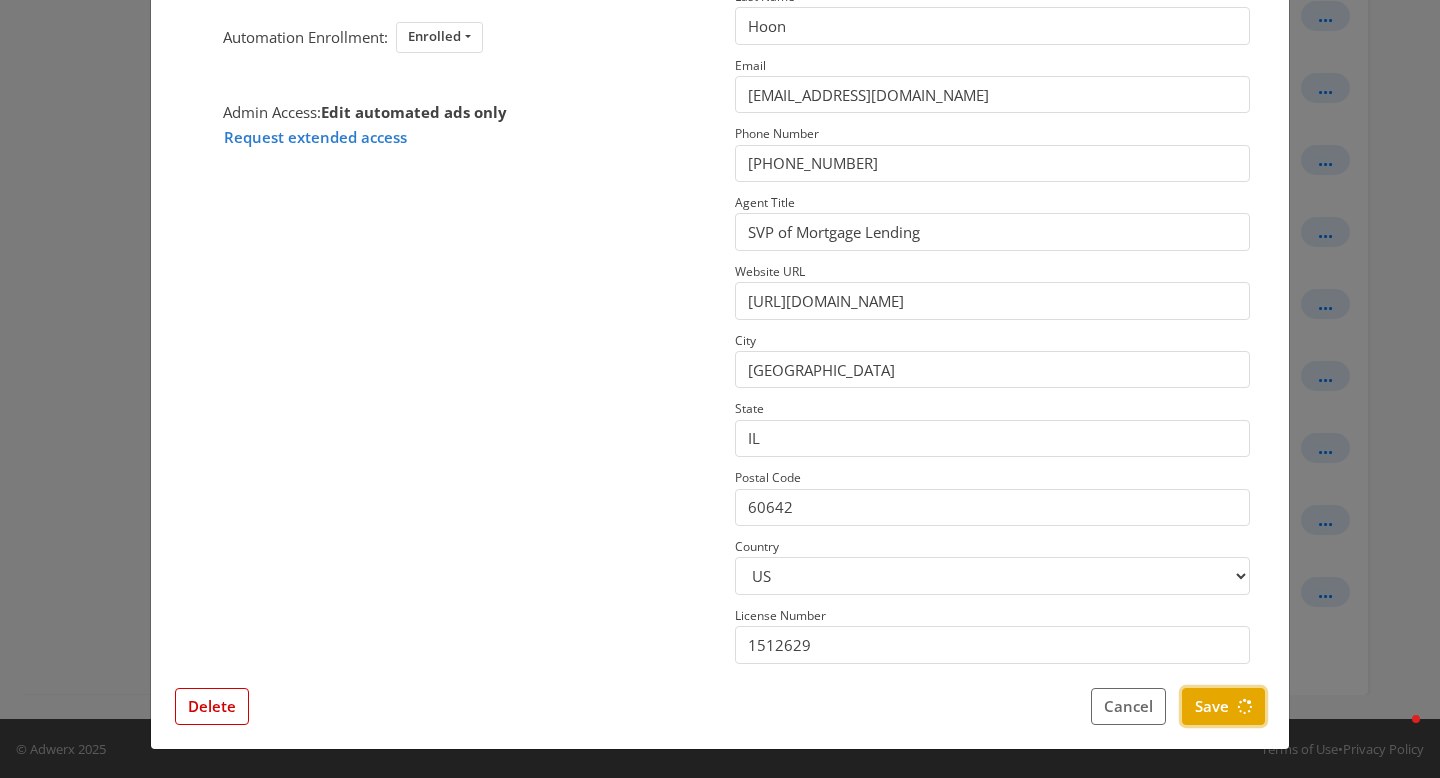scroll, scrollTop: 0, scrollLeft: 0, axis: both 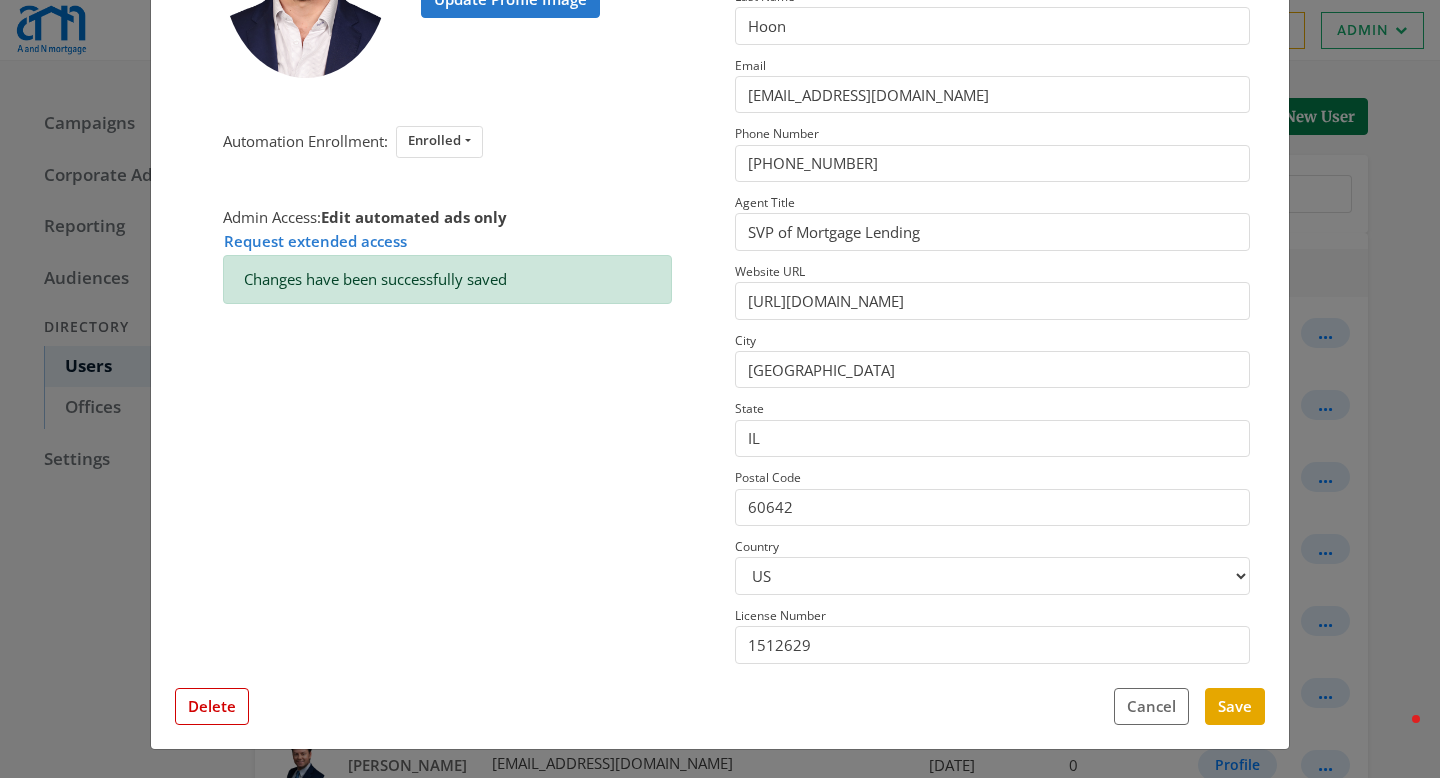 click on "× Landon Hoon Update Profile Image Automation Enrollment:  Enrolled Enrolled Not Enrolled Admin Access:  Edit automated ads only Request extended access Changes have been successfully saved  This profile has field overrides    Disable Overrides Only edited fields will override data. No Feed Data First Name Landon Last Name Hoon Email landonh@anmtg.com Phone Number (773) 305-5626 Agent Title SVP of Mortgage Lending Website URL https://www.anmtg.com/mlo/landon-hoon City Chicago State IL Postal Code 60642 Country US CA License Number 1512629 Close Feed Data first name:  -- null -- last name:  -- null -- email:  -- null -- phone:  -- null -- title:  -- null -- website url:  -- null -- city:  -- null -- state:  -- null -- postal code:  -- null -- country:  -- null -- license number:  -- null -- photo URL:  -- null -- Delete Cancel Save" at bounding box center (720, 389) 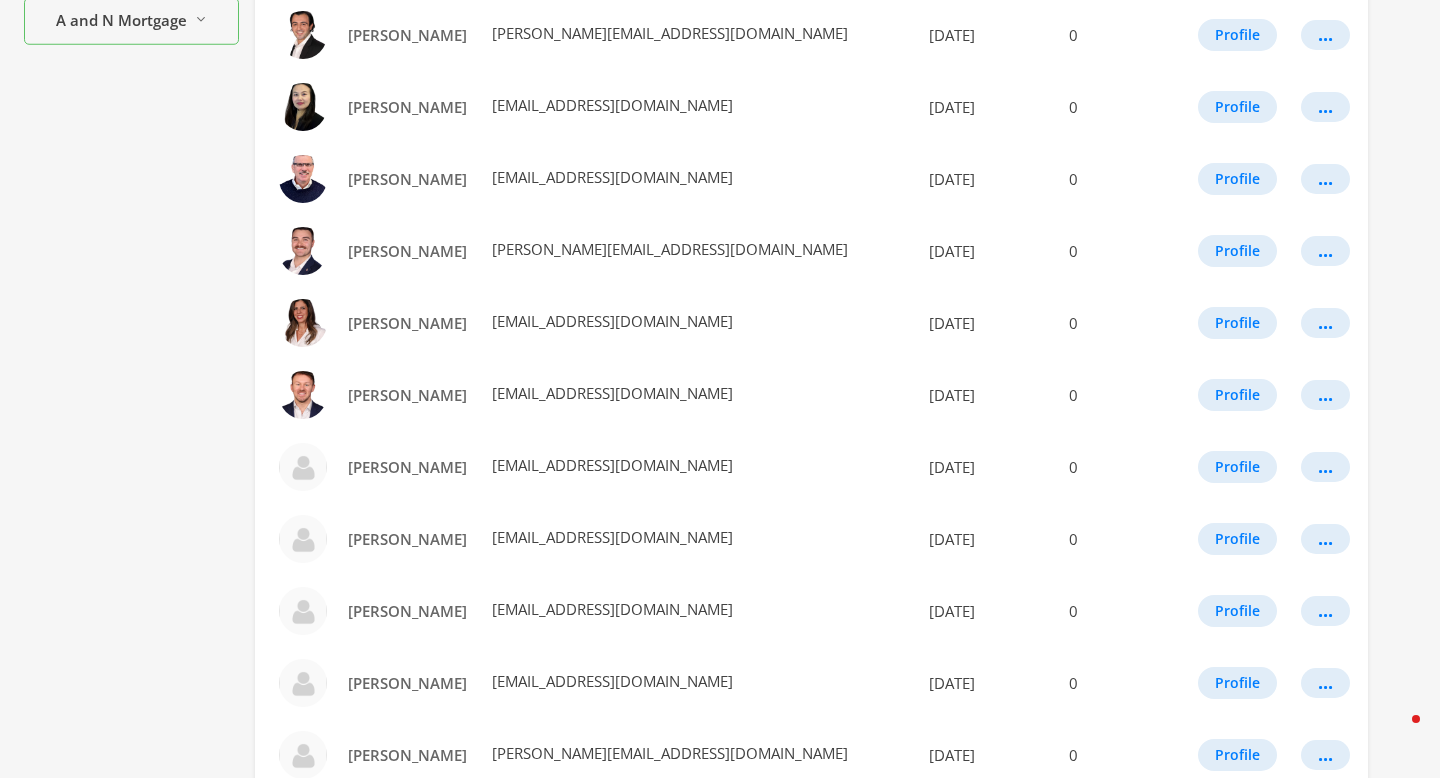 scroll, scrollTop: 1110, scrollLeft: 0, axis: vertical 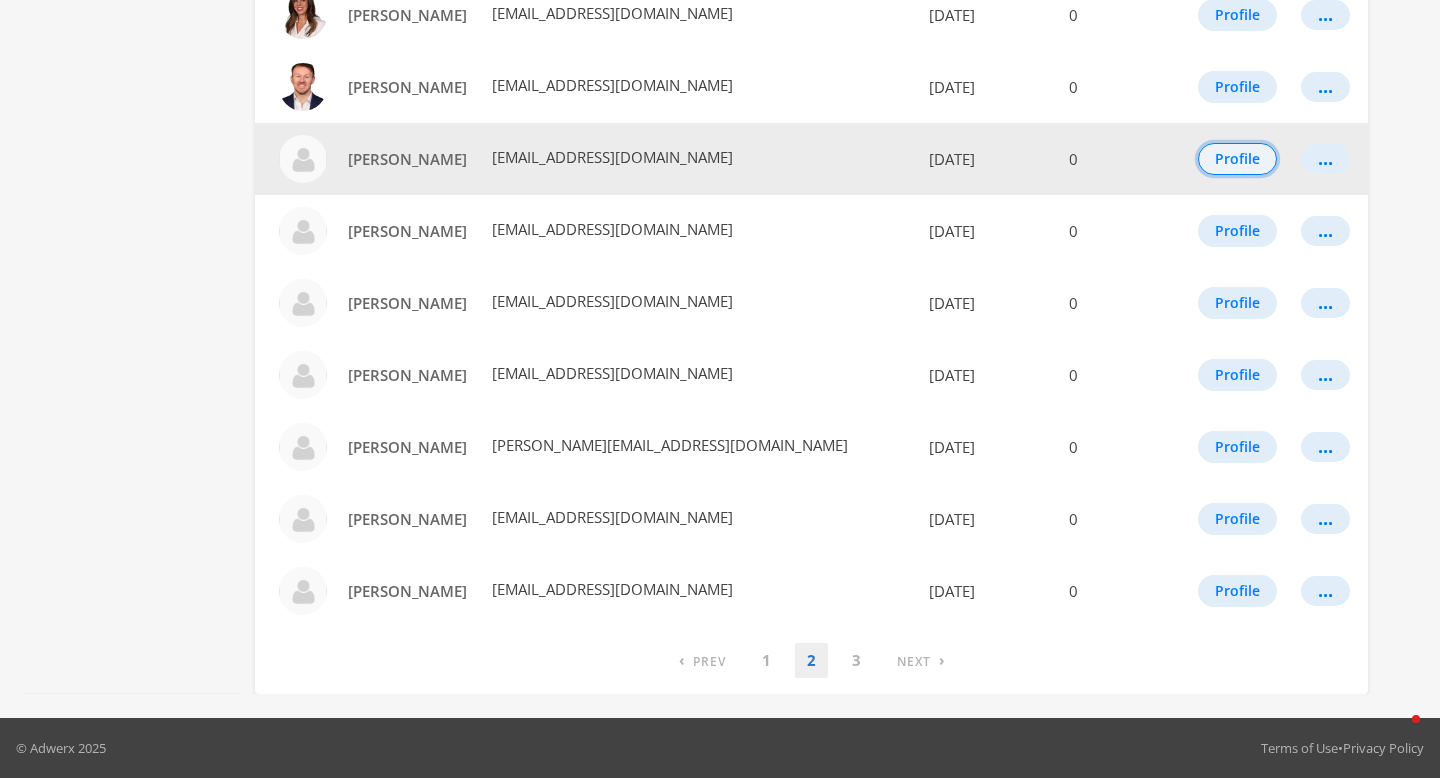 click on "Profile" at bounding box center (1237, 159) 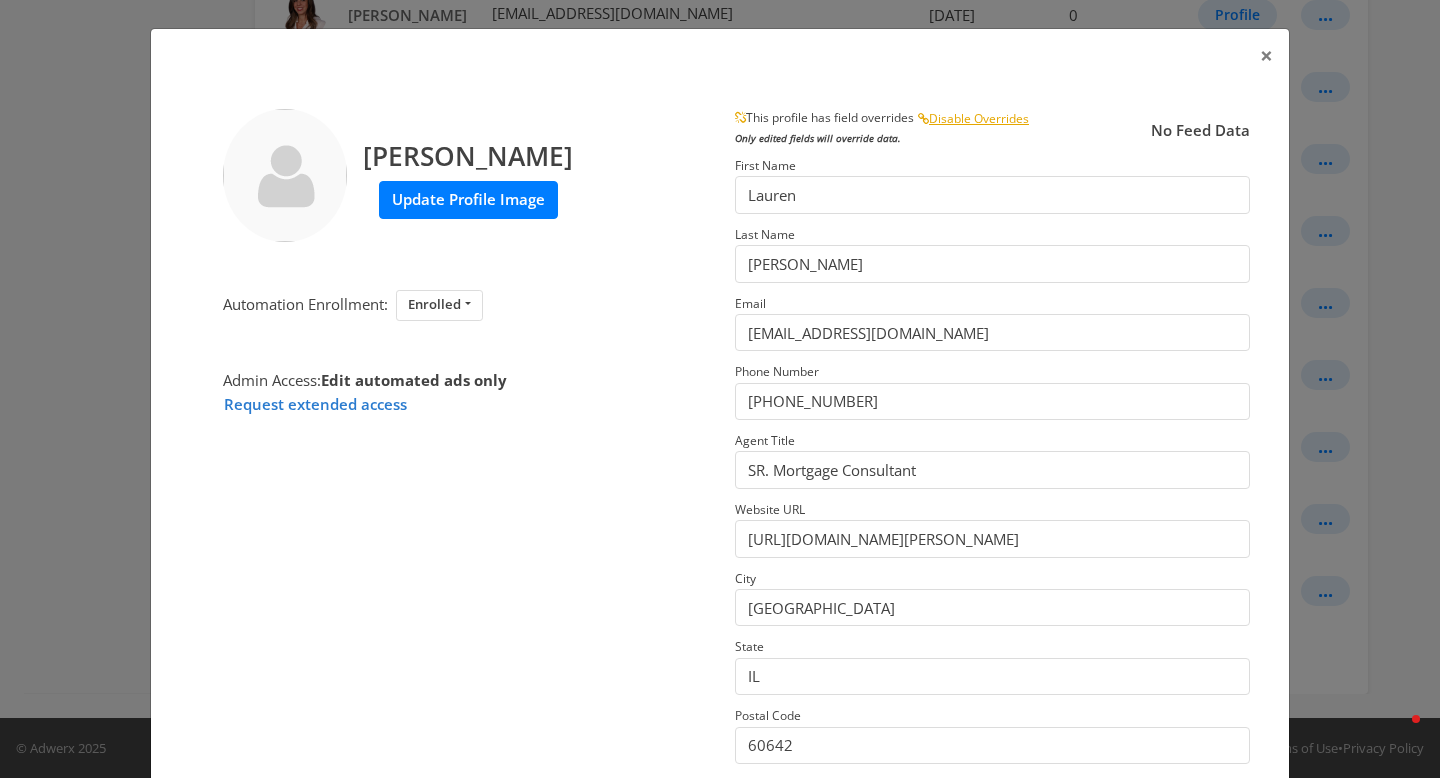 click on "Update Profile Image" at bounding box center [468, 199] 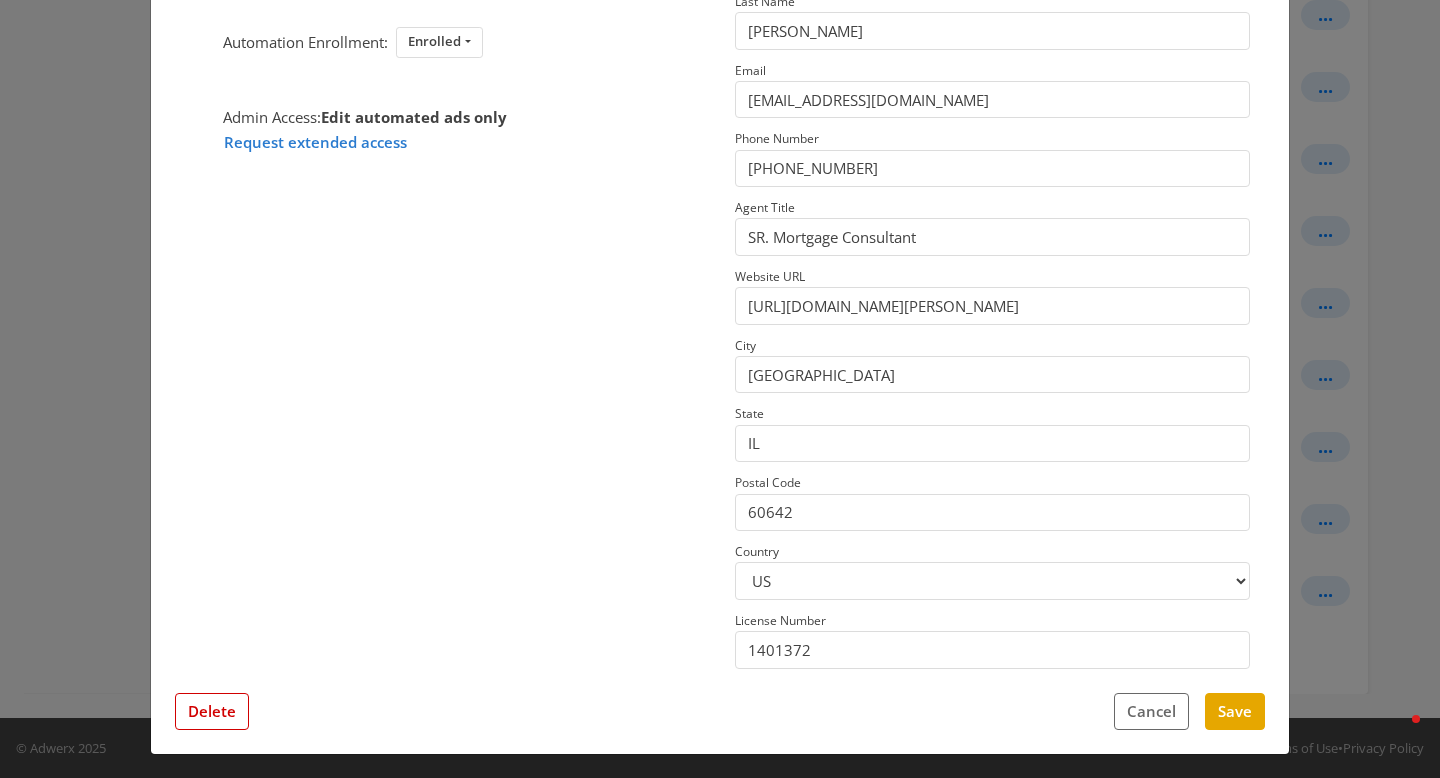 scroll, scrollTop: 238, scrollLeft: 0, axis: vertical 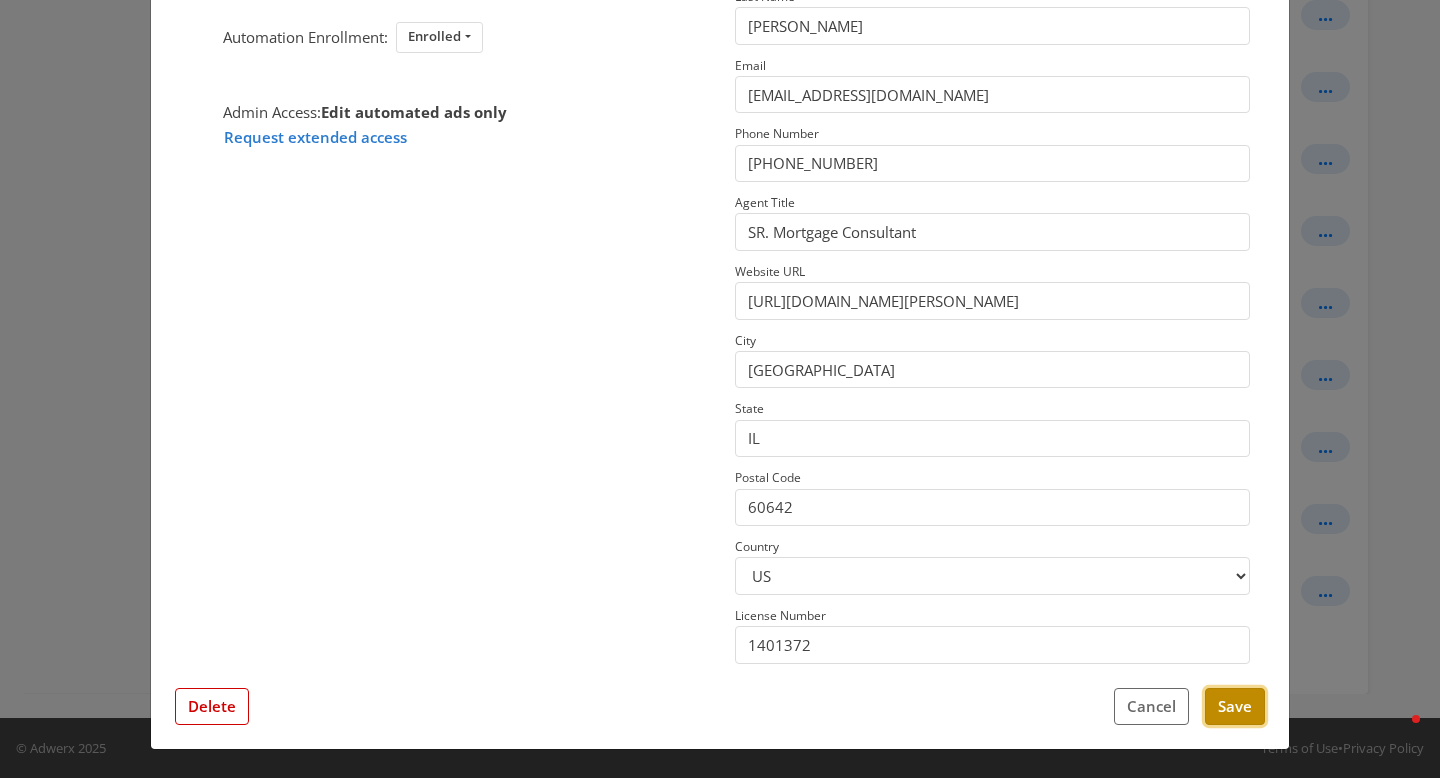 click on "Save" at bounding box center [1235, 706] 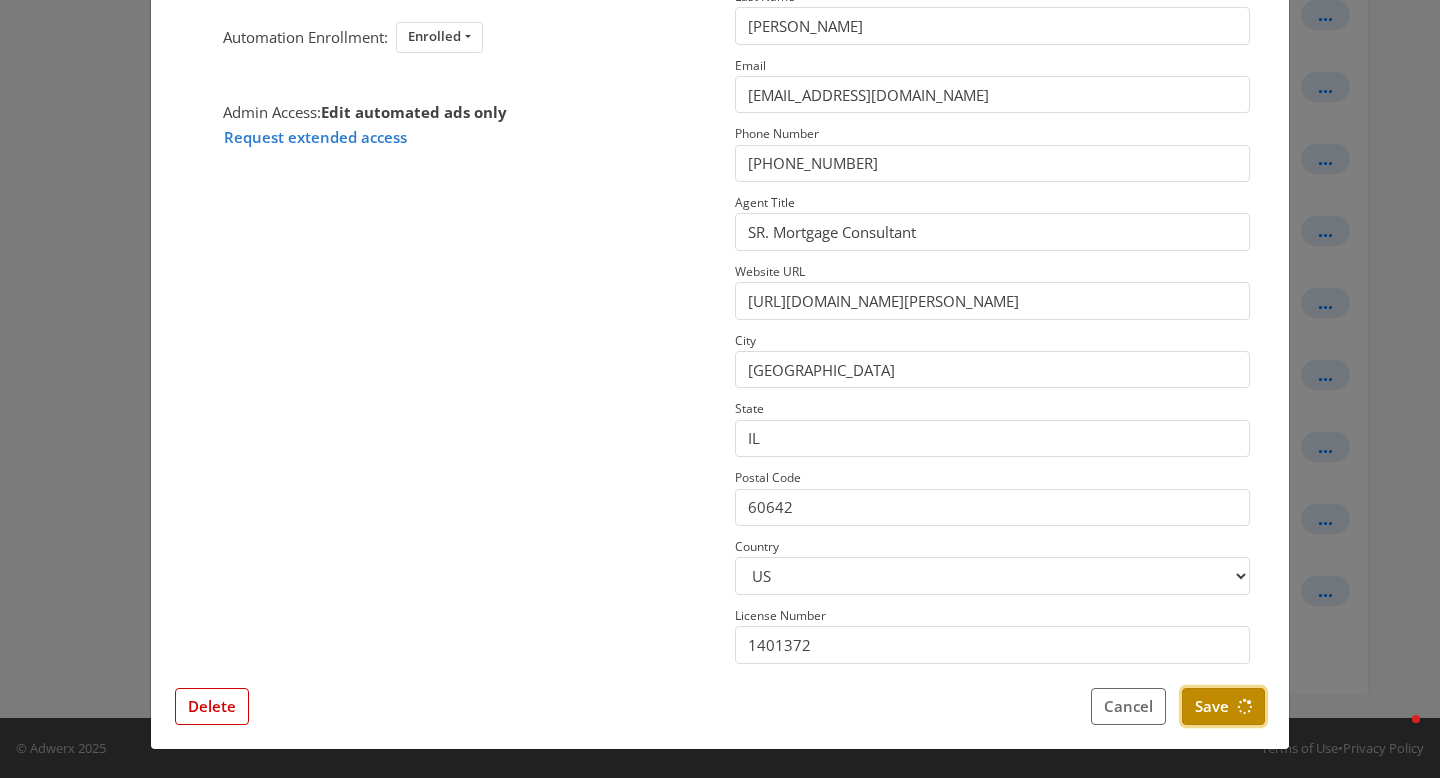 scroll, scrollTop: 0, scrollLeft: 0, axis: both 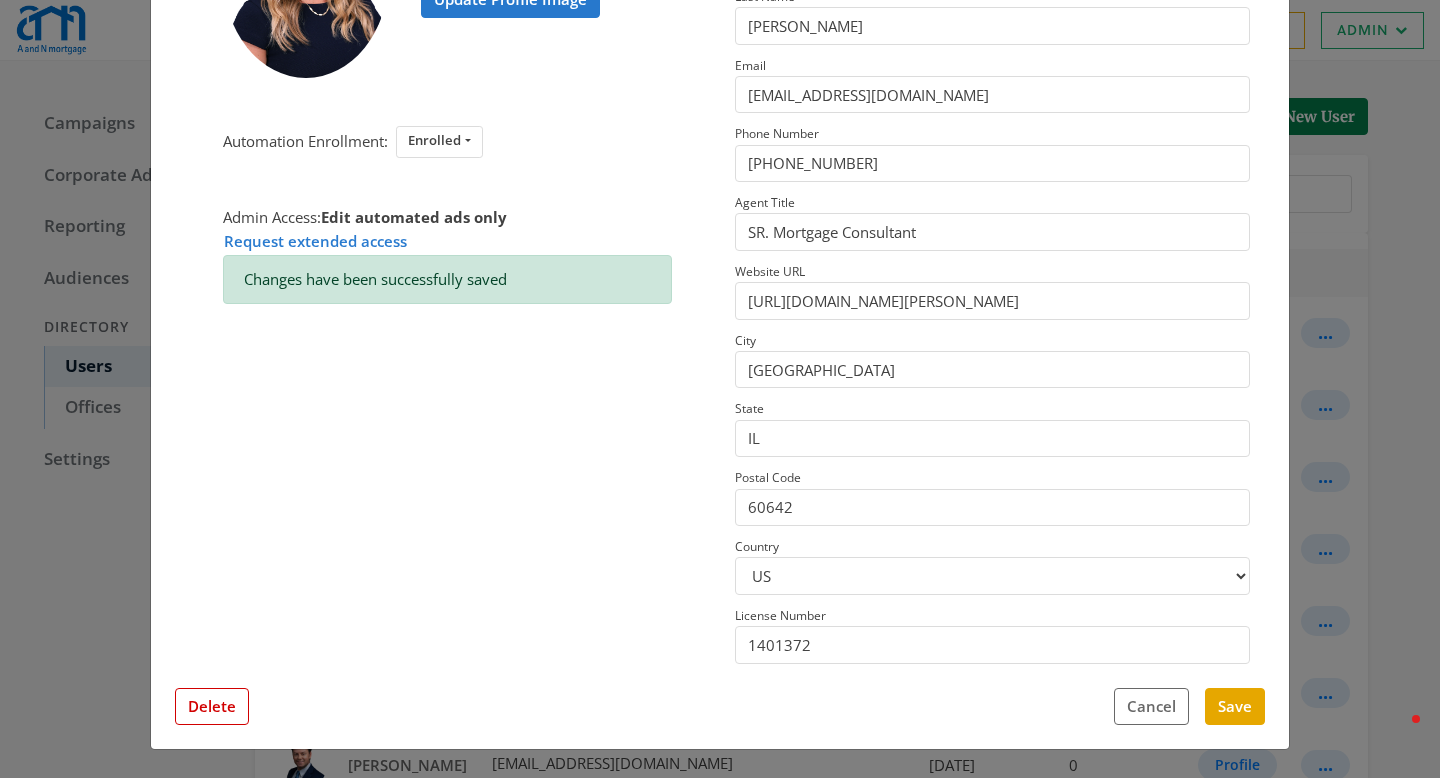 click on "× Lauren Ipema Update Profile Image Automation Enrollment:  Enrolled Enrolled Not Enrolled Admin Access:  Edit automated ads only Request extended access Changes have been successfully saved  This profile has field overrides    Disable Overrides Only edited fields will override data. No Feed Data First Name Lauren Last Name Ipema Email lauren@anmtg.com Phone Number (773) 305-5626 Agent Title SR. Mortgage Consultant Website URL https://www.anmtg.com/mlo/lauren-ipema City Chicago State IL Postal Code 60642 Country US CA License Number 1401372 Close Feed Data first name:  -- null -- last name:  -- null -- email:  -- null -- phone:  -- null -- title:  -- null -- website url:  -- null -- city:  -- null -- state:  -- null -- postal code:  -- null -- country:  -- null -- license number:  -- null -- photo URL:  -- null -- Delete Cancel Save" at bounding box center (720, 389) 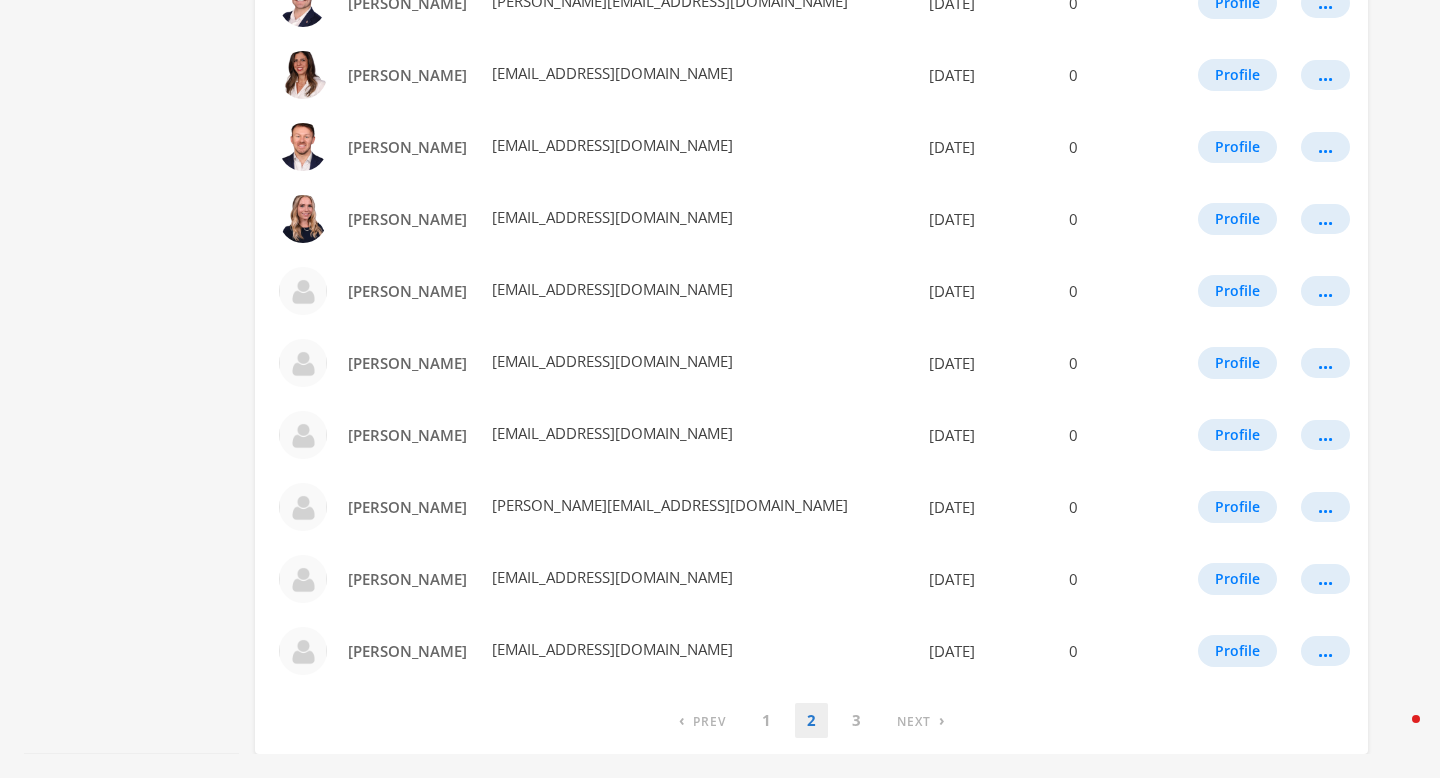 scroll, scrollTop: 1110, scrollLeft: 0, axis: vertical 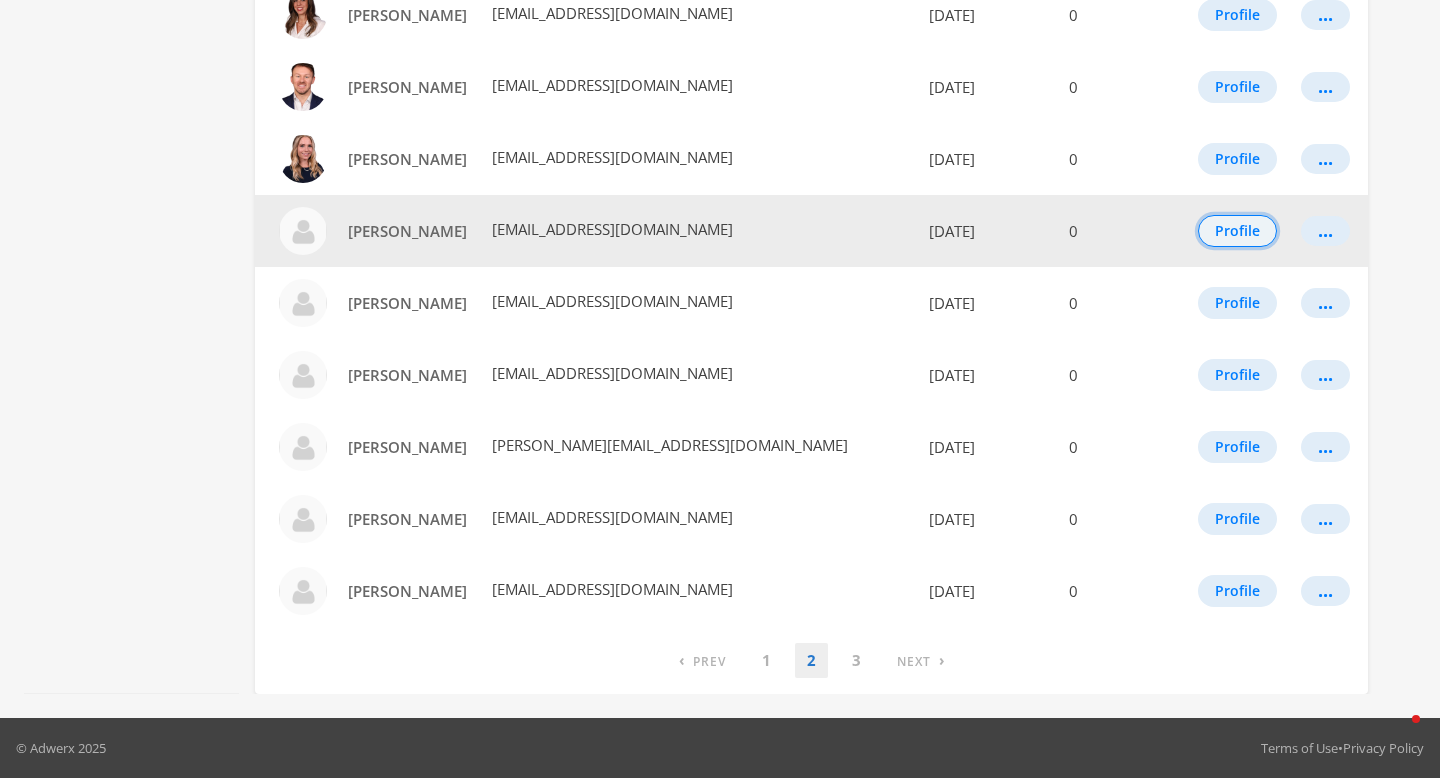 click on "Profile" at bounding box center [1237, 231] 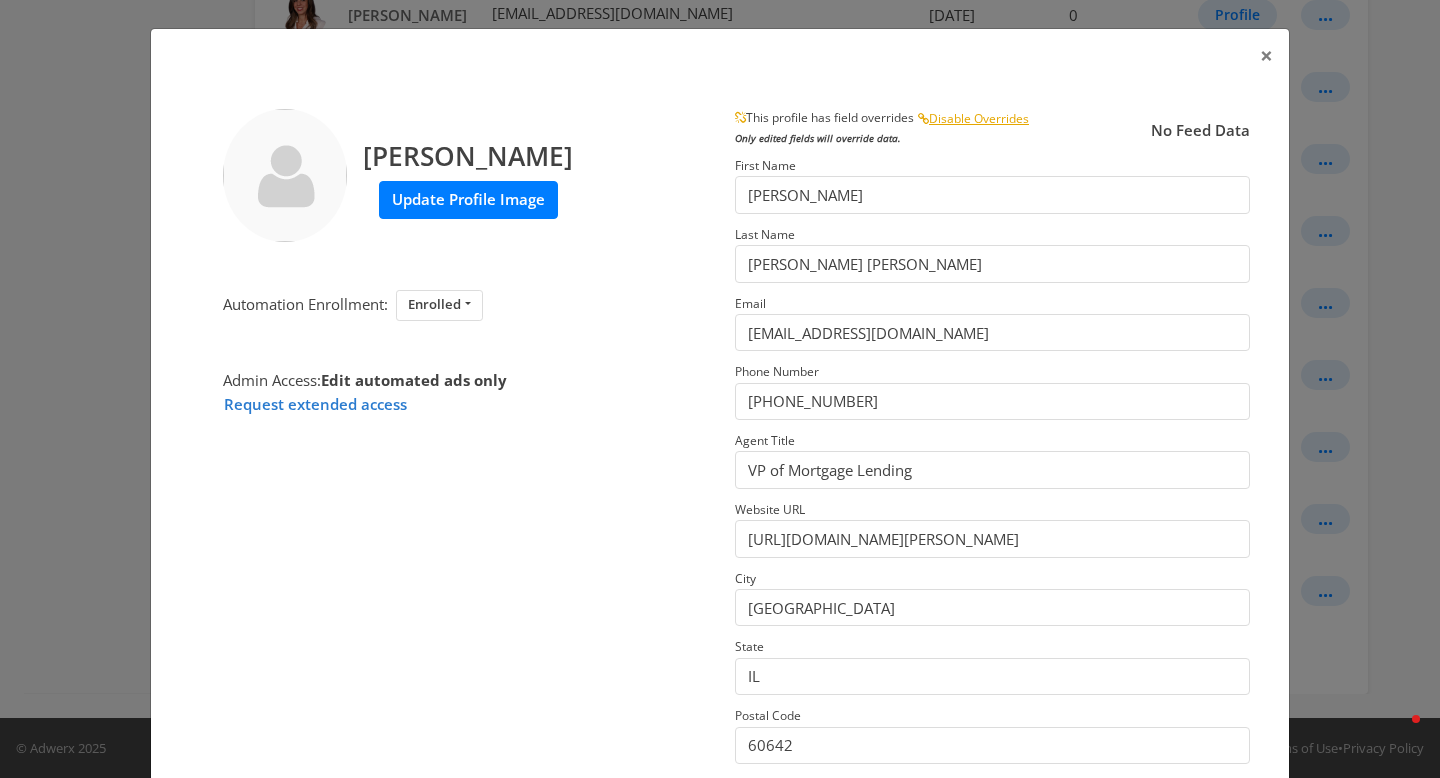 click on "Update Profile Image" at bounding box center (468, 199) 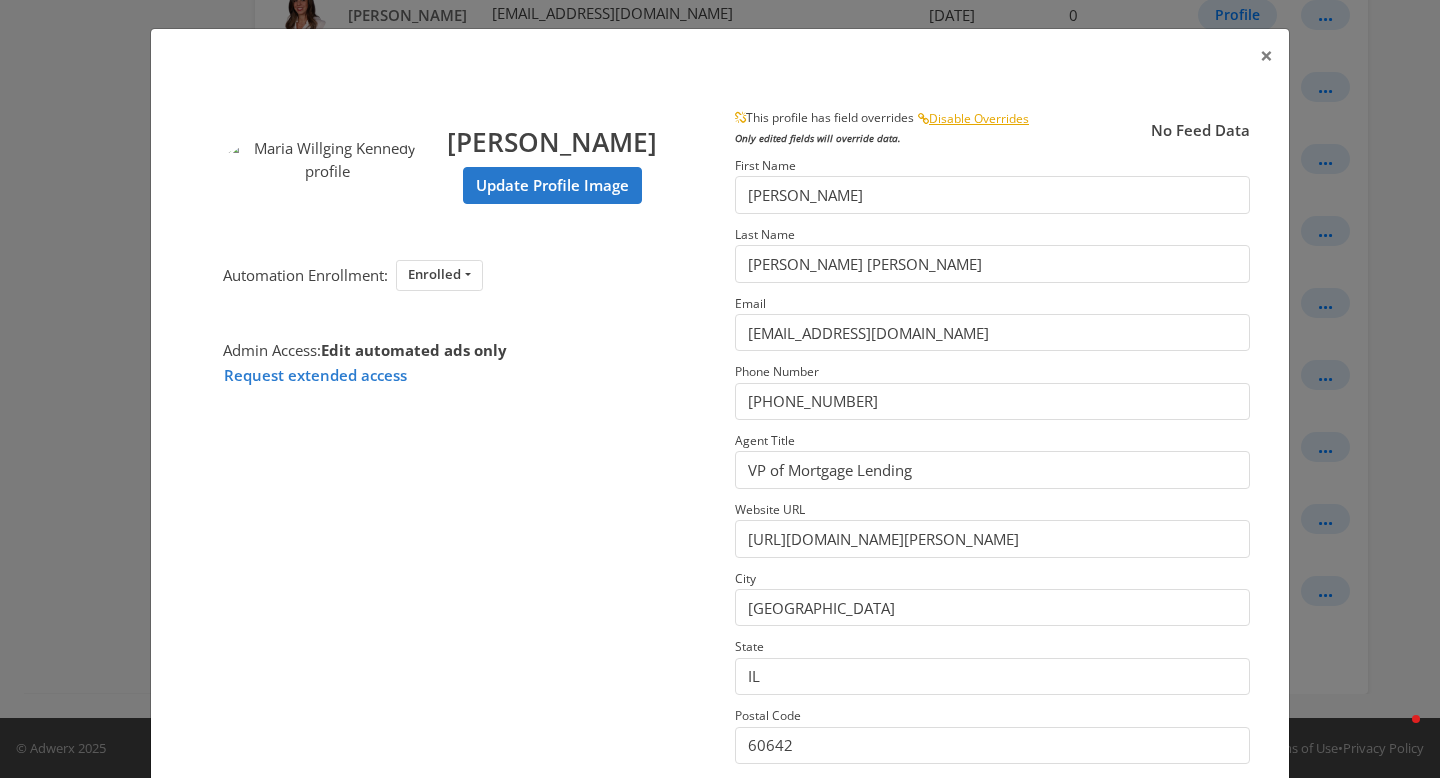 scroll, scrollTop: 238, scrollLeft: 0, axis: vertical 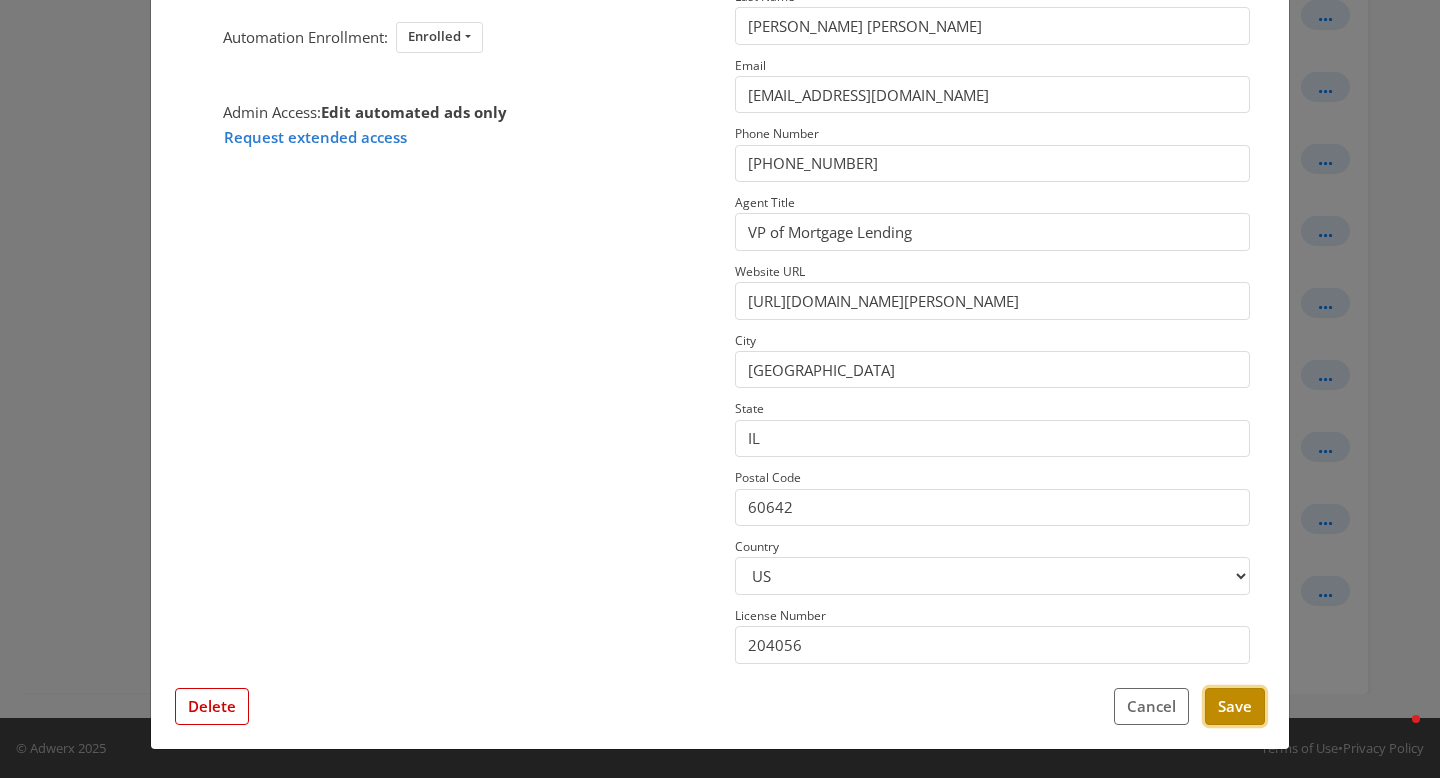 click on "Save" at bounding box center [1235, 706] 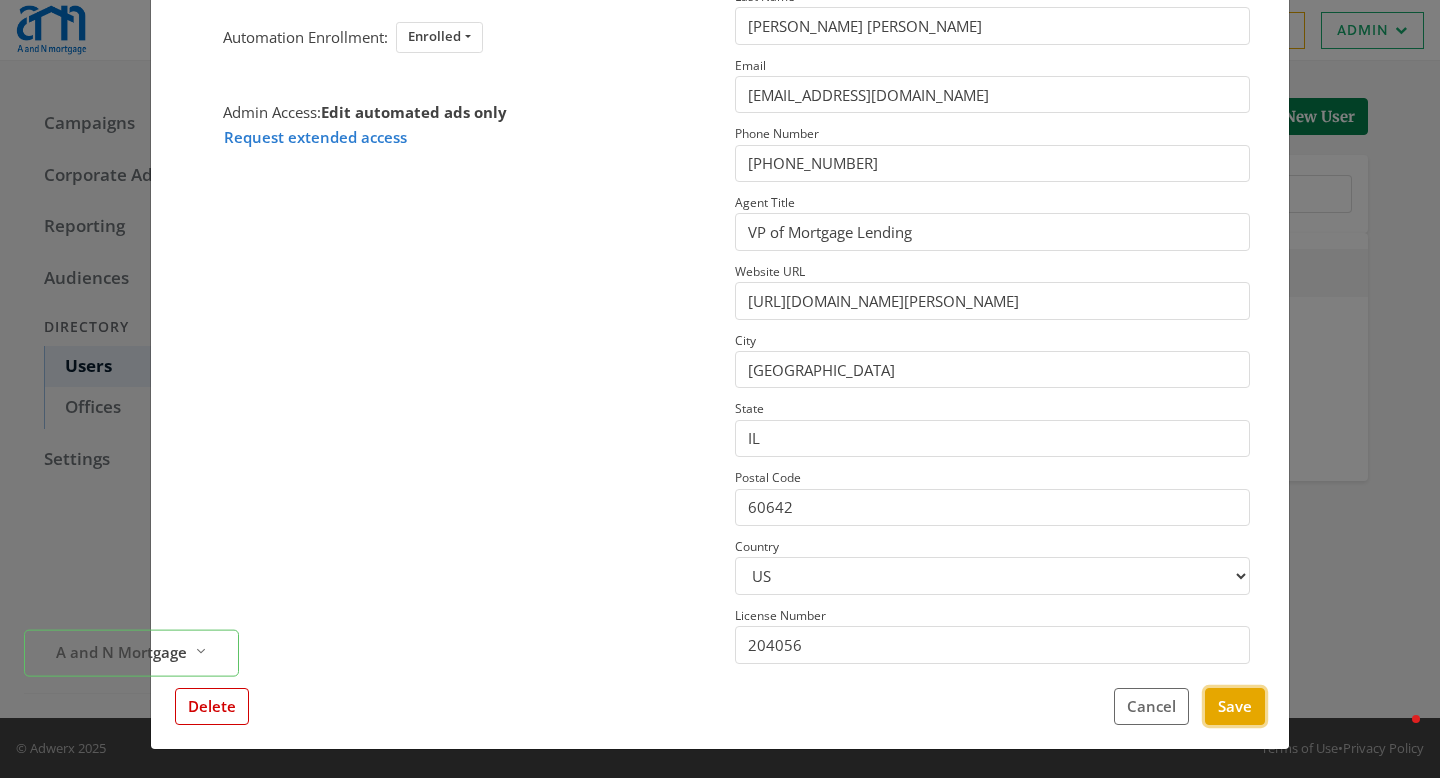 scroll, scrollTop: 0, scrollLeft: 0, axis: both 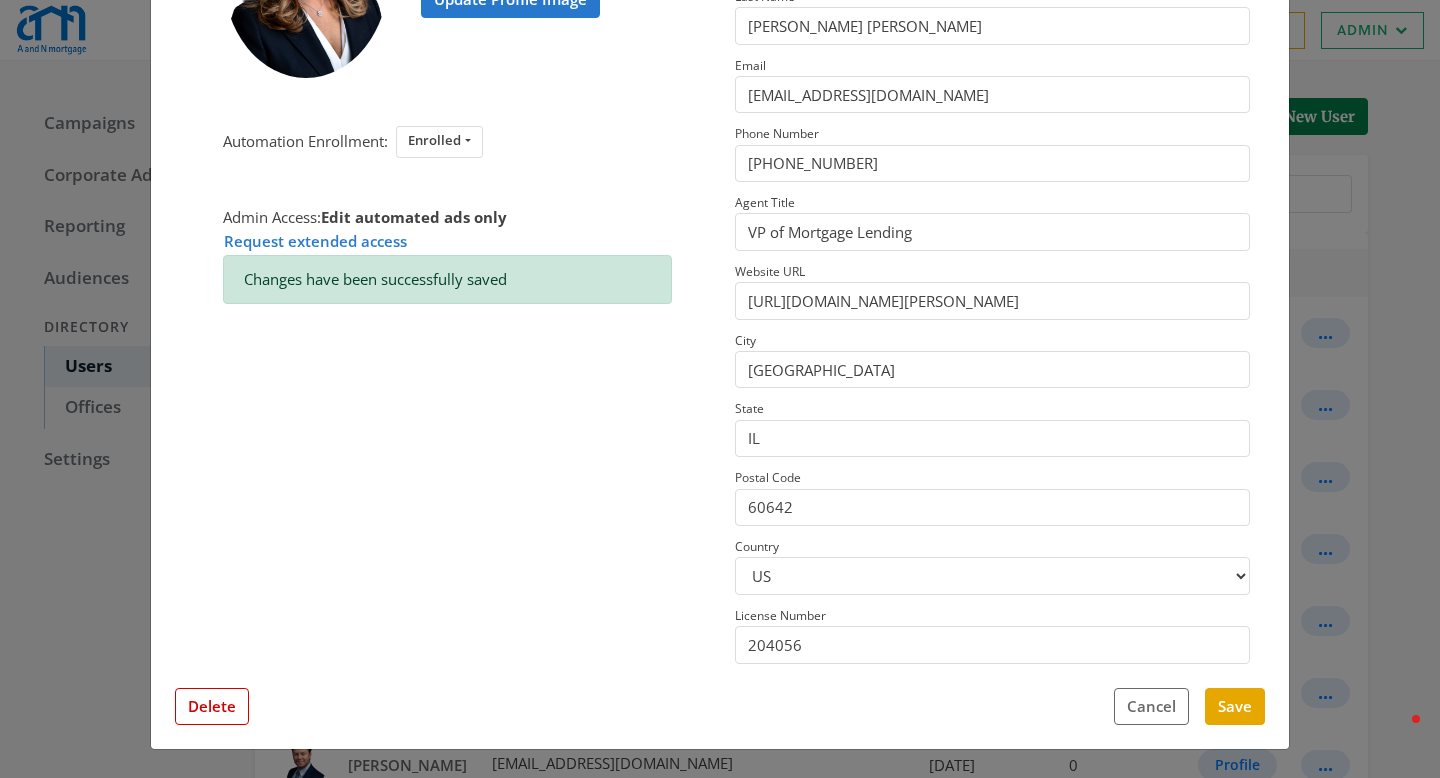 click on "× Maria Willging Kennedy Update Profile Image Automation Enrollment:  Enrolled Enrolled Not Enrolled Admin Access:  Edit automated ads only Request extended access Changes have been successfully saved  This profile has field overrides    Disable Overrides Only edited fields will override data. No Feed Data First Name Maria Last Name Willging Kennedy Email mariaw@anmtg.com Phone Number (773) 305-5626 Agent Title VP of Mortgage Lending Website URL https://www.anmtg.com/mlo/maria-willging-kennedy City Chicago State IL Postal Code 60642 Country US CA License Number 204056 Close Feed Data first name:  -- null -- last name:  -- null -- email:  -- null -- phone:  -- null -- title:  -- null -- website url:  -- null -- city:  -- null -- state:  -- null -- postal code:  -- null -- country:  -- null -- license number:  -- null -- photo URL:  -- null -- Delete Cancel Save" at bounding box center [720, 389] 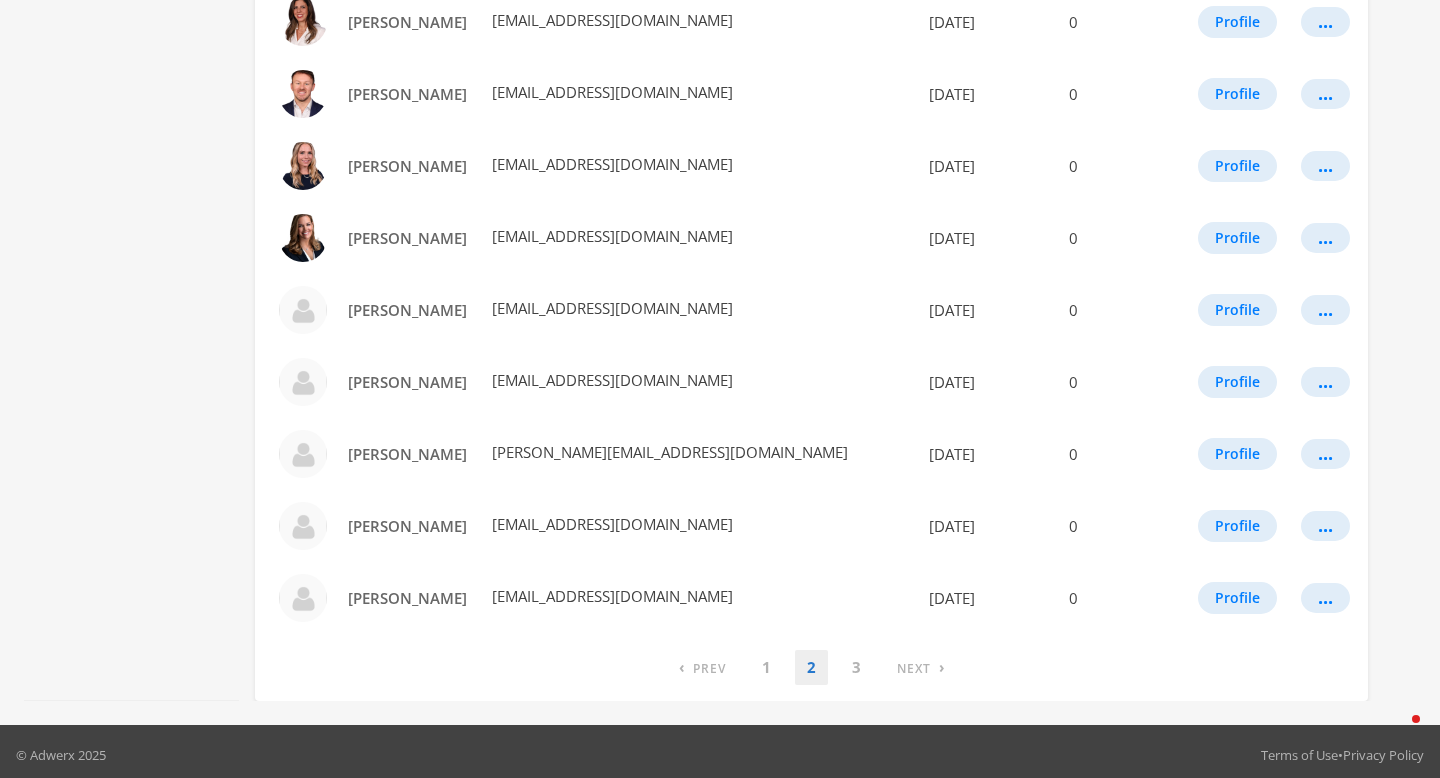 scroll, scrollTop: 1109, scrollLeft: 0, axis: vertical 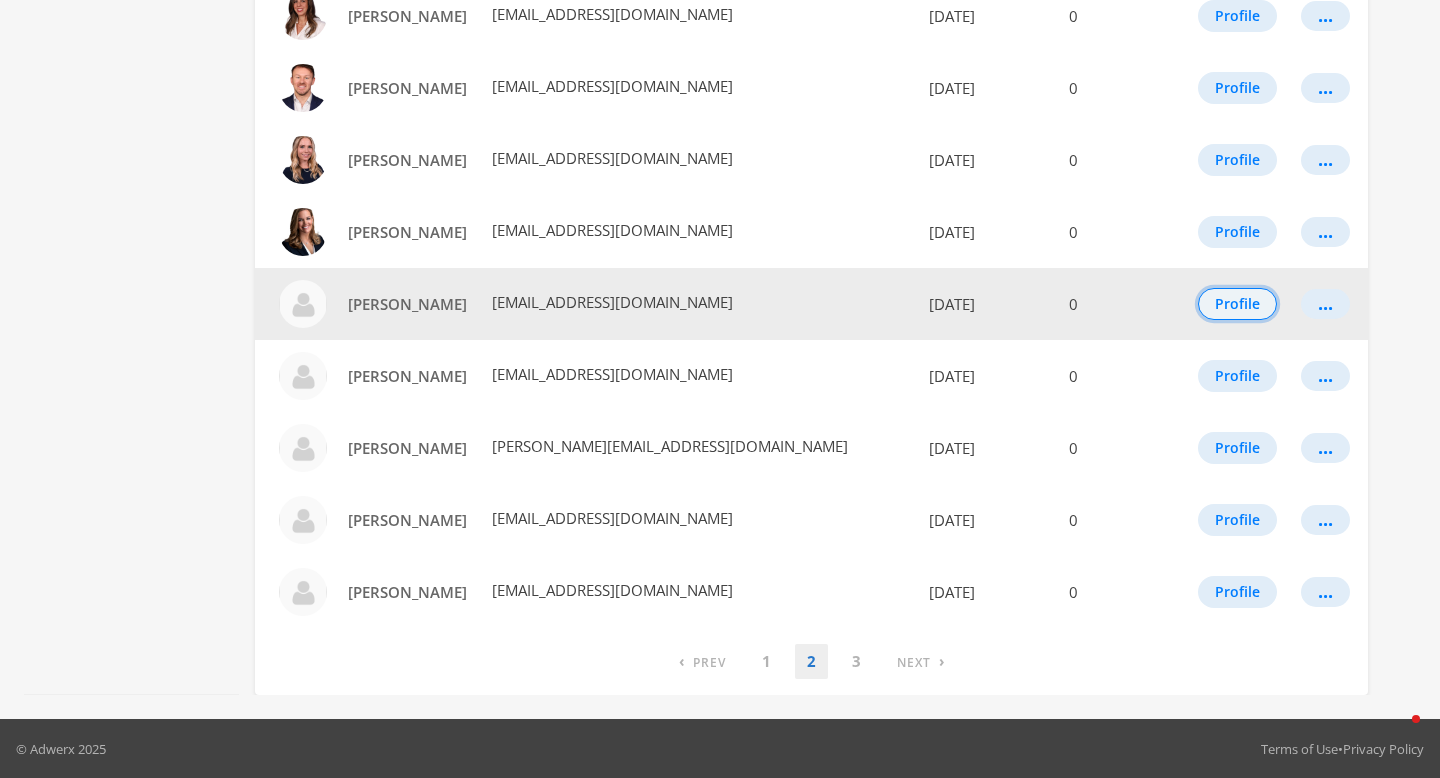 click on "Profile" at bounding box center [1237, 304] 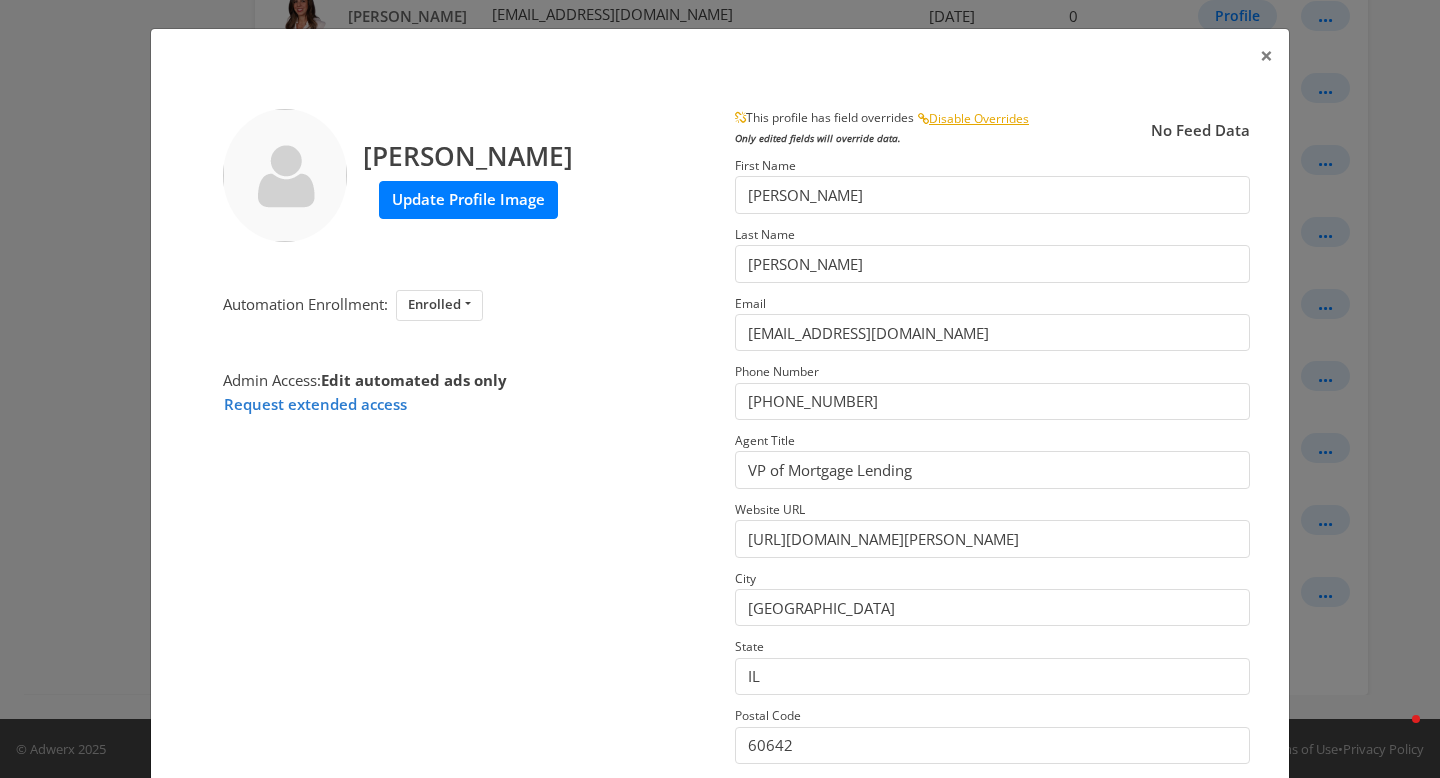 click on "Update Profile Image" at bounding box center [468, 199] 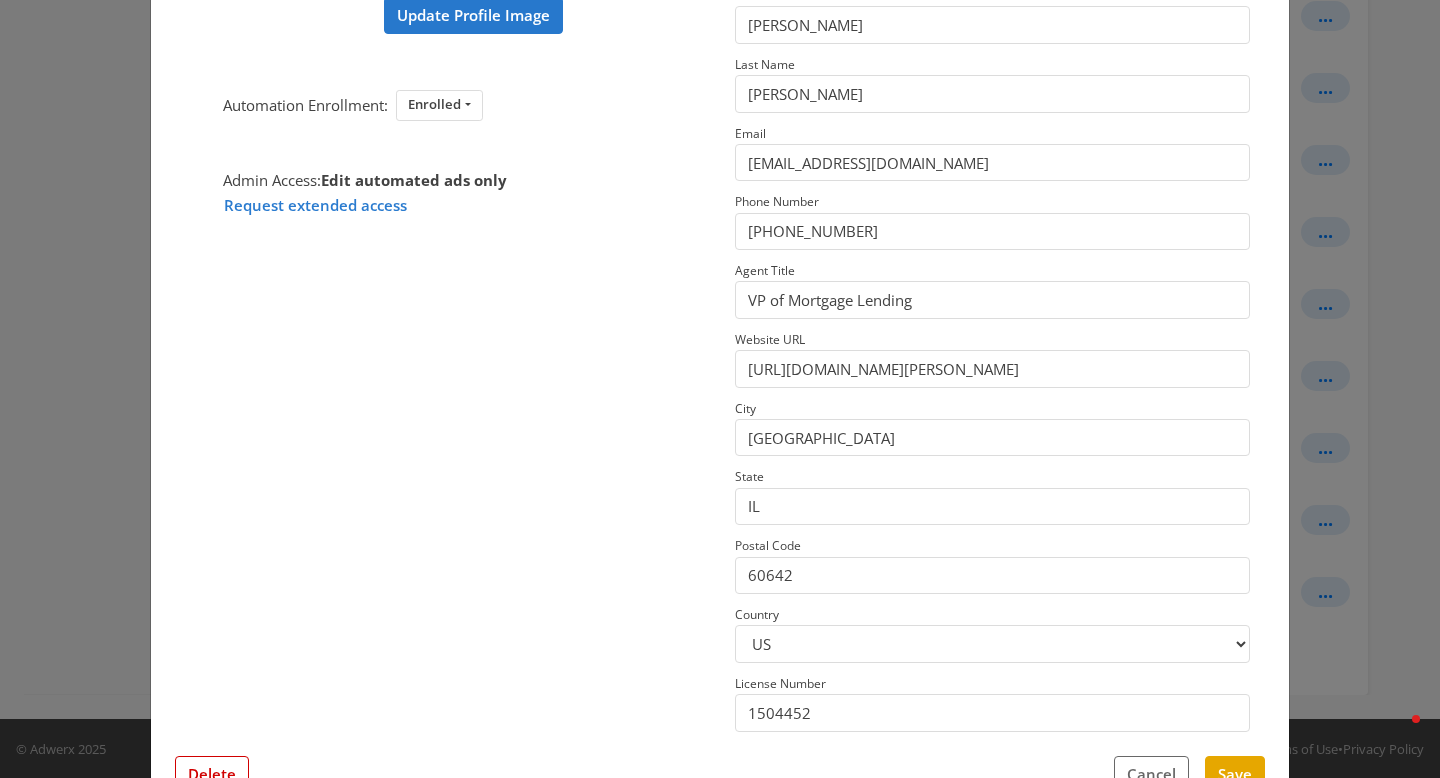 scroll, scrollTop: 238, scrollLeft: 0, axis: vertical 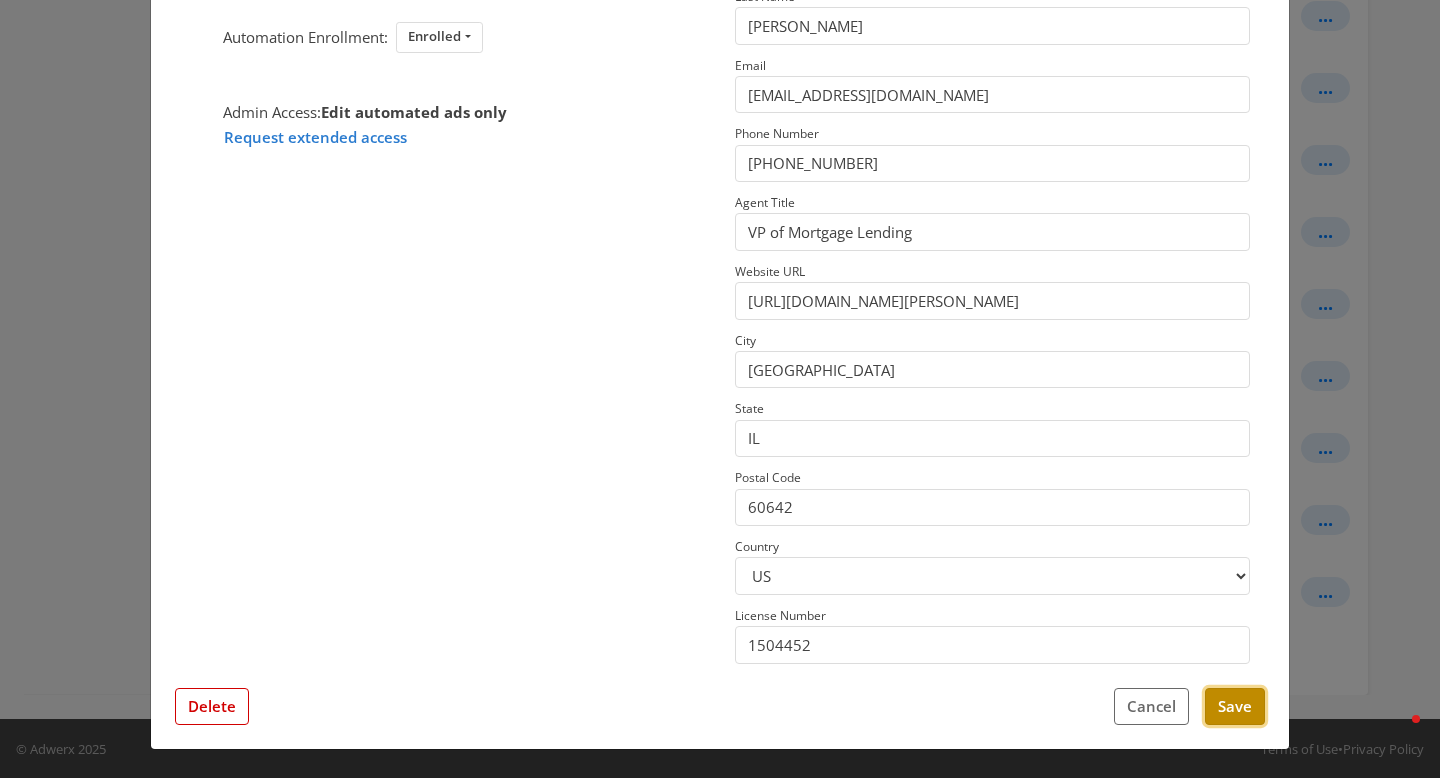 click on "Save" at bounding box center (1235, 706) 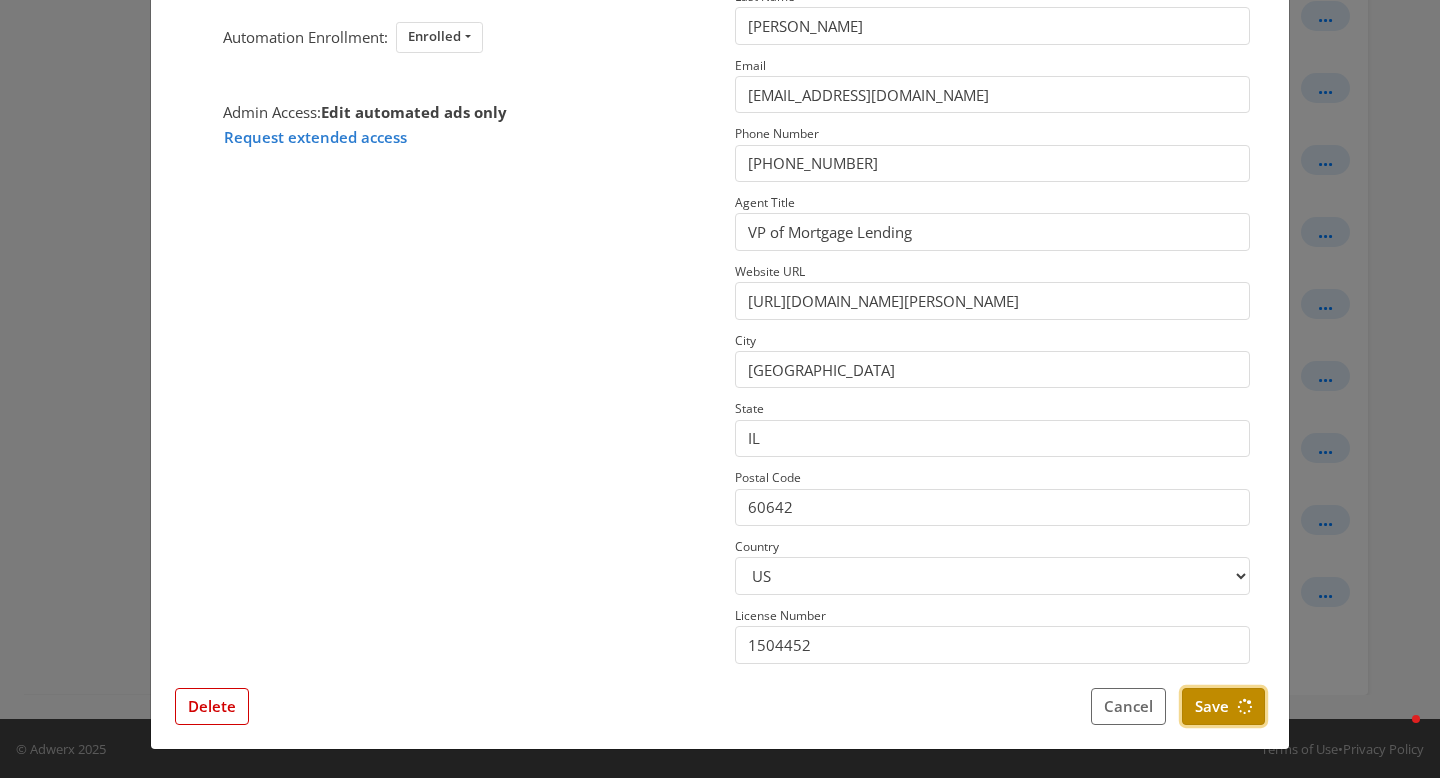 scroll, scrollTop: 0, scrollLeft: 0, axis: both 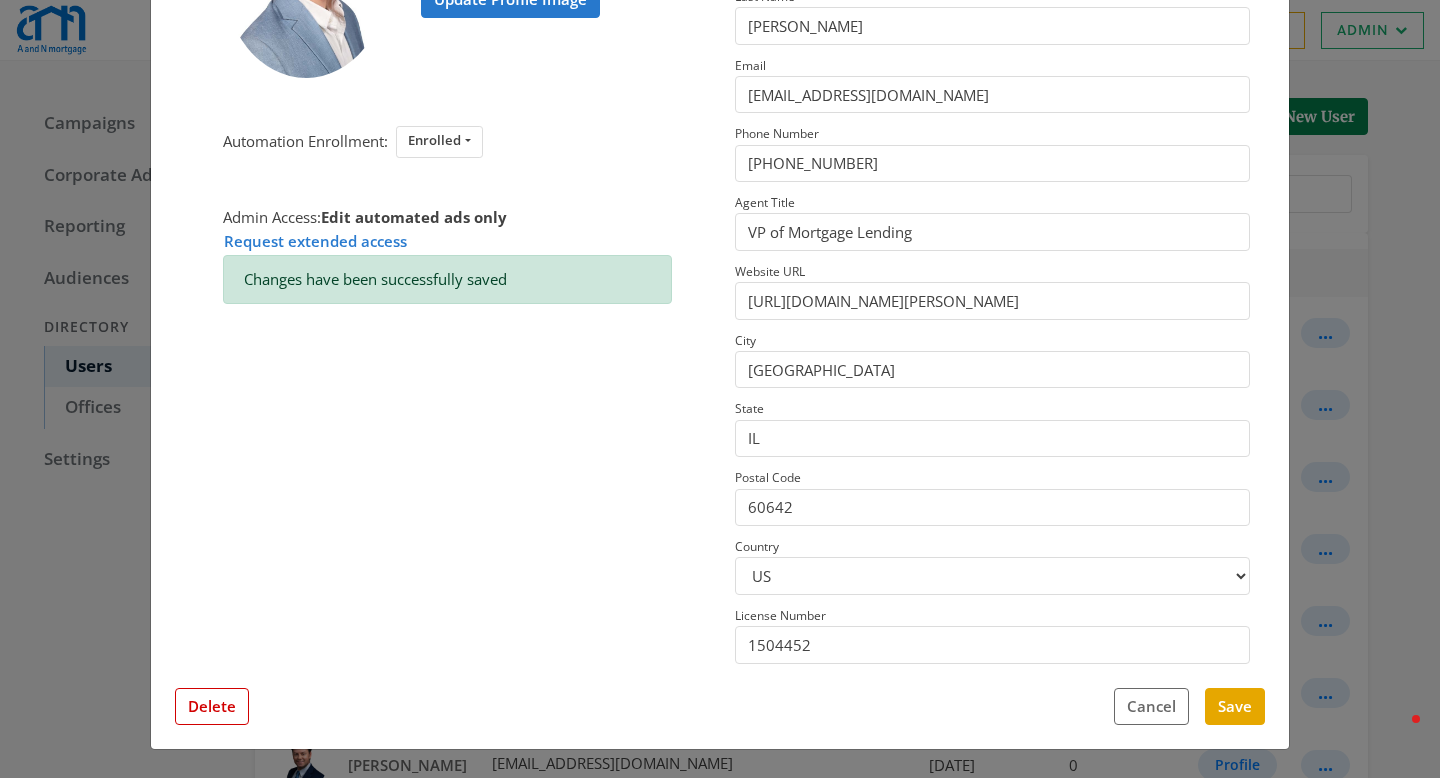 click on "× Matt Thill Update Profile Image Automation Enrollment:  Enrolled Enrolled Not Enrolled Admin Access:  Edit automated ads only Request extended access Changes have been successfully saved  This profile has field overrides    Disable Overrides Only edited fields will override data. No Feed Data First Name Matt Last Name Thill Email matt@anmtg.com Phone Number (773) 305-5626 Agent Title VP of Mortgage Lending Website URL https://www.anmtg.com/mlo/matt-thill City Chicago State IL Postal Code 60642 Country US CA License Number 1504452 Close Feed Data first name:  -- null -- last name:  -- null -- email:  -- null -- phone:  -- null -- title:  -- null -- website url:  -- null -- city:  -- null -- state:  -- null -- postal code:  -- null -- country:  -- null -- license number:  -- null -- photo URL:  -- null -- Delete Cancel Save" at bounding box center [720, 389] 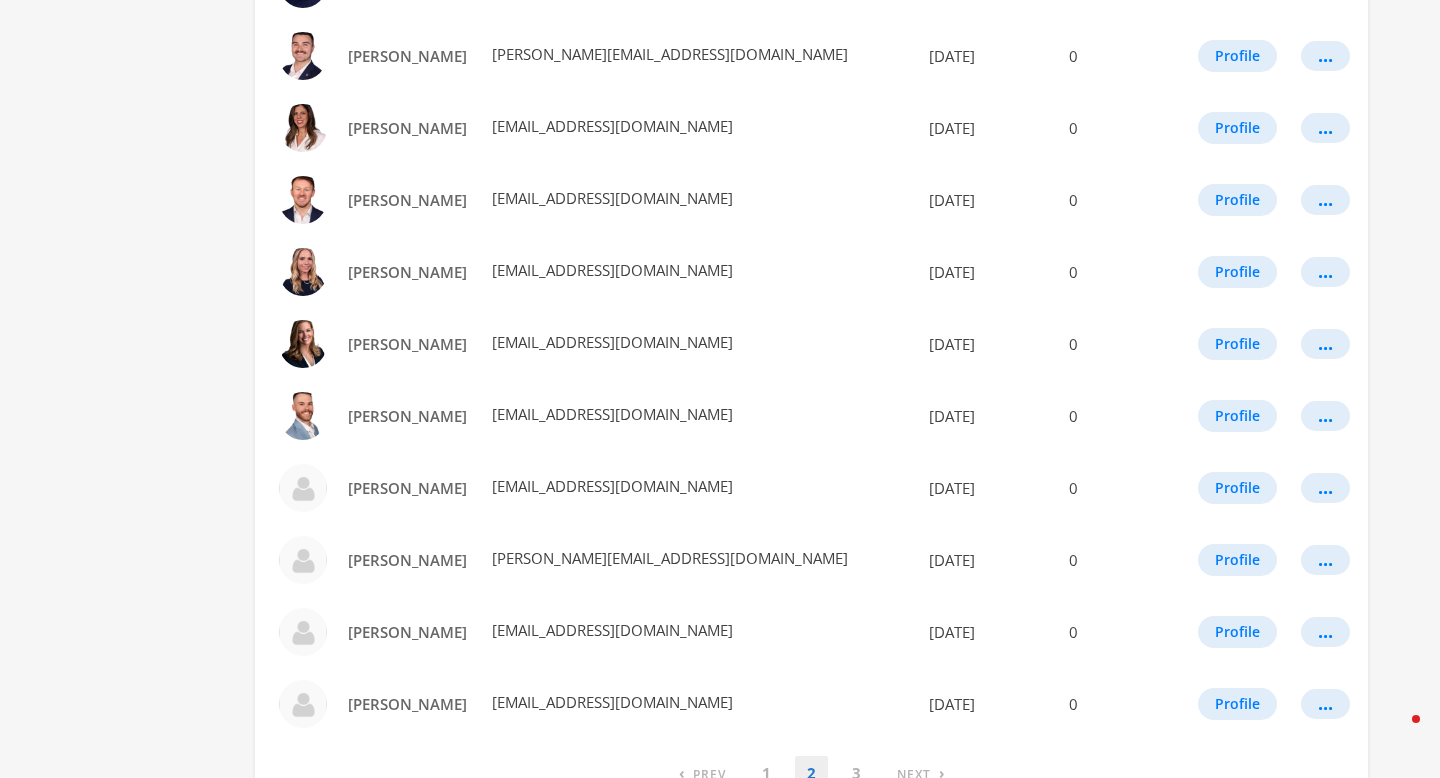 scroll, scrollTop: 1110, scrollLeft: 0, axis: vertical 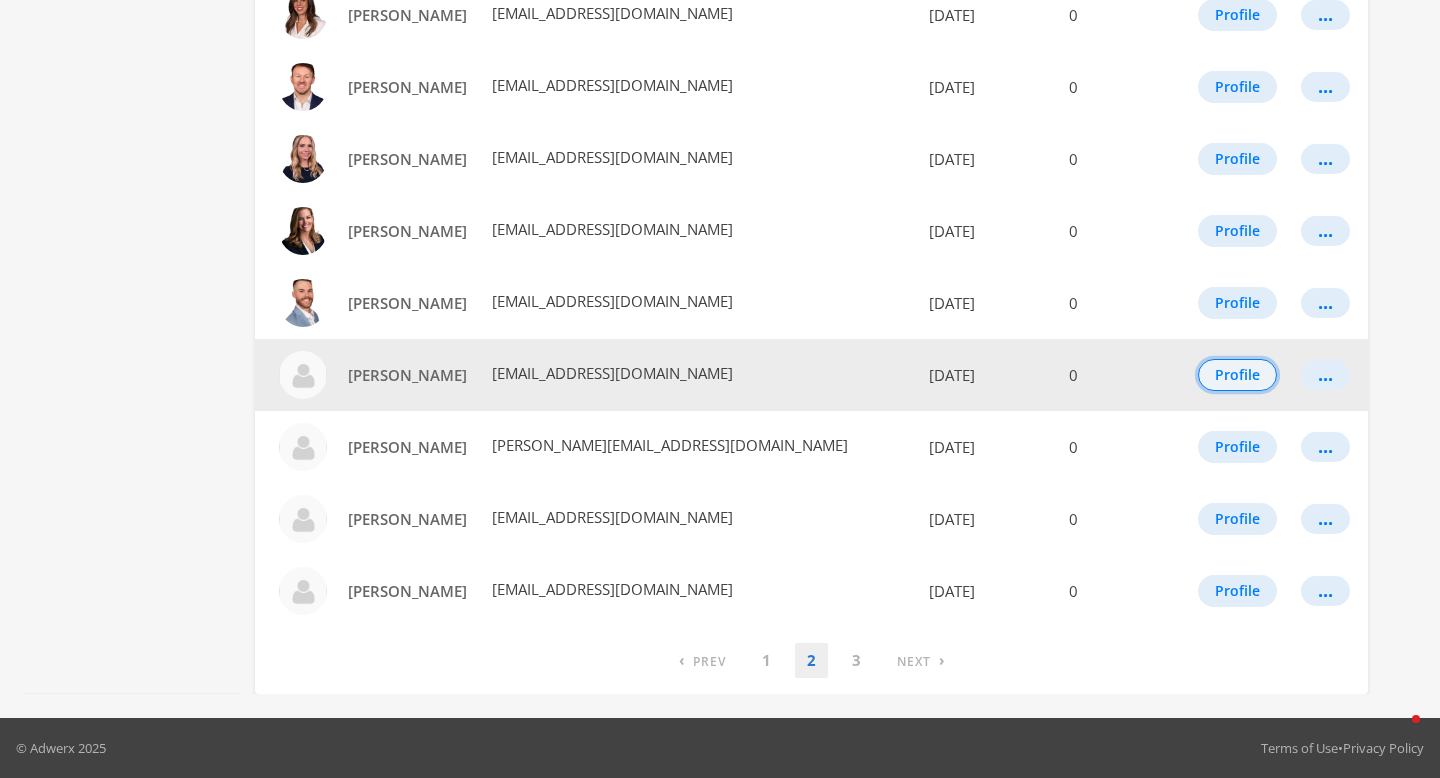 click on "Profile" at bounding box center (1237, 375) 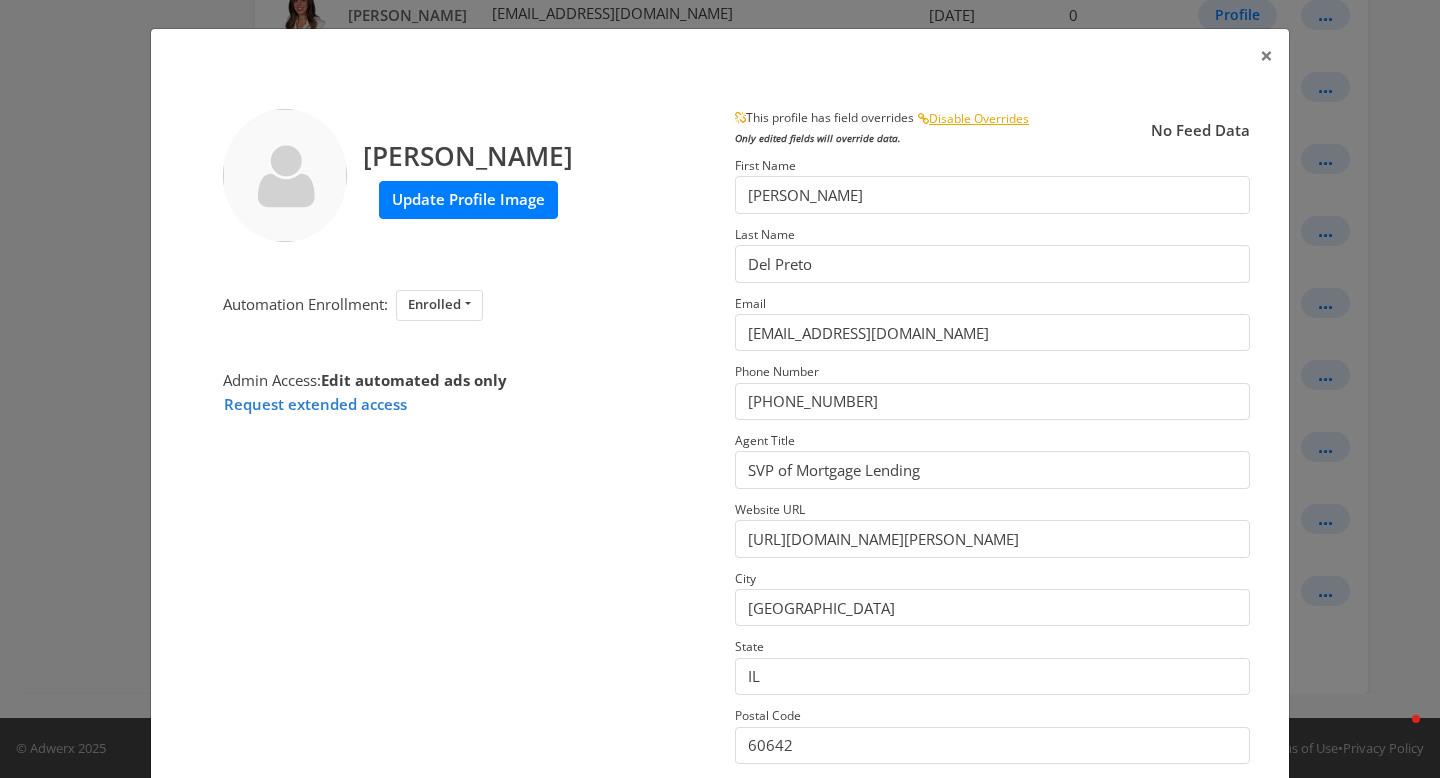 click on "Update Profile Image" at bounding box center [468, 199] 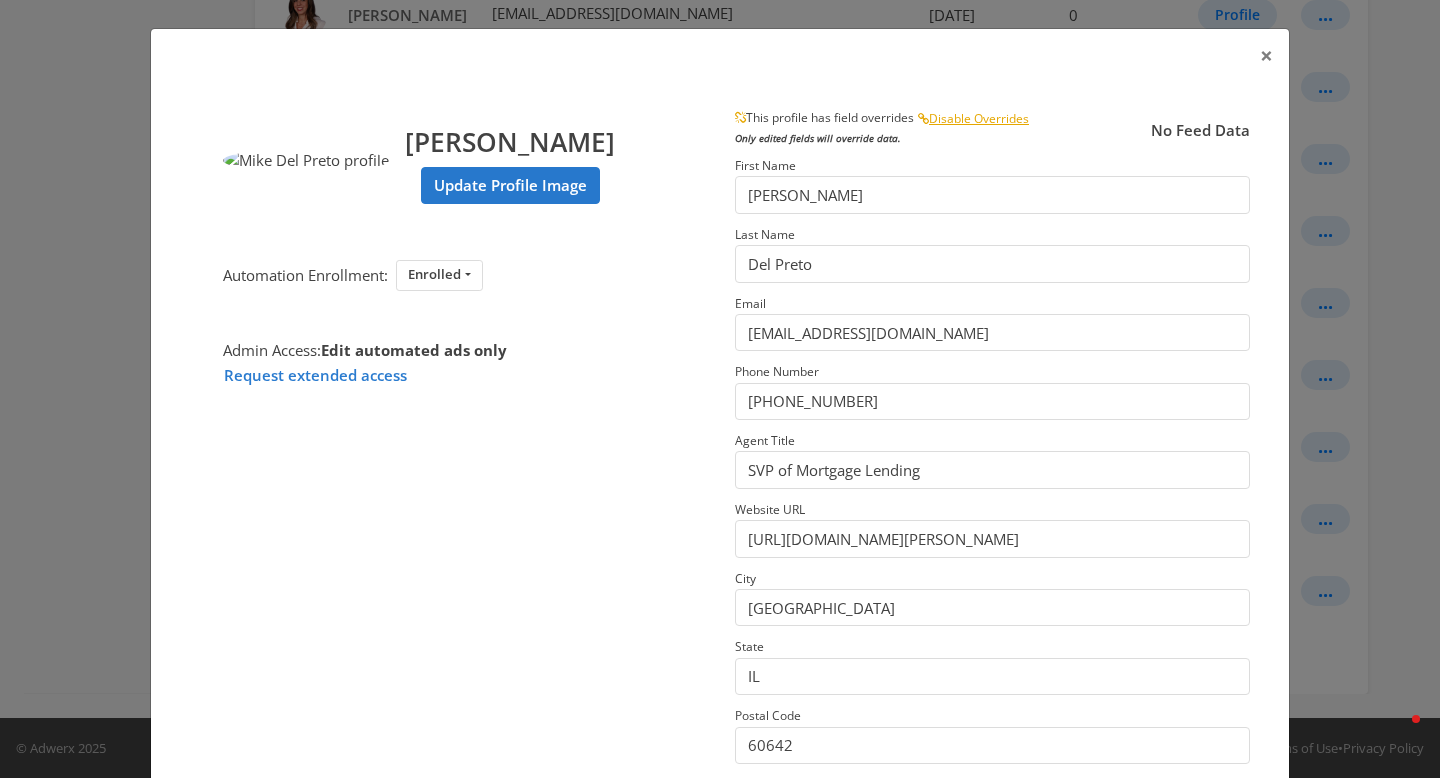 scroll, scrollTop: 238, scrollLeft: 0, axis: vertical 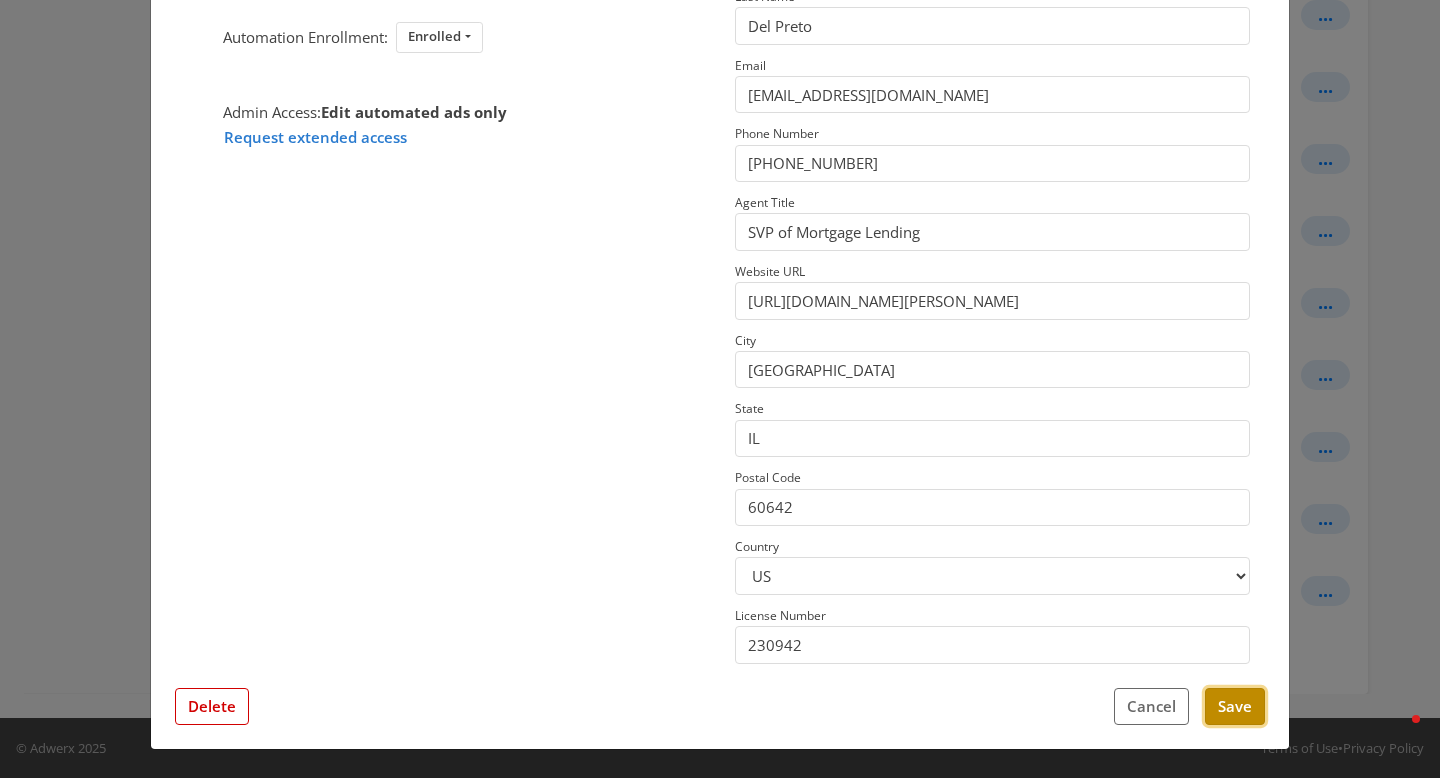 click on "Save" at bounding box center (1235, 706) 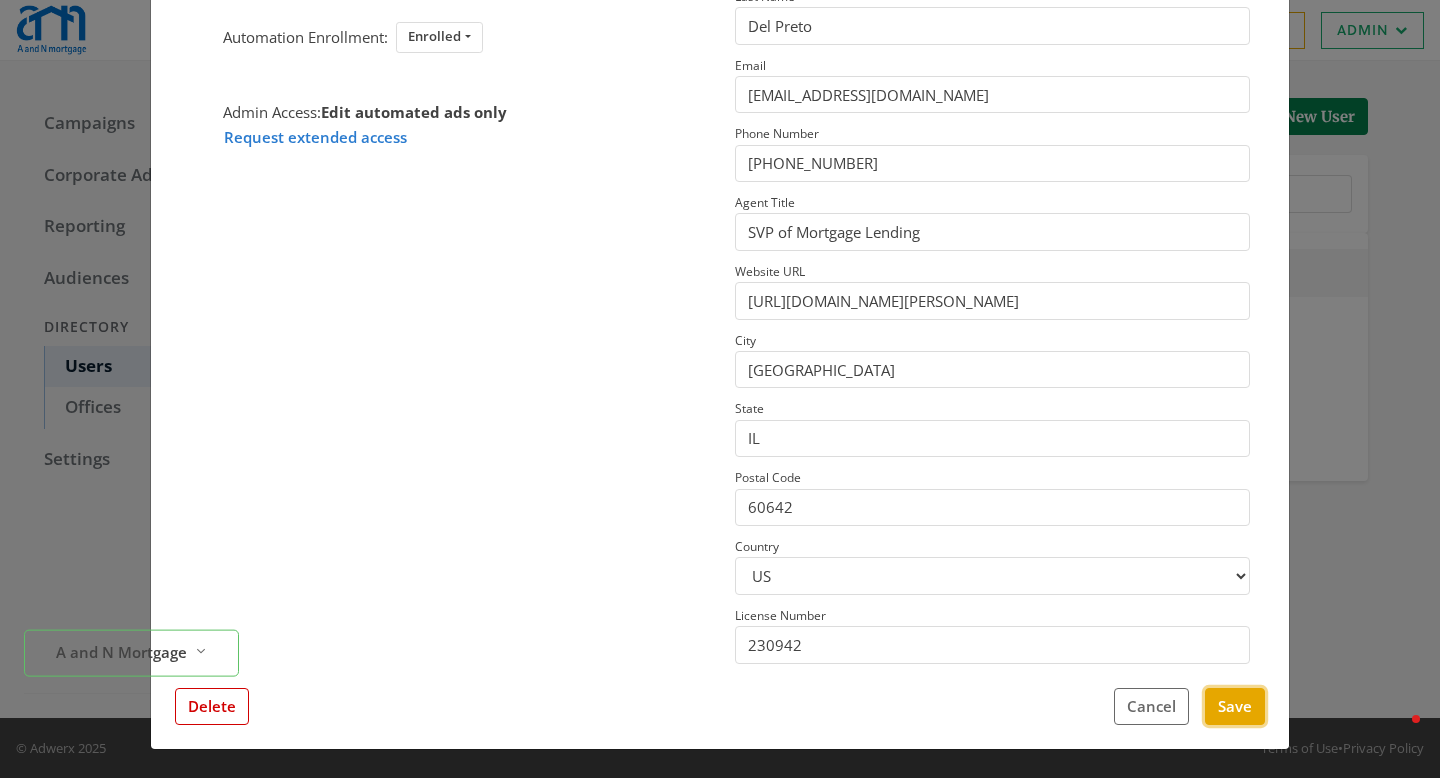 scroll, scrollTop: 0, scrollLeft: 0, axis: both 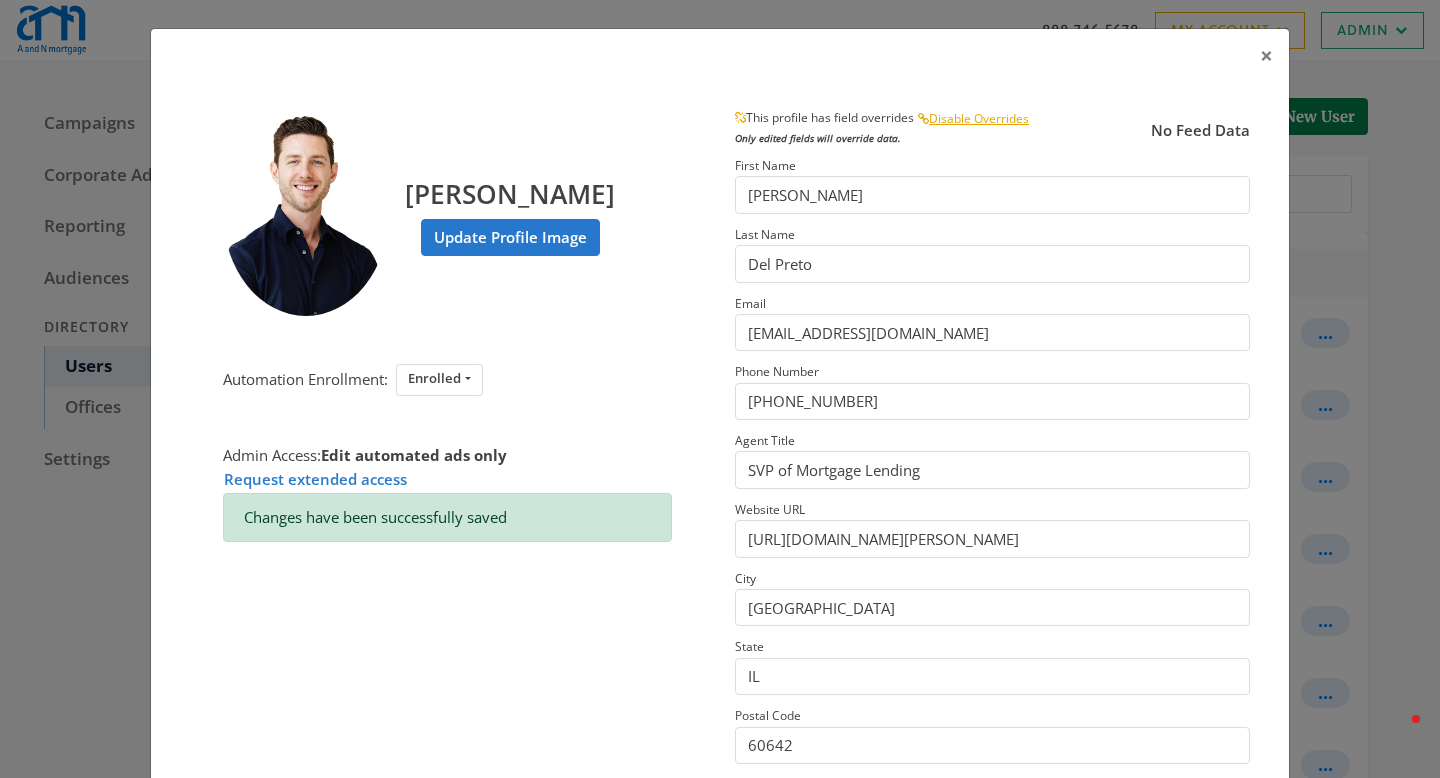 click on "× Mike Del Preto Update Profile Image Automation Enrollment:  Enrolled Enrolled Not Enrolled Admin Access:  Edit automated ads only Request extended access Changes have been successfully saved  This profile has field overrides    Disable Overrides Only edited fields will override data. No Feed Data First Name Mike Last Name Del Preto Email mikedelpreto@anmtg.com Phone Number (773) 305-5626 Agent Title SVP of Mortgage Lending Website URL https://www.anmtg.com/mlo/mike-del-preto City Chicago State IL Postal Code 60642 Country US CA License Number 230942 Close Feed Data first name:  -- null -- last name:  -- null -- email:  -- null -- phone:  -- null -- title:  -- null -- website url:  -- null -- city:  -- null -- state:  -- null -- postal code:  -- null -- country:  -- null -- license number:  -- null -- photo URL:  -- null -- Delete Cancel Save" at bounding box center (720, 389) 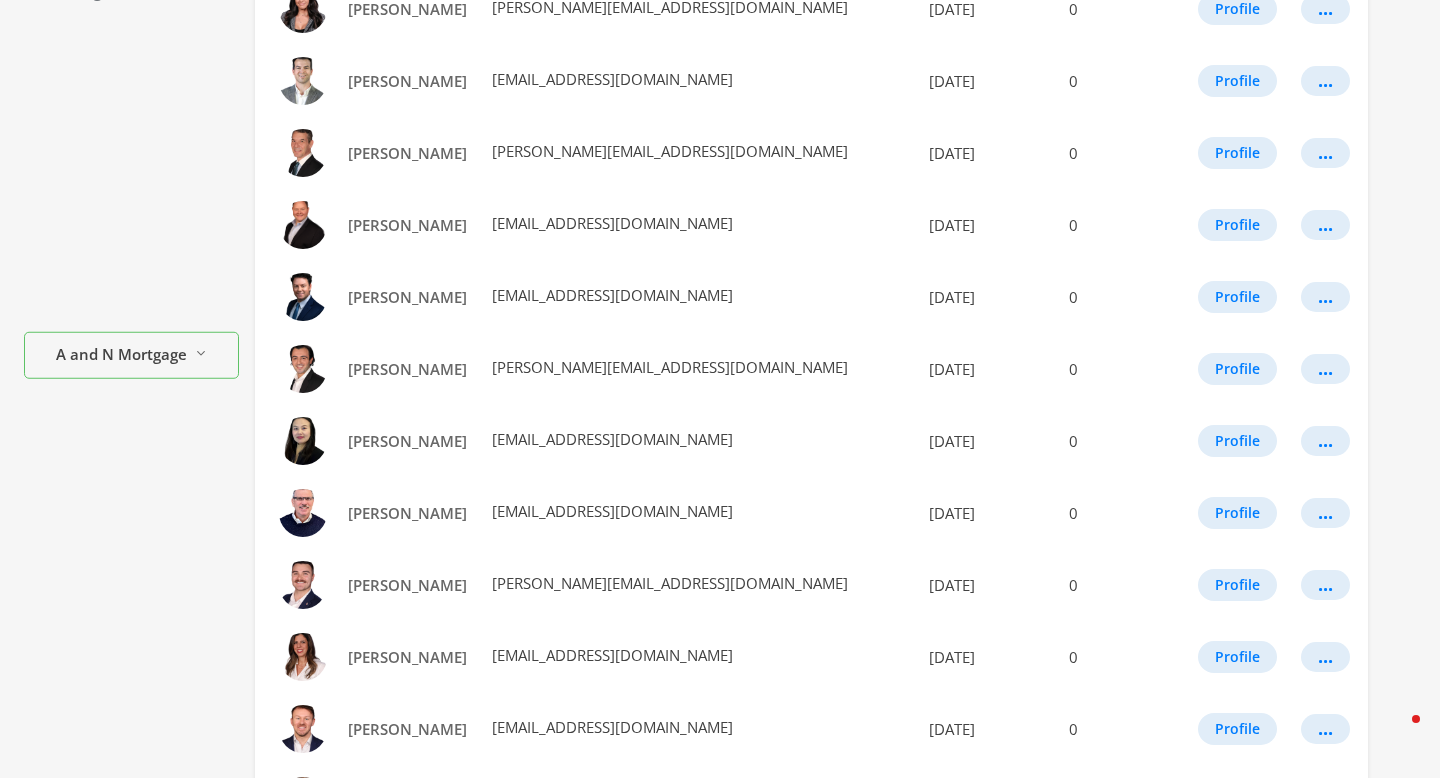 scroll, scrollTop: 1110, scrollLeft: 0, axis: vertical 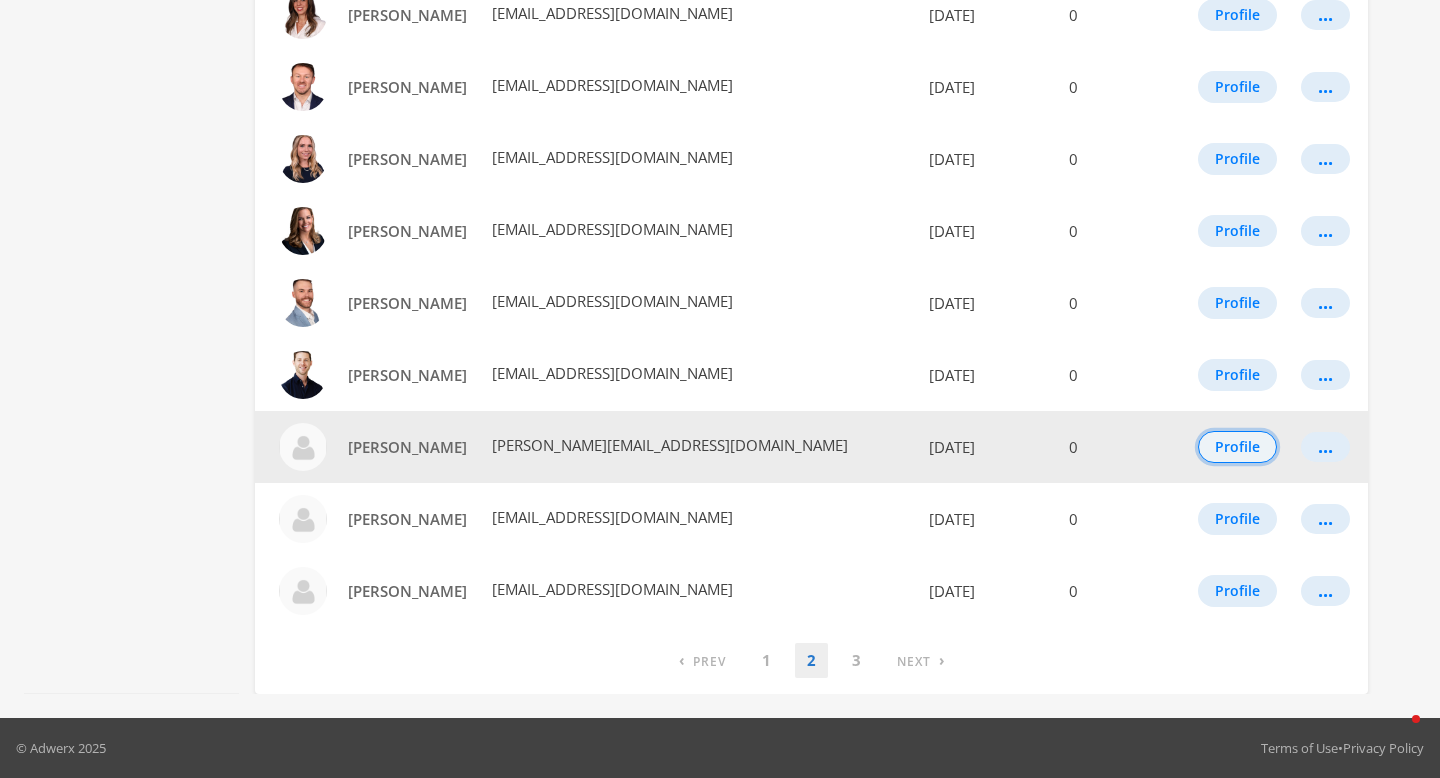 click on "Profile" at bounding box center [1237, 447] 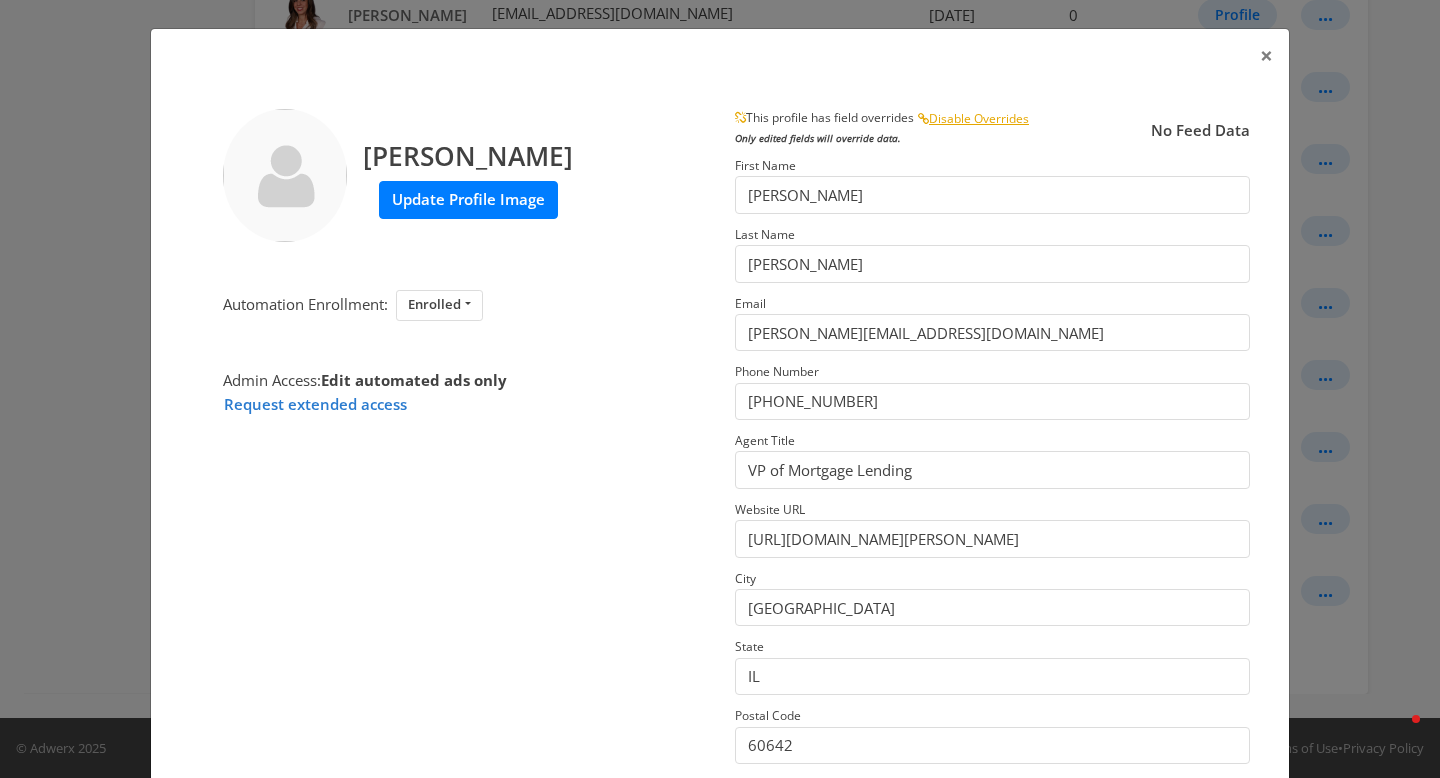 click on "Update Profile Image" at bounding box center (468, 199) 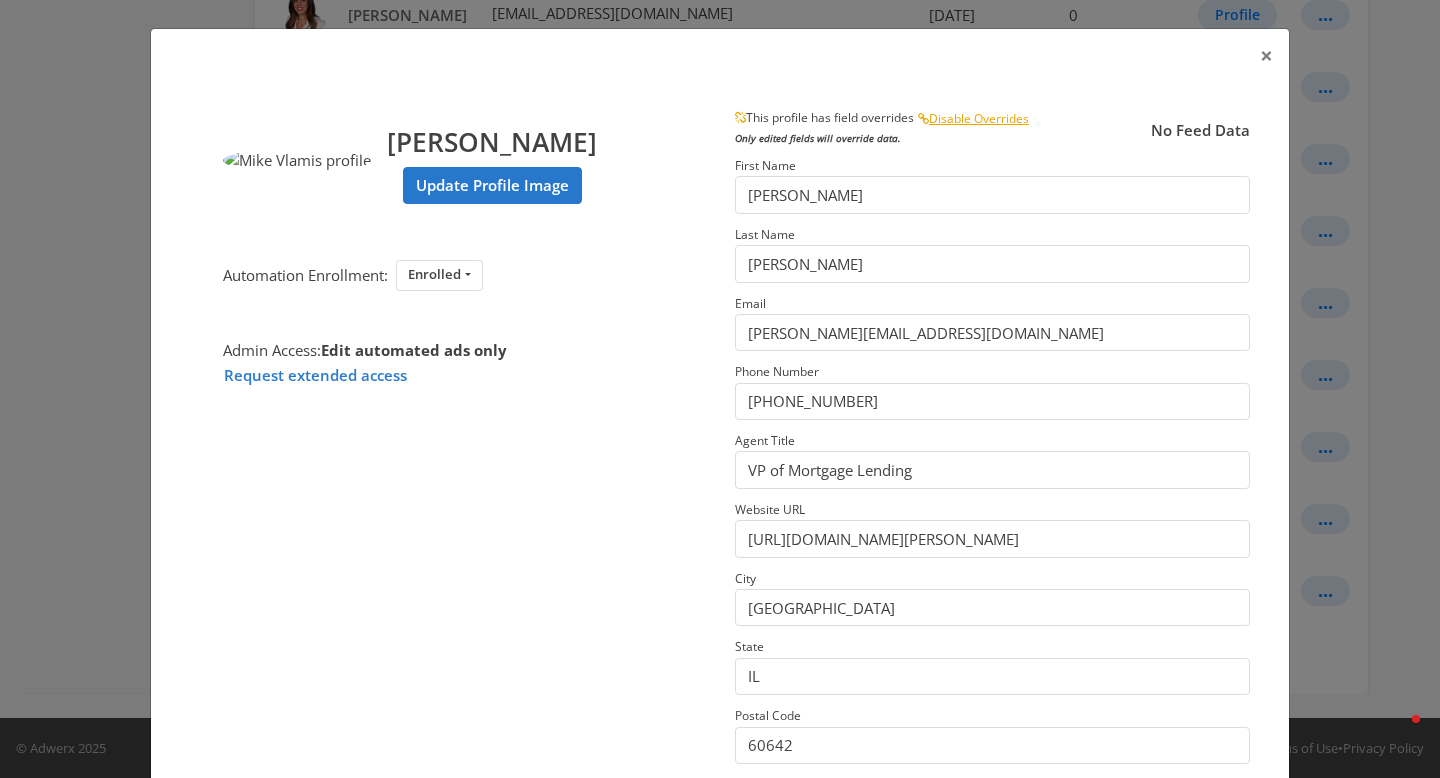 scroll, scrollTop: 238, scrollLeft: 0, axis: vertical 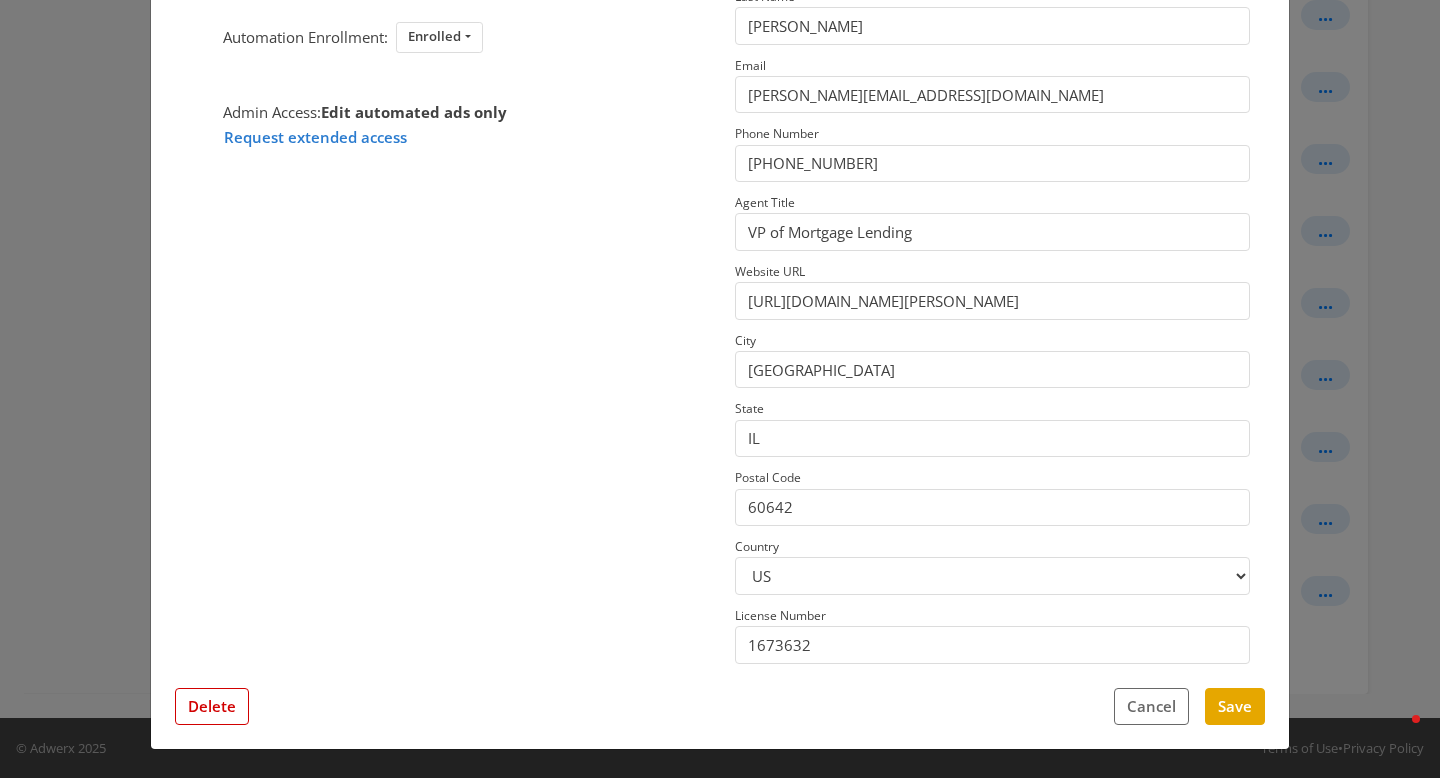 click on "Mike Vlamis Update Profile Image Automation Enrollment:  Enrolled Enrolled Not Enrolled Admin Access:  Edit automated ads only Request extended access  This profile has field overrides    Disable Overrides Only edited fields will override data. No Feed Data First Name Mike Last Name Vlamis Email mikev@anmtg.com Phone Number (773) 305-5626 Agent Title VP of Mortgage Lending Website URL https://www.anmtg.com/mlo/mike-vlamis City Chicago State IL Postal Code 60642 Country US CA License Number 1673632 Close Feed Data first name:  -- null -- last name:  -- null -- email:  -- null -- phone:  -- null -- title:  -- null -- website url:  -- null -- city:  -- null -- state:  -- null -- postal code:  -- null -- country:  -- null -- license number:  -- null -- photo URL:  -- null -- Delete Cancel Save" at bounding box center (720, 298) 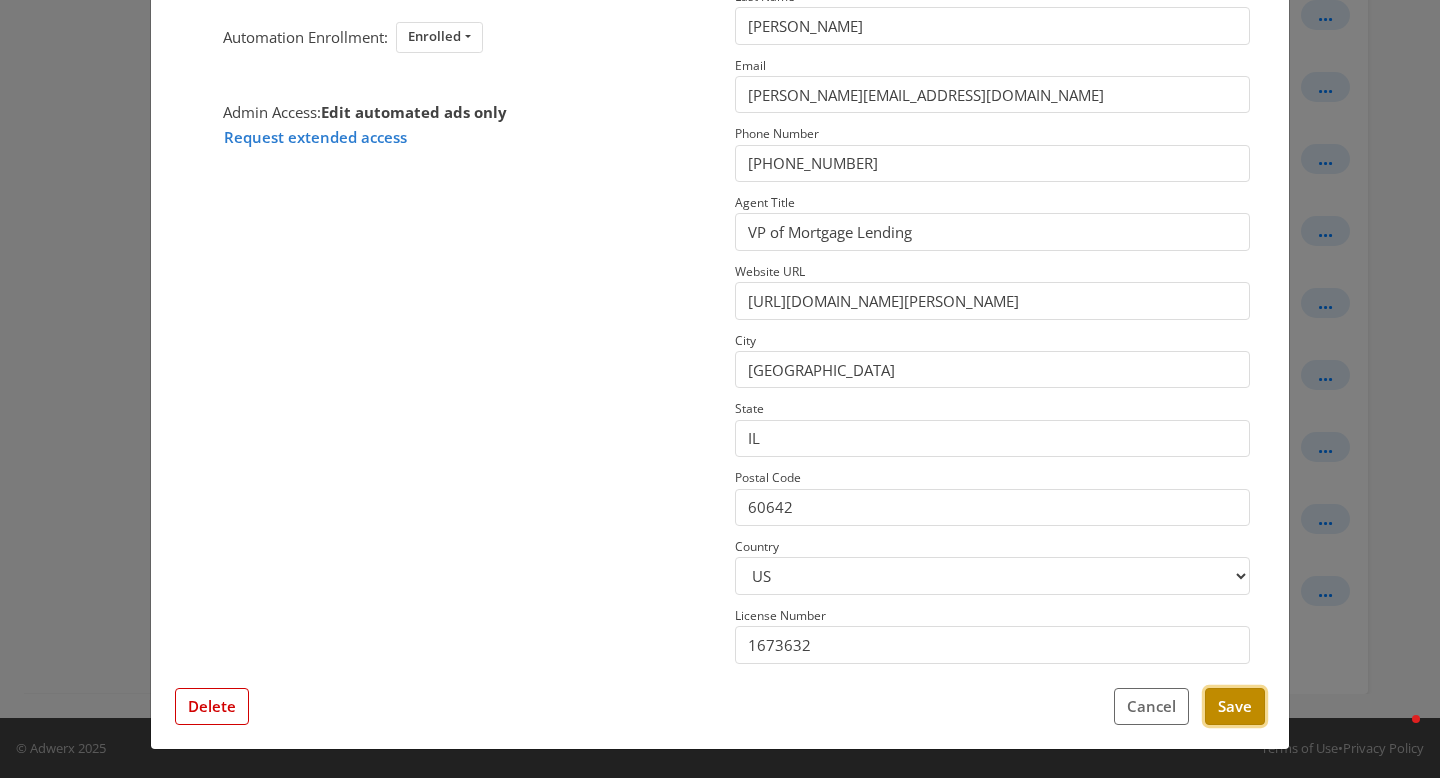 click on "Save" at bounding box center (1235, 706) 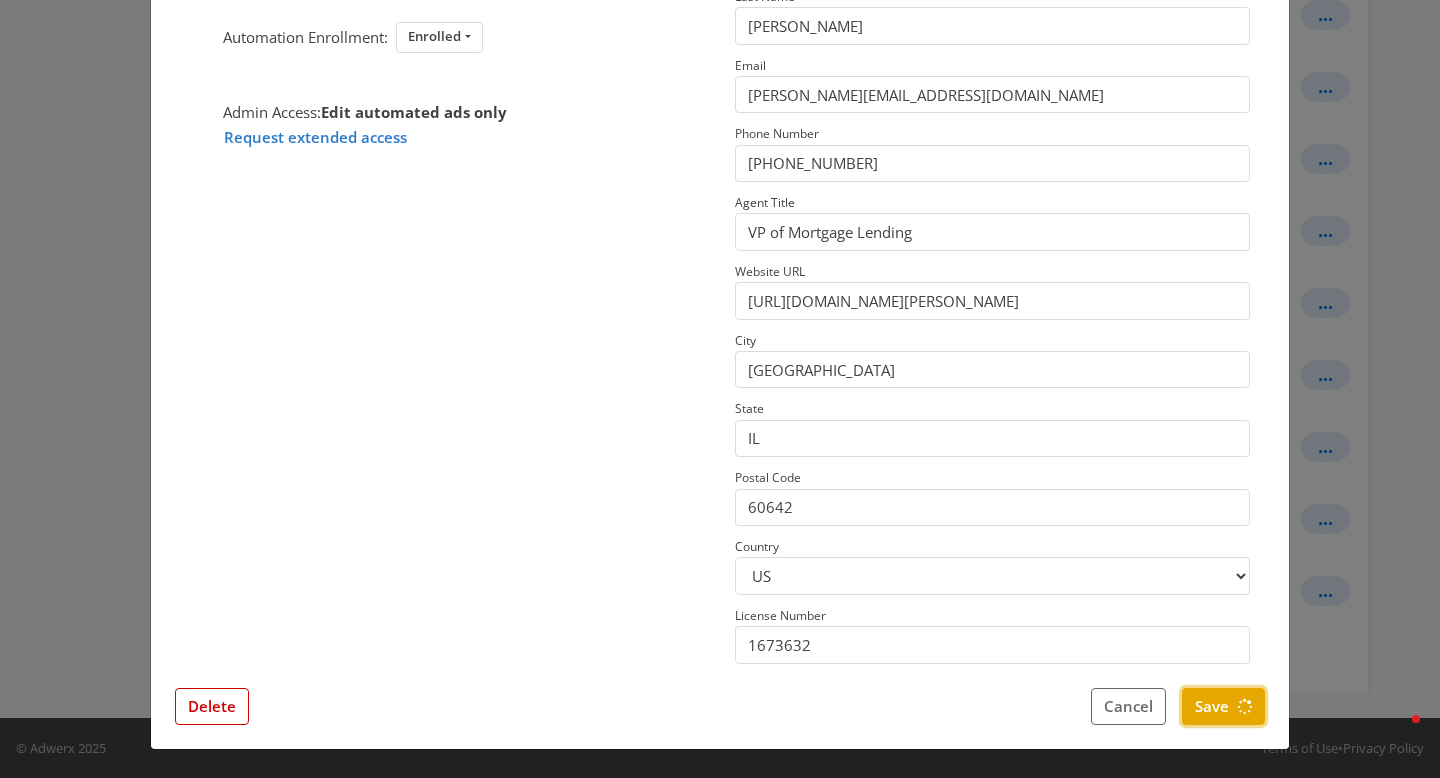 scroll, scrollTop: 0, scrollLeft: 0, axis: both 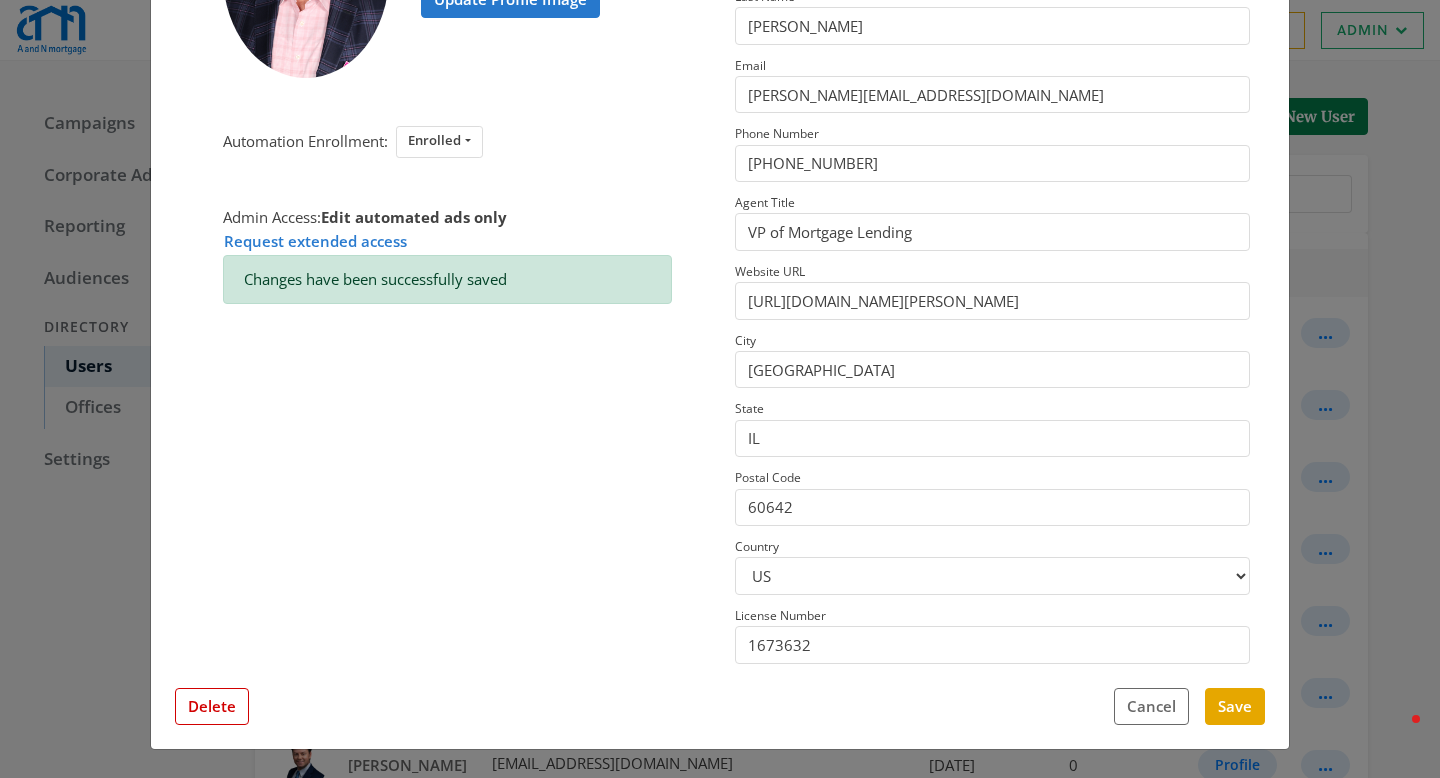 click on "× Mike Vlamis Update Profile Image Automation Enrollment:  Enrolled Enrolled Not Enrolled Admin Access:  Edit automated ads only Request extended access Changes have been successfully saved  This profile has field overrides    Disable Overrides Only edited fields will override data. No Feed Data First Name Mike Last Name Vlamis Email mikev@anmtg.com Phone Number (773) 305-5626 Agent Title VP of Mortgage Lending Website URL https://www.anmtg.com/mlo/mike-vlamis City Chicago State IL Postal Code 60642 Country US CA License Number 1673632 Close Feed Data first name:  -- null -- last name:  -- null -- email:  -- null -- phone:  -- null -- title:  -- null -- website url:  -- null -- city:  -- null -- state:  -- null -- postal code:  -- null -- country:  -- null -- license number:  -- null -- photo URL:  -- null -- Delete Cancel Save" at bounding box center (720, 389) 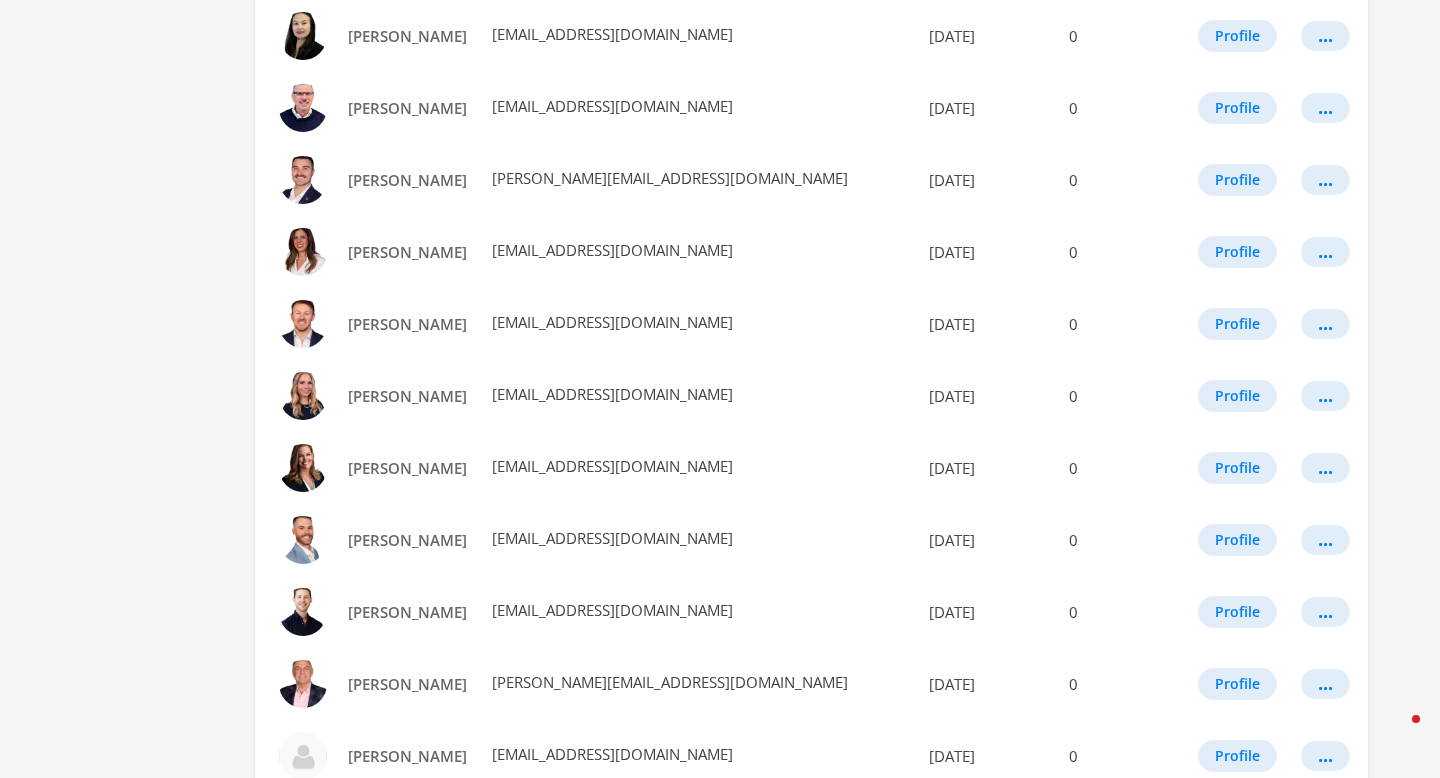 scroll, scrollTop: 1110, scrollLeft: 0, axis: vertical 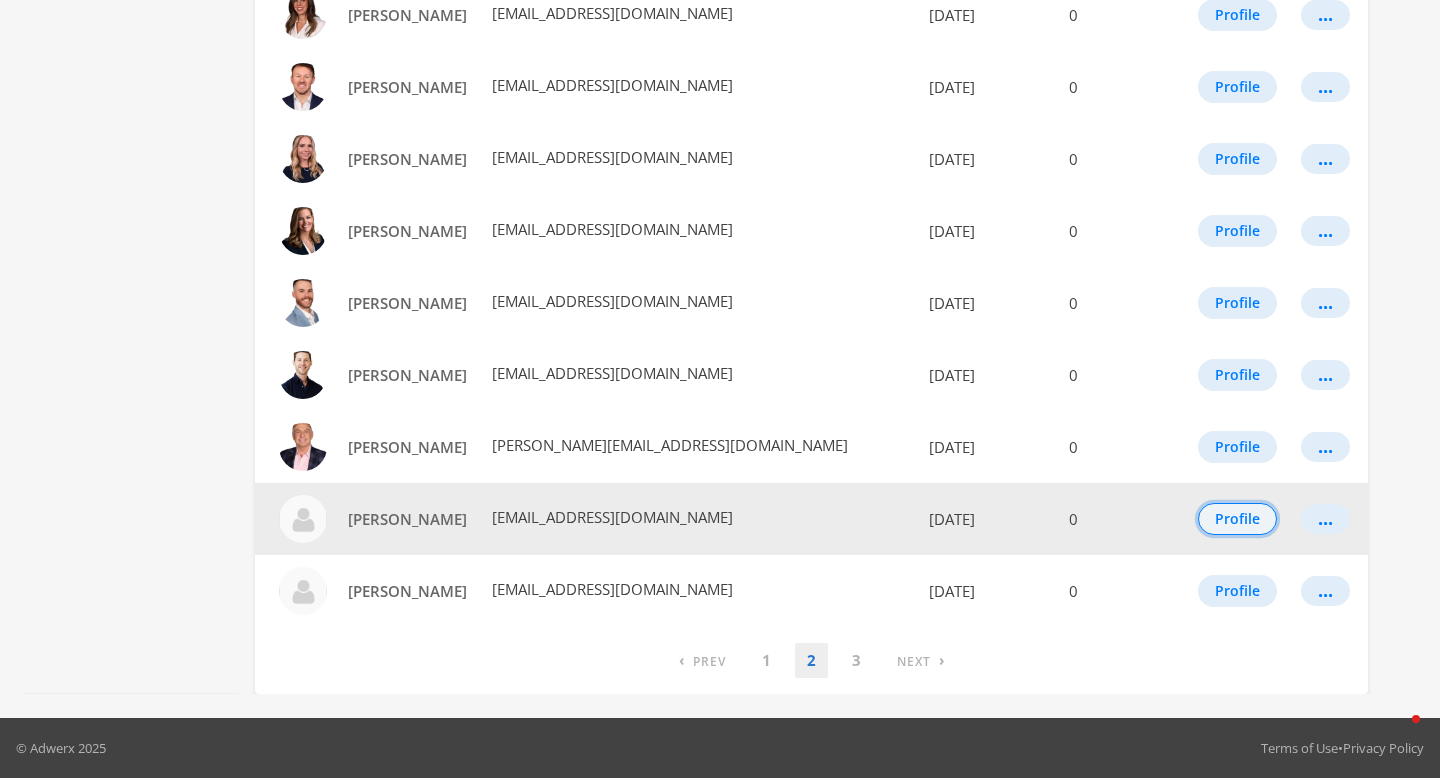 click on "Profile" at bounding box center (1237, 519) 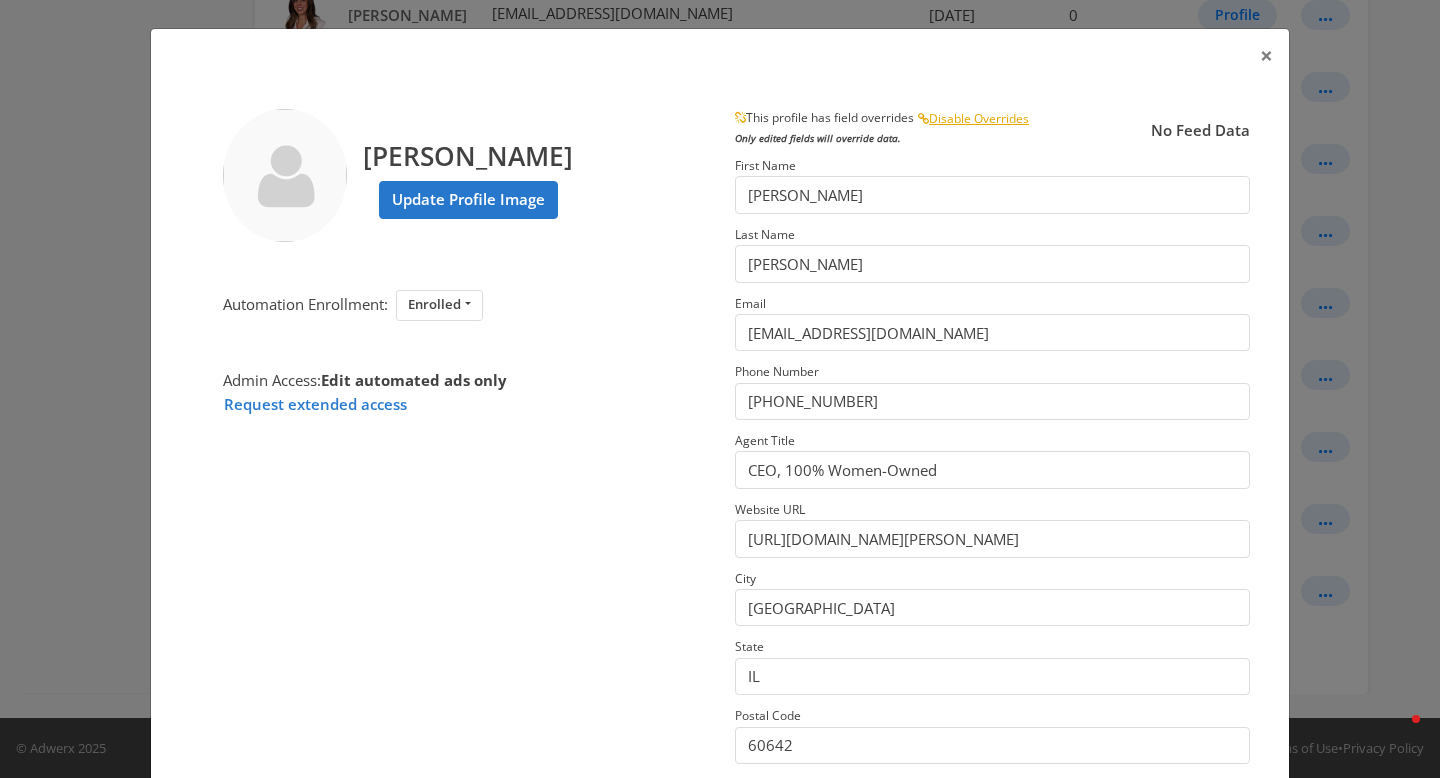 click on "[PERSON_NAME]" at bounding box center [468, 148] 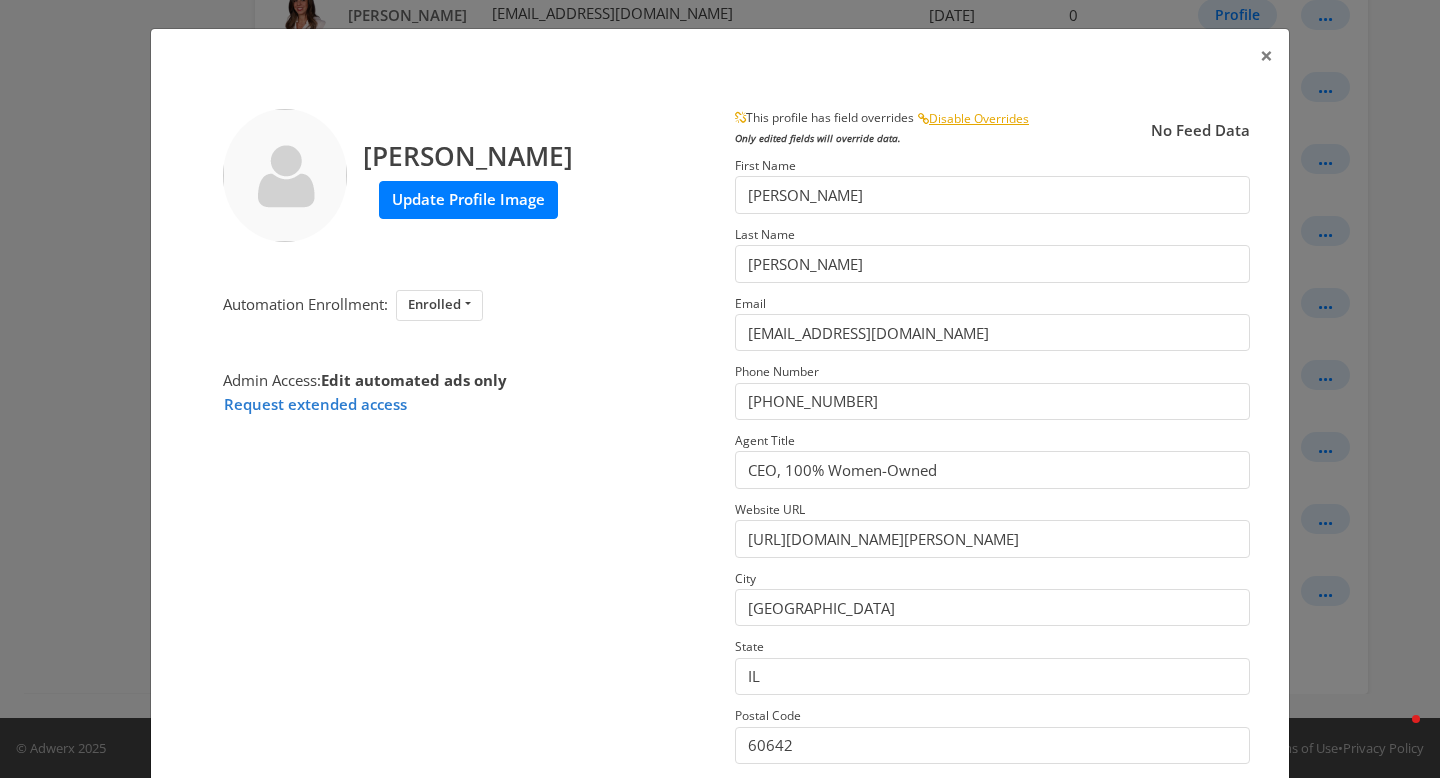 click on "Update Profile Image" at bounding box center [468, 199] 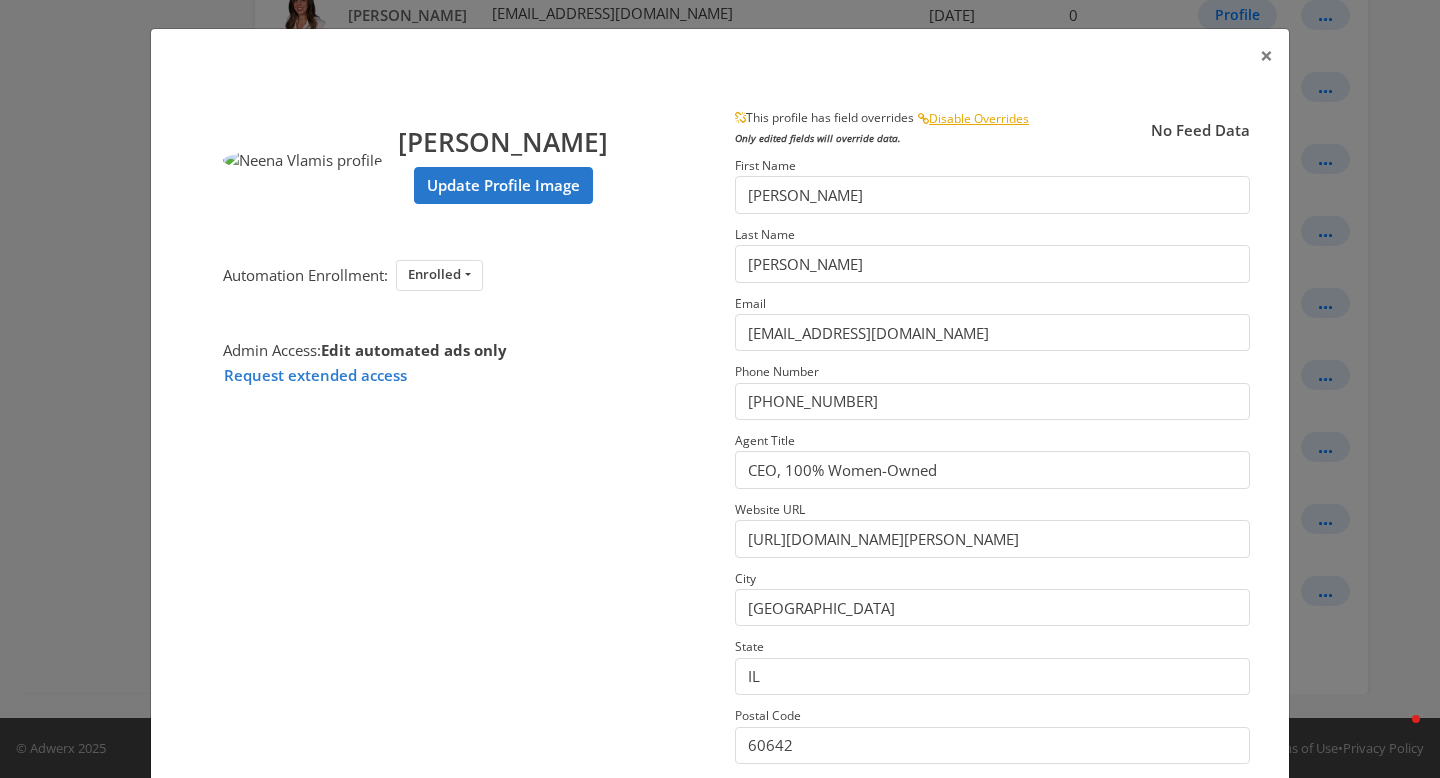 scroll, scrollTop: 238, scrollLeft: 0, axis: vertical 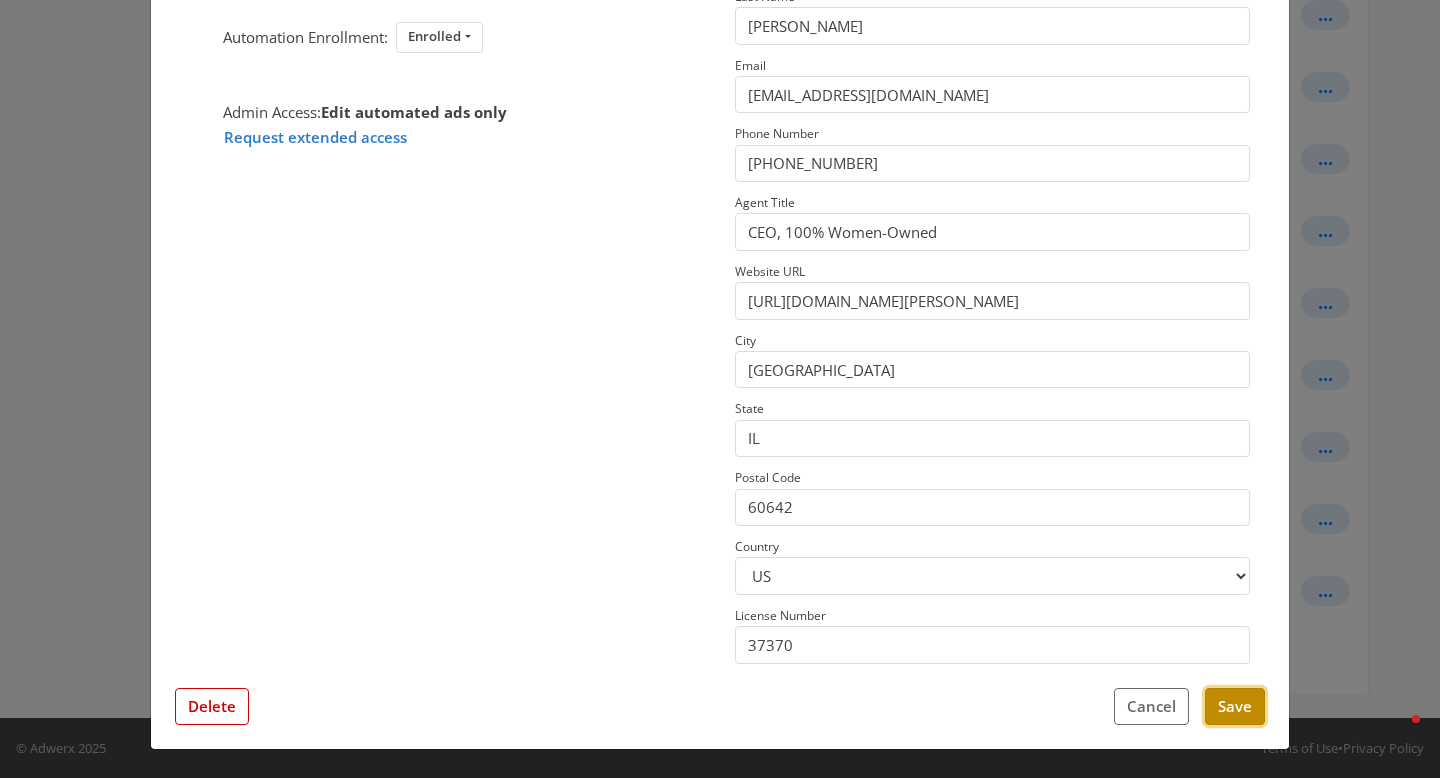 click on "Save" at bounding box center (1235, 706) 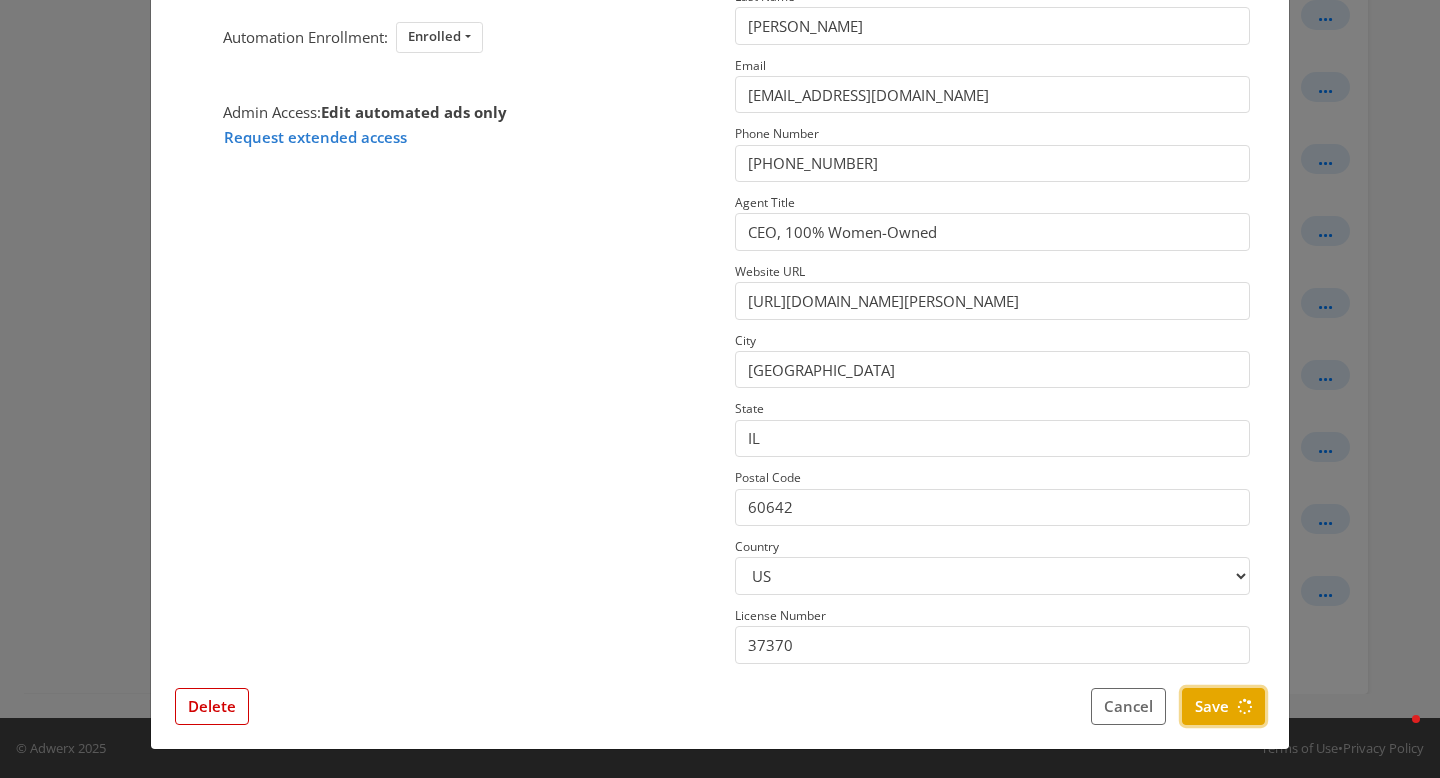 scroll, scrollTop: 0, scrollLeft: 0, axis: both 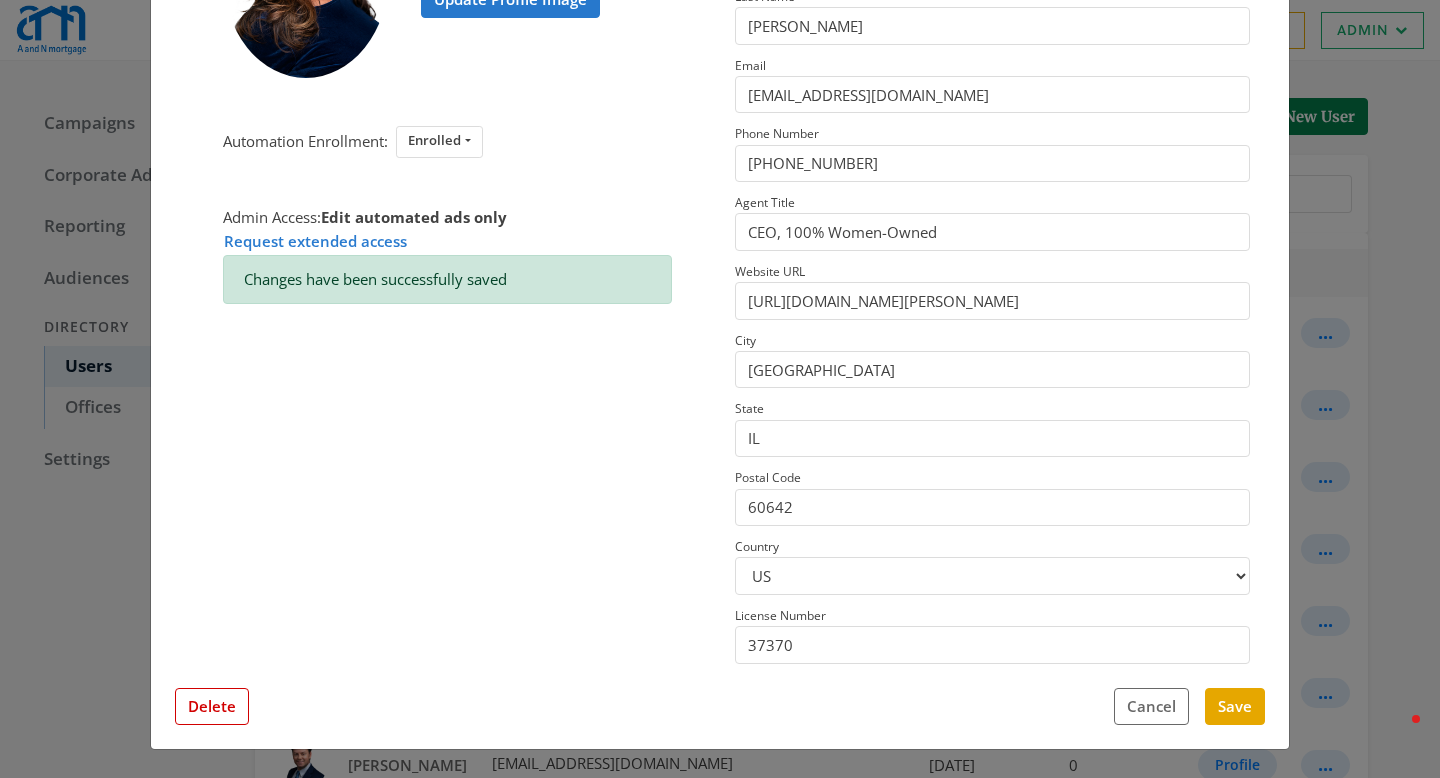 click on "× Neena Vlamis Update Profile Image Automation Enrollment:  Enrolled Enrolled Not Enrolled Admin Access:  Edit automated ads only Request extended access Changes have been successfully saved  This profile has field overrides    Disable Overrides Only edited fields will override data. No Feed Data First Name Neena Last Name Vlamis Email neenav@anmtg.com Phone Number (773) 305-5626 Agent Title CEO, 100% Women-Owned Website URL https://www.anmtg.com/mlo/neena-vlamis City Chicago State IL Postal Code 60642 Country US CA License Number 37370 Close Feed Data first name:  -- null -- last name:  -- null -- email:  -- null -- phone:  -- null -- title:  -- null -- website url:  -- null -- city:  -- null -- state:  -- null -- postal code:  -- null -- country:  -- null -- license number:  -- null -- photo URL:  -- null -- Delete Cancel Save" at bounding box center [720, 389] 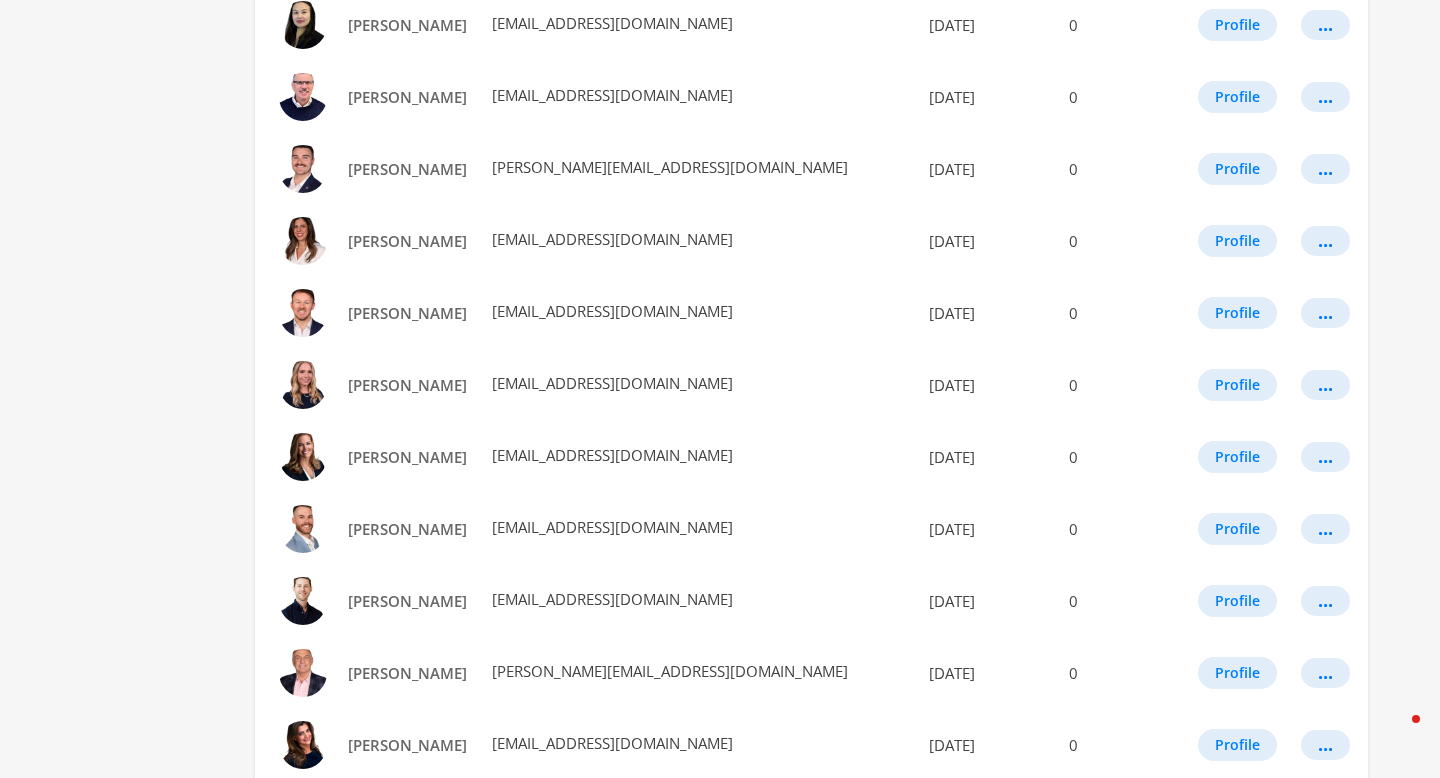 scroll, scrollTop: 1110, scrollLeft: 0, axis: vertical 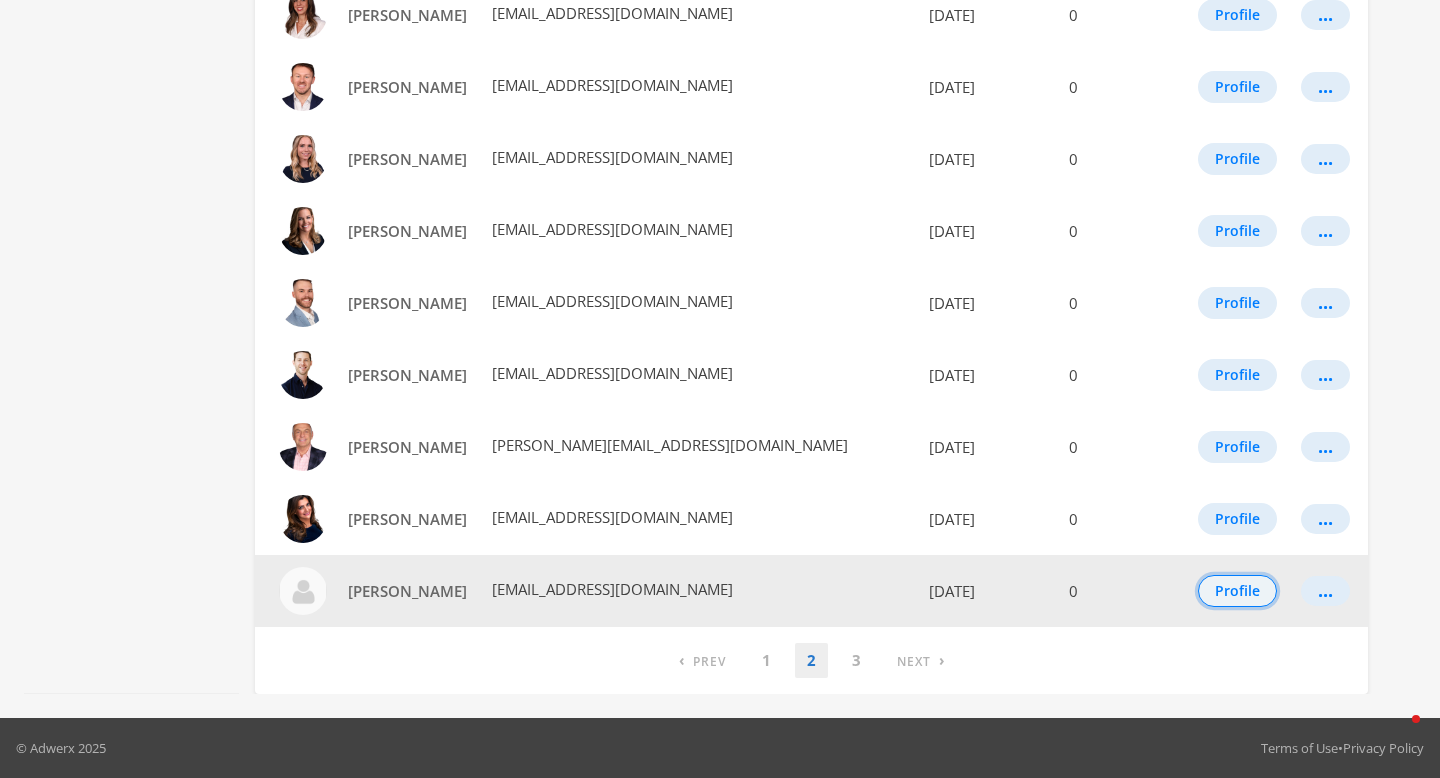 click on "Profile" at bounding box center (1237, 591) 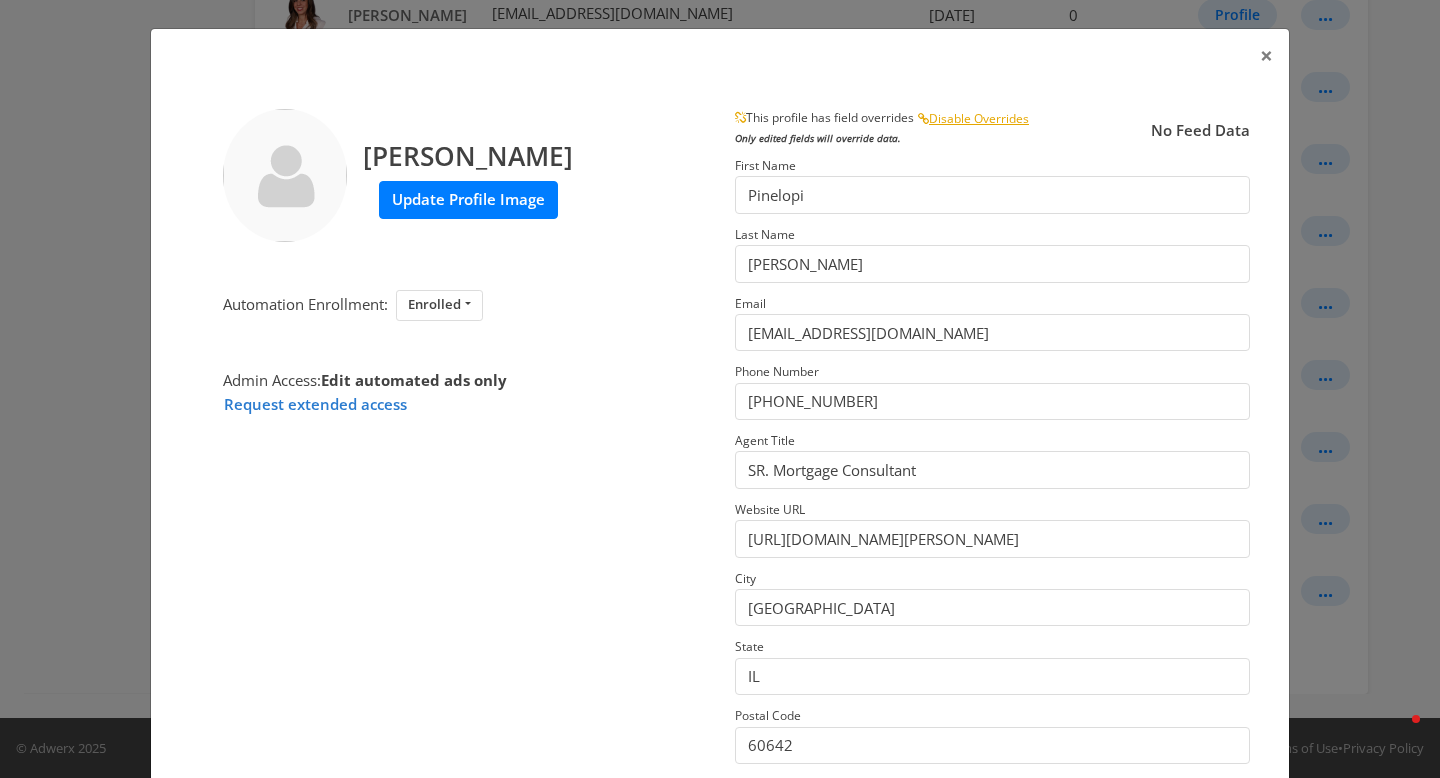 click on "Update Profile Image" at bounding box center [468, 199] 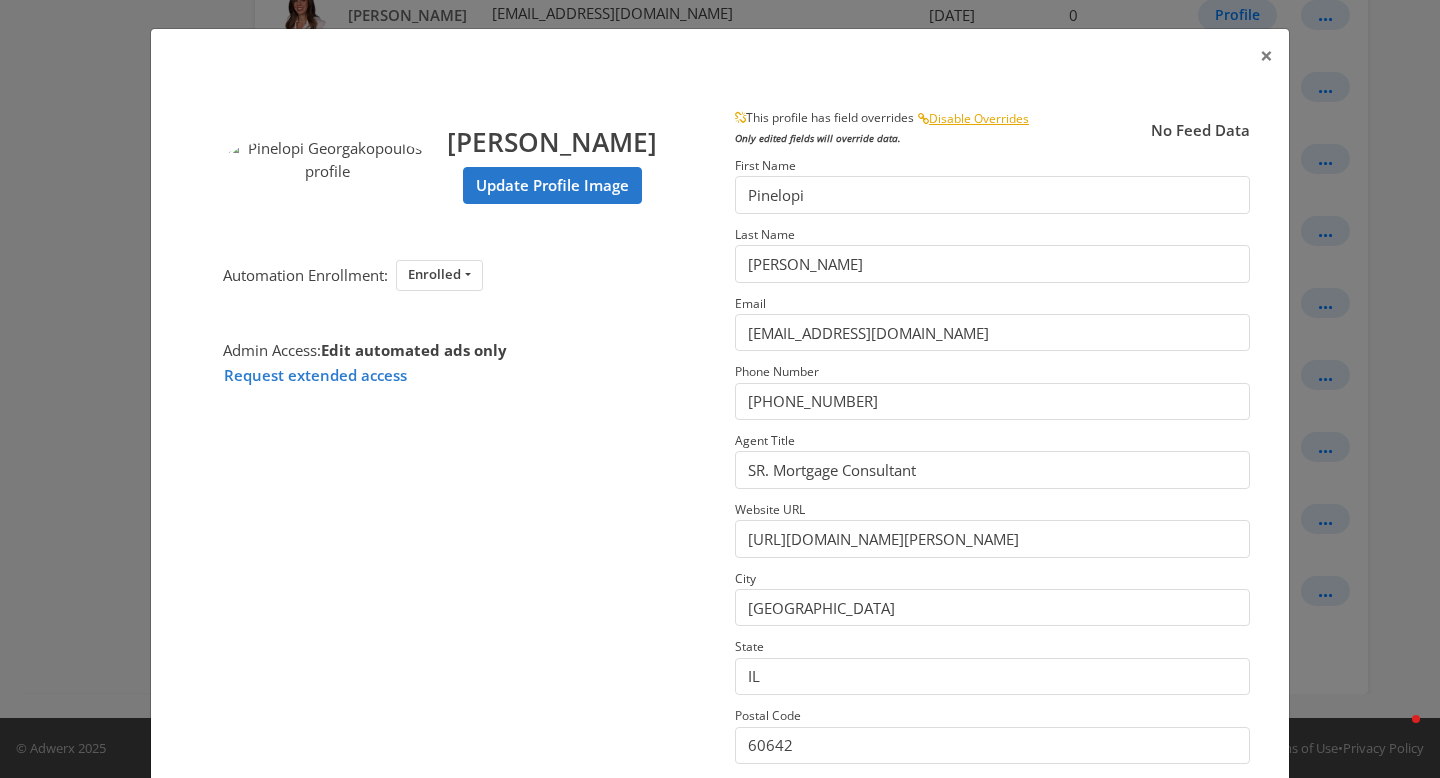 scroll, scrollTop: 238, scrollLeft: 0, axis: vertical 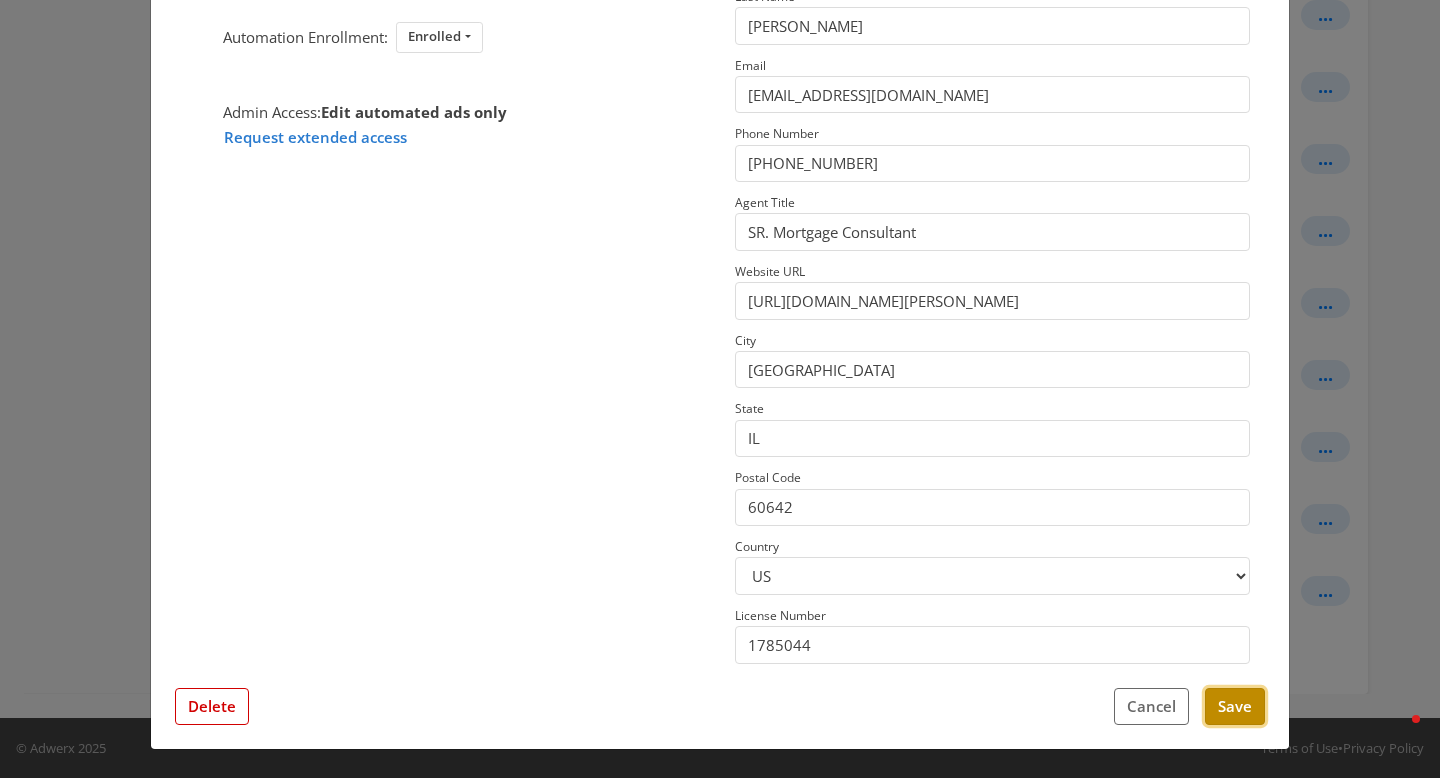 click on "Save" at bounding box center [1235, 706] 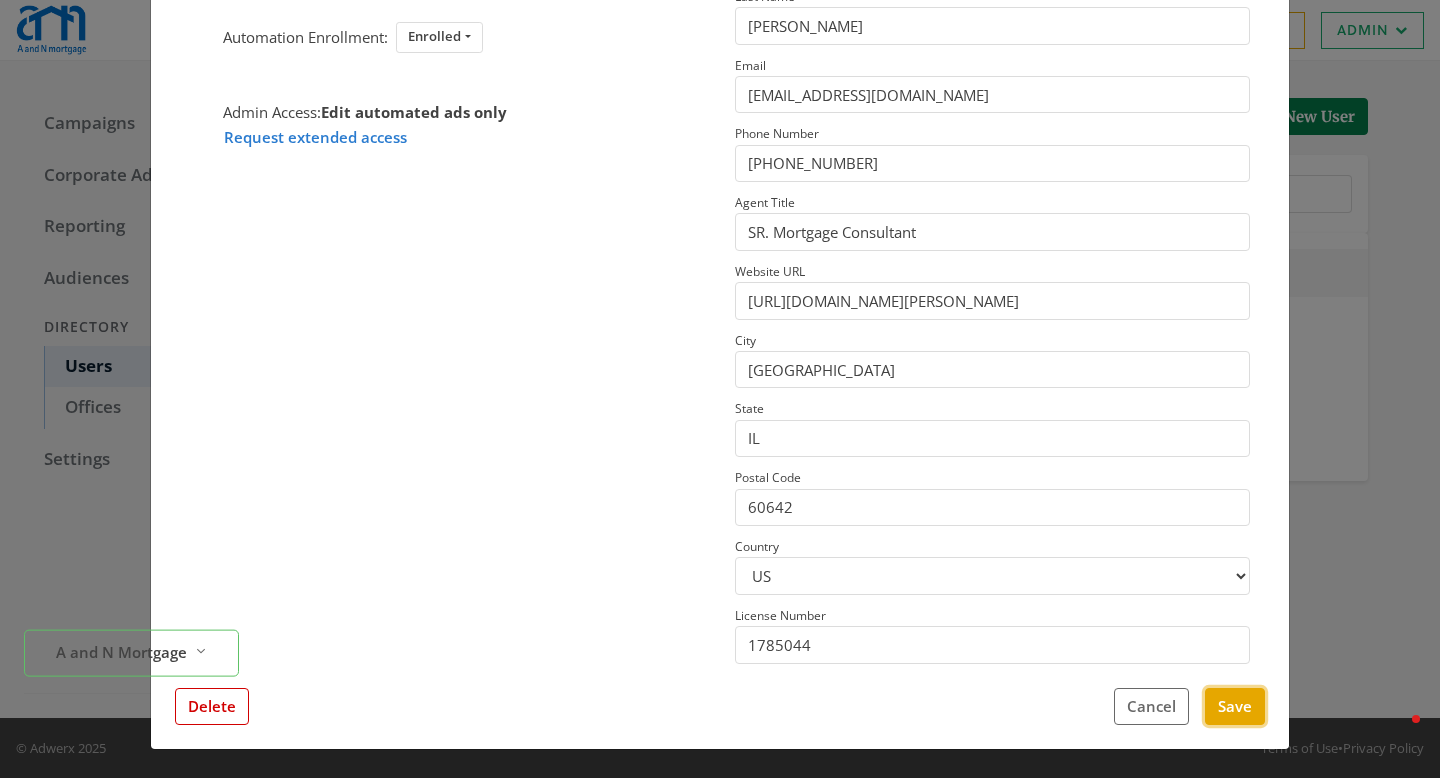 scroll, scrollTop: 0, scrollLeft: 0, axis: both 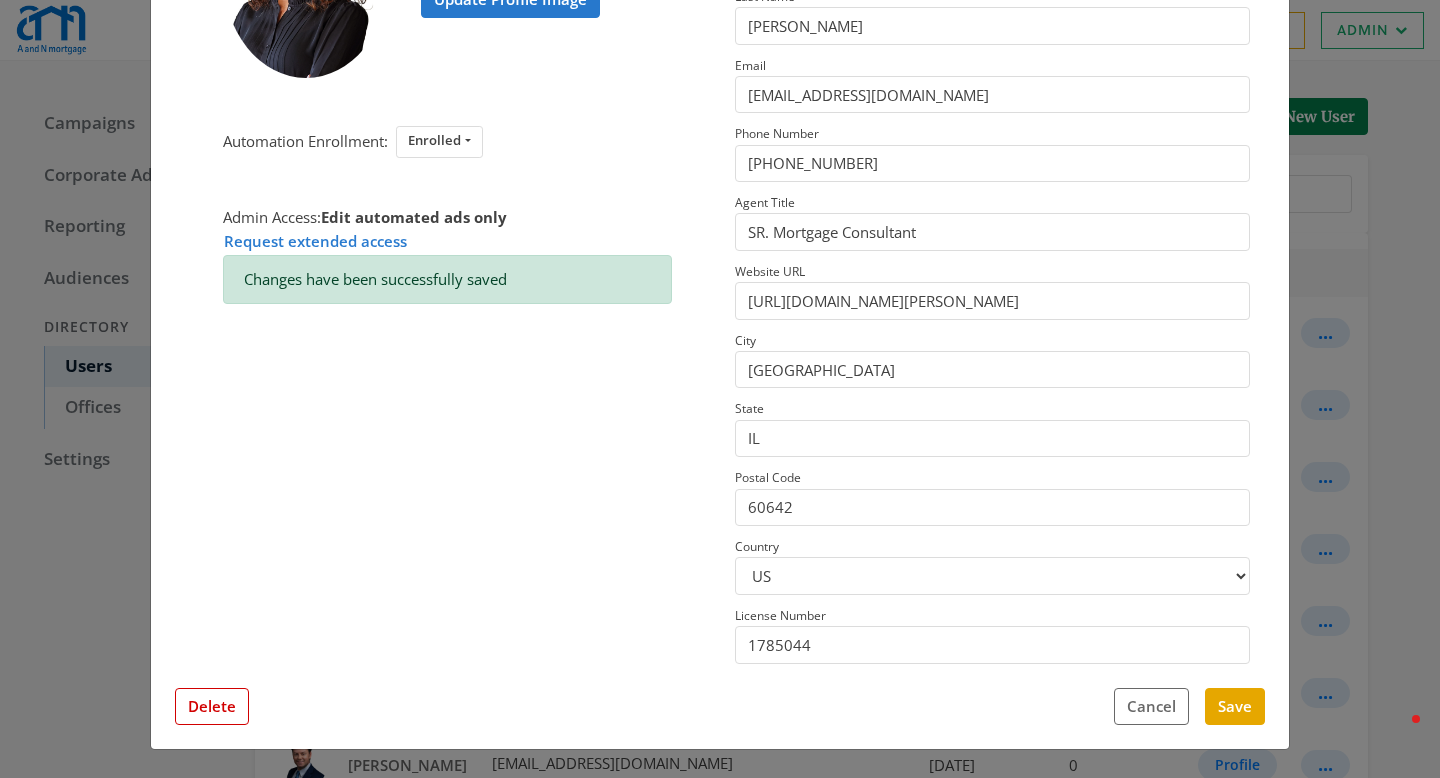 click on "× Pinelopi Georgakopoulos Update Profile Image Automation Enrollment:  Enrolled Enrolled Not Enrolled Admin Access:  Edit automated ads only Request extended access Changes have been successfully saved  This profile has field overrides    Disable Overrides Only edited fields will override data. No Feed Data First Name Pinelopi Last Name Georgakopoulos Email pinelopi@anmtg.com Phone Number (773) 305-5626 Agent Title SR. Mortgage Consultant Website URL https://www.anmtg.com/mlo/pinelopi-georgakopoulos City Chicago State IL Postal Code 60642 Country US CA License Number 1785044 Close Feed Data first name:  -- null -- last name:  -- null -- email:  -- null -- phone:  -- null -- title:  -- null -- website url:  -- null -- city:  -- null -- state:  -- null -- postal code:  -- null -- country:  -- null -- license number:  -- null -- photo URL:  -- null -- Delete Cancel Save" at bounding box center [720, 389] 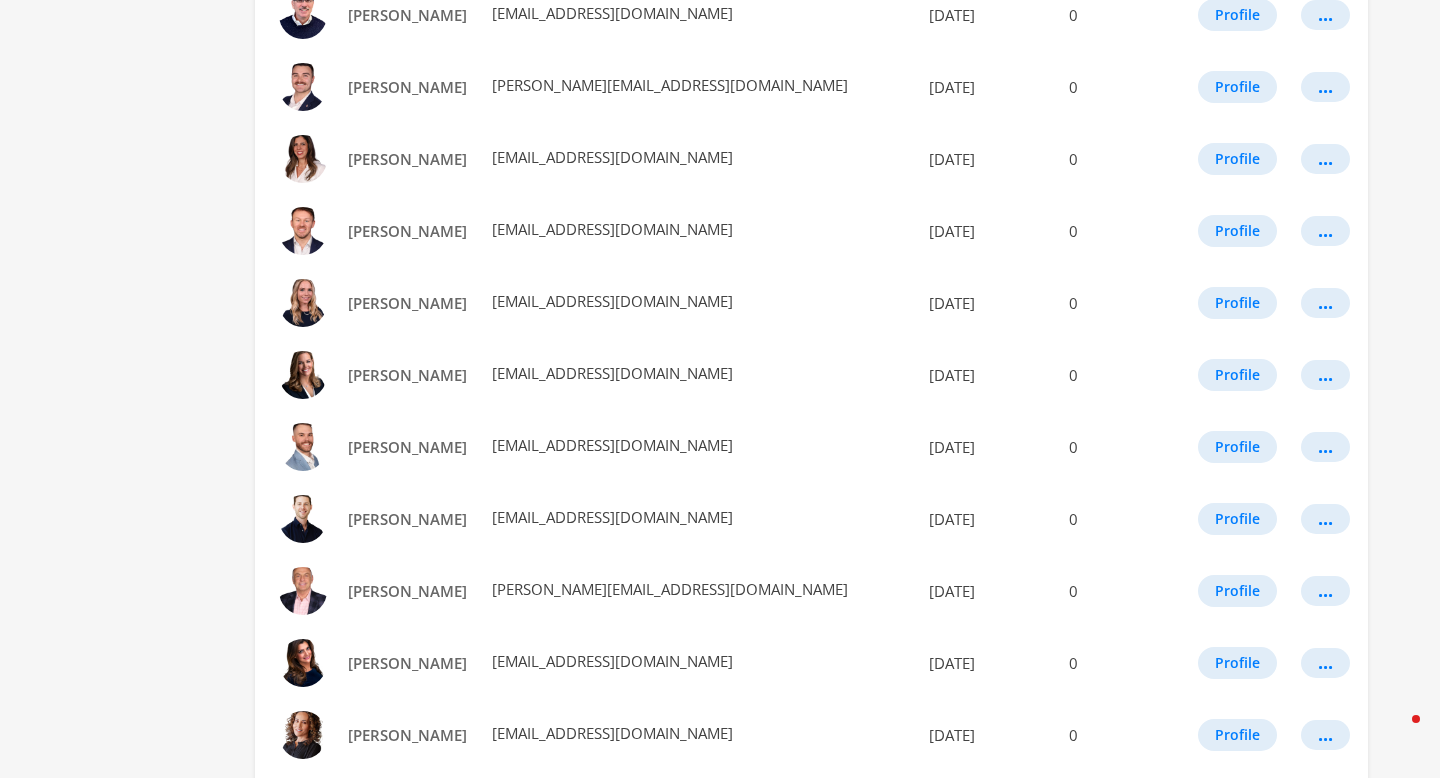 scroll, scrollTop: 1110, scrollLeft: 0, axis: vertical 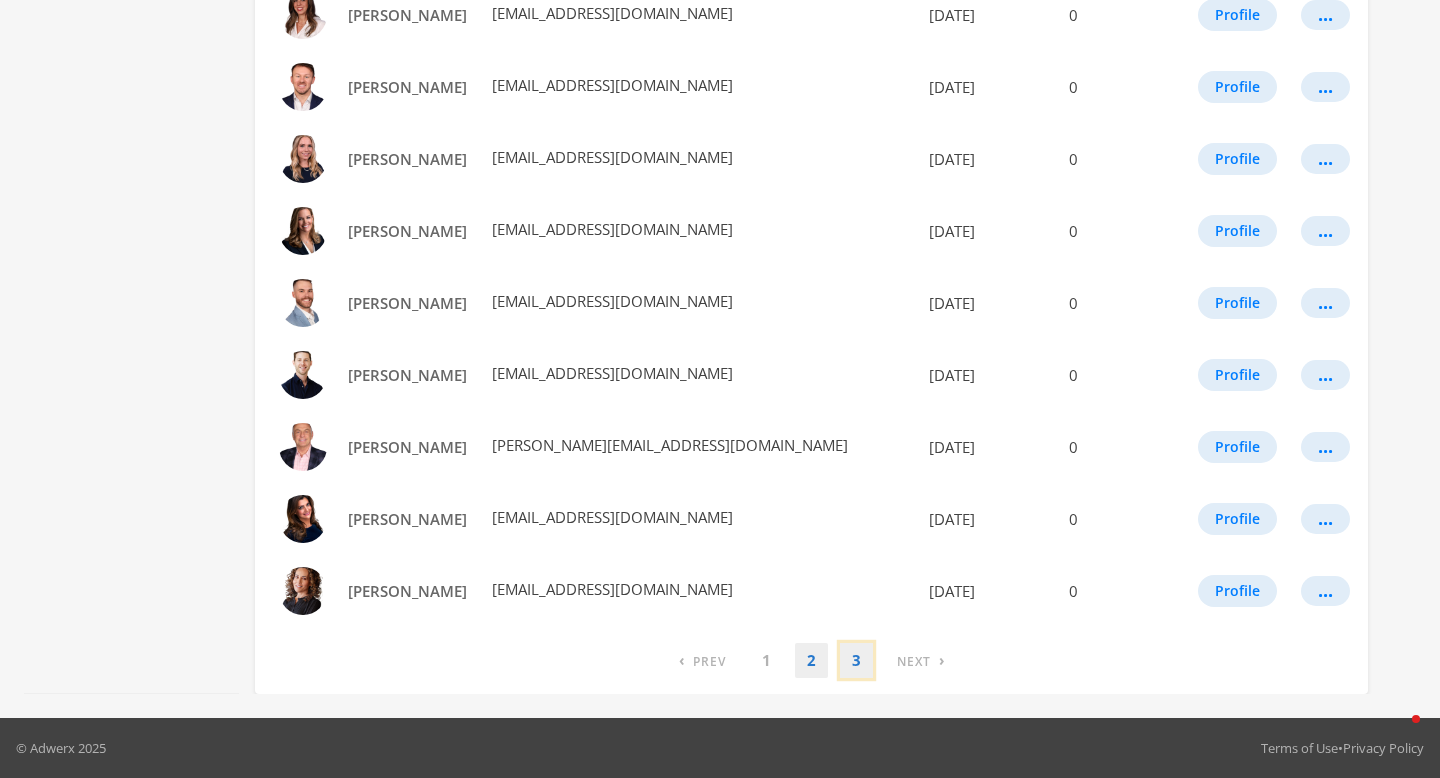 click on "3" at bounding box center [856, 660] 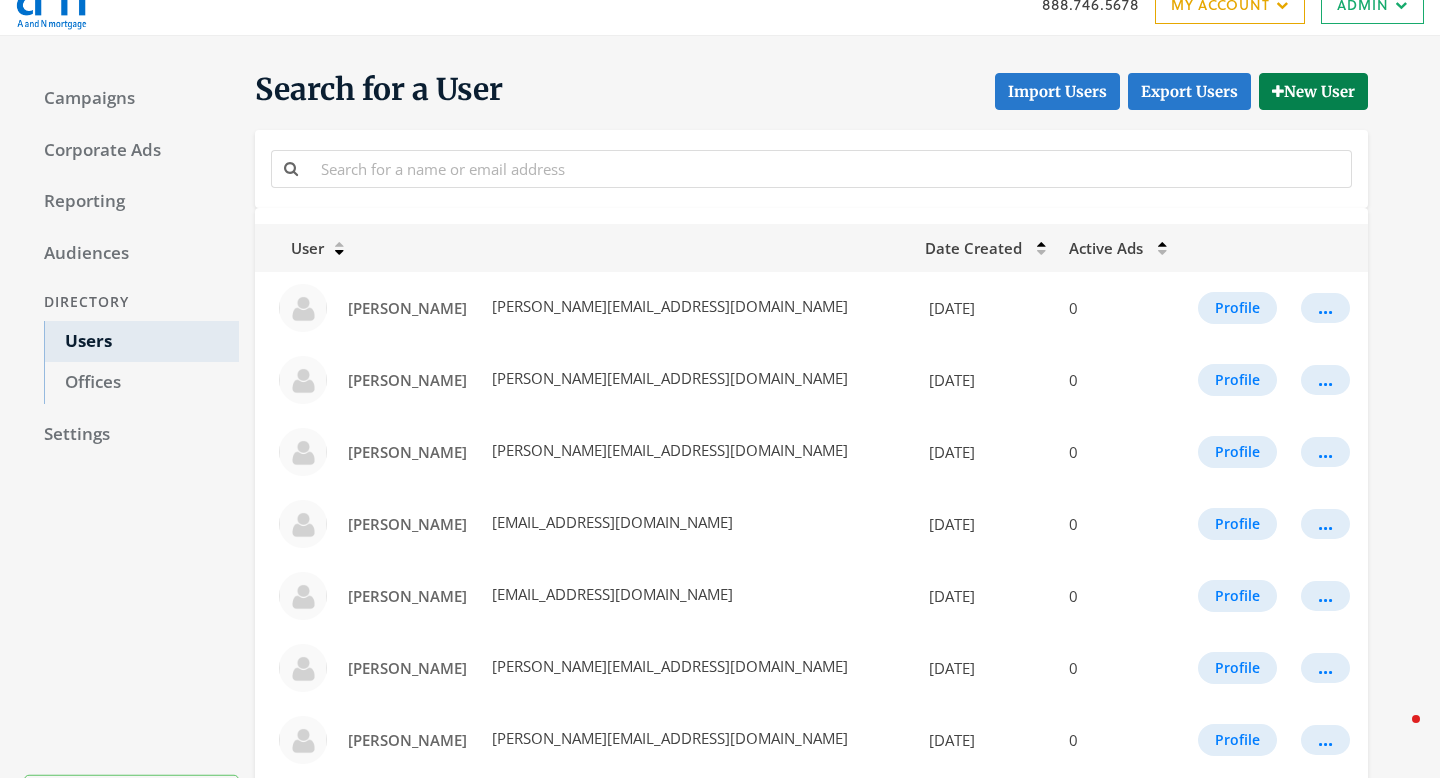 scroll, scrollTop: 17, scrollLeft: 0, axis: vertical 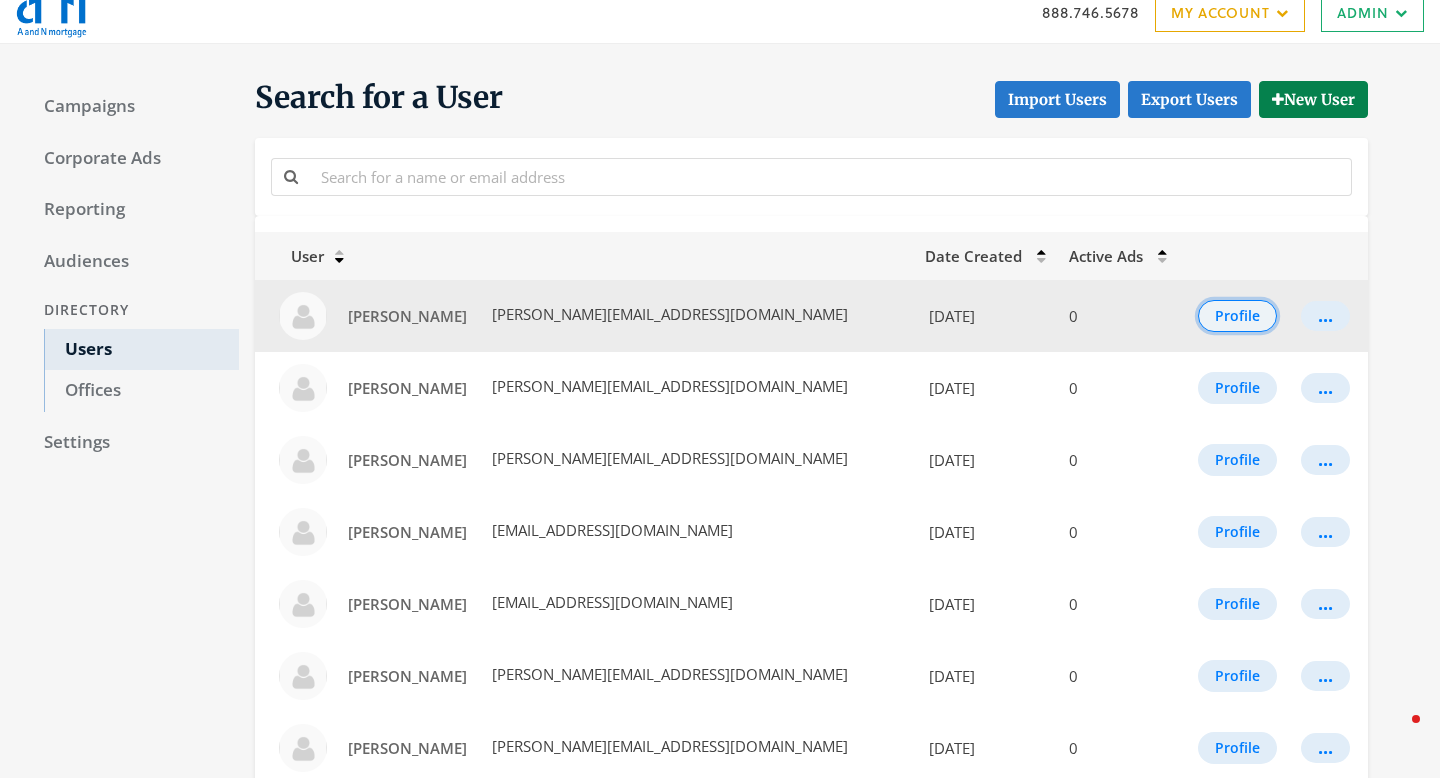 click on "Profile" at bounding box center (1237, 316) 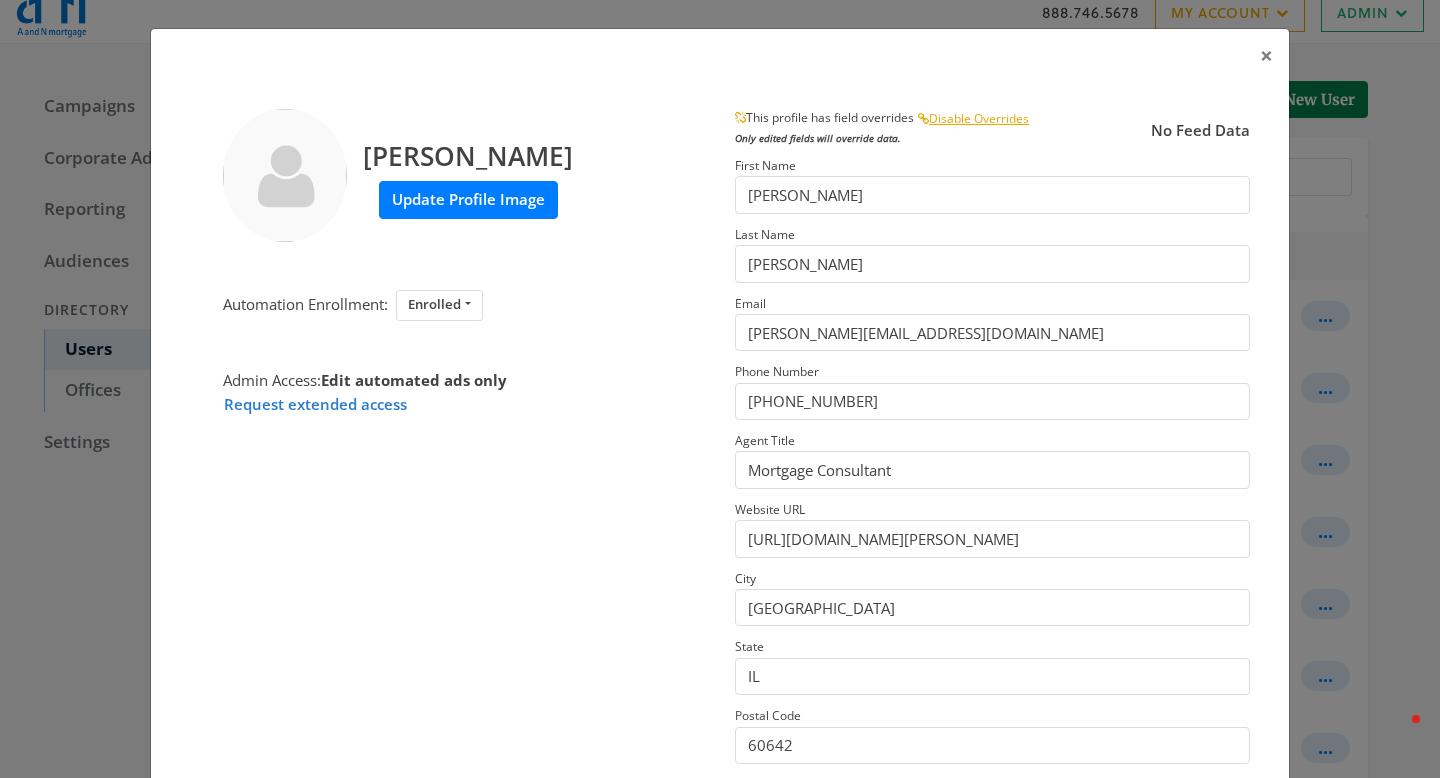 click on "Update Profile Image" at bounding box center [468, 199] 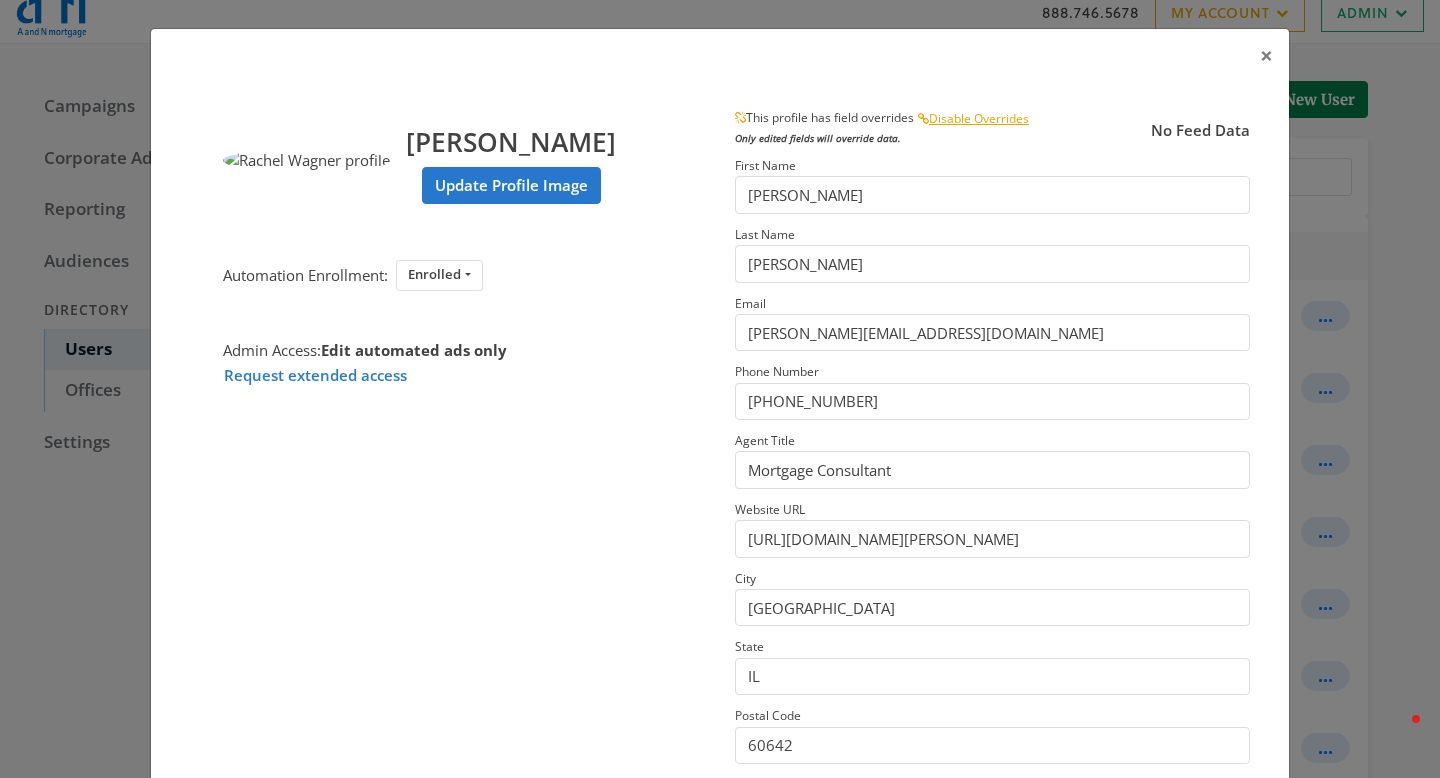scroll, scrollTop: 238, scrollLeft: 0, axis: vertical 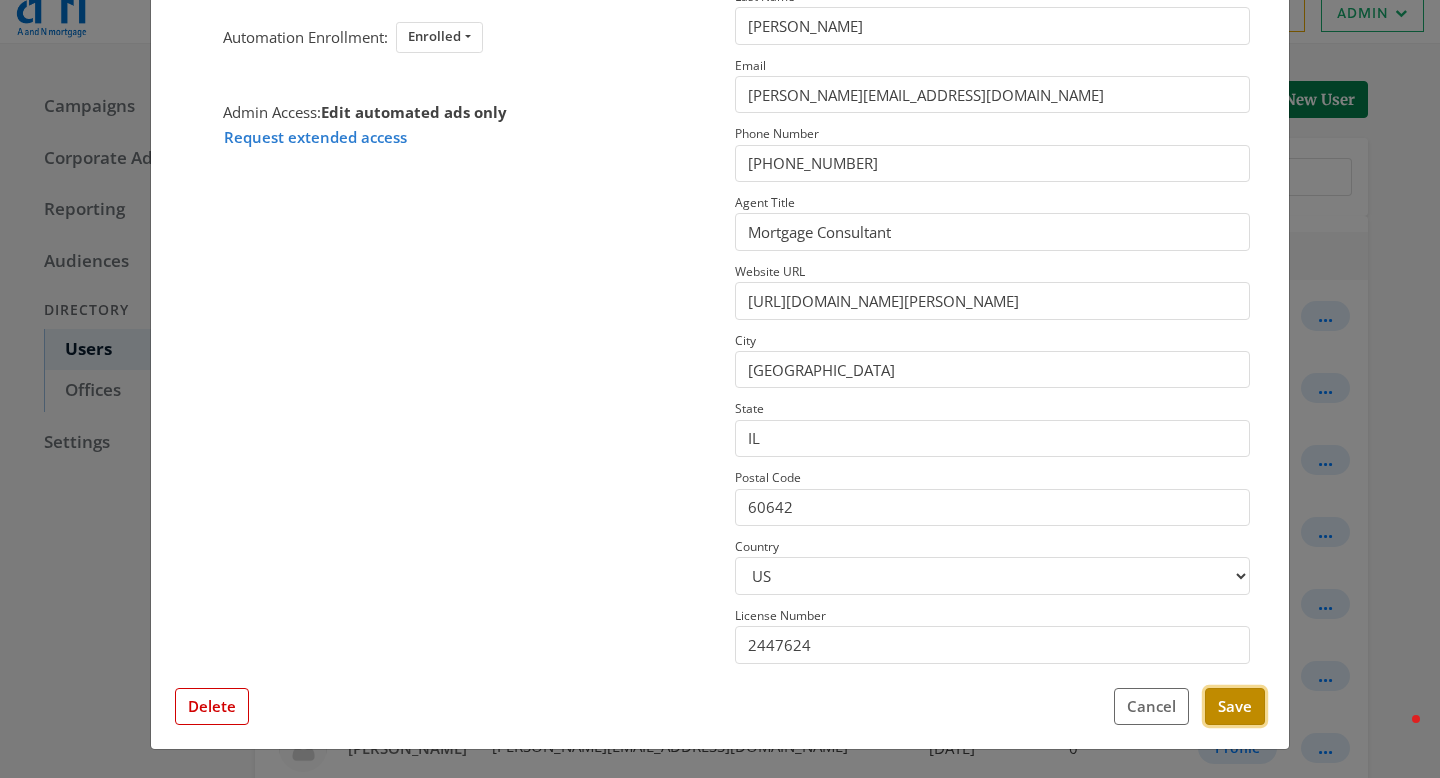 click on "Save" at bounding box center [1235, 706] 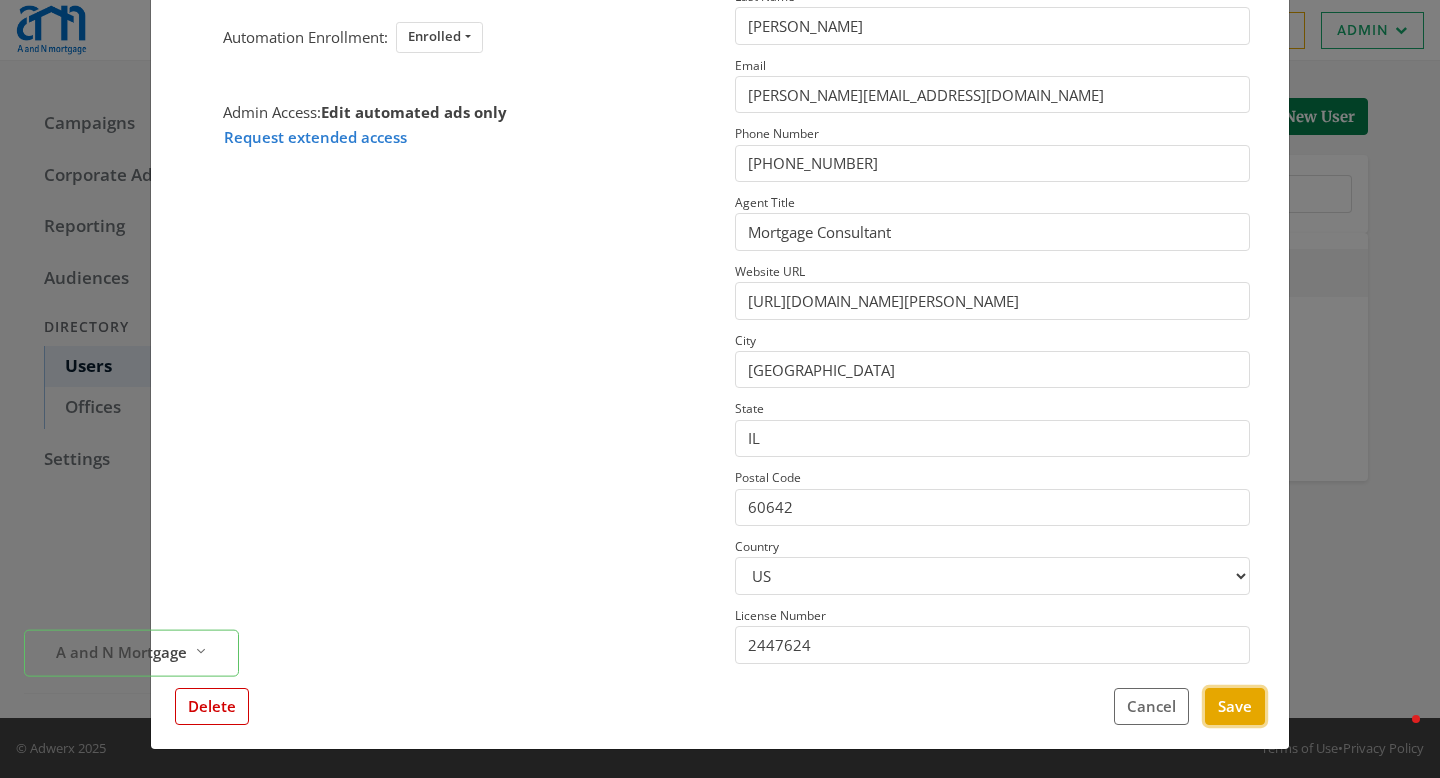 scroll, scrollTop: 0, scrollLeft: 0, axis: both 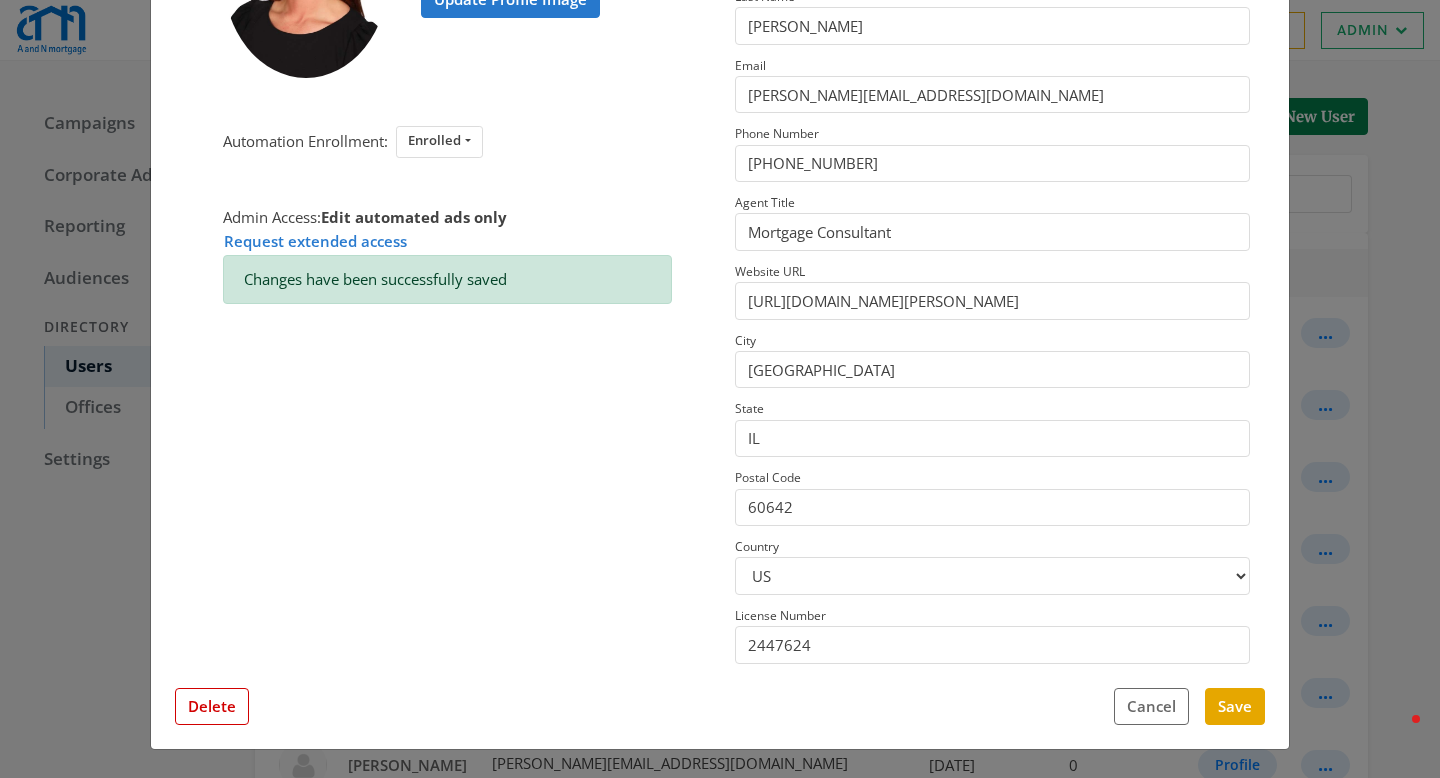 click on "× Rachel Wagner Update Profile Image Automation Enrollment:  Enrolled Enrolled Not Enrolled Admin Access:  Edit automated ads only Request extended access Changes have been successfully saved  This profile has field overrides    Disable Overrides Only edited fields will override data. No Feed Data First Name Rachel Last Name Wagner Email rachel@anmtg.com Phone Number (773) 305-5626 Agent Title Mortgage Consultant Website URL https://www.anmtg.com/mlo/rachel-wagner City Chicago State IL Postal Code 60642 Country US CA License Number 2447624 Close Feed Data first name:  -- null -- last name:  -- null -- email:  -- null -- phone:  -- null -- title:  -- null -- website url:  -- null -- city:  -- null -- state:  -- null -- postal code:  -- null -- country:  -- null -- license number:  -- null -- photo URL:  -- null -- Delete Cancel Save" at bounding box center (720, 389) 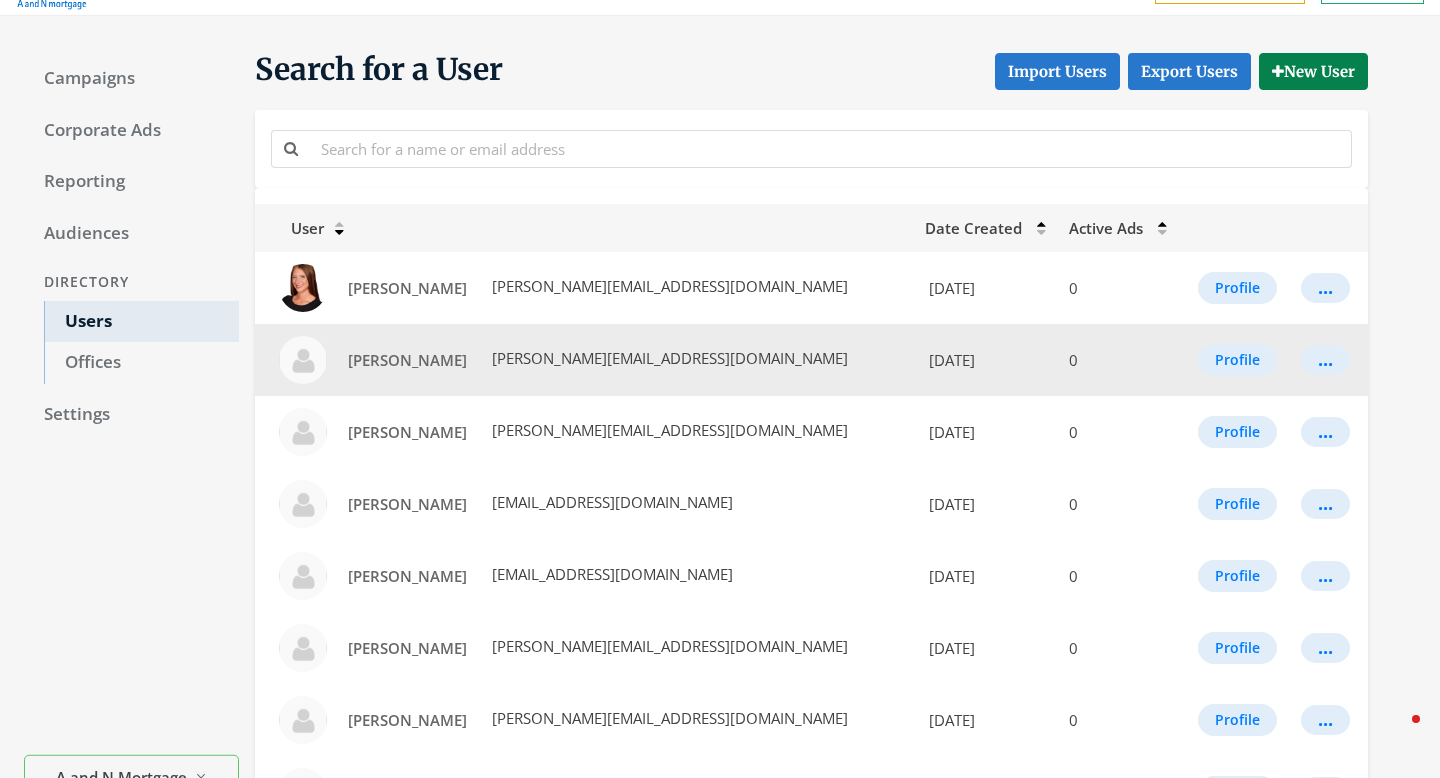 scroll, scrollTop: 53, scrollLeft: 0, axis: vertical 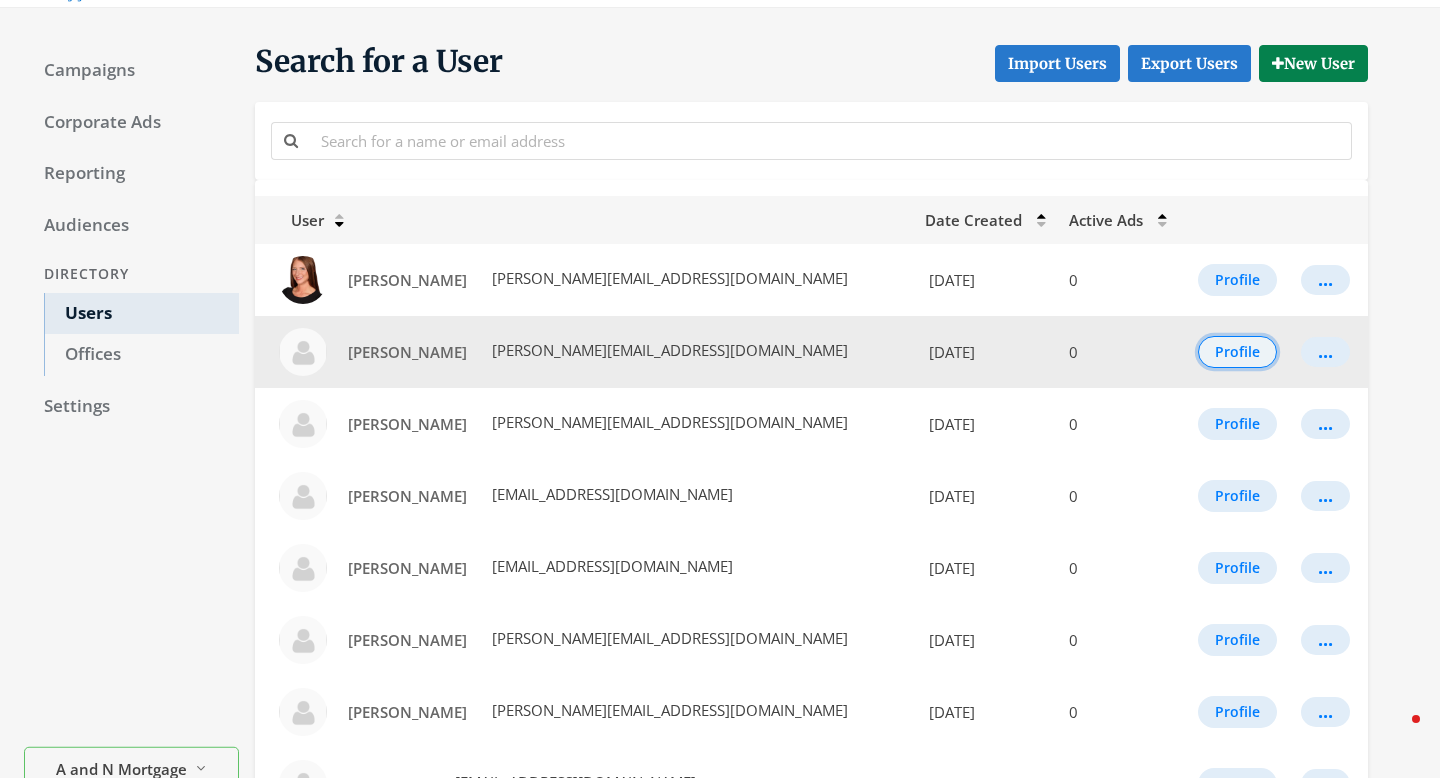 click on "Profile" at bounding box center [1237, 352] 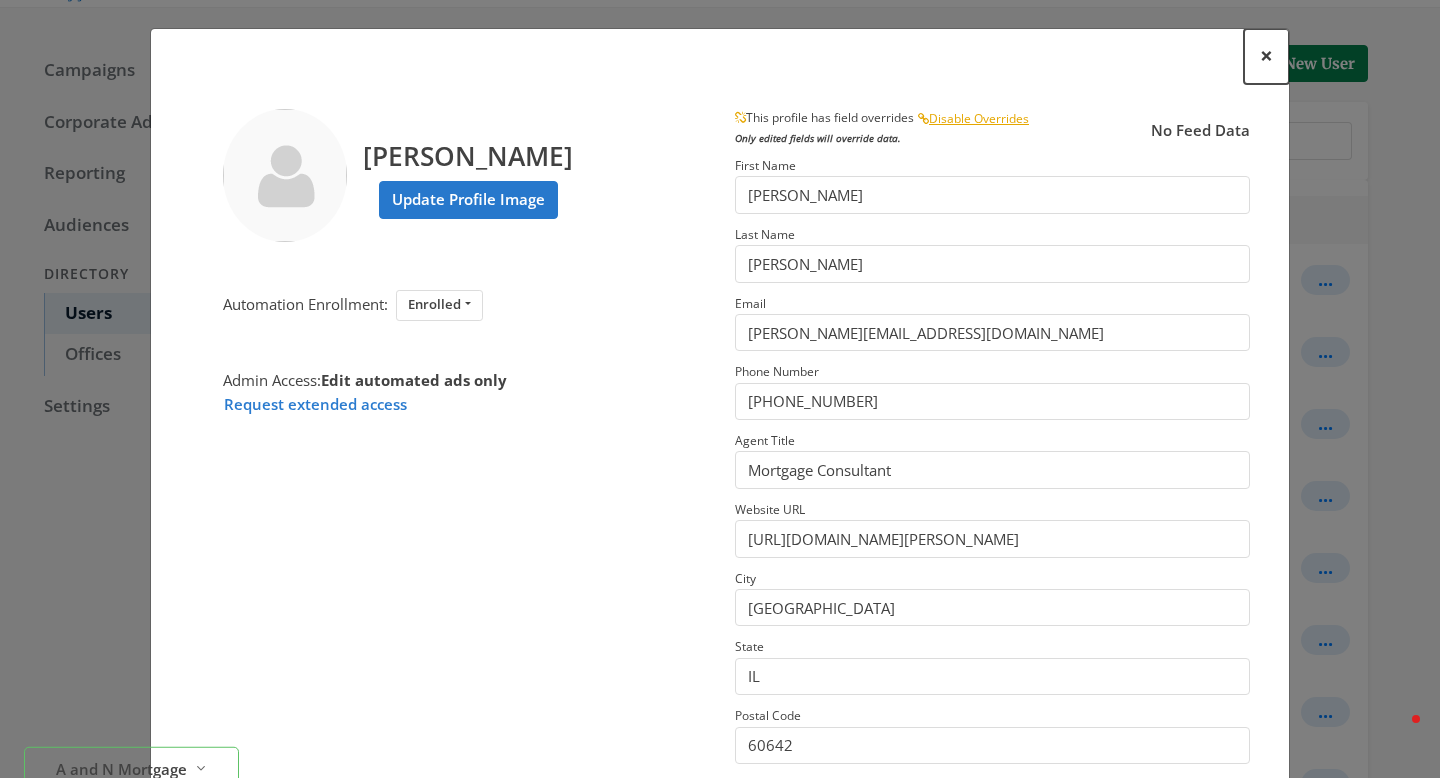 click on "×" at bounding box center [1266, 55] 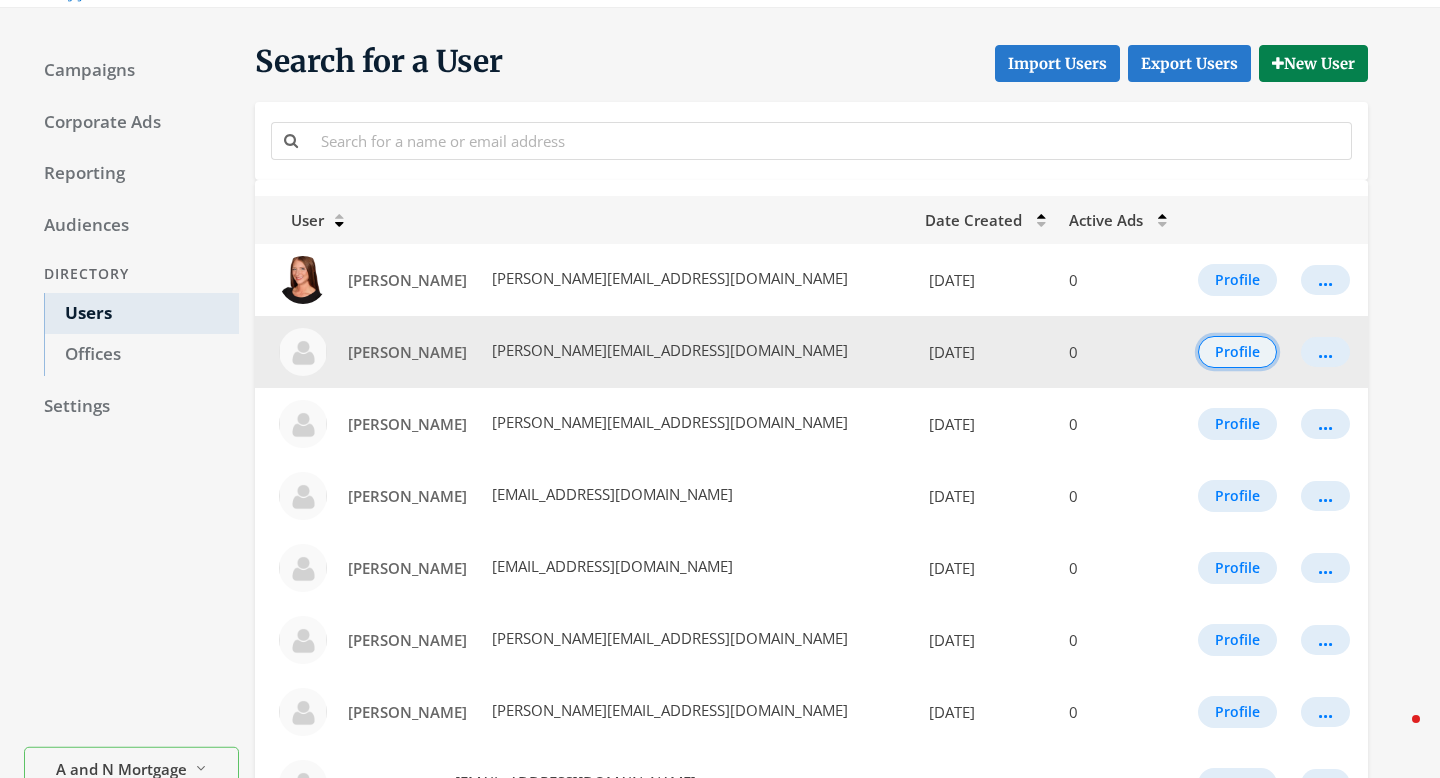 scroll, scrollTop: 144, scrollLeft: 0, axis: vertical 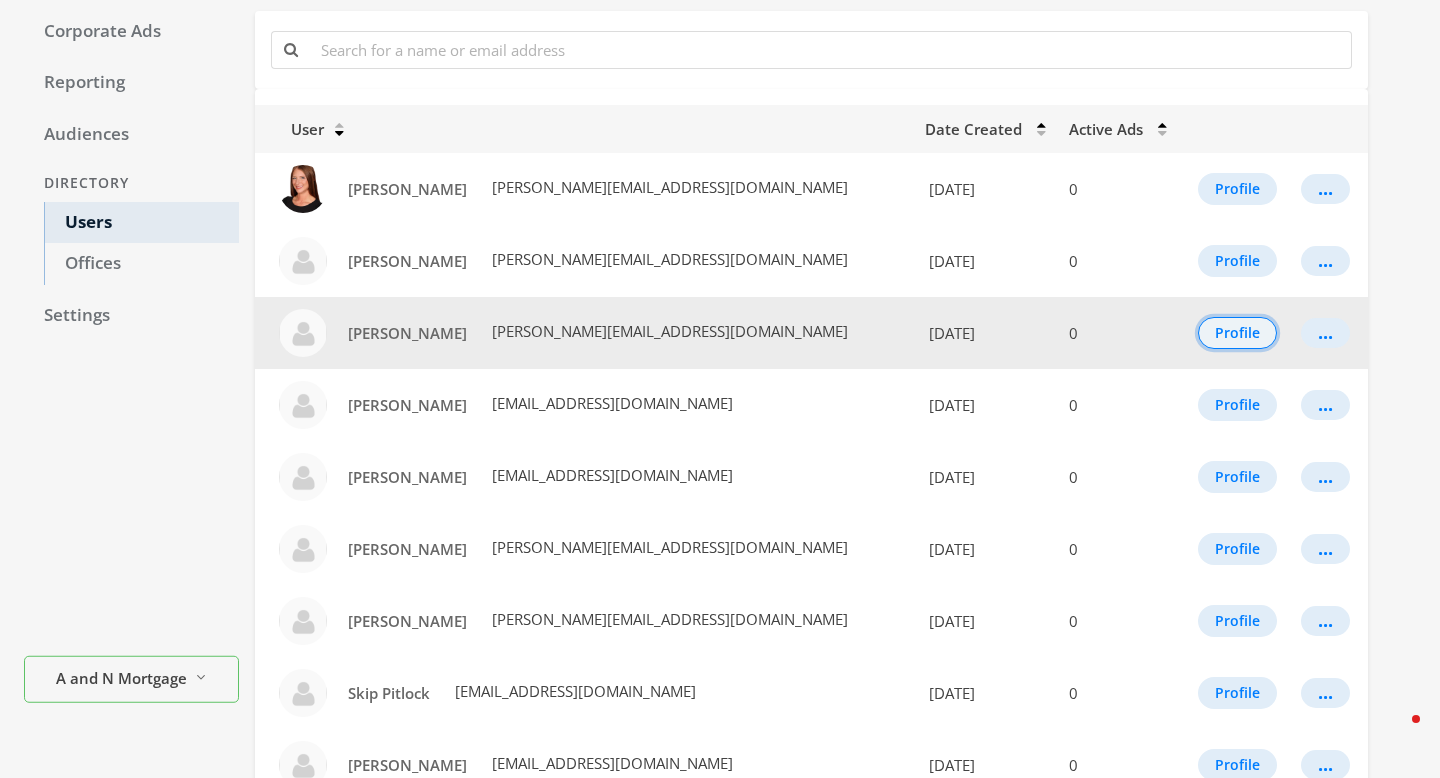 click on "Profile" at bounding box center (1237, 333) 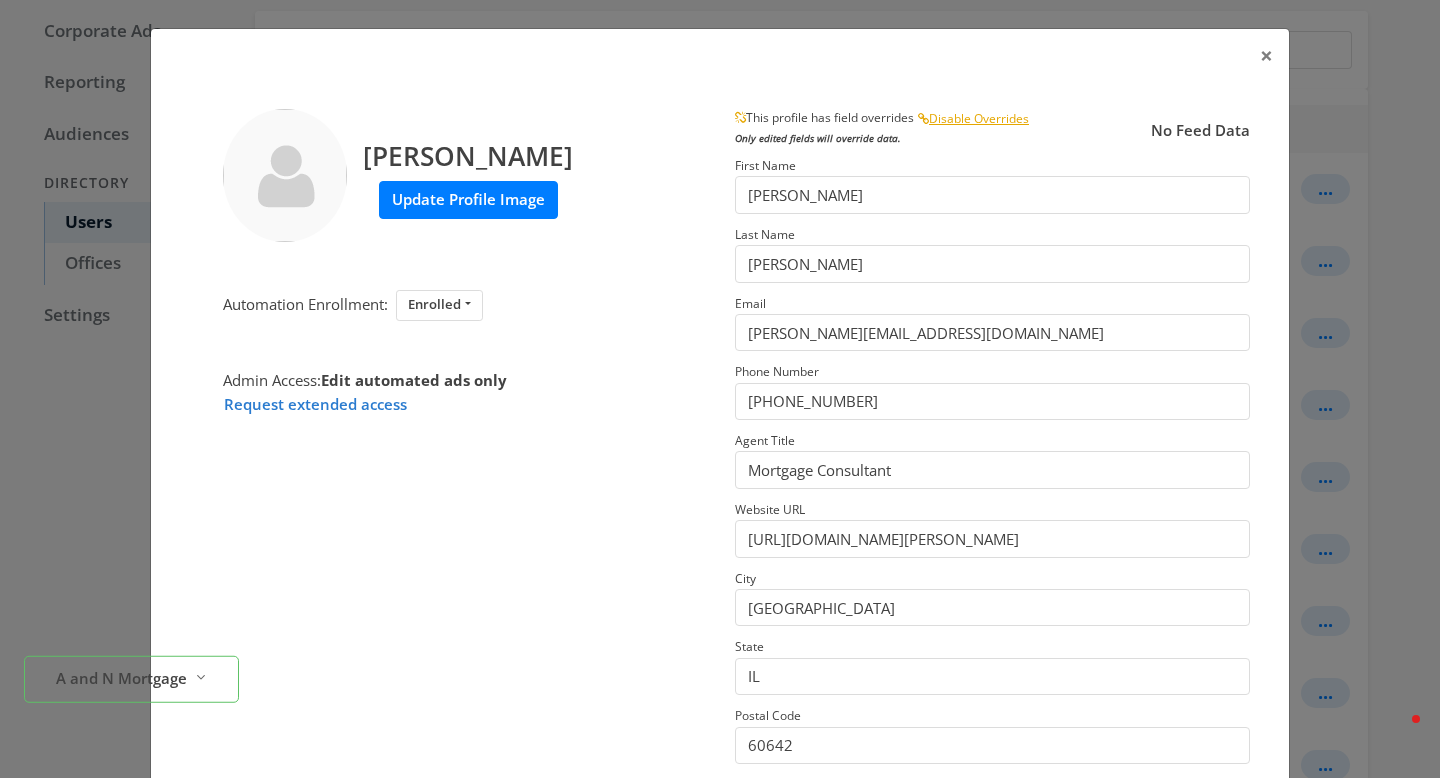 click on "Update Profile Image" at bounding box center (468, 199) 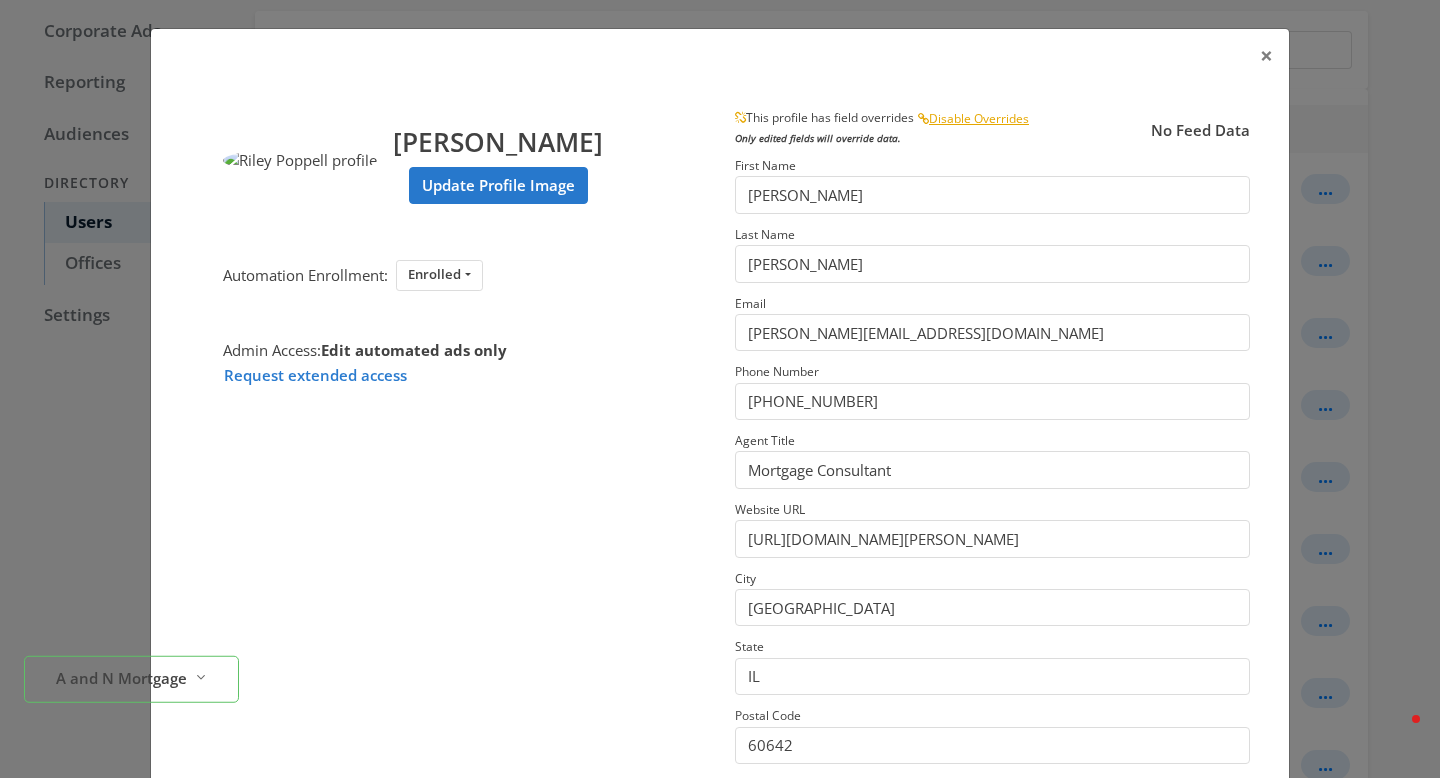 scroll, scrollTop: 238, scrollLeft: 0, axis: vertical 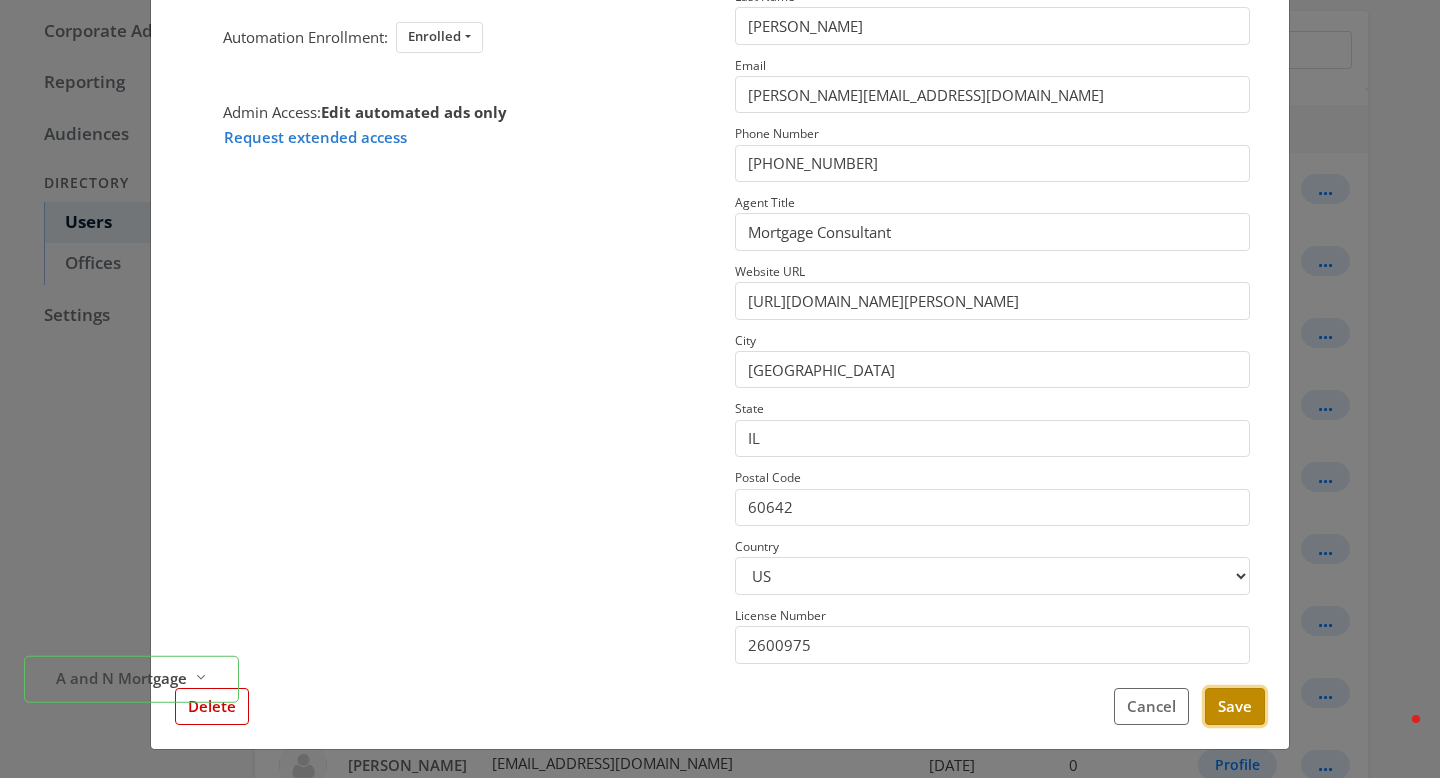 click on "Save" at bounding box center (1235, 706) 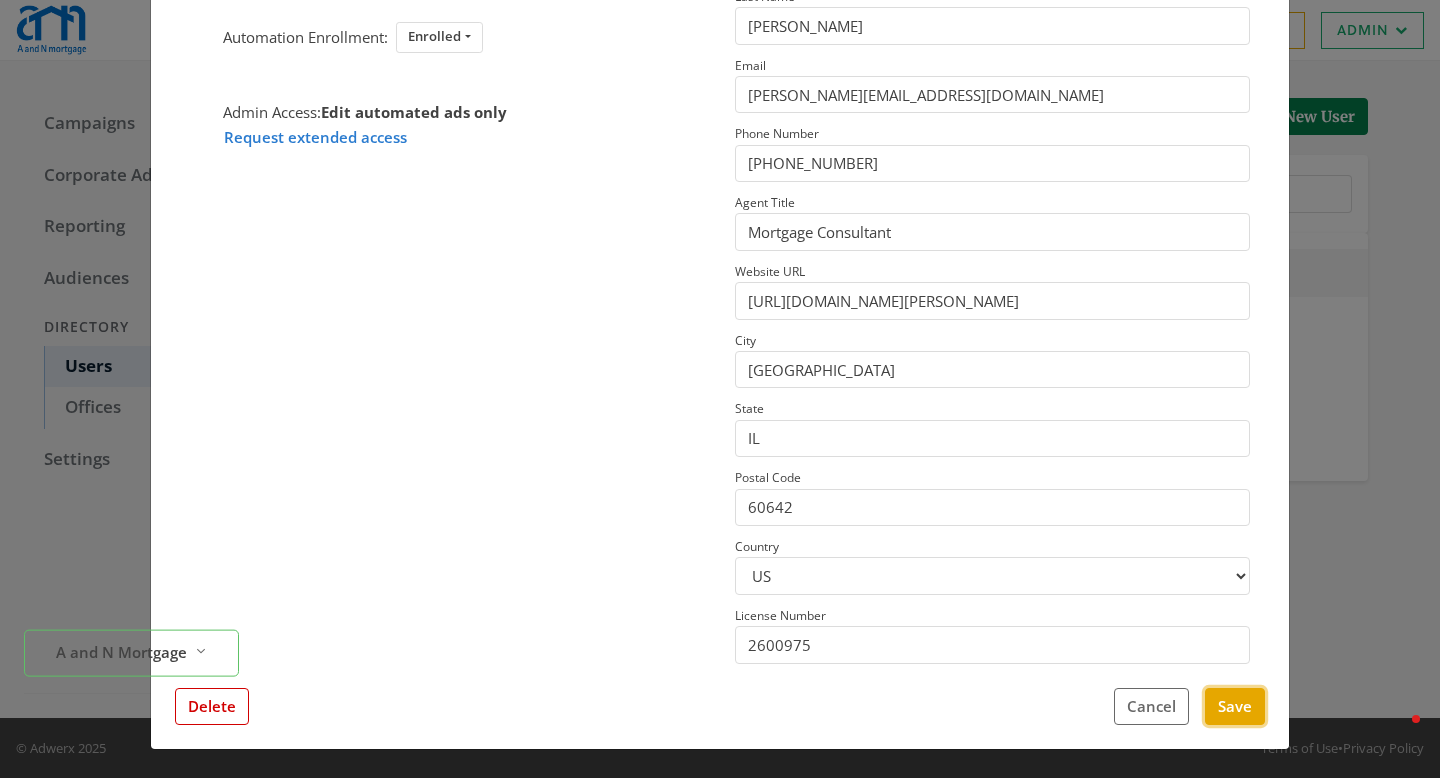 scroll, scrollTop: 0, scrollLeft: 0, axis: both 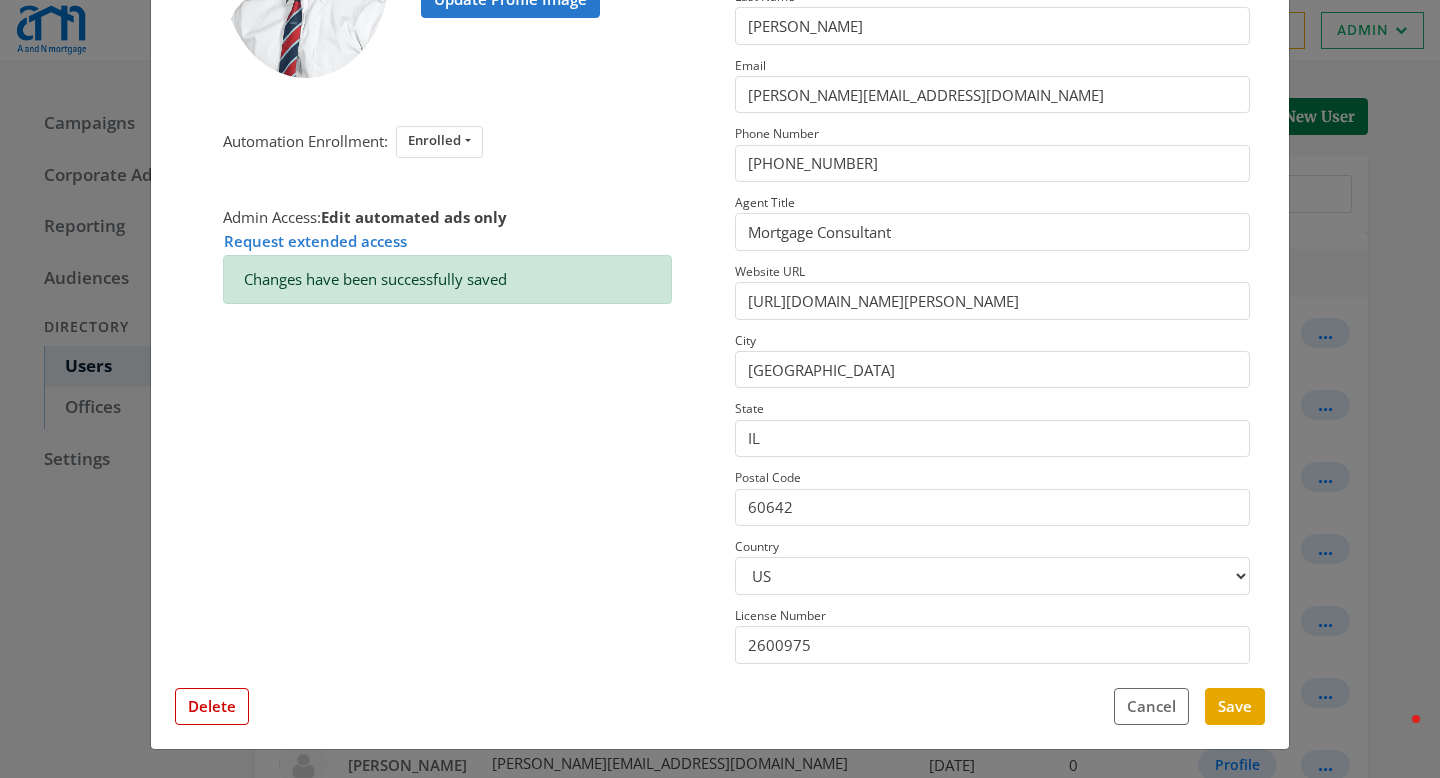 click on "× Riley Poppell Update Profile Image Automation Enrollment:  Enrolled Enrolled Not Enrolled Admin Access:  Edit automated ads only Request extended access Changes have been successfully saved  This profile has field overrides    Disable Overrides Only edited fields will override data. No Feed Data First Name Riley Last Name Poppell Email riley@anmtg.com Phone Number (773) 305-5626 Agent Title Mortgage Consultant Website URL https://www.anmtg.com/mlo/riley-poppell City Chicago State IL Postal Code 60642 Country US CA License Number 2600975 Close Feed Data first name:  -- null -- last name:  -- null -- email:  -- null -- phone:  -- null -- title:  -- null -- website url:  -- null -- city:  -- null -- state:  -- null -- postal code:  -- null -- country:  -- null -- license number:  -- null -- photo URL:  -- null -- Delete Cancel Save" at bounding box center [720, 389] 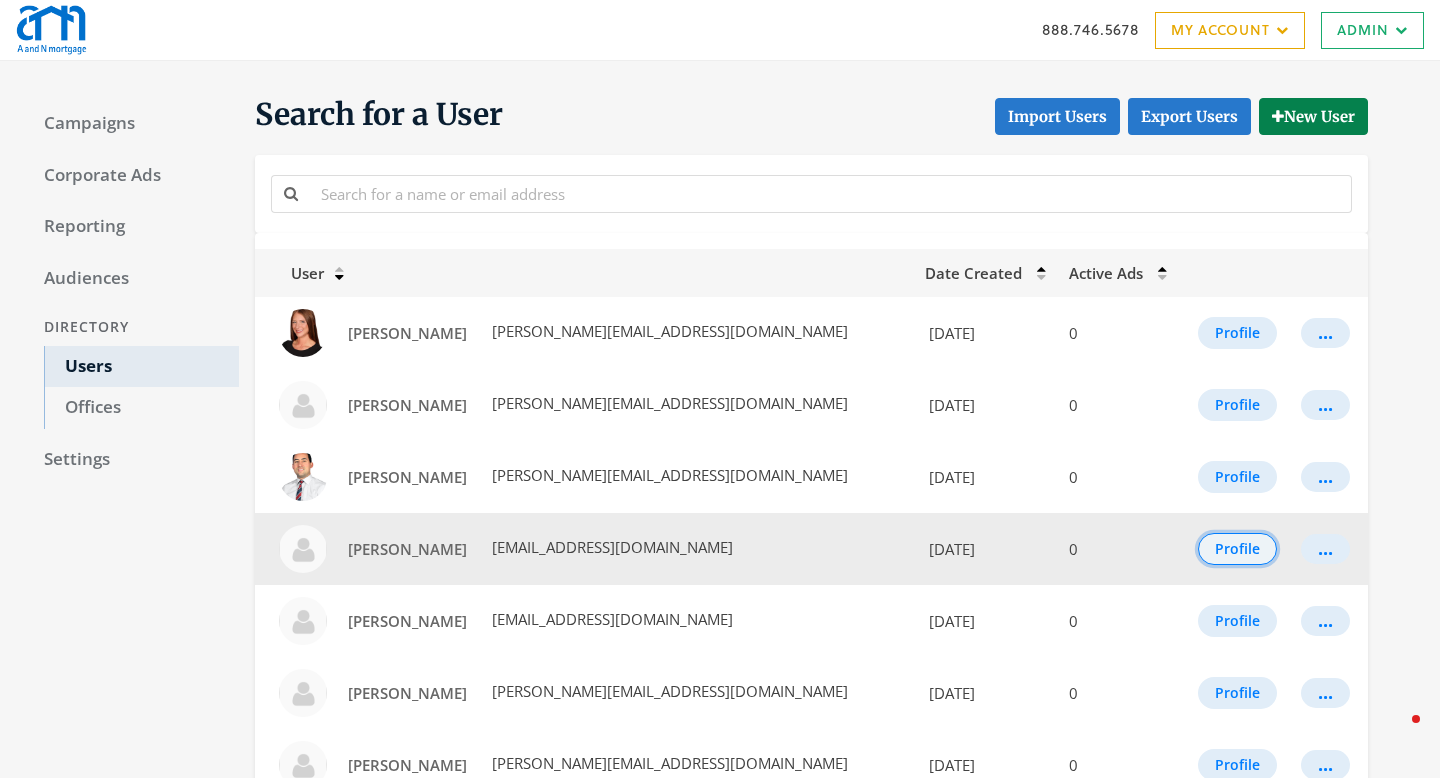 click on "Profile" at bounding box center [1237, 549] 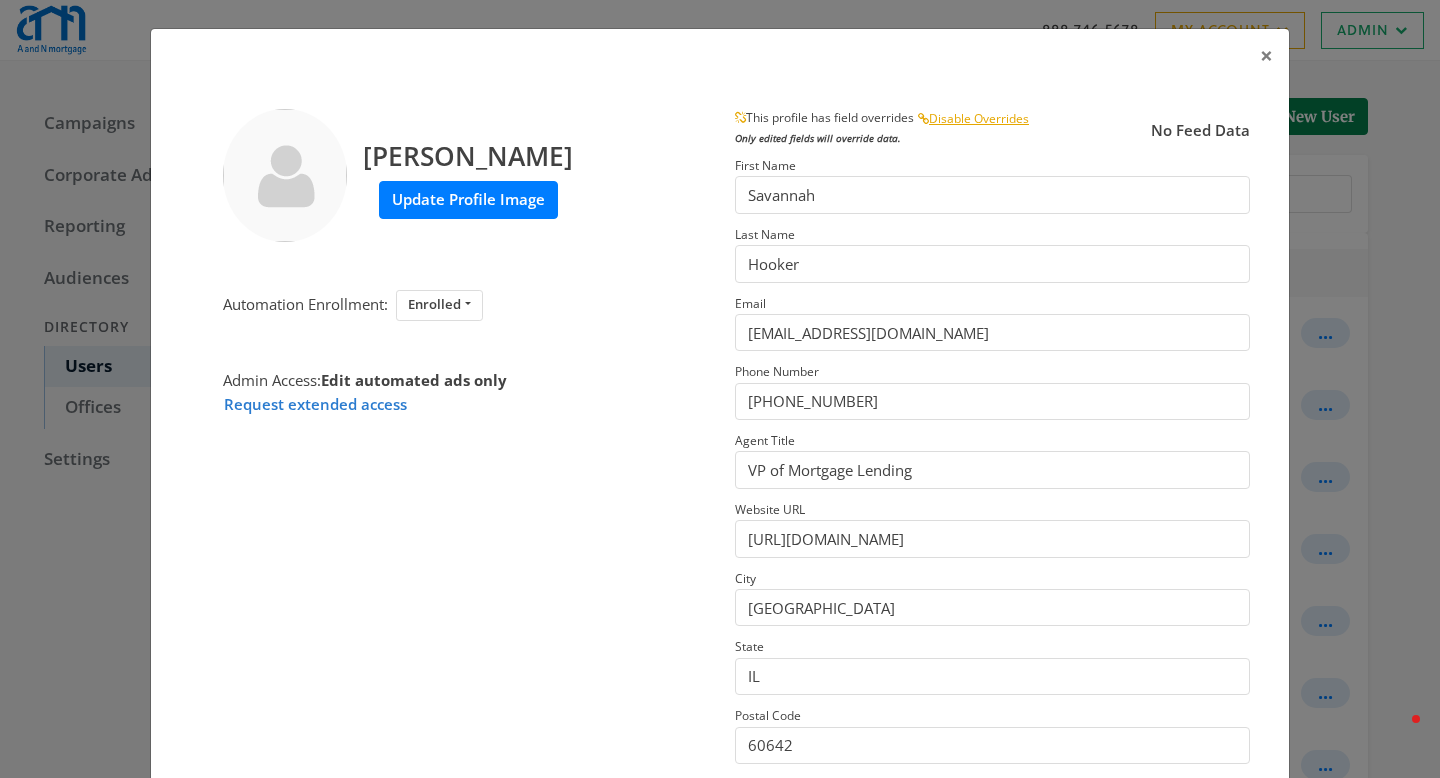 click on "Update Profile Image" at bounding box center [468, 199] 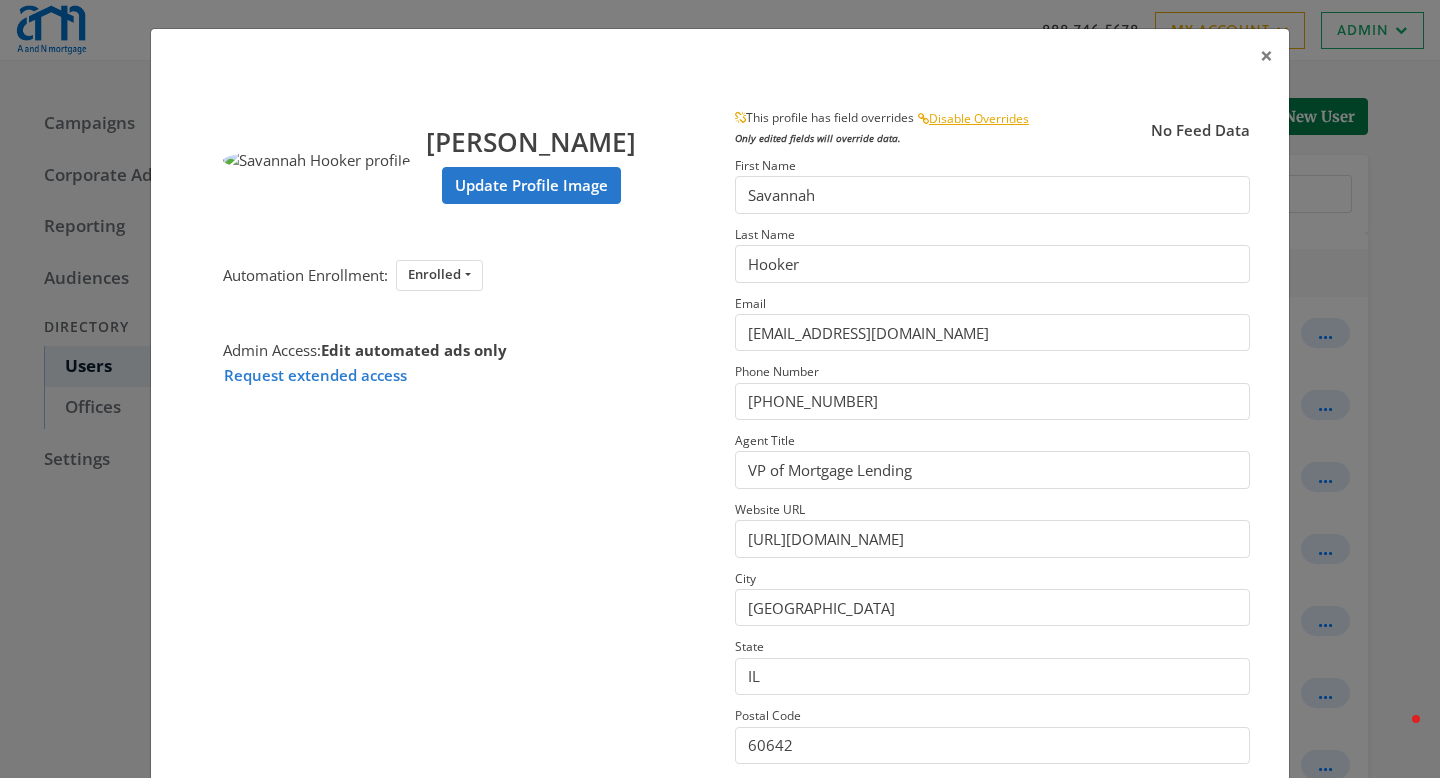 scroll, scrollTop: 238, scrollLeft: 0, axis: vertical 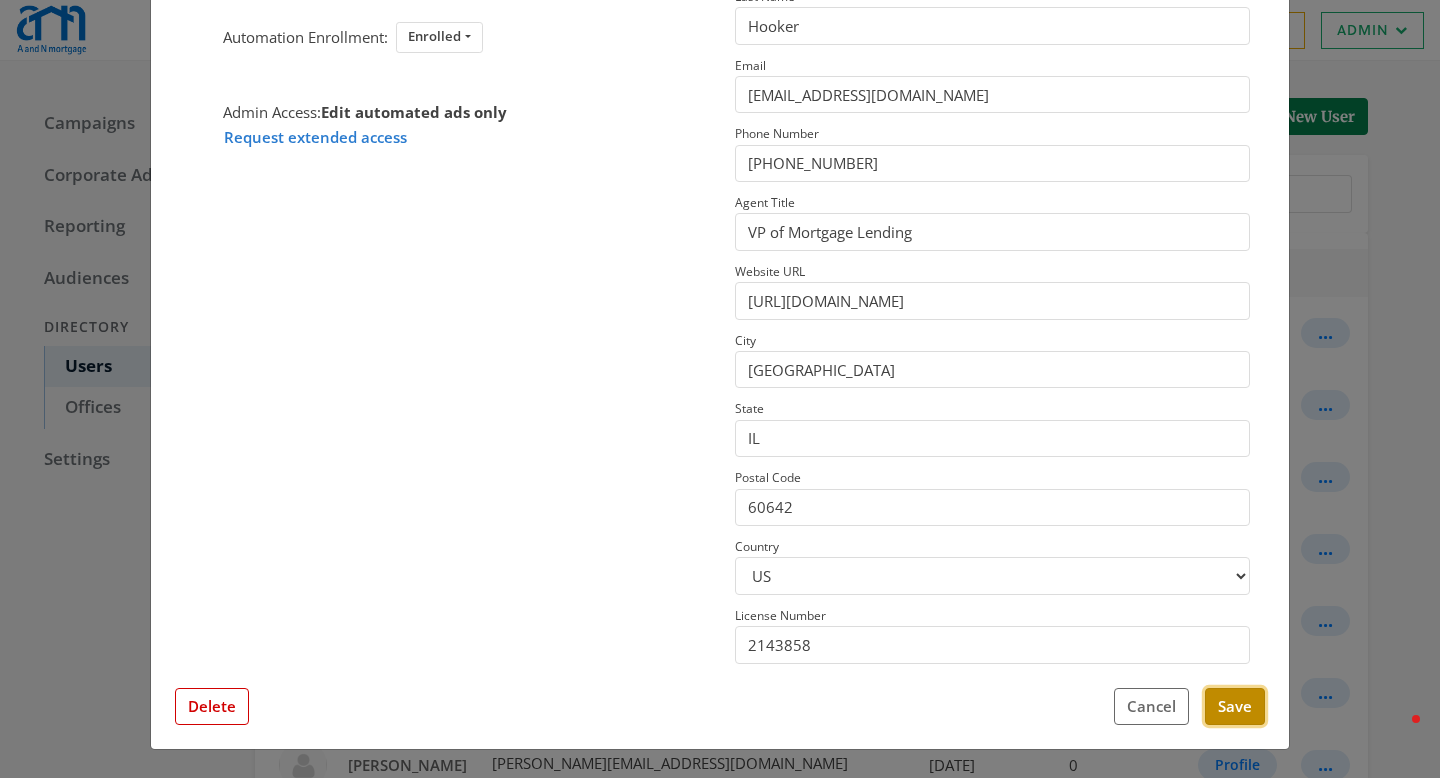 click on "Save" at bounding box center [1235, 706] 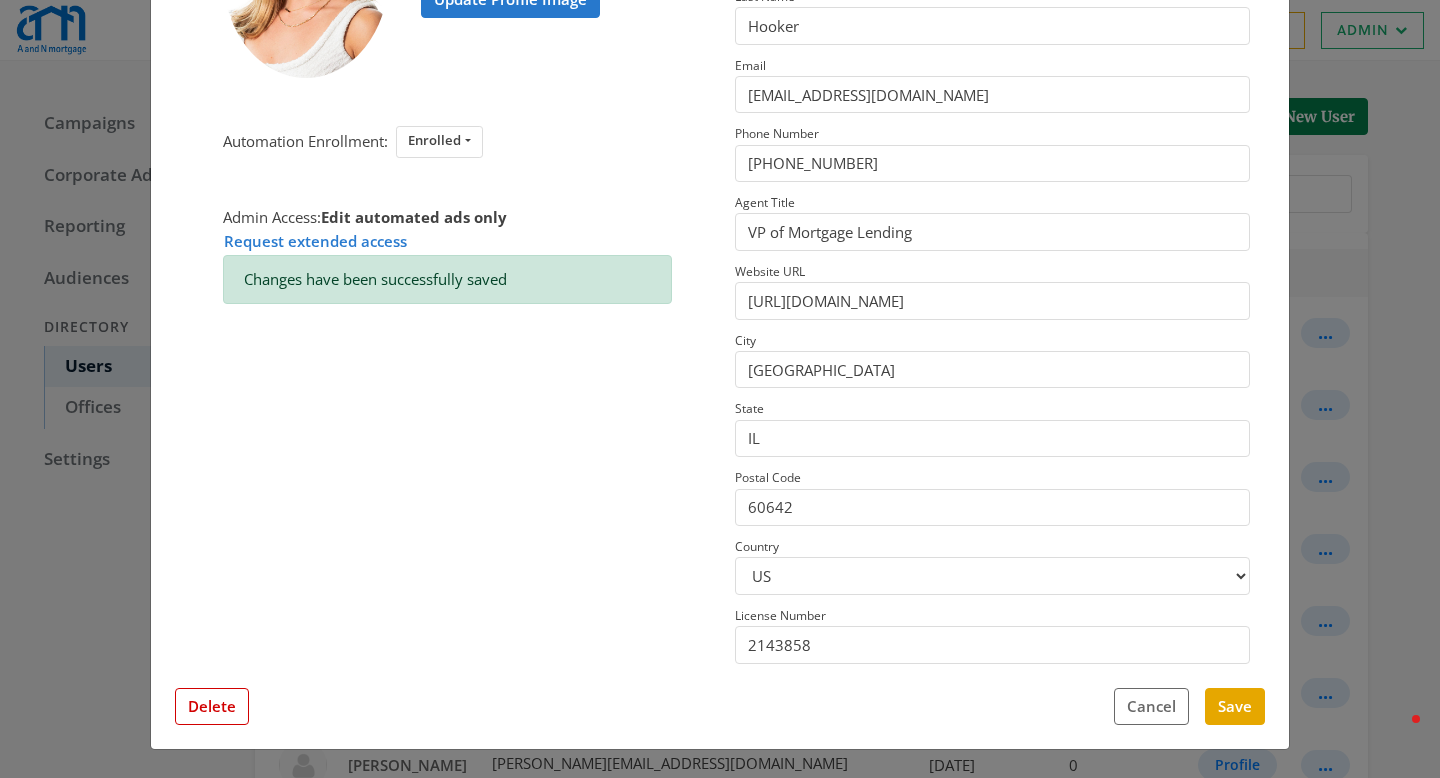 click on "× Savannah Hooker Update Profile Image Automation Enrollment:  Enrolled Enrolled Not Enrolled Admin Access:  Edit automated ads only Request extended access Changes have been successfully saved  This profile has field overrides    Disable Overrides Only edited fields will override data. No Feed Data First Name Savannah Last Name Hooker Email savannah@anmtg.com Phone Number (773) 305-5626 Agent Title VP of Mortgage Lending Website URL https://www.anmtg.com/mlo/savannah-hooker City Chicago State IL Postal Code 60642 Country US CA License Number 2143858 Close Feed Data first name:  -- null -- last name:  -- null -- email:  -- null -- phone:  -- null -- title:  -- null -- website url:  -- null -- city:  -- null -- state:  -- null -- postal code:  -- null -- country:  -- null -- license number:  -- null -- photo URL:  -- null -- Delete Cancel Save" at bounding box center (720, 389) 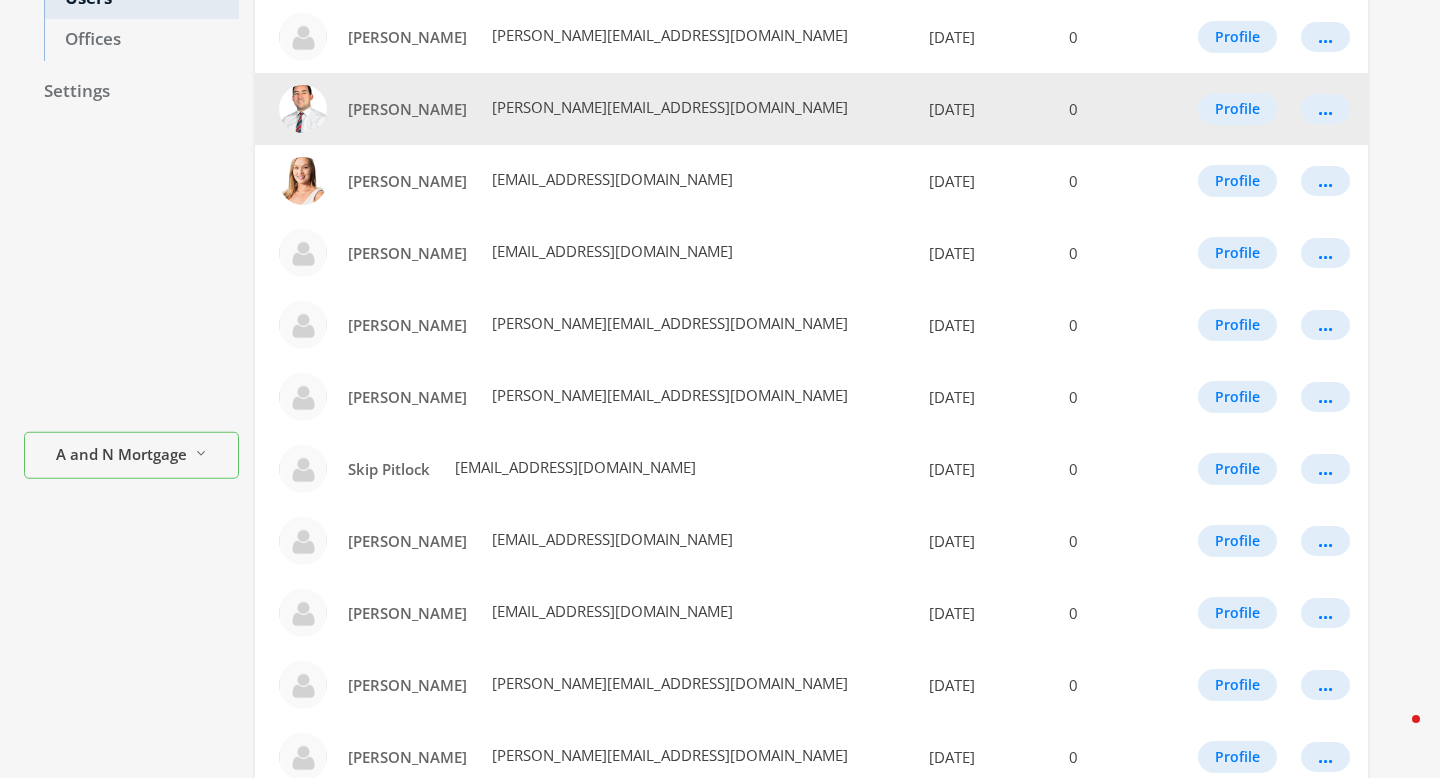 scroll, scrollTop: 393, scrollLeft: 0, axis: vertical 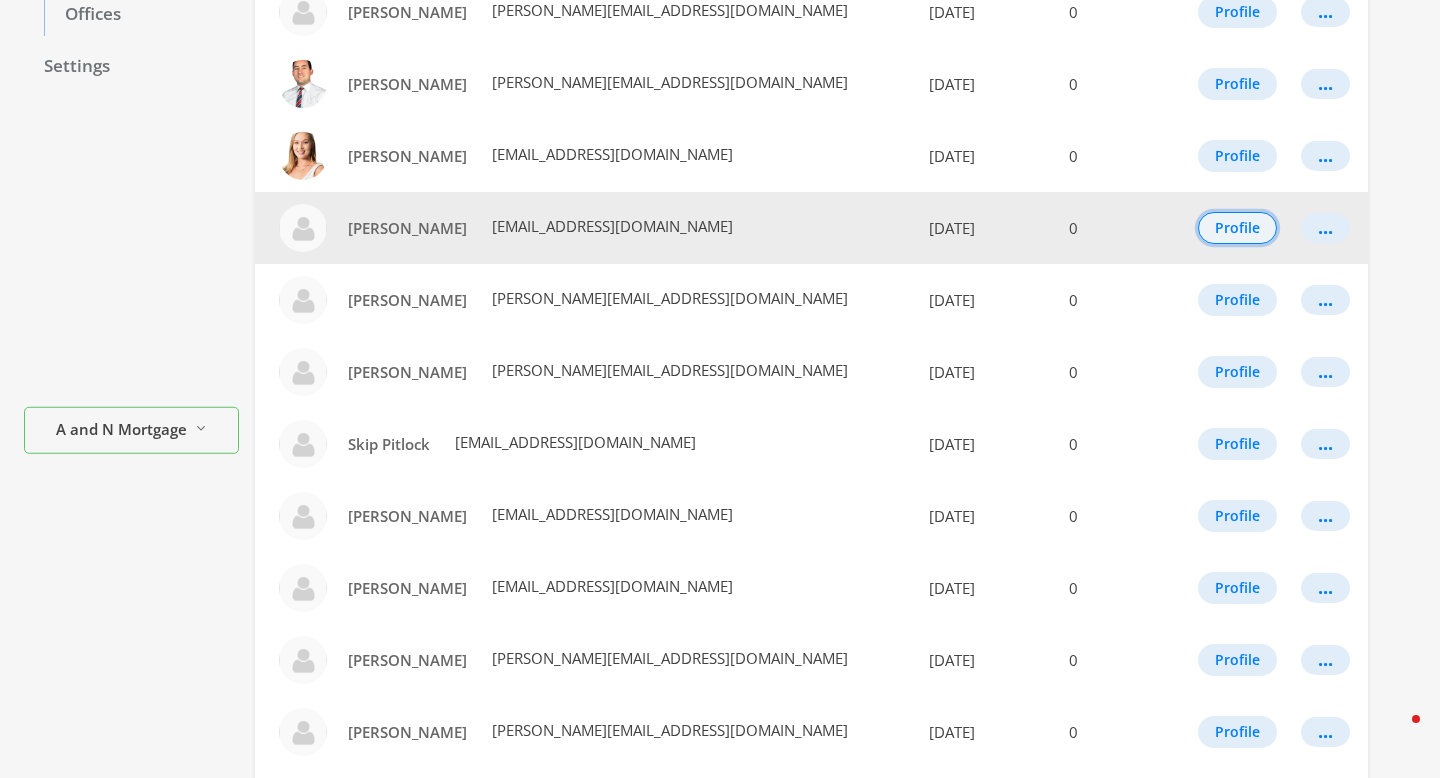 click on "Profile" at bounding box center [1237, 228] 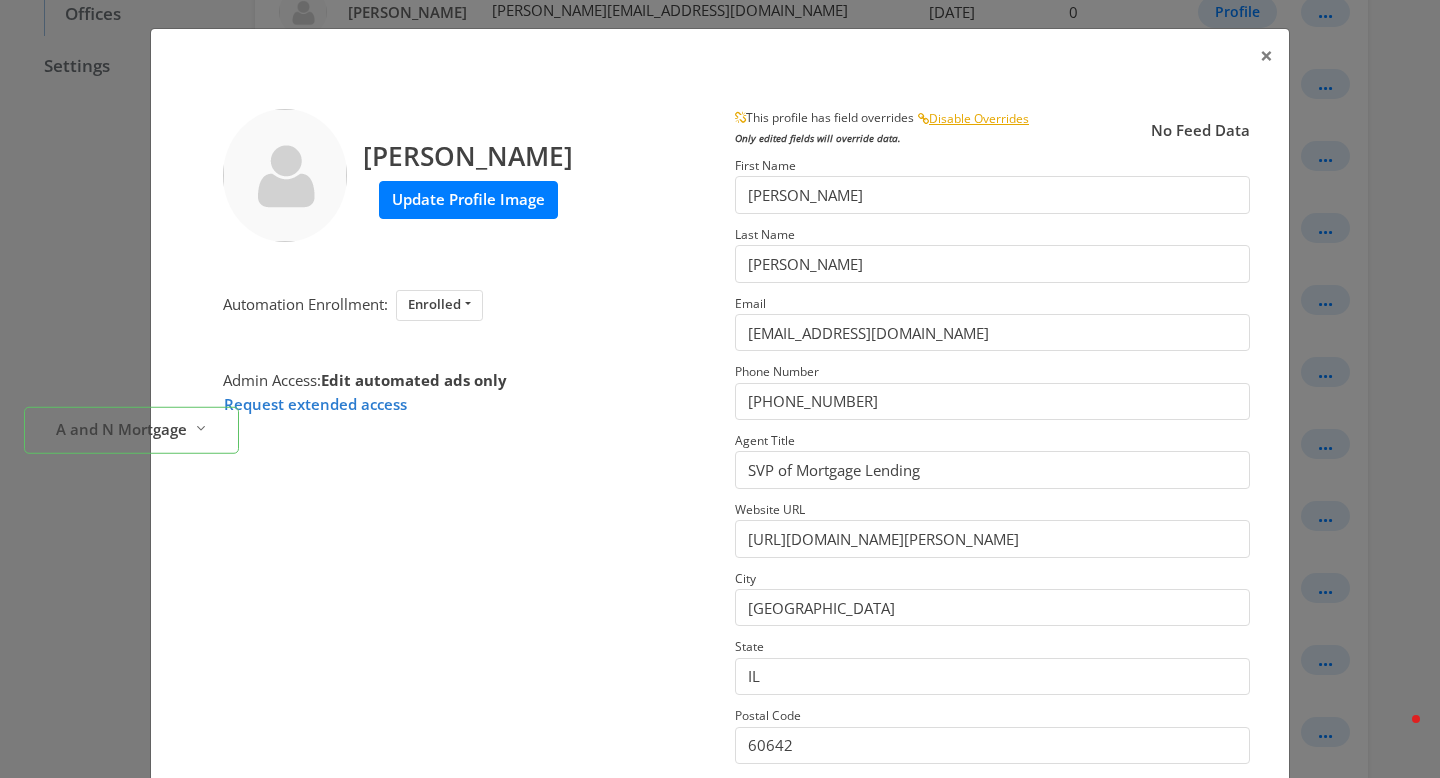click on "Update Profile Image" at bounding box center (468, 199) 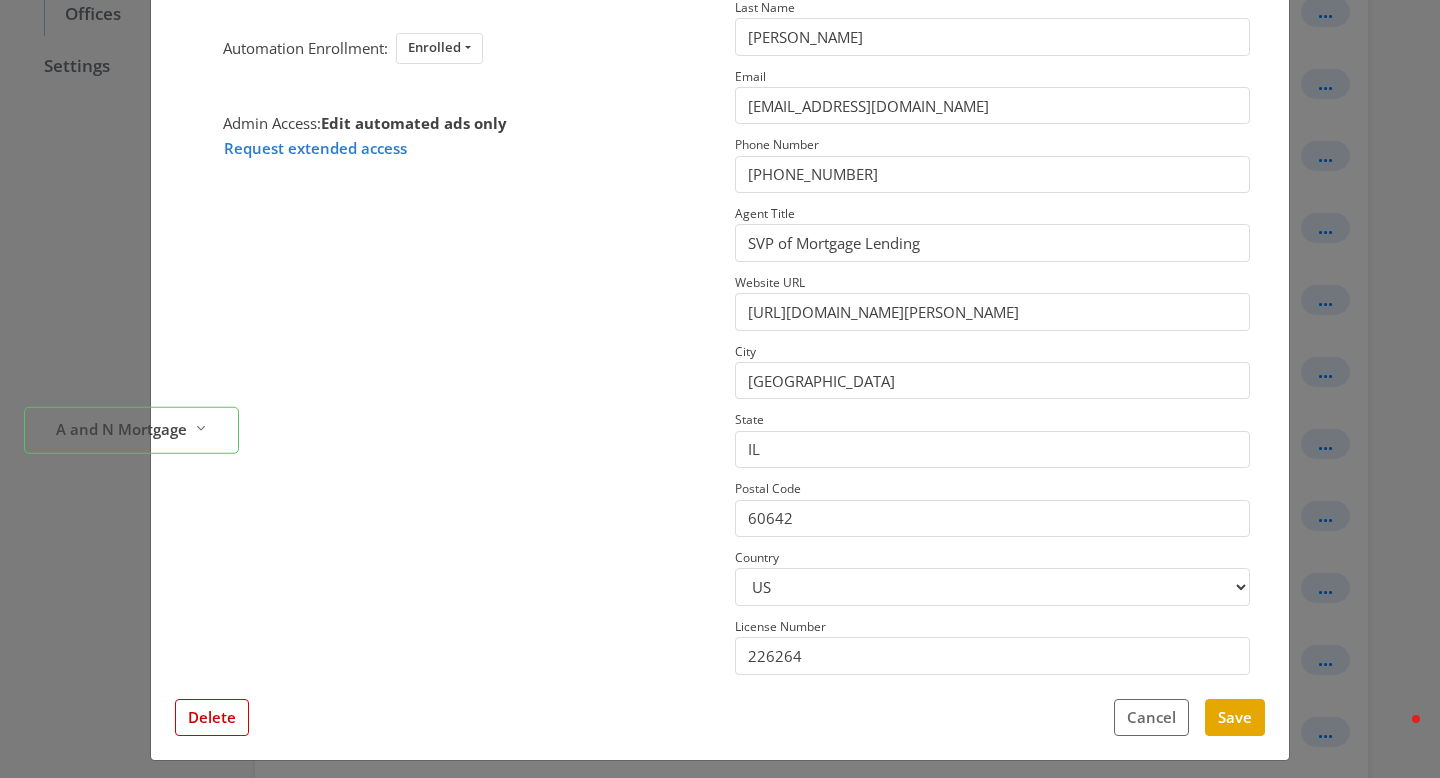 scroll, scrollTop: 238, scrollLeft: 0, axis: vertical 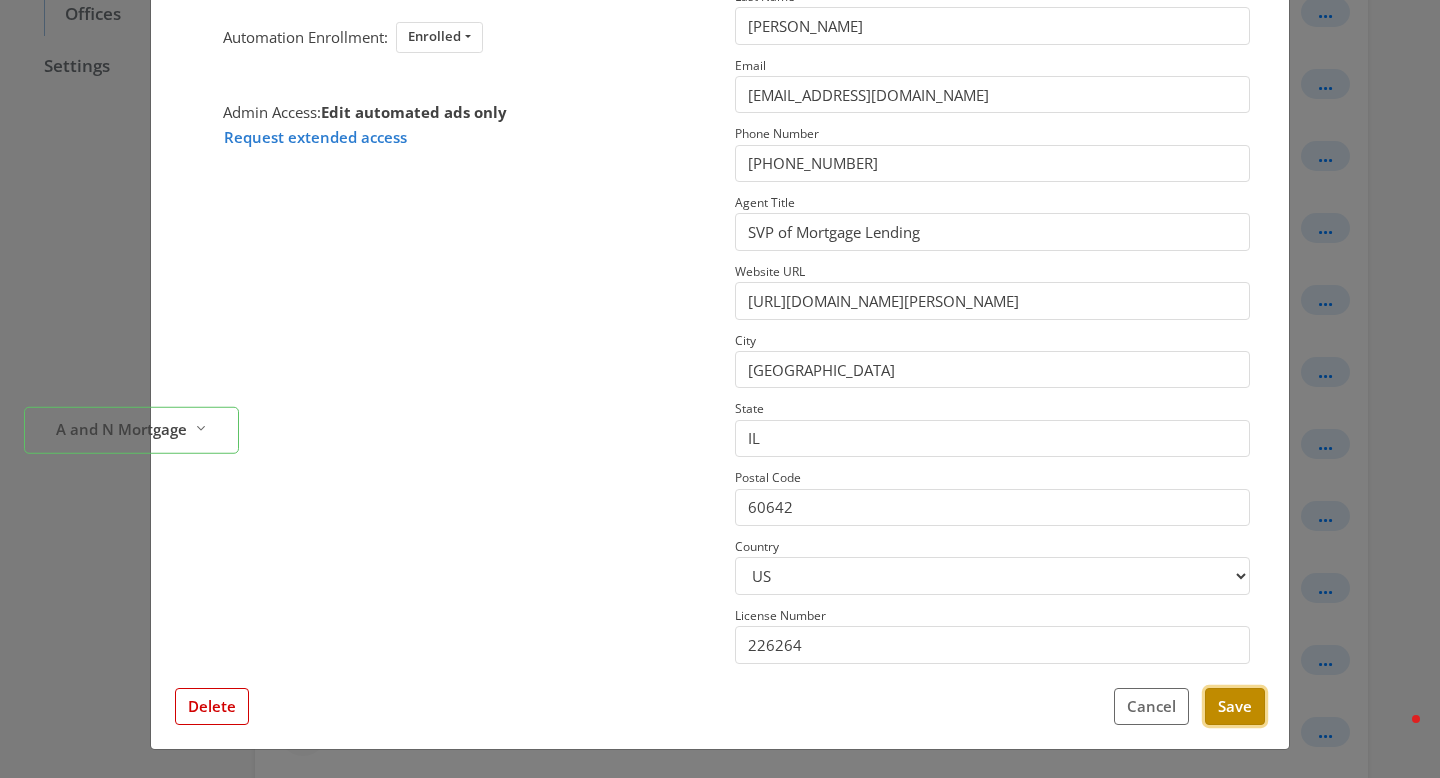 click on "Save" at bounding box center (1235, 706) 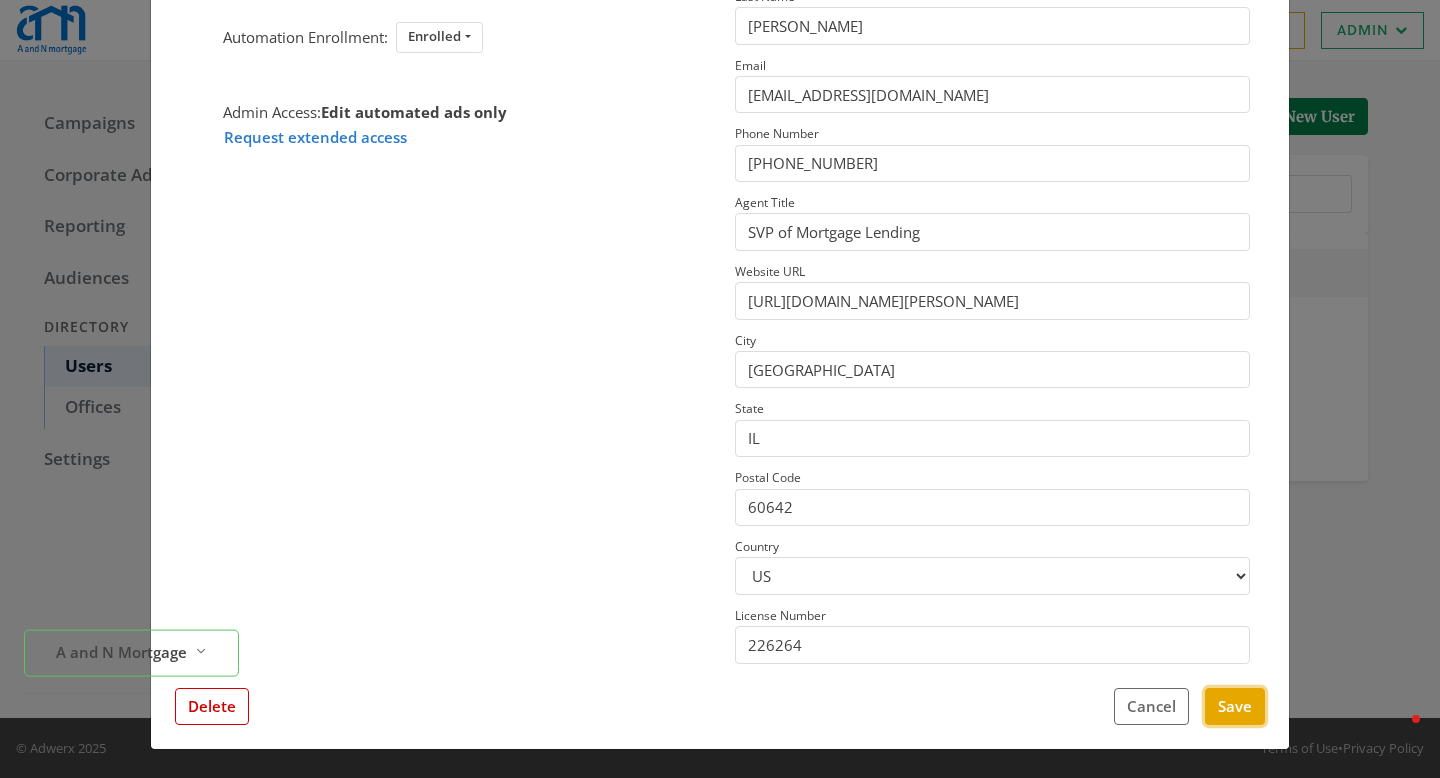 scroll, scrollTop: 0, scrollLeft: 0, axis: both 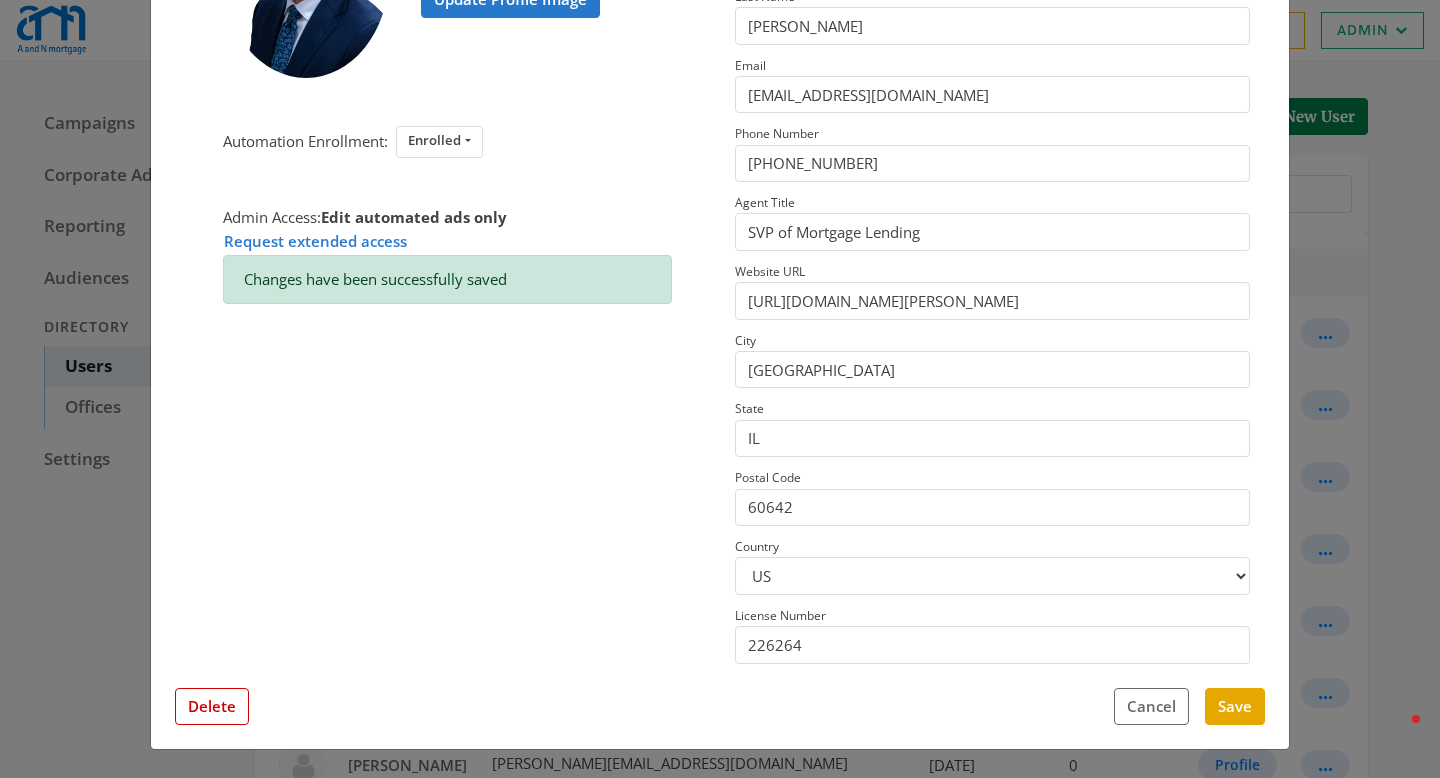 click on "× Scott Marshall Update Profile Image Automation Enrollment:  Enrolled Enrolled Not Enrolled Admin Access:  Edit automated ads only Request extended access Changes have been successfully saved  This profile has field overrides    Disable Overrides Only edited fields will override data. No Feed Data First Name Scott Last Name Marshall Email smarshall@anmtg.com Phone Number (773) 305-5626 Agent Title SVP of Mortgage Lending Website URL https://www.anmtg.com/mlo/scott-marshall City Chicago State IL Postal Code 60642 Country US CA License Number 226264 Close Feed Data first name:  -- null -- last name:  -- null -- email:  -- null -- phone:  -- null -- title:  -- null -- website url:  -- null -- city:  -- null -- state:  -- null -- postal code:  -- null -- country:  -- null -- license number:  -- null -- photo URL:  -- null -- Delete Cancel Save" at bounding box center (720, 389) 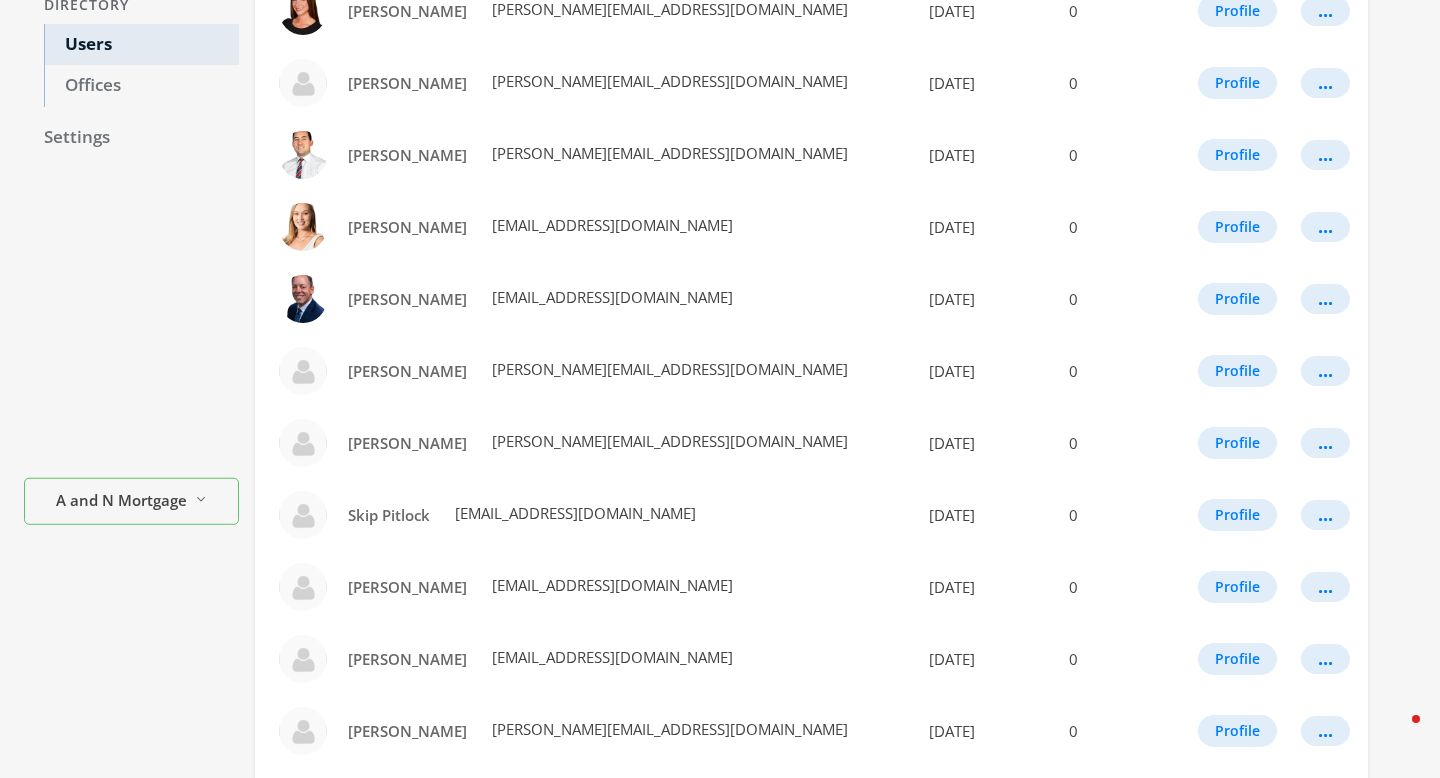 scroll, scrollTop: 327, scrollLeft: 0, axis: vertical 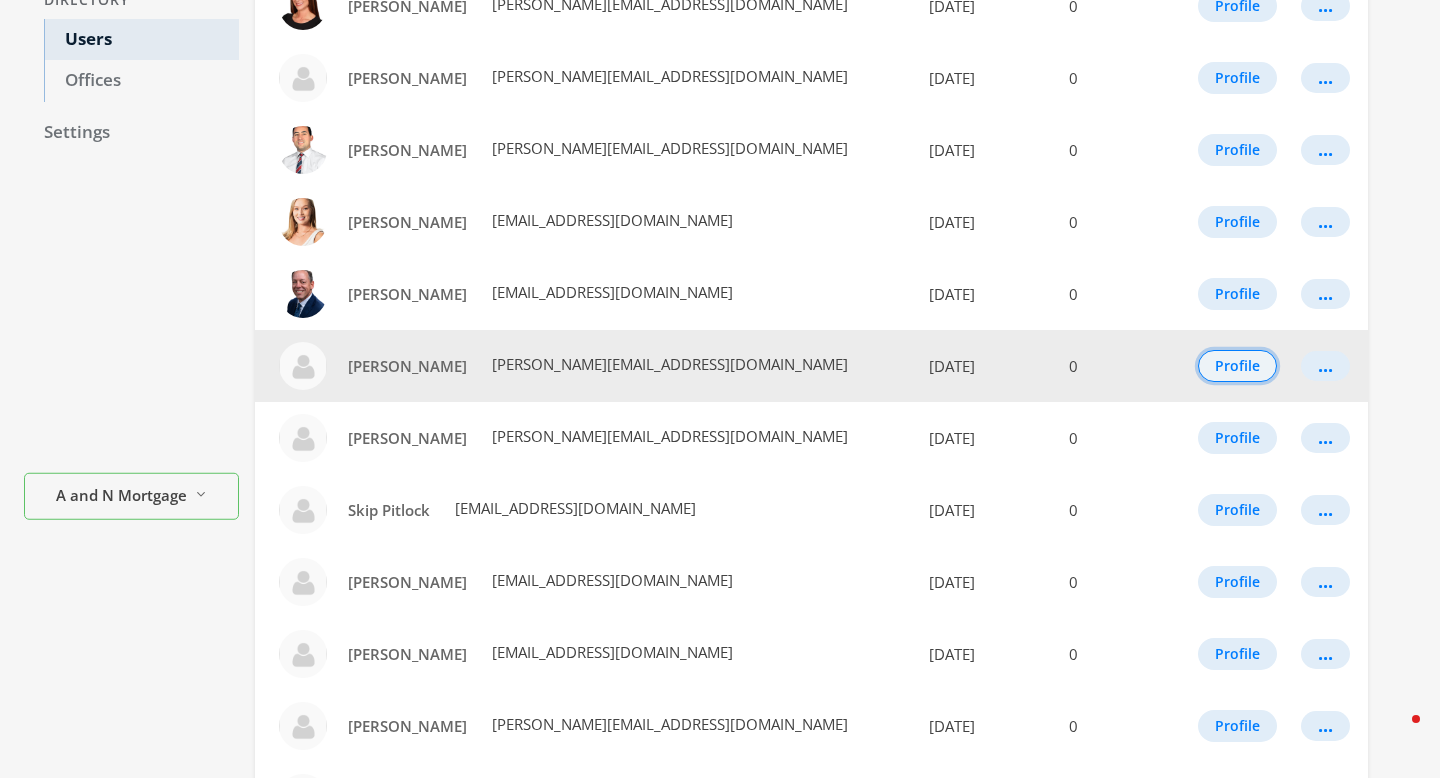click on "Profile" at bounding box center [1237, 366] 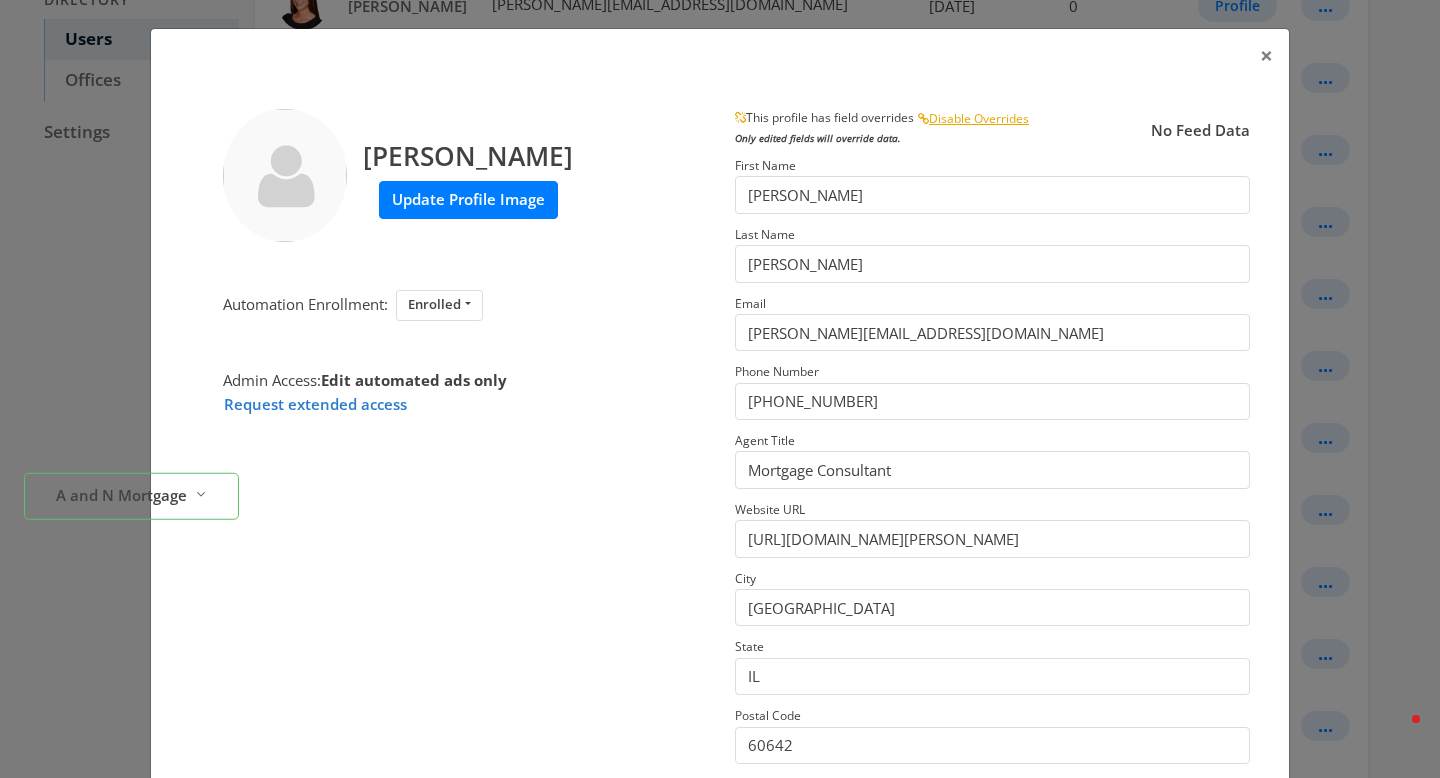 click on "Update Profile Image" at bounding box center (468, 199) 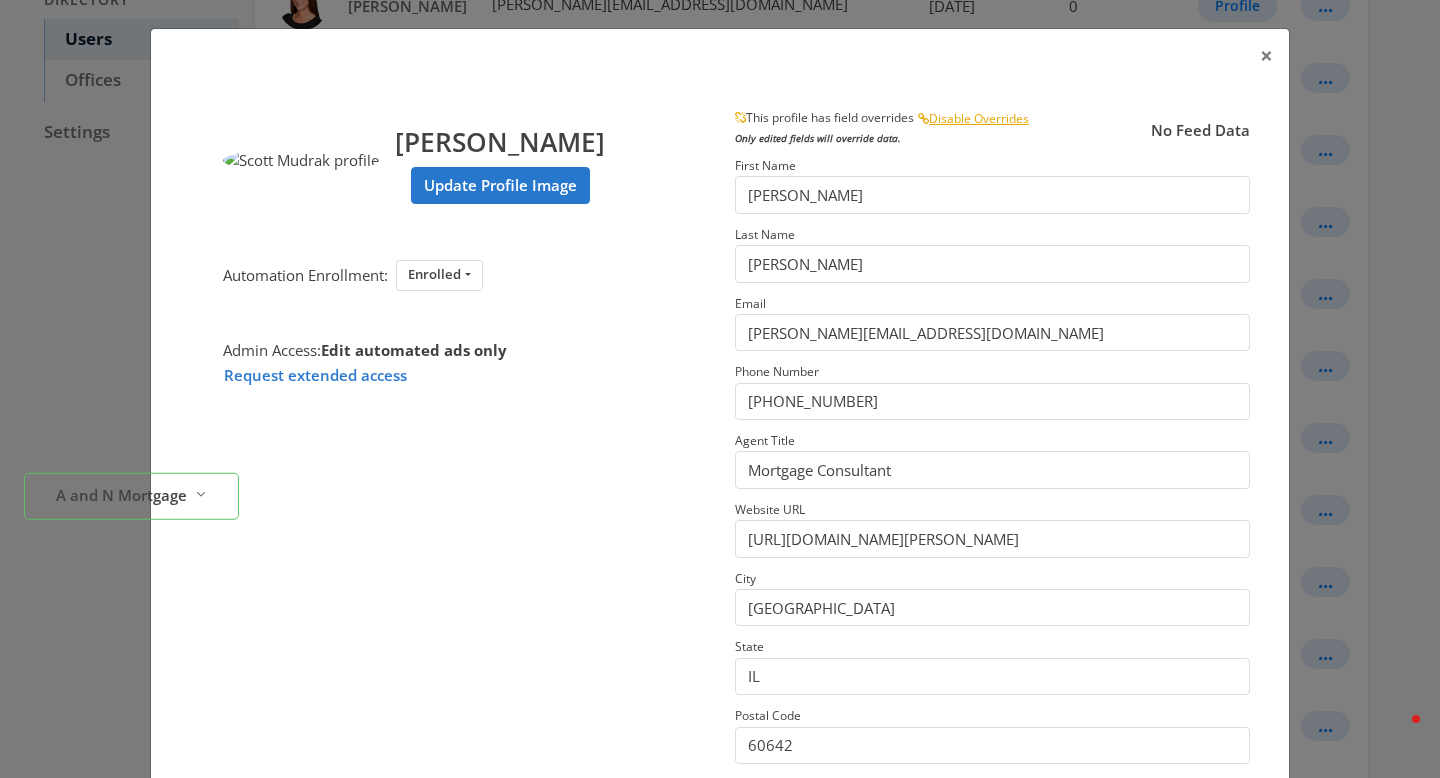 scroll, scrollTop: 238, scrollLeft: 0, axis: vertical 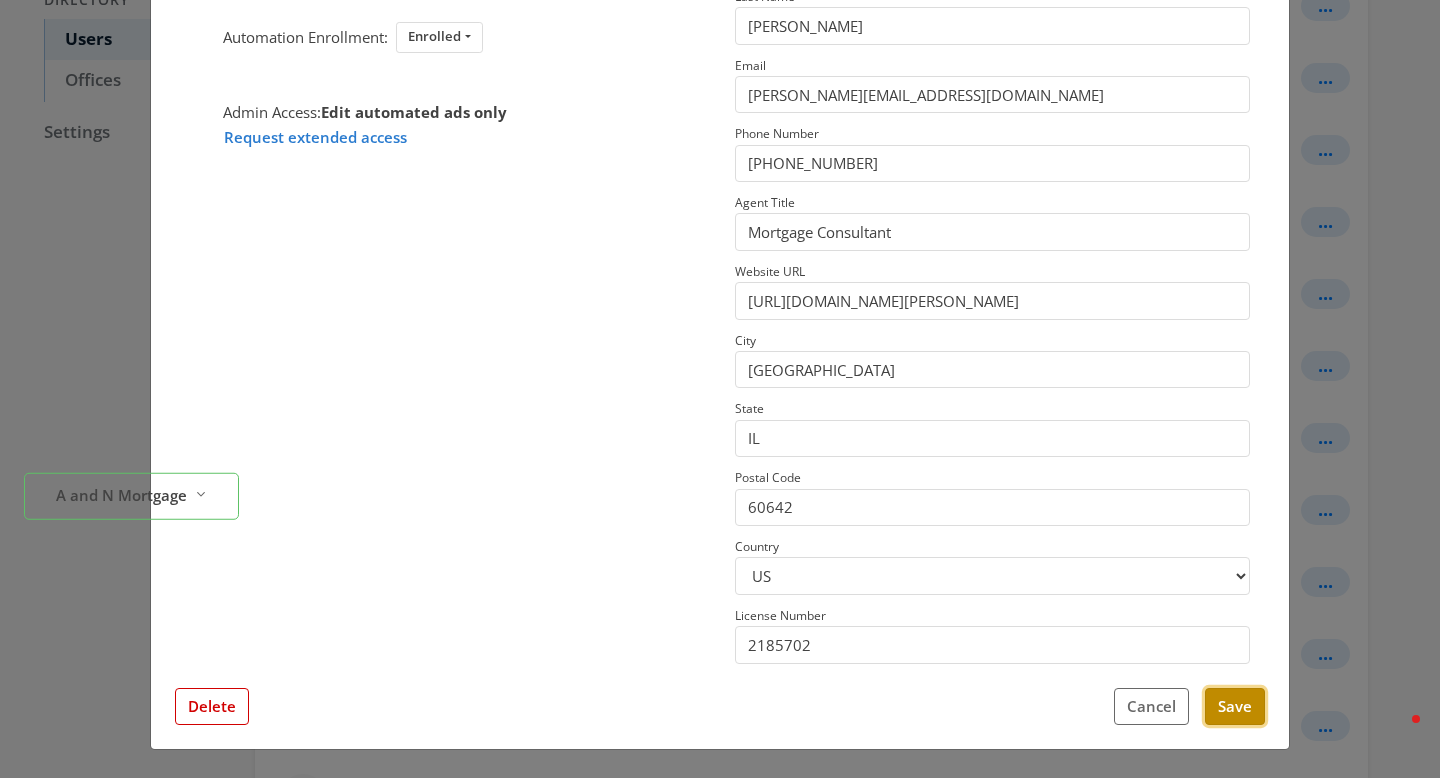 click on "Save" at bounding box center [1235, 706] 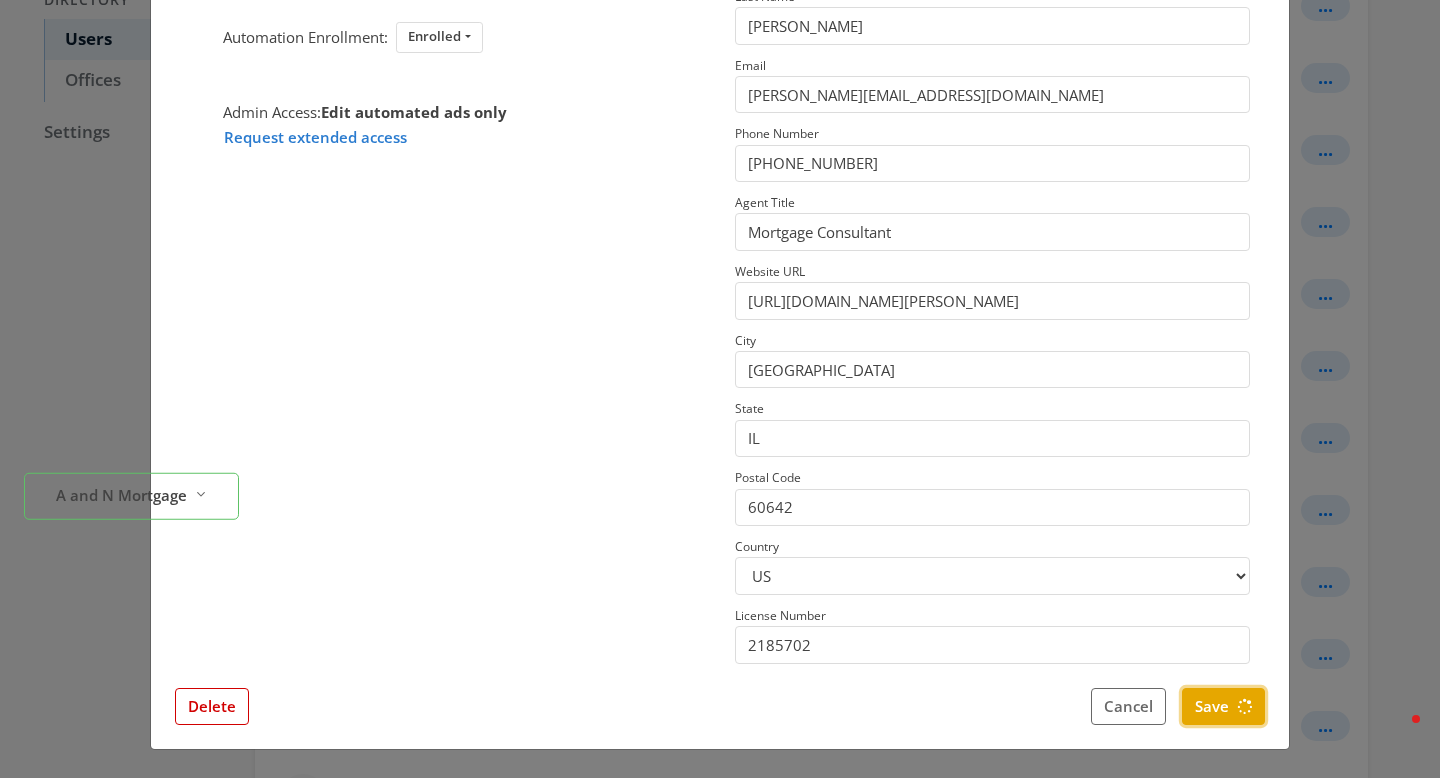 scroll, scrollTop: 0, scrollLeft: 0, axis: both 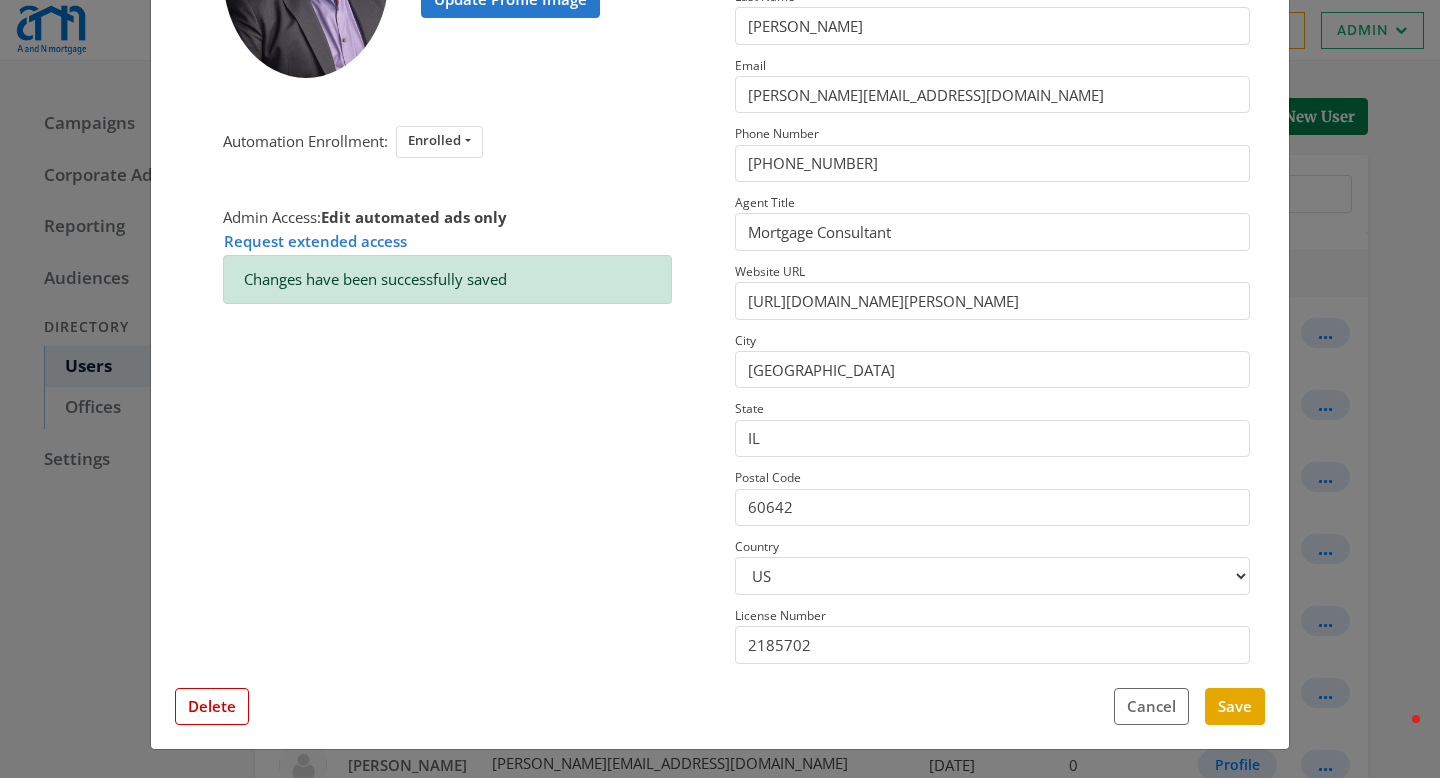 click on "× Scott Mudrak Update Profile Image Automation Enrollment:  Enrolled Enrolled Not Enrolled Admin Access:  Edit automated ads only Request extended access Changes have been successfully saved  This profile has field overrides    Disable Overrides Only edited fields will override data. No Feed Data First Name Scott Last Name Mudrak Email mudrak@anmtg.com Phone Number (773) 305-5626 Agent Title Mortgage Consultant Website URL https://www.anmtg.com/mlo/scott-mudrak City Chicago State IL Postal Code 60642 Country US CA License Number 2185702 Close Feed Data first name:  -- null -- last name:  -- null -- email:  -- null -- phone:  -- null -- title:  -- null -- website url:  -- null -- city:  -- null -- state:  -- null -- postal code:  -- null -- country:  -- null -- license number:  -- null -- photo URL:  -- null -- Delete Cancel Save" at bounding box center [720, 389] 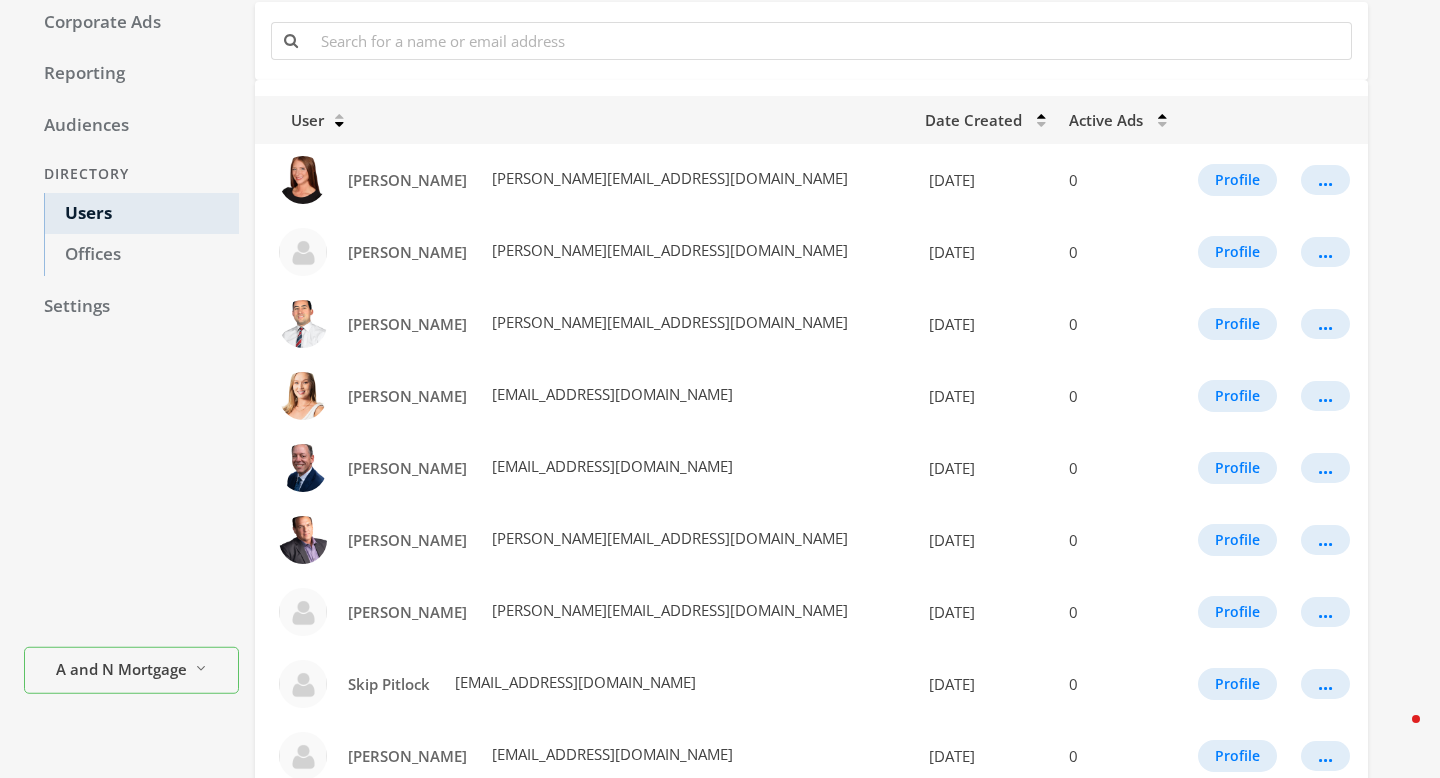 scroll, scrollTop: 534, scrollLeft: 0, axis: vertical 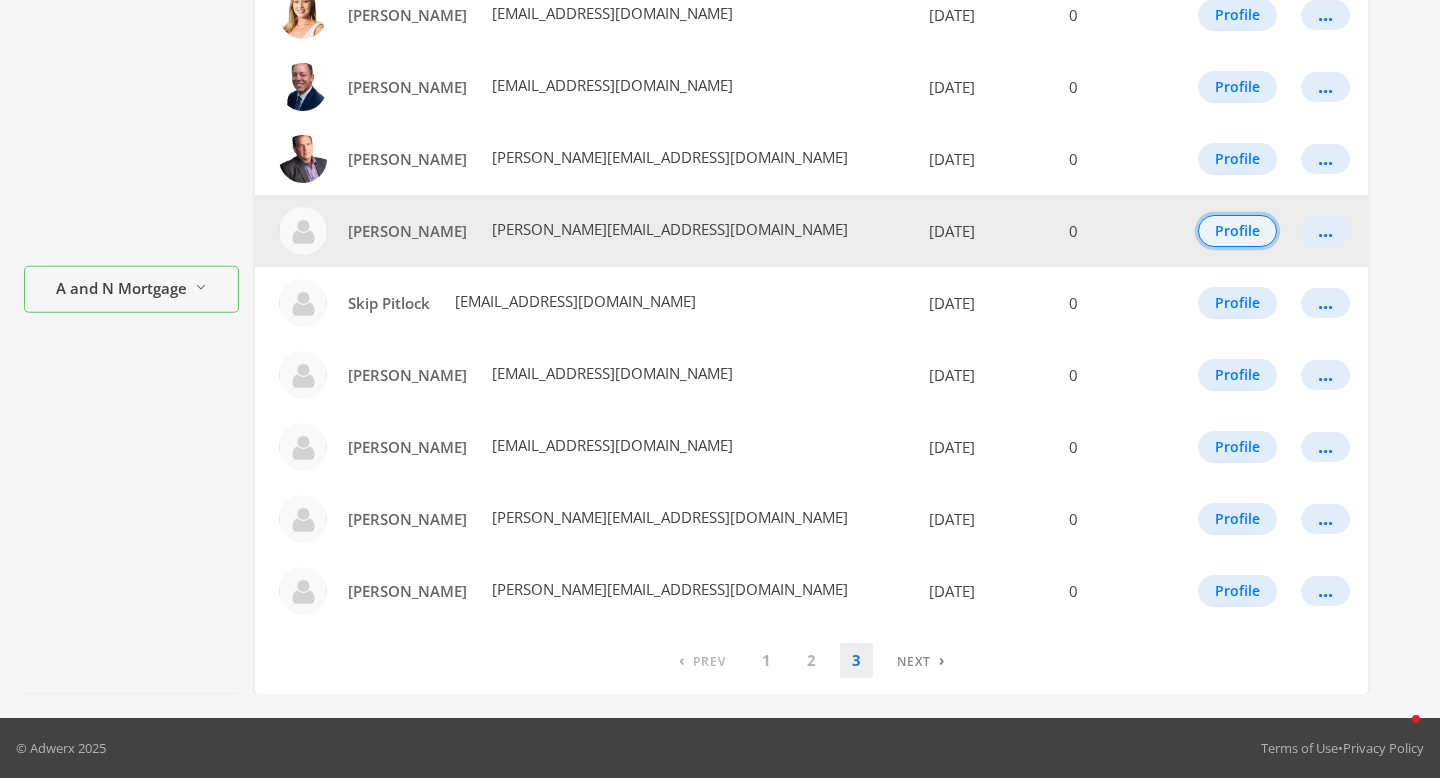 click on "Profile" at bounding box center (1237, 231) 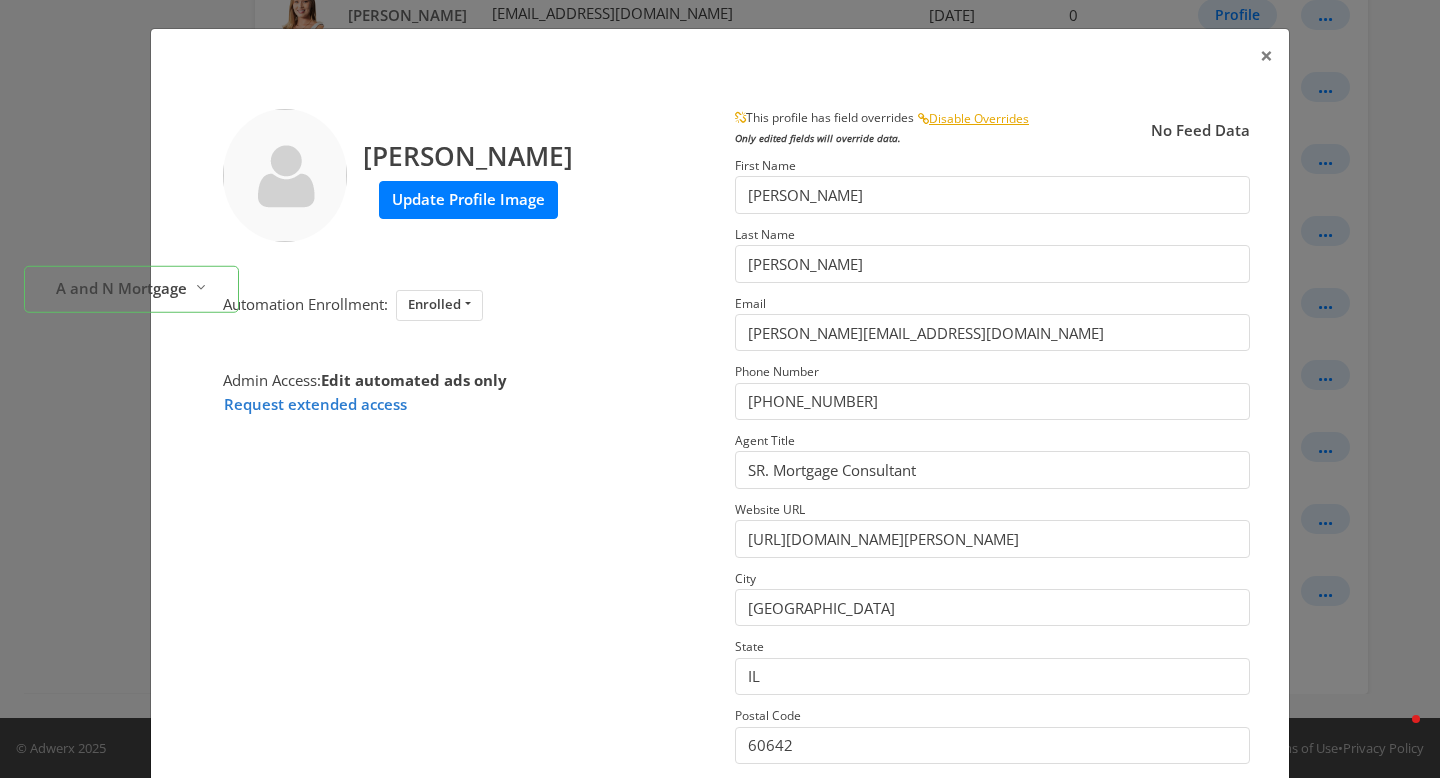 click on "Update Profile Image" at bounding box center [468, 199] 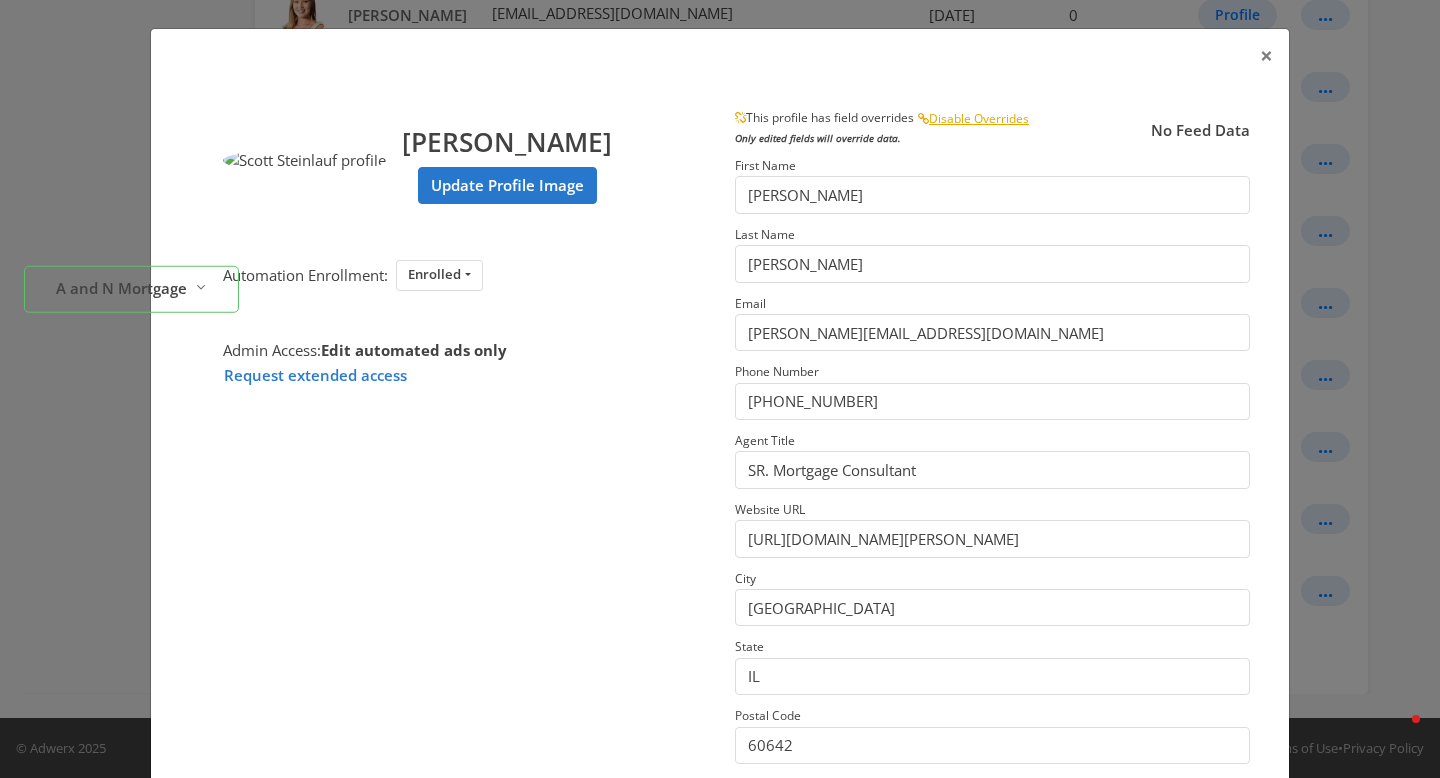 scroll, scrollTop: 238, scrollLeft: 0, axis: vertical 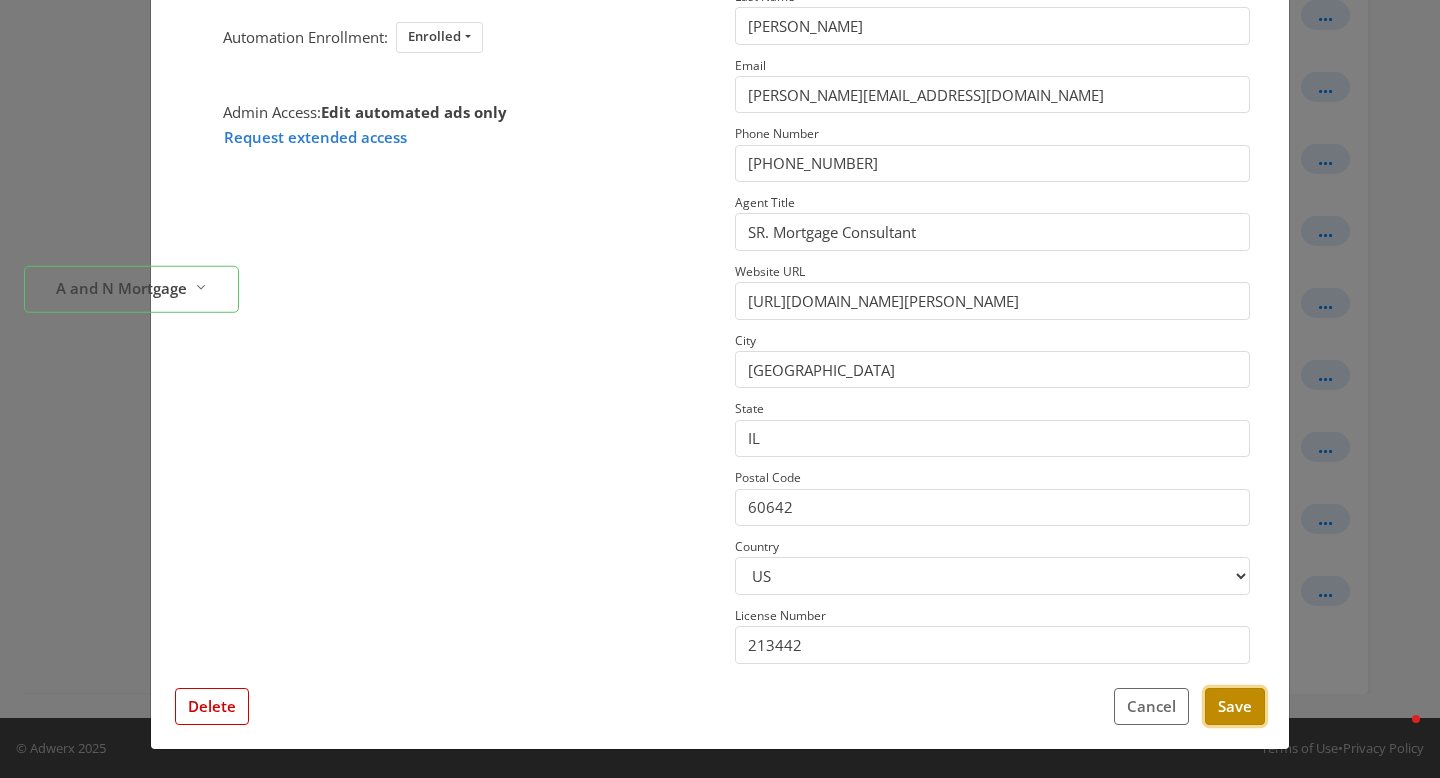click on "Save" at bounding box center [1235, 706] 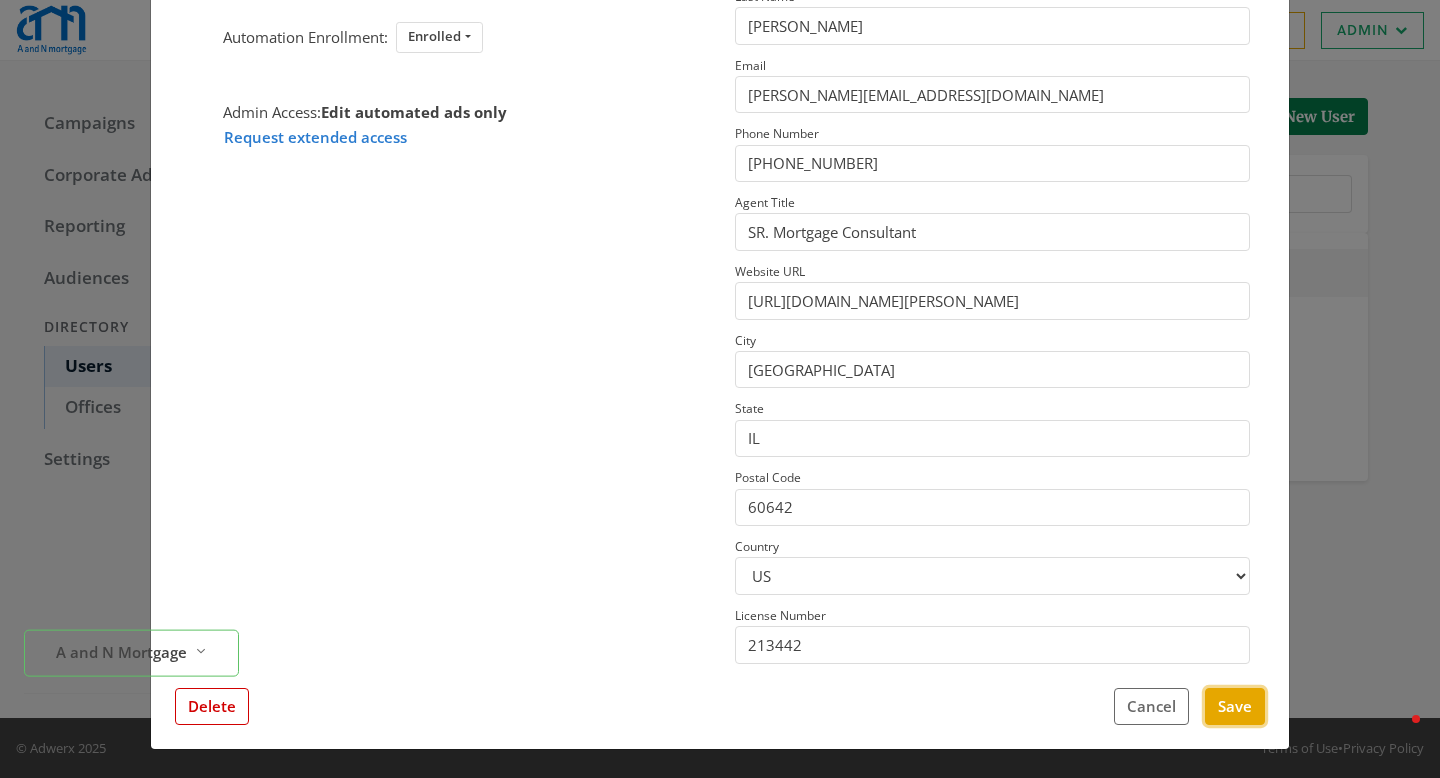 scroll, scrollTop: 0, scrollLeft: 0, axis: both 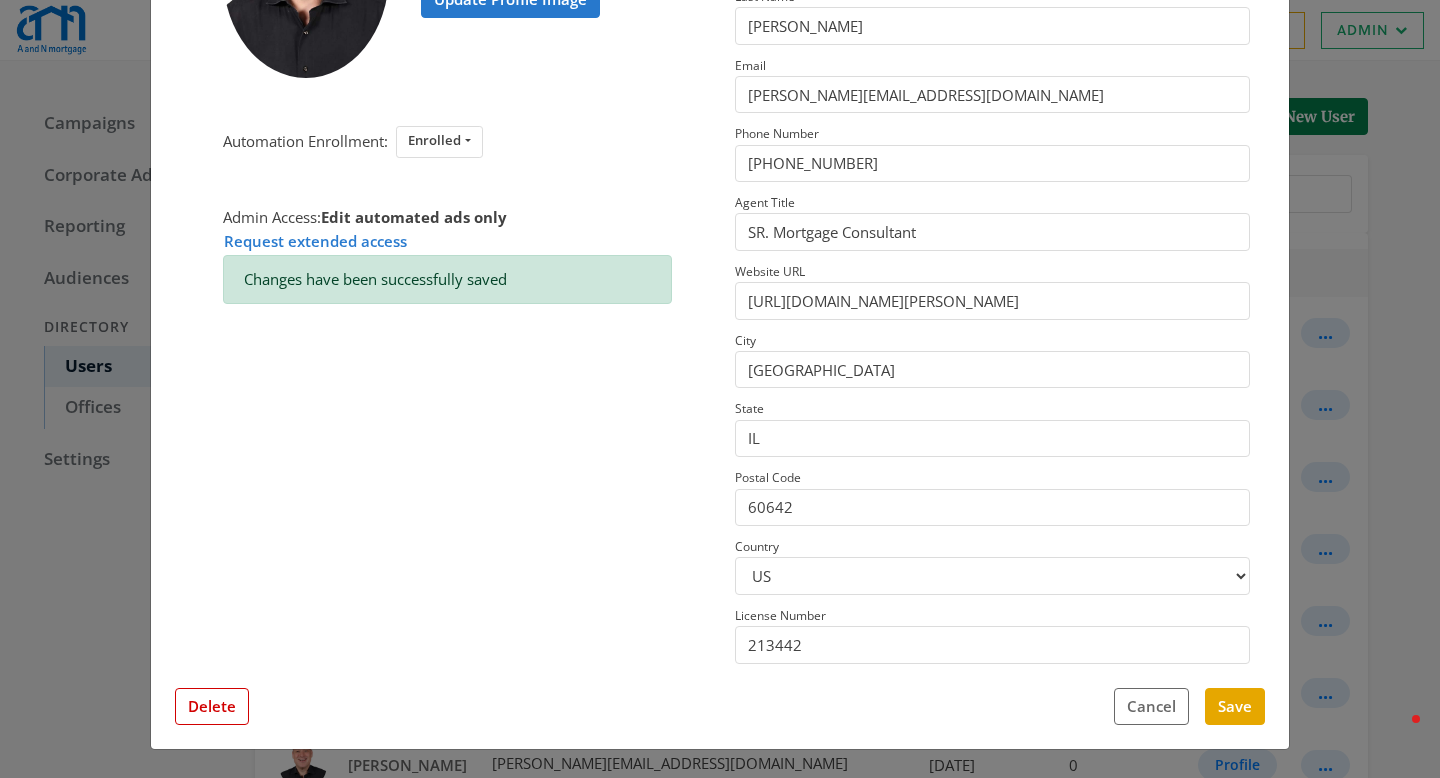 click on "× Scott Steinlauf Update Profile Image Automation Enrollment:  Enrolled Enrolled Not Enrolled Admin Access:  Edit automated ads only Request extended access Changes have been successfully saved  This profile has field overrides    Disable Overrides Only edited fields will override data. No Feed Data First Name Scott Last Name Steinlauf Email scotts@anmtg.com Phone Number (773) 305-5626 Agent Title SR. Mortgage Consultant Website URL https://www.anmtg.com/mlo/scott-steinlauf City Chicago State IL Postal Code 60642 Country US CA License Number 213442 Close Feed Data first name:  -- null -- last name:  -- null -- email:  -- null -- phone:  -- null -- title:  -- null -- website url:  -- null -- city:  -- null -- state:  -- null -- postal code:  -- null -- country:  -- null -- license number:  -- null -- photo URL:  -- null -- Delete Cancel Save" at bounding box center [720, 389] 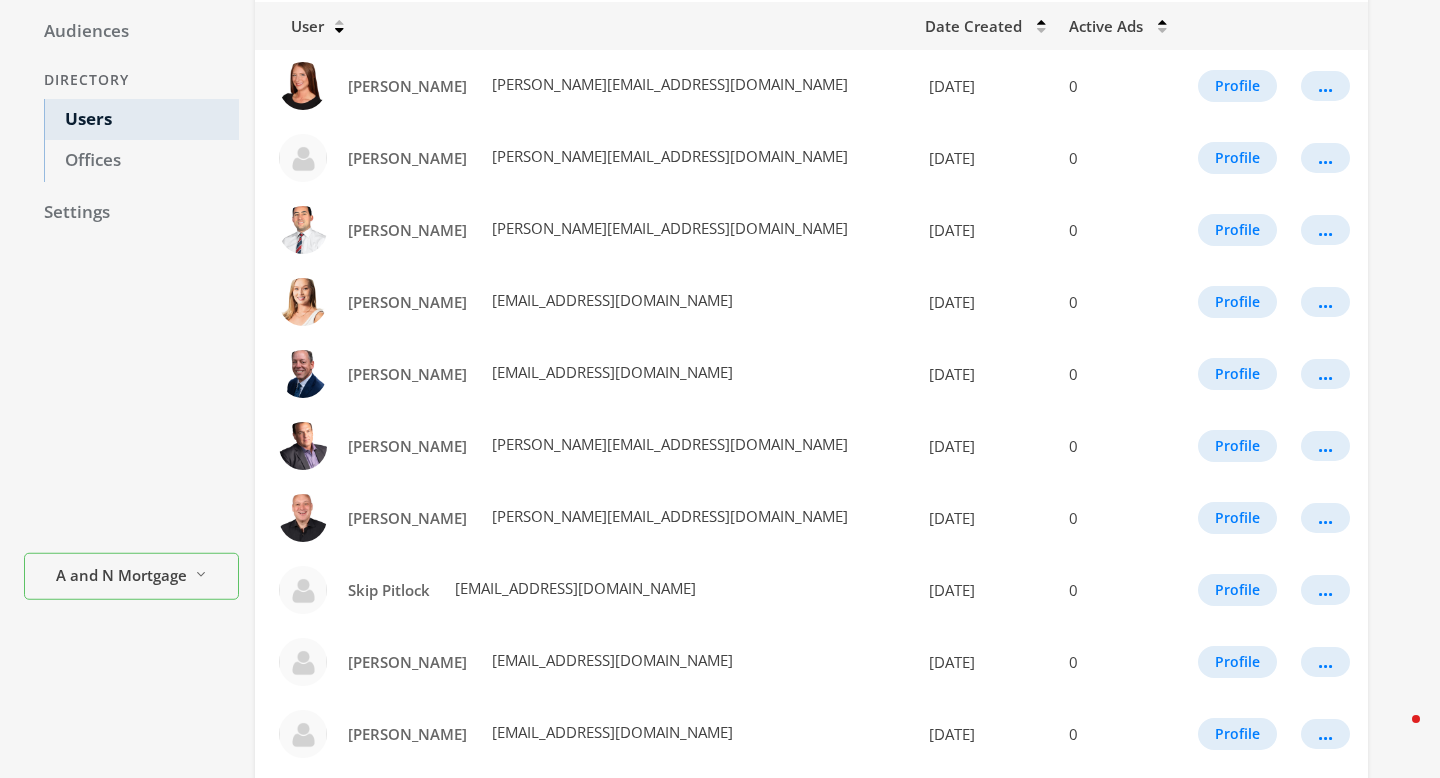 scroll, scrollTop: 534, scrollLeft: 0, axis: vertical 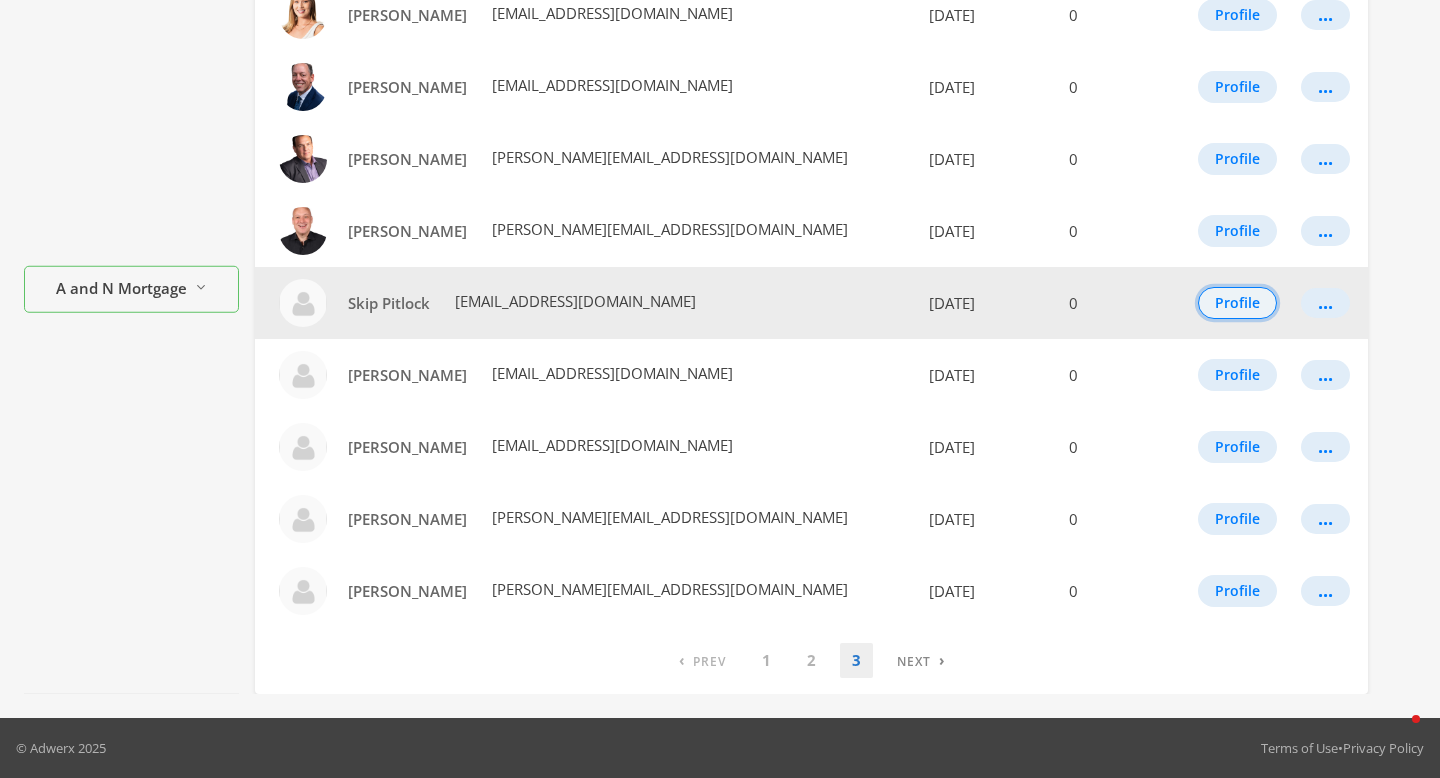 click on "Profile" at bounding box center [1237, 303] 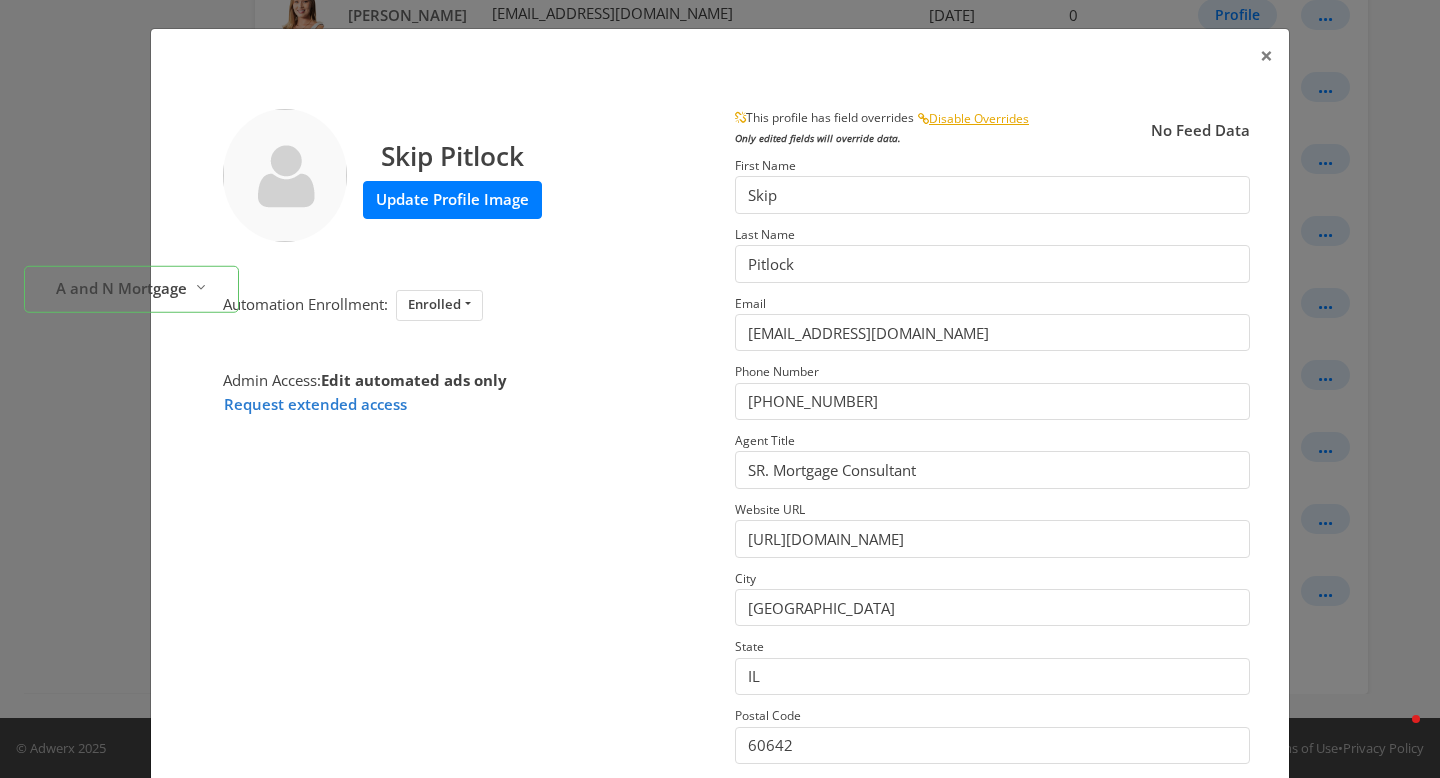 click on "Update Profile Image" at bounding box center [452, 199] 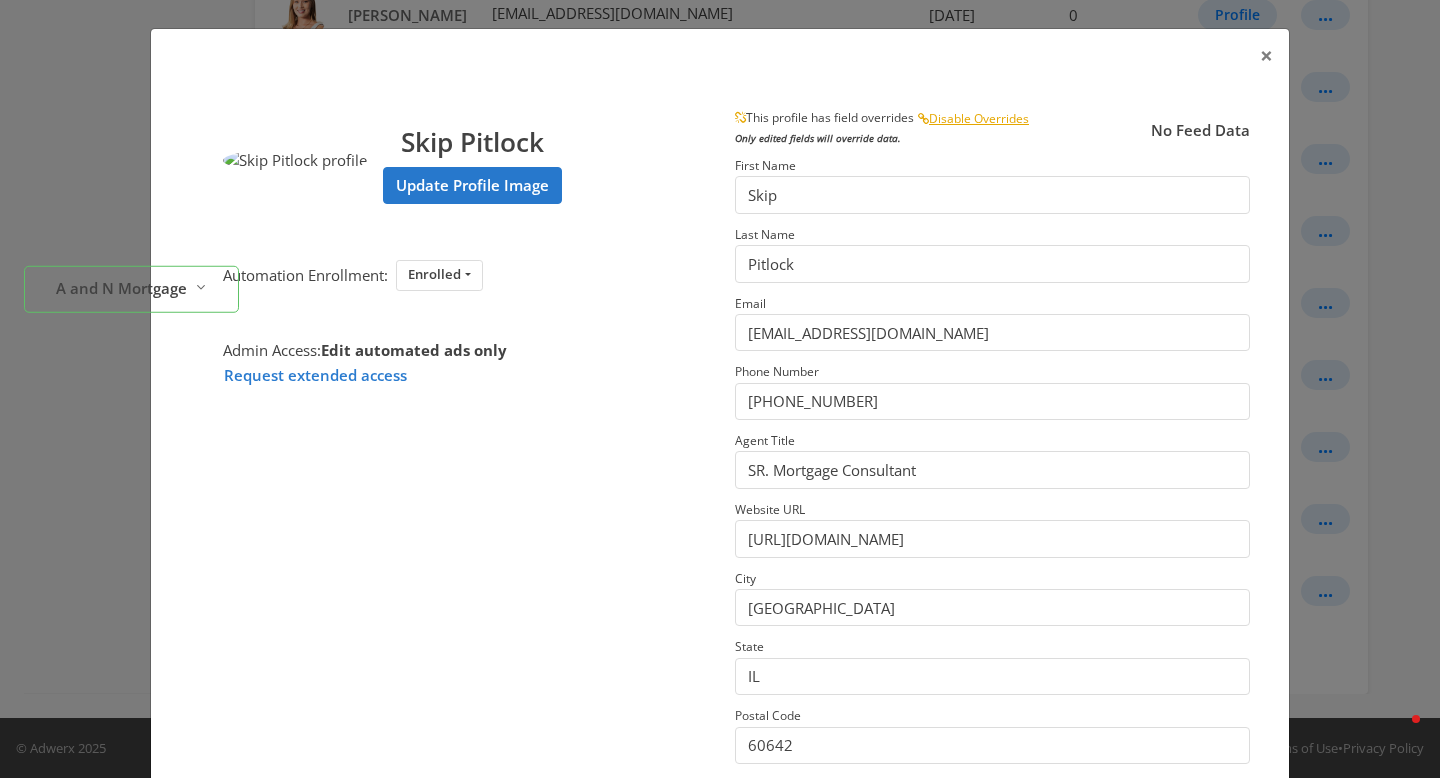scroll, scrollTop: 238, scrollLeft: 0, axis: vertical 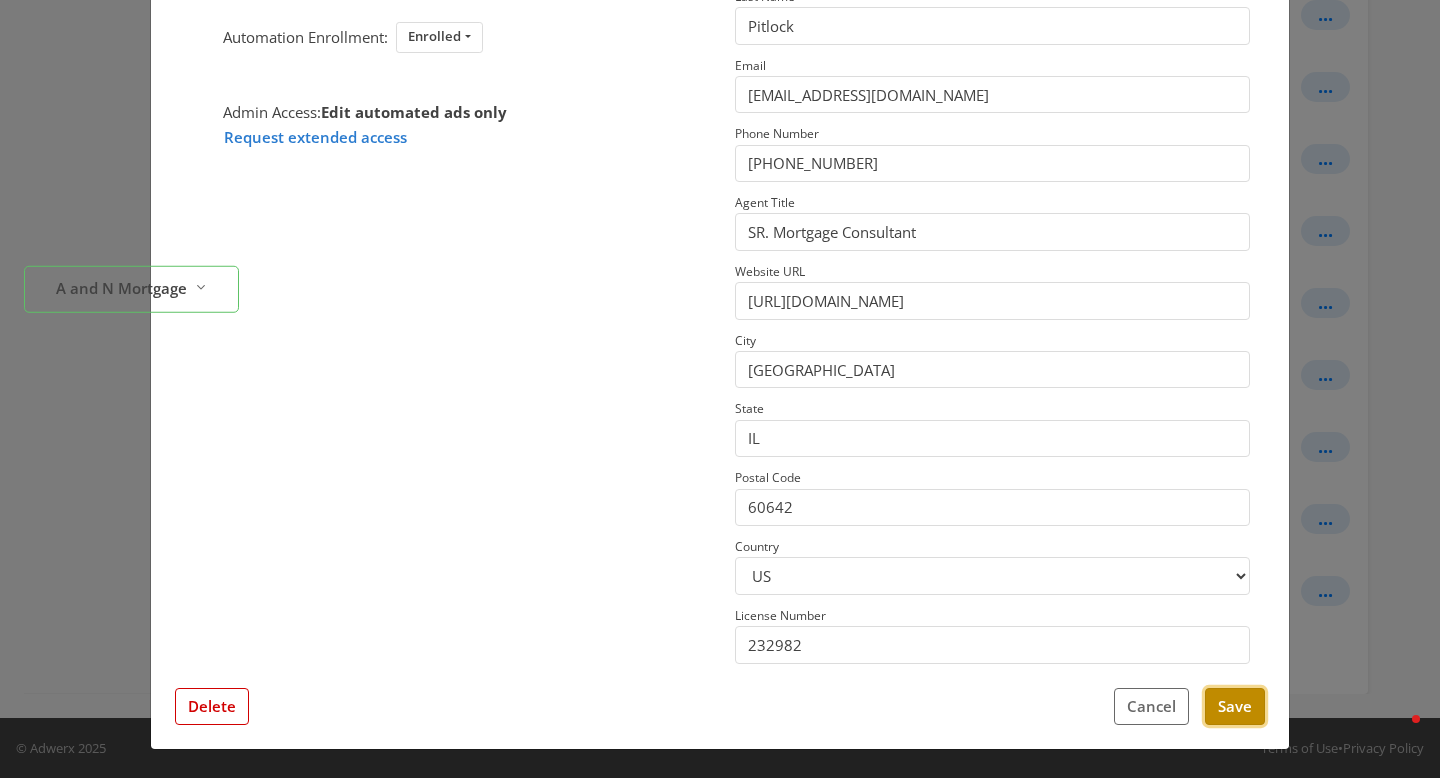 click on "Save" at bounding box center (1235, 706) 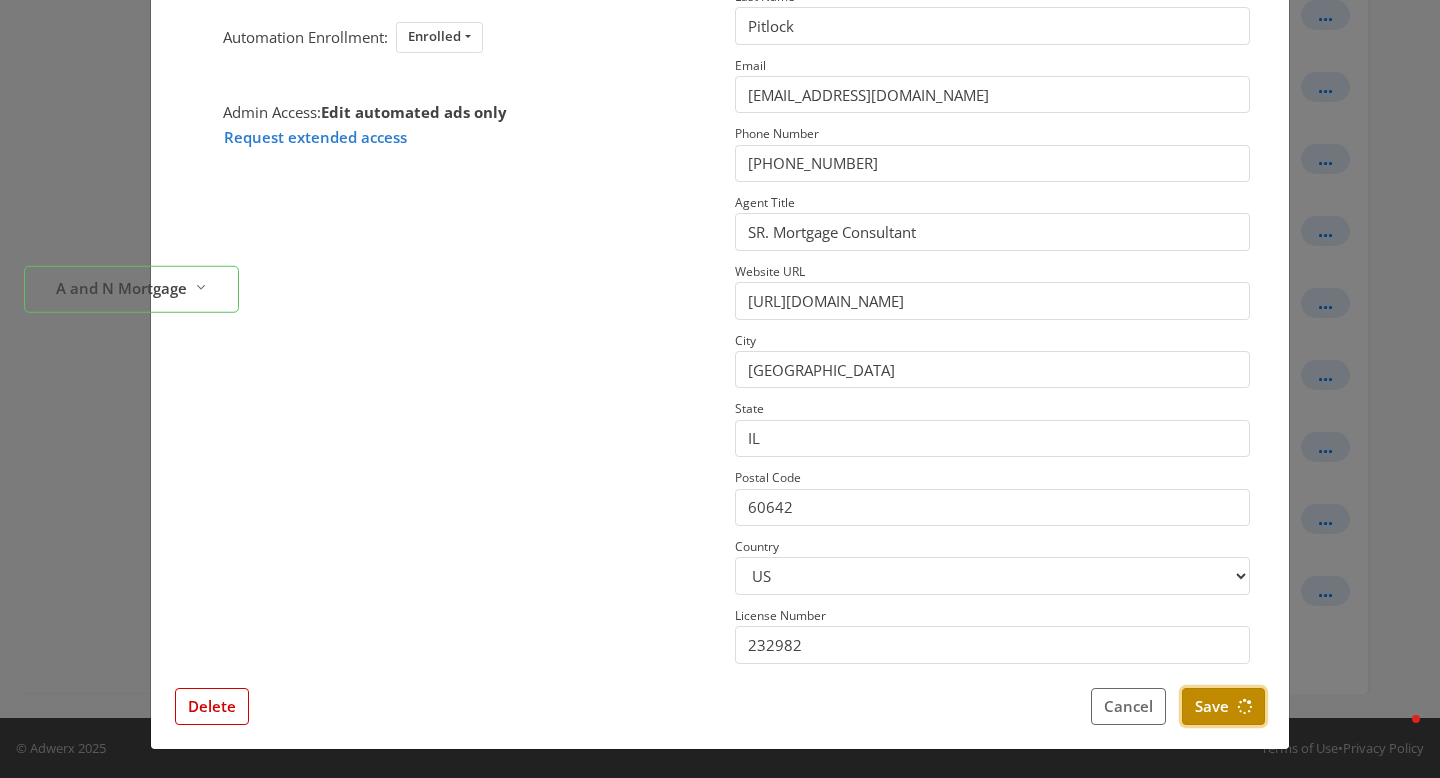 scroll, scrollTop: 0, scrollLeft: 0, axis: both 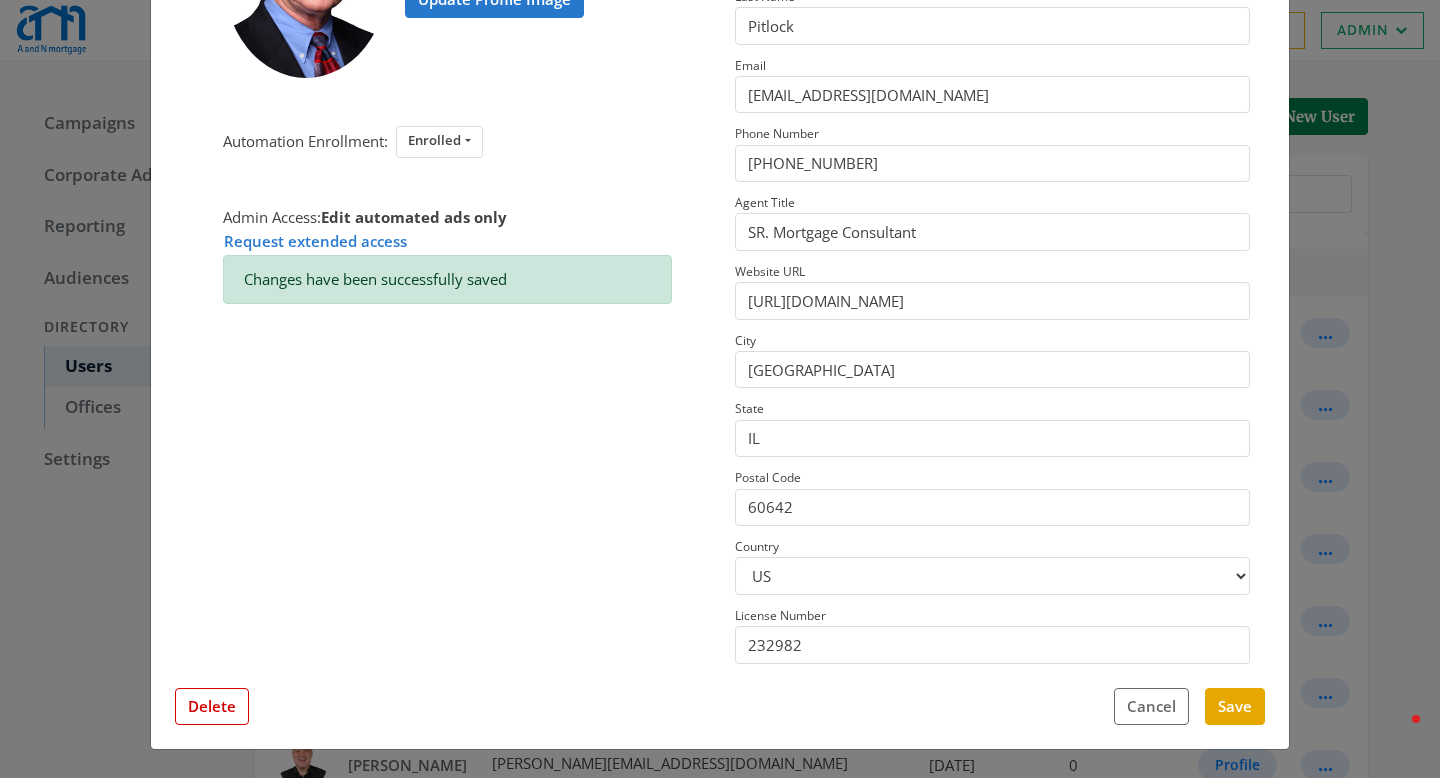 click on "× Skip Pitlock Update Profile Image Automation Enrollment:  Enrolled Enrolled Not Enrolled Admin Access:  Edit automated ads only Request extended access Changes have been successfully saved  This profile has field overrides    Disable Overrides Only edited fields will override data. No Feed Data First Name Skip Last Name Pitlock Email spitlock@anmtg.com Phone Number (773) 305-5626 Agent Title SR. Mortgage Consultant Website URL https://www.anmtg.com/mlo/skip-pitlock City Chicago State IL Postal Code 60642 Country US CA License Number 232982 Close Feed Data first name:  -- null -- last name:  -- null -- email:  -- null -- phone:  -- null -- title:  -- null -- website url:  -- null -- city:  -- null -- state:  -- null -- postal code:  -- null -- country:  -- null -- license number:  -- null -- photo URL:  -- null -- Delete Cancel Save" at bounding box center (720, 389) 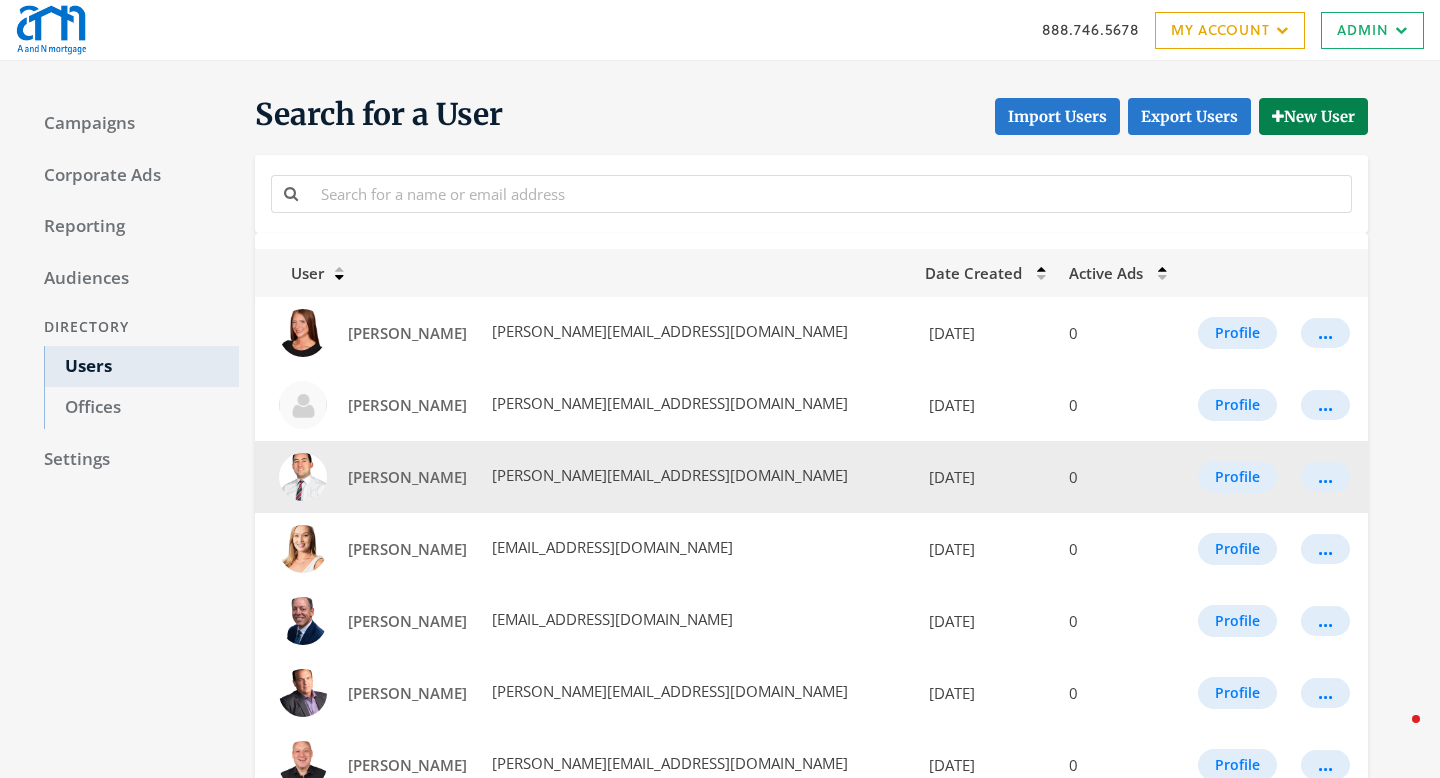scroll, scrollTop: 534, scrollLeft: 0, axis: vertical 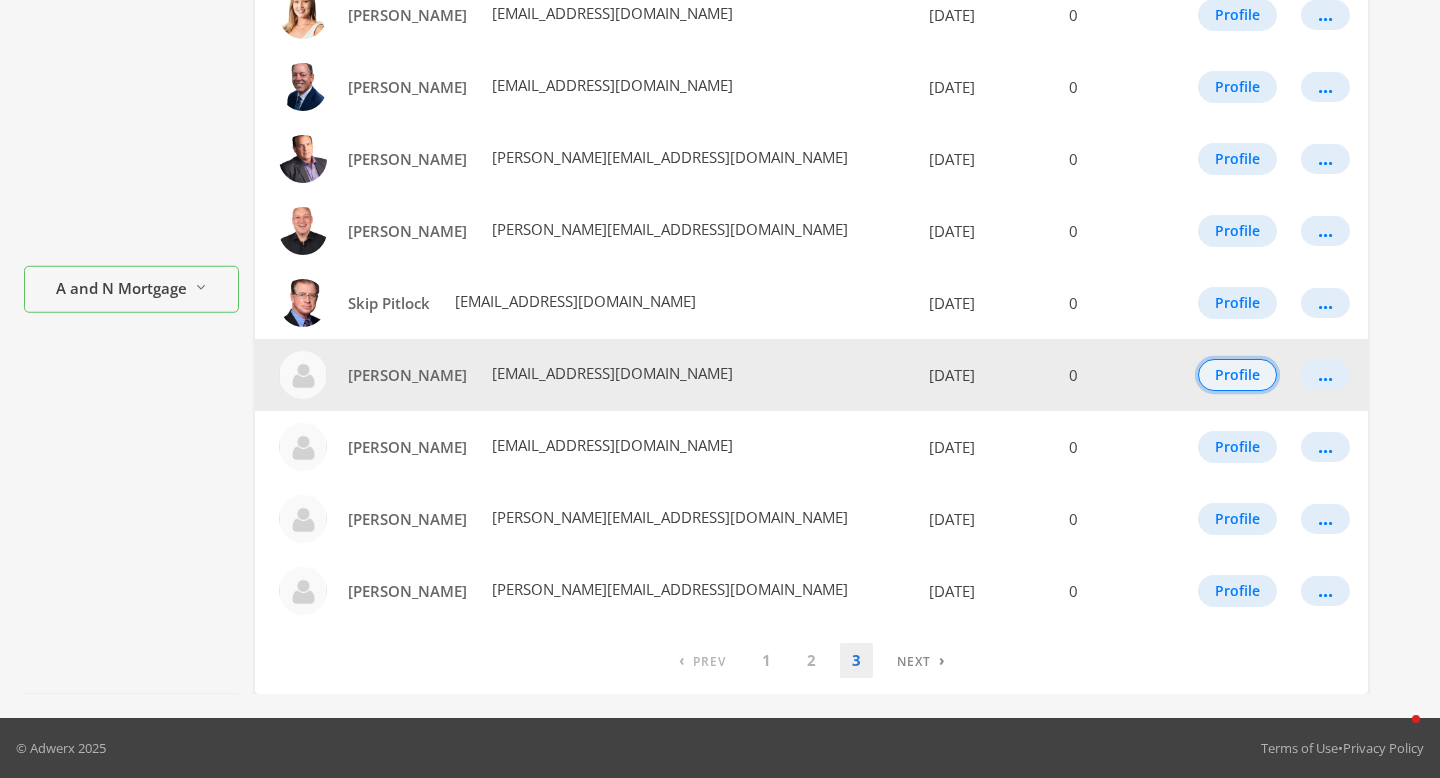 click on "Profile" at bounding box center [1237, 375] 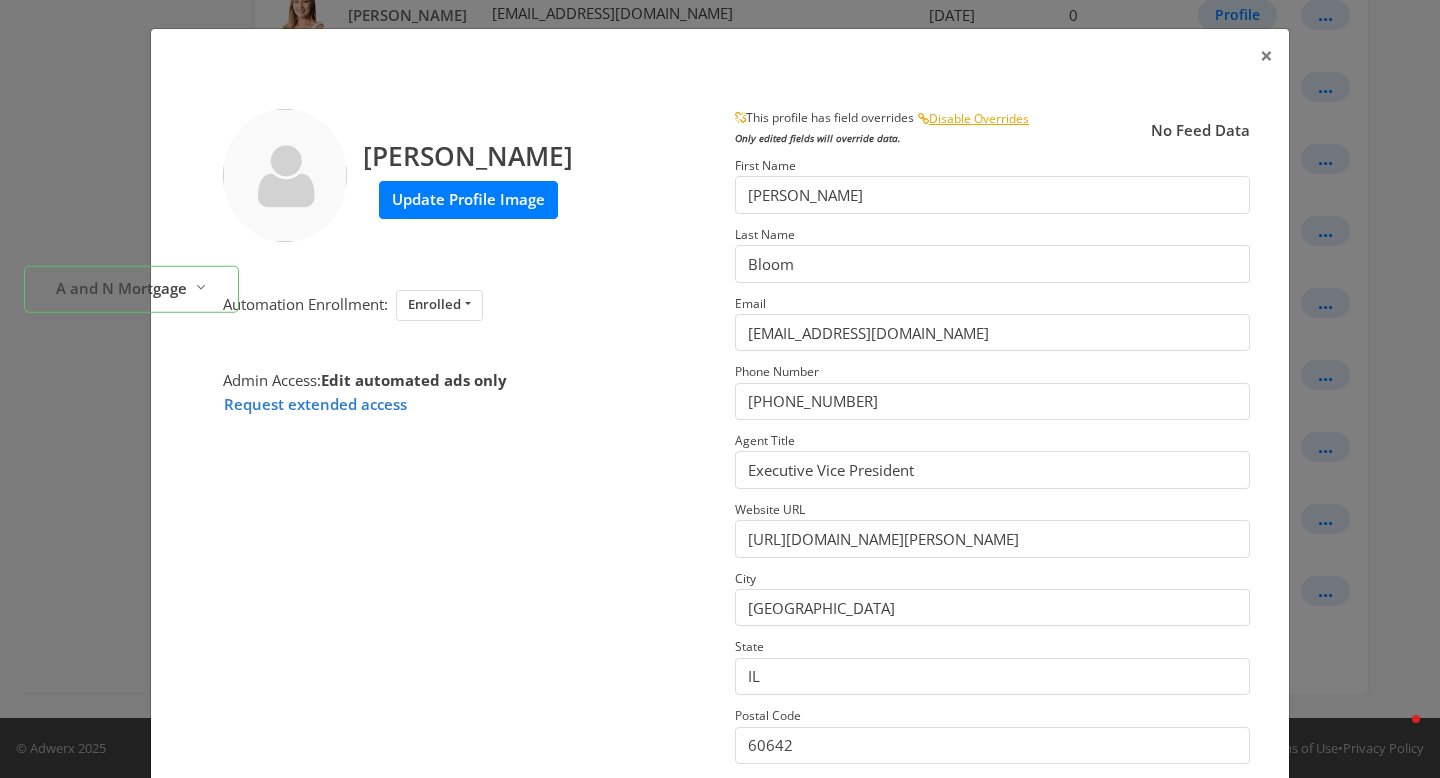 click on "Update Profile Image" at bounding box center (468, 199) 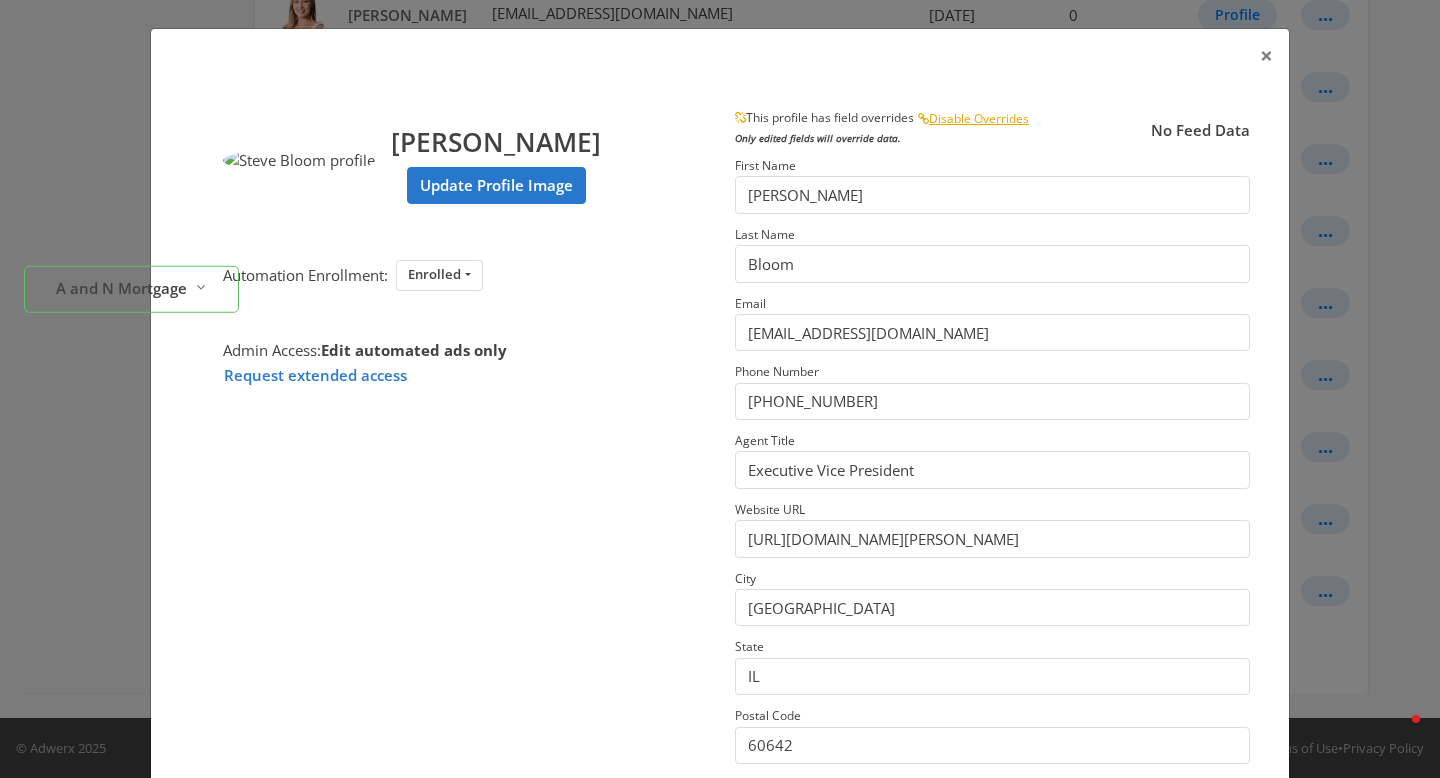 scroll, scrollTop: 238, scrollLeft: 0, axis: vertical 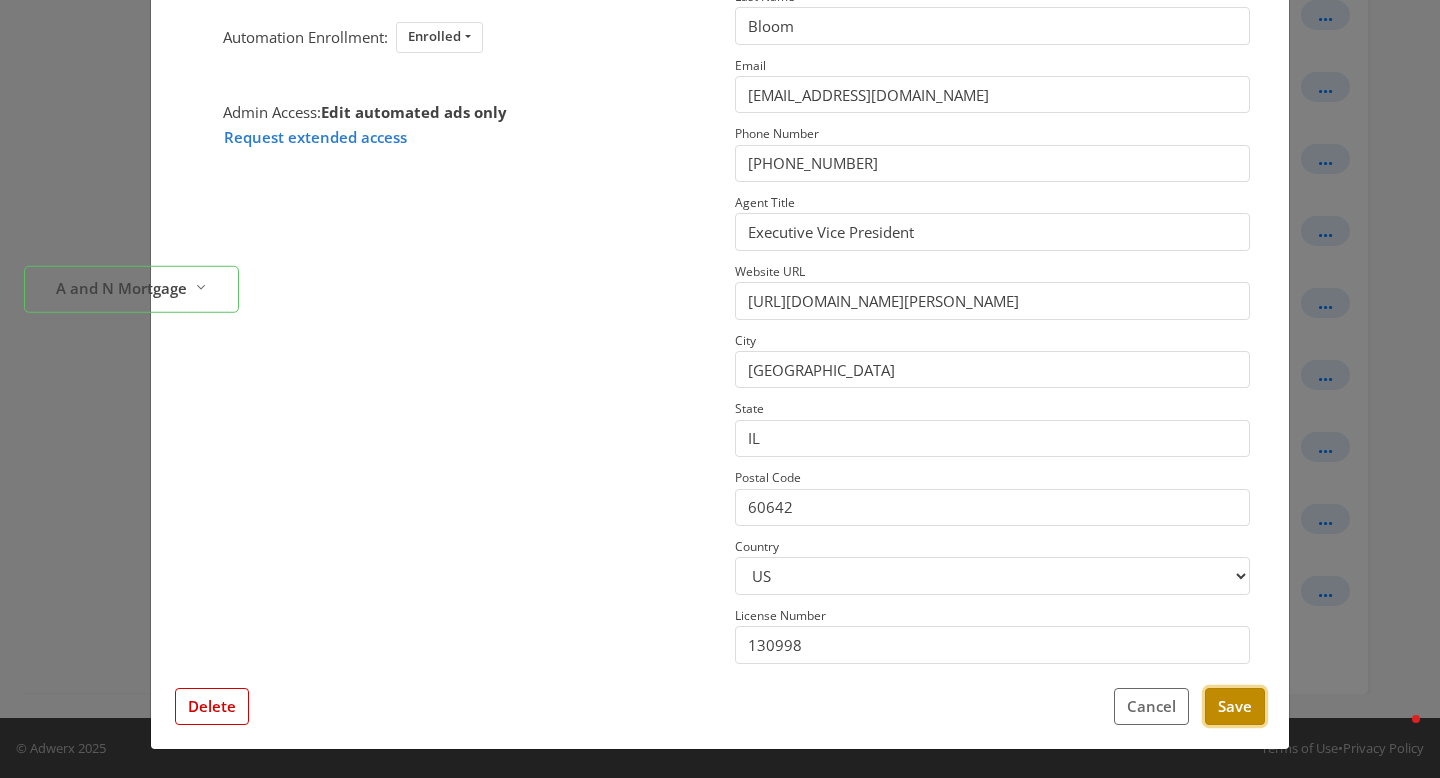 click on "Save" at bounding box center (1235, 706) 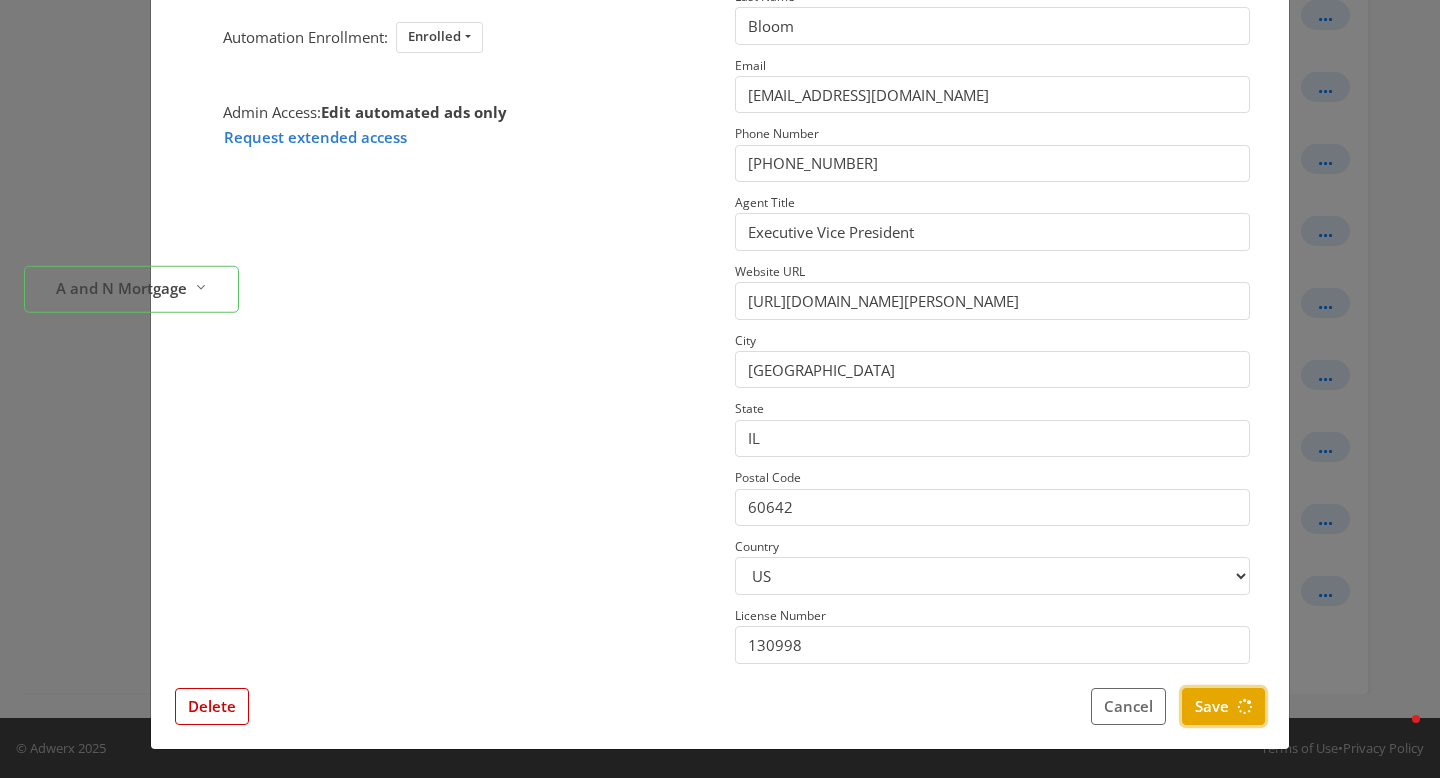 scroll, scrollTop: 0, scrollLeft: 0, axis: both 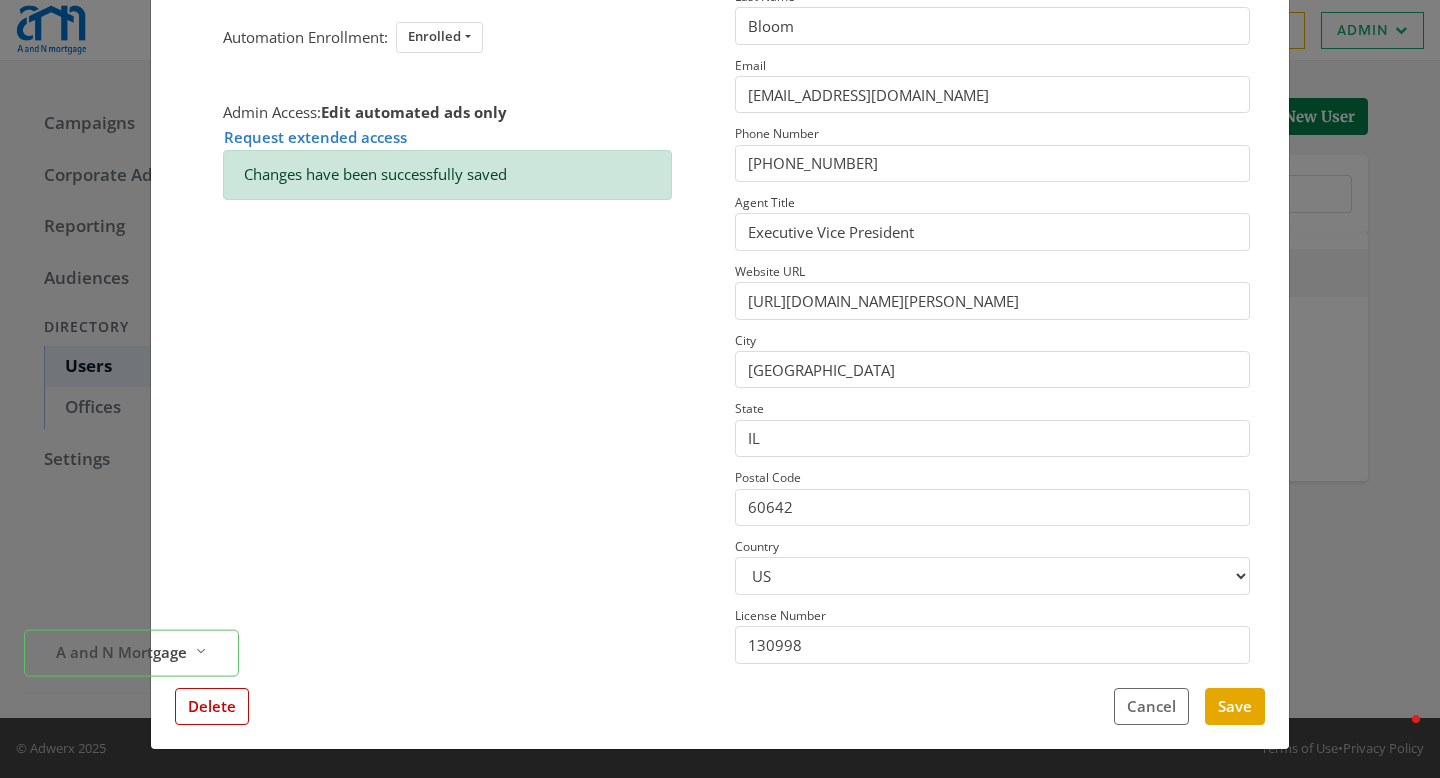 click on "× Steve Bloom Update Profile Image Automation Enrollment:  Enrolled Enrolled Not Enrolled Admin Access:  Edit automated ads only Request extended access Changes have been successfully saved  This profile has field overrides    Disable Overrides Only edited fields will override data. No Feed Data First Name Steve Last Name Bloom Email steveb@anmtg.com Phone Number (773) 305-5626 Agent Title Executive Vice President Website URL https://www.anmtg.com/mlo/steve-bloom City Chicago State IL Postal Code 60642 Country US CA License Number 130998 Close Feed Data first name:  -- null -- last name:  -- null -- email:  -- null -- phone:  -- null -- title:  -- null -- website url:  -- null -- city:  -- null -- state:  -- null -- postal code:  -- null -- country:  -- null -- license number:  -- null -- photo URL:  -- null -- Delete Cancel Save" at bounding box center [720, 389] 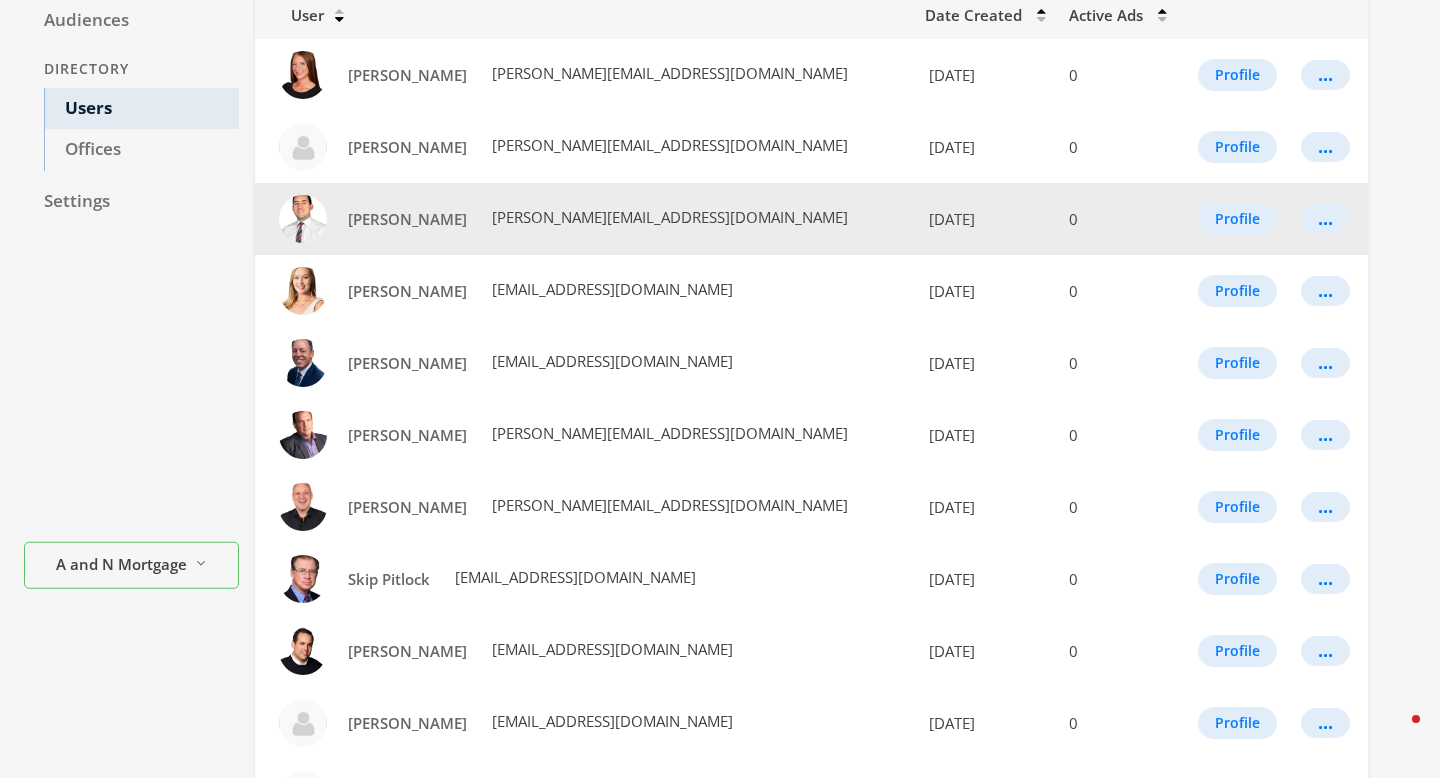 scroll, scrollTop: 534, scrollLeft: 0, axis: vertical 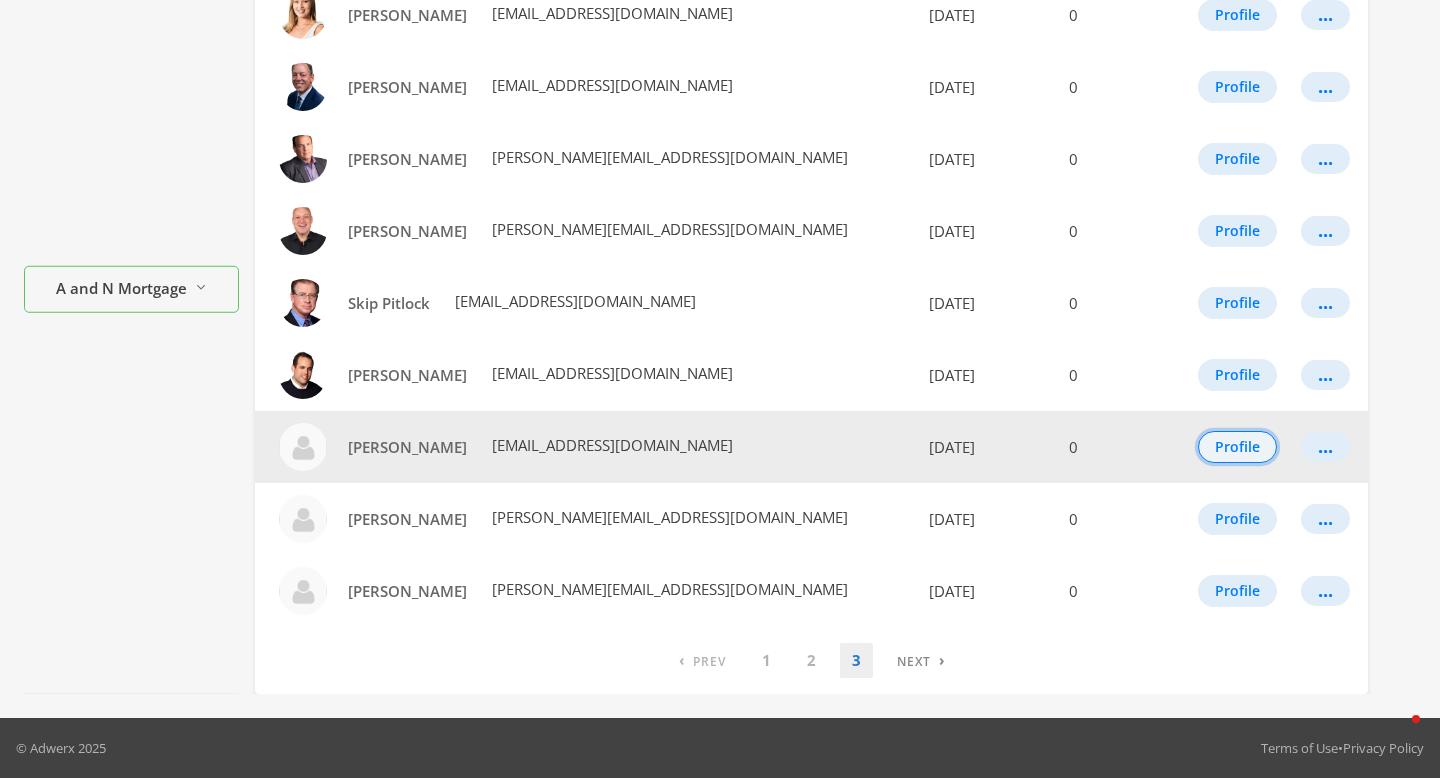 click on "Profile" at bounding box center (1237, 447) 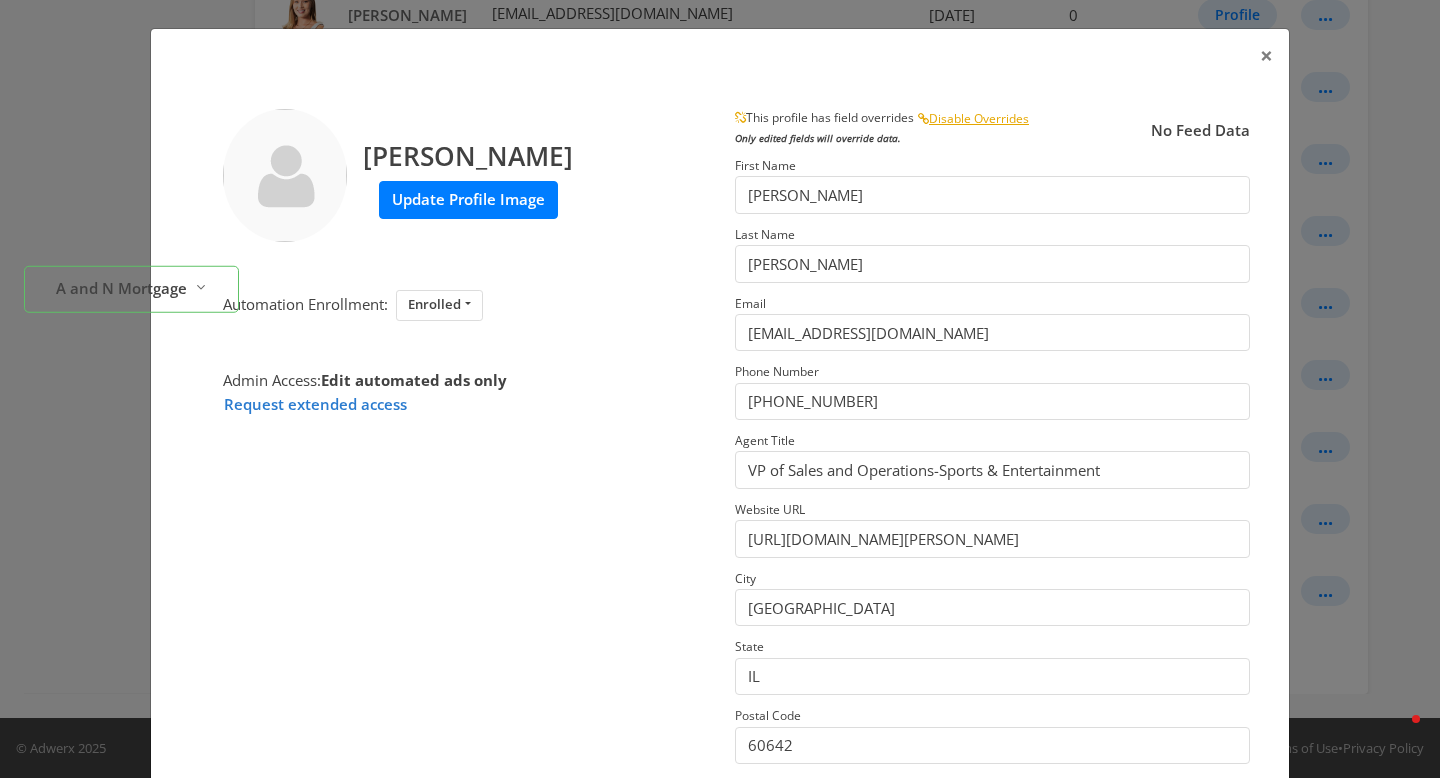 click on "Update Profile Image" at bounding box center (468, 199) 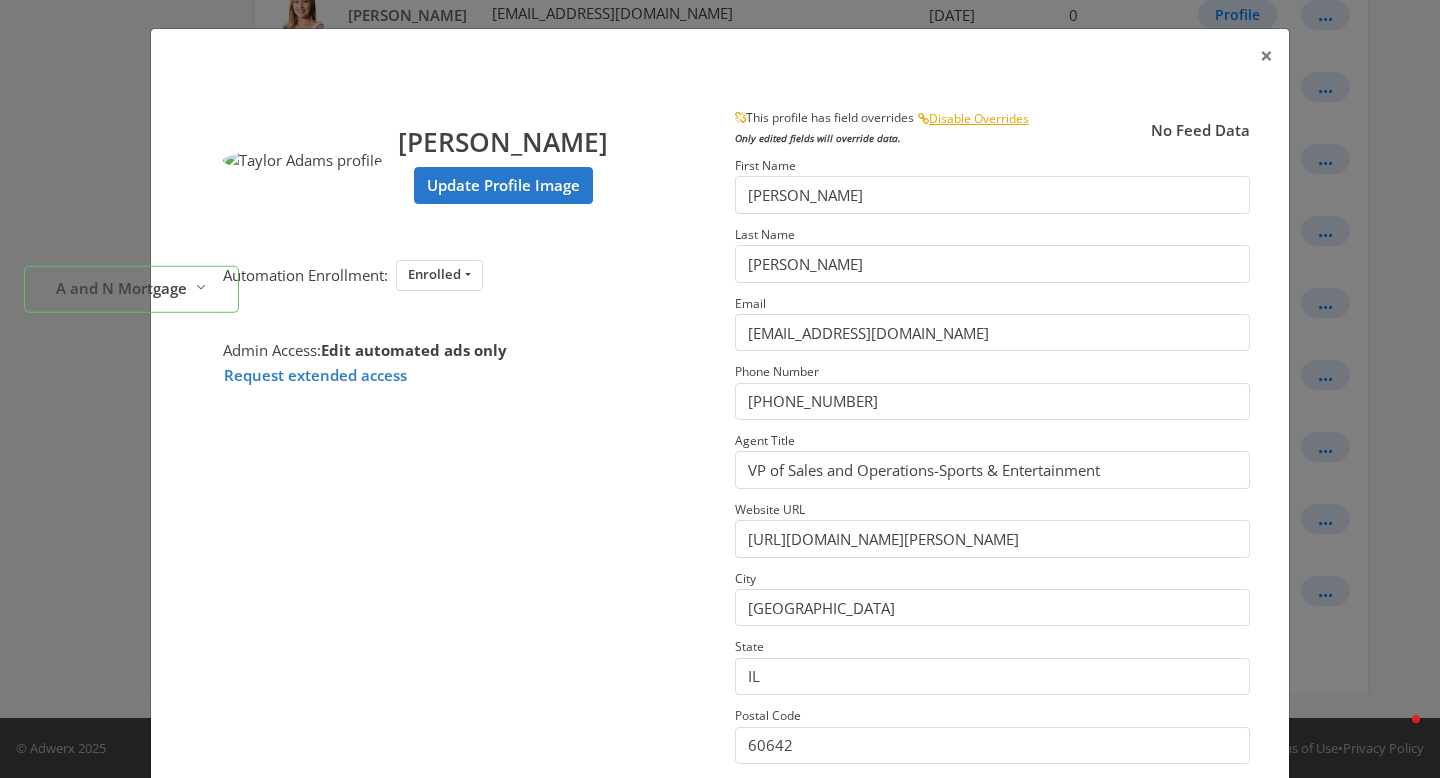 scroll, scrollTop: 238, scrollLeft: 0, axis: vertical 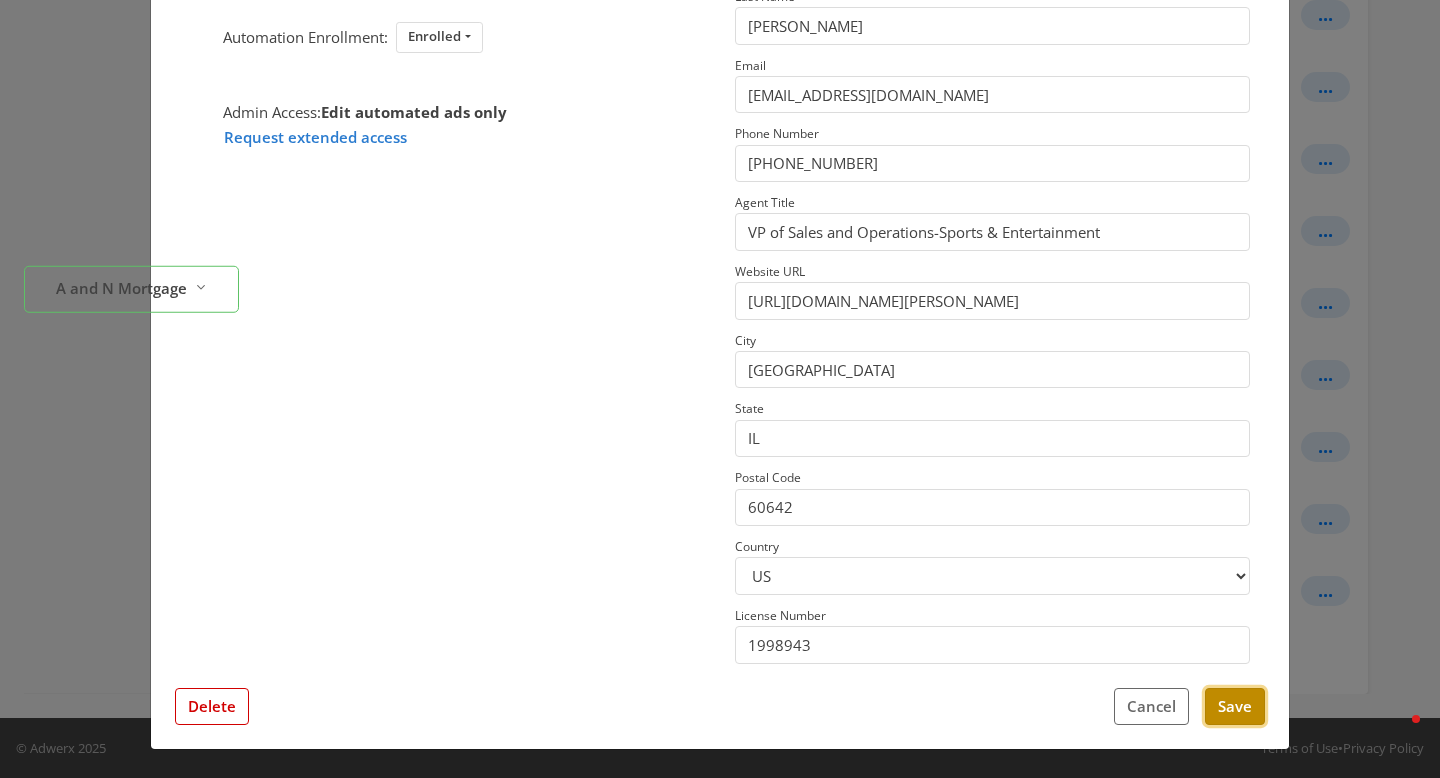 click on "Save" at bounding box center (1235, 706) 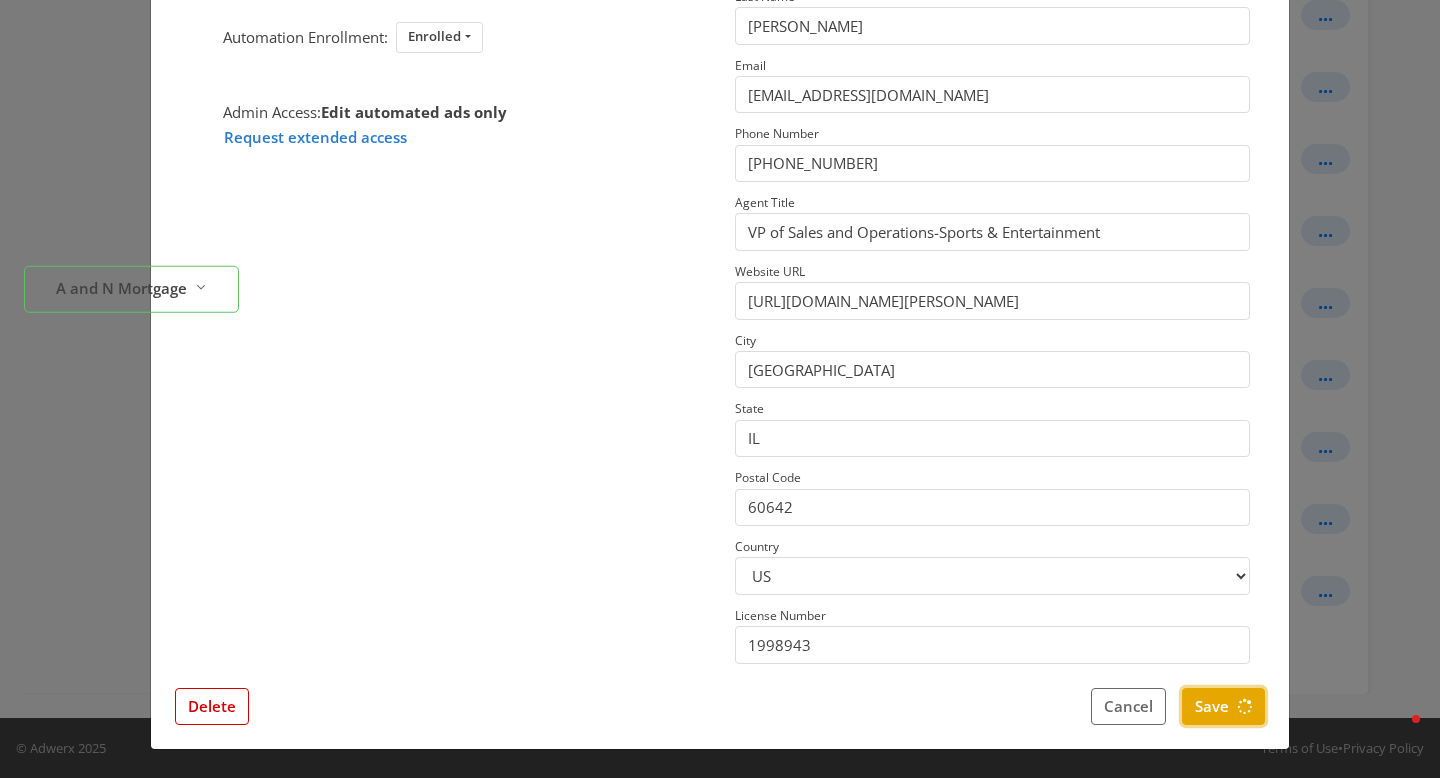 scroll, scrollTop: 0, scrollLeft: 0, axis: both 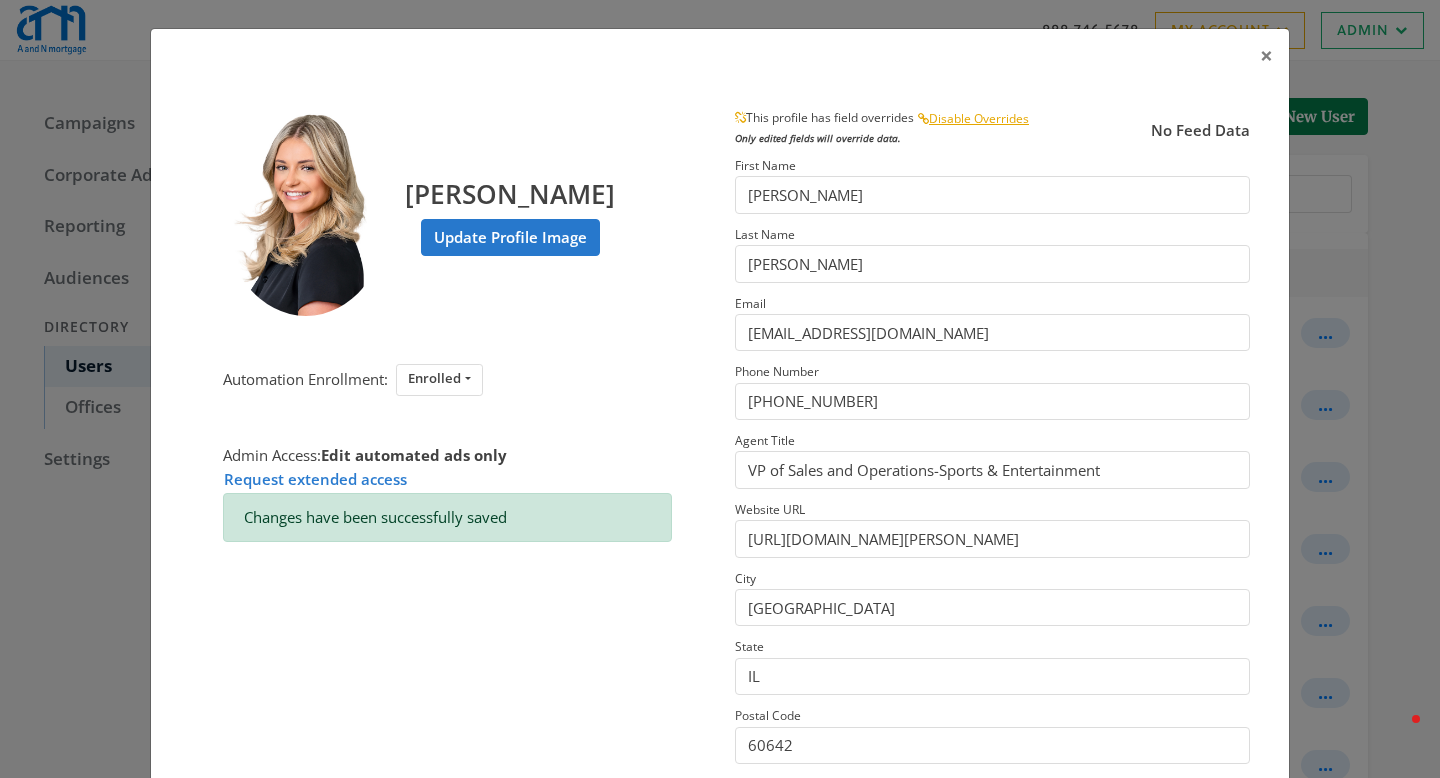 click on "× Taylor Adams Update Profile Image Automation Enrollment:  Enrolled Enrolled Not Enrolled Admin Access:  Edit automated ads only Request extended access Changes have been successfully saved  This profile has field overrides    Disable Overrides Only edited fields will override data. No Feed Data First Name Taylor Last Name Adams Email taylora@anmtg.com Phone Number (773) 305-5626 Agent Title VP of Sales and Operations-Sports & Entertainment Website URL https://www.anmtg.com/mlo/taylor-adams City Chicago State IL Postal Code 60642 Country US CA License Number 1998943 Close Feed Data first name:  -- null -- last name:  -- null -- email:  -- null -- phone:  -- null -- title:  -- null -- website url:  -- null -- city:  -- null -- state:  -- null -- postal code:  -- null -- country:  -- null -- license number:  -- null -- photo URL:  -- null -- Delete Cancel Save" at bounding box center [720, 389] 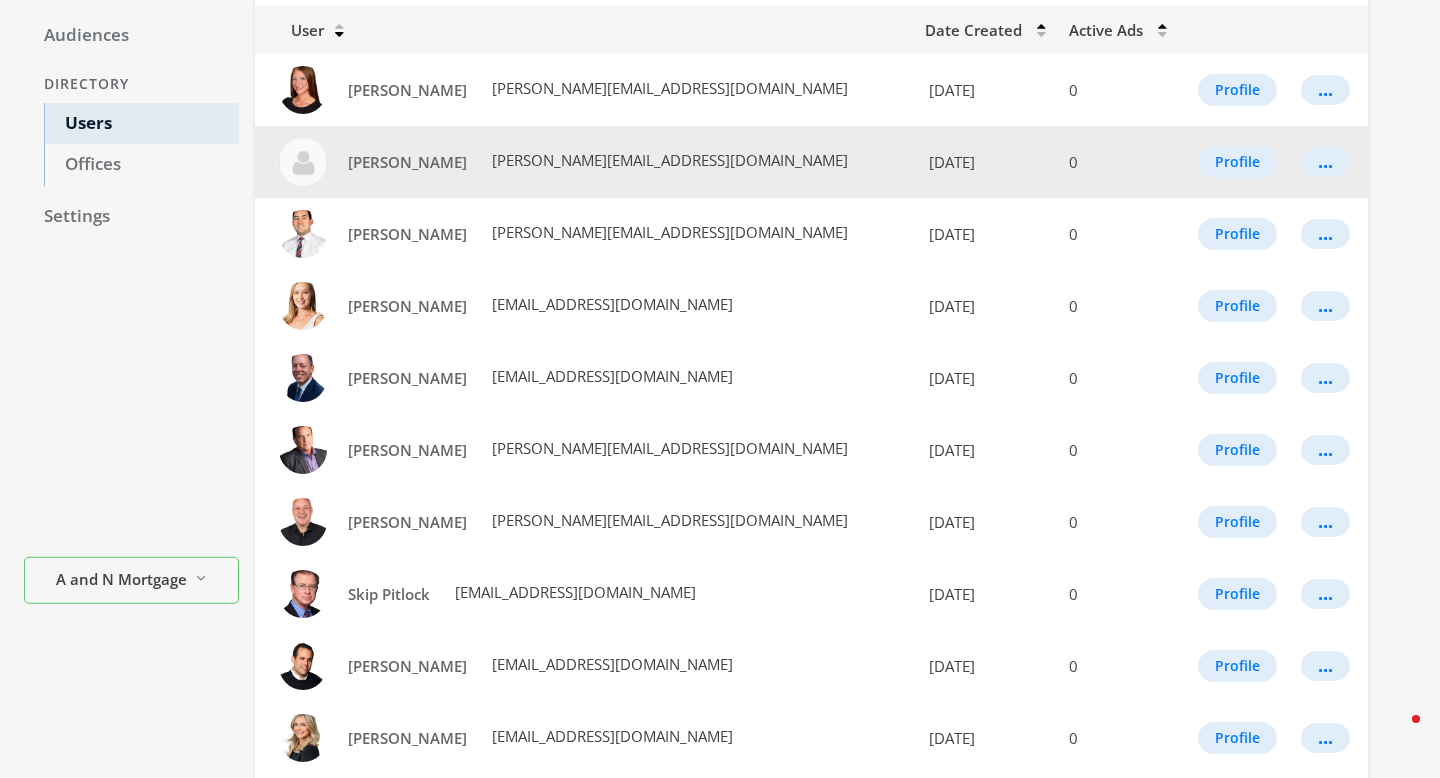 scroll, scrollTop: 534, scrollLeft: 0, axis: vertical 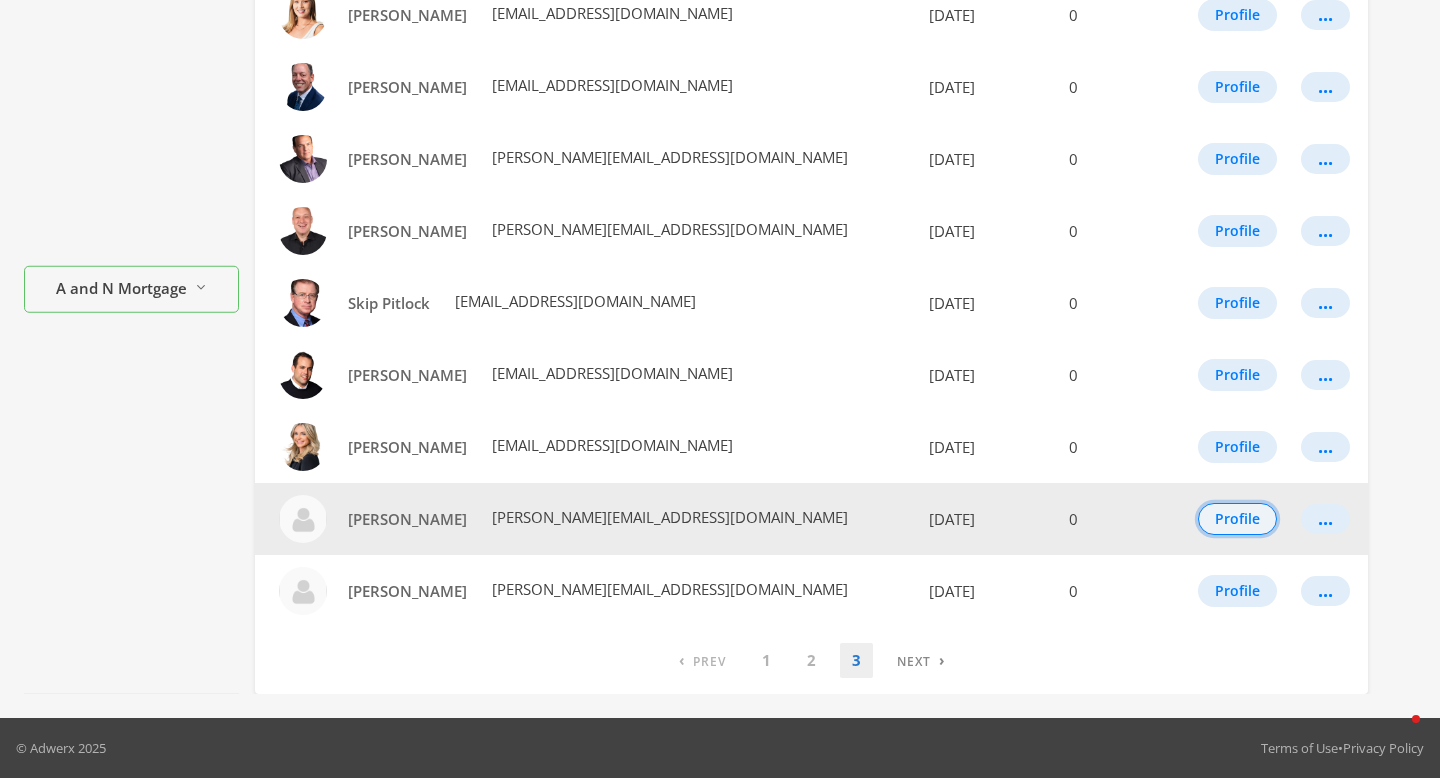 click on "Profile" at bounding box center [1237, 519] 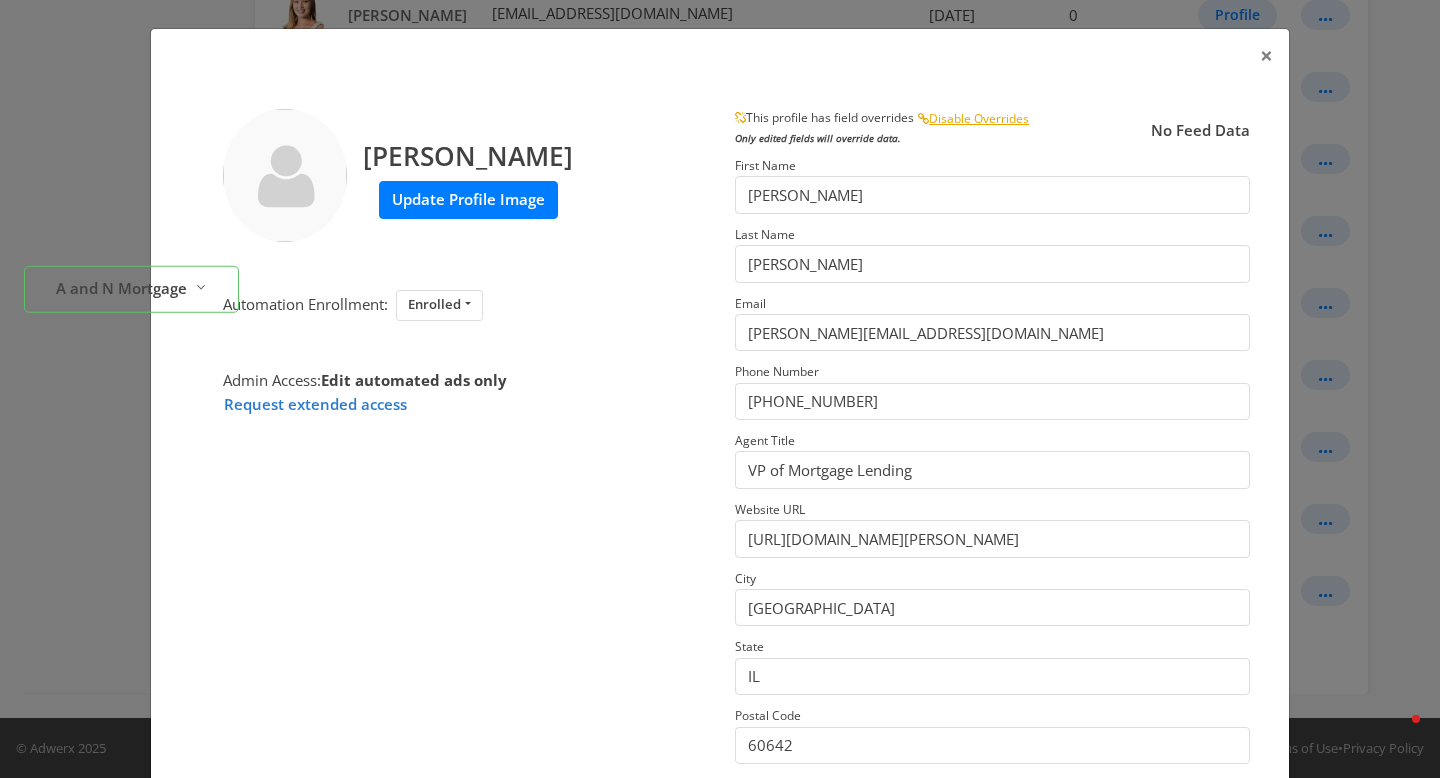 click on "Update Profile Image" at bounding box center (468, 199) 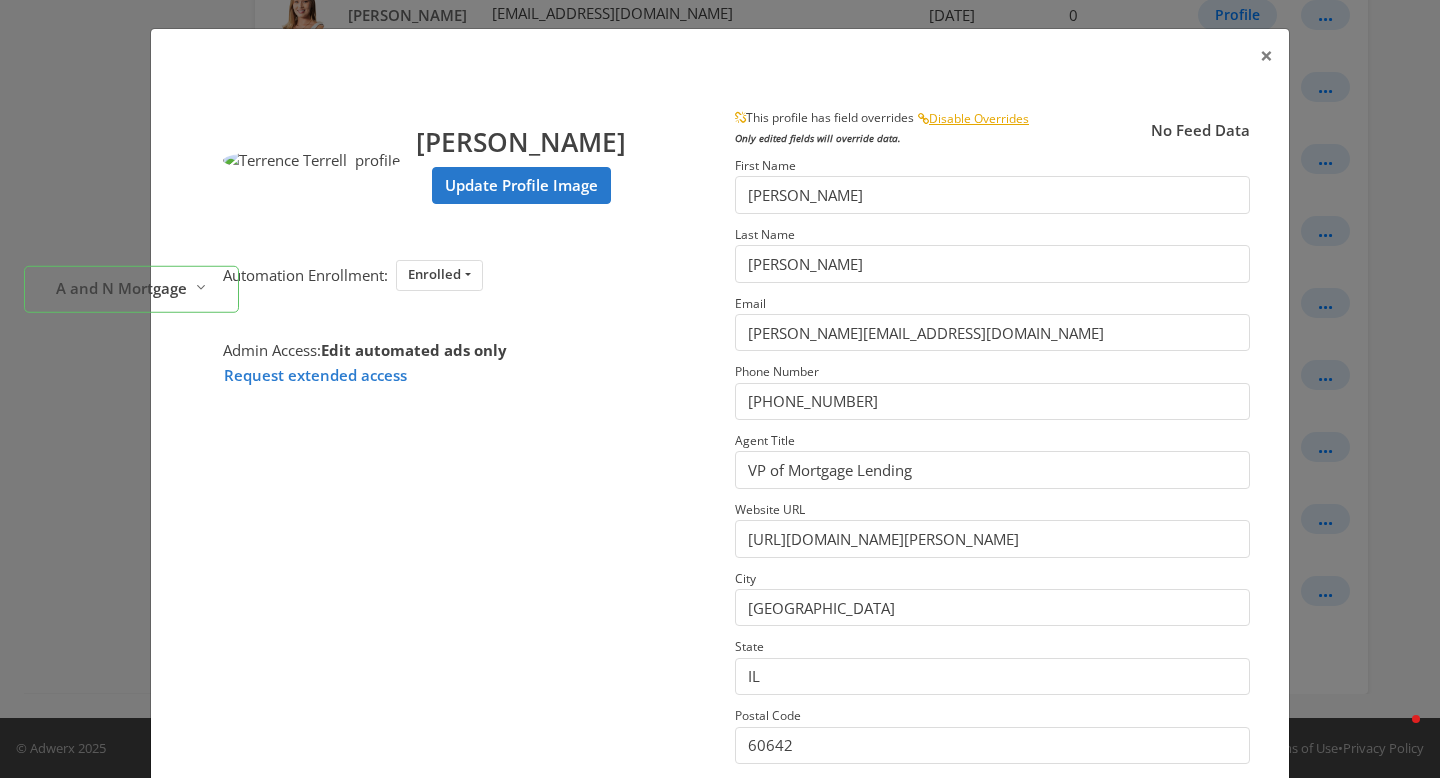 scroll, scrollTop: 238, scrollLeft: 0, axis: vertical 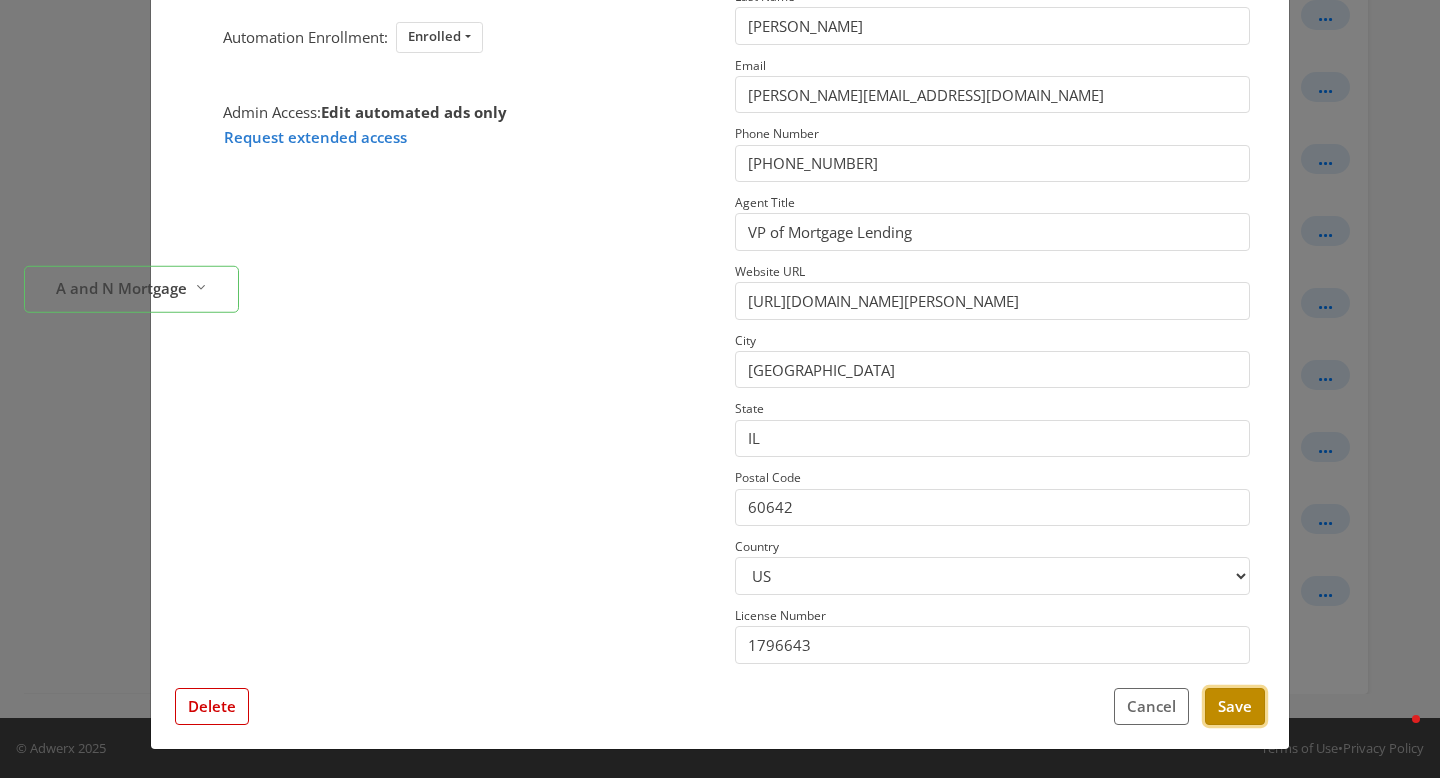 click on "Save" at bounding box center (1235, 706) 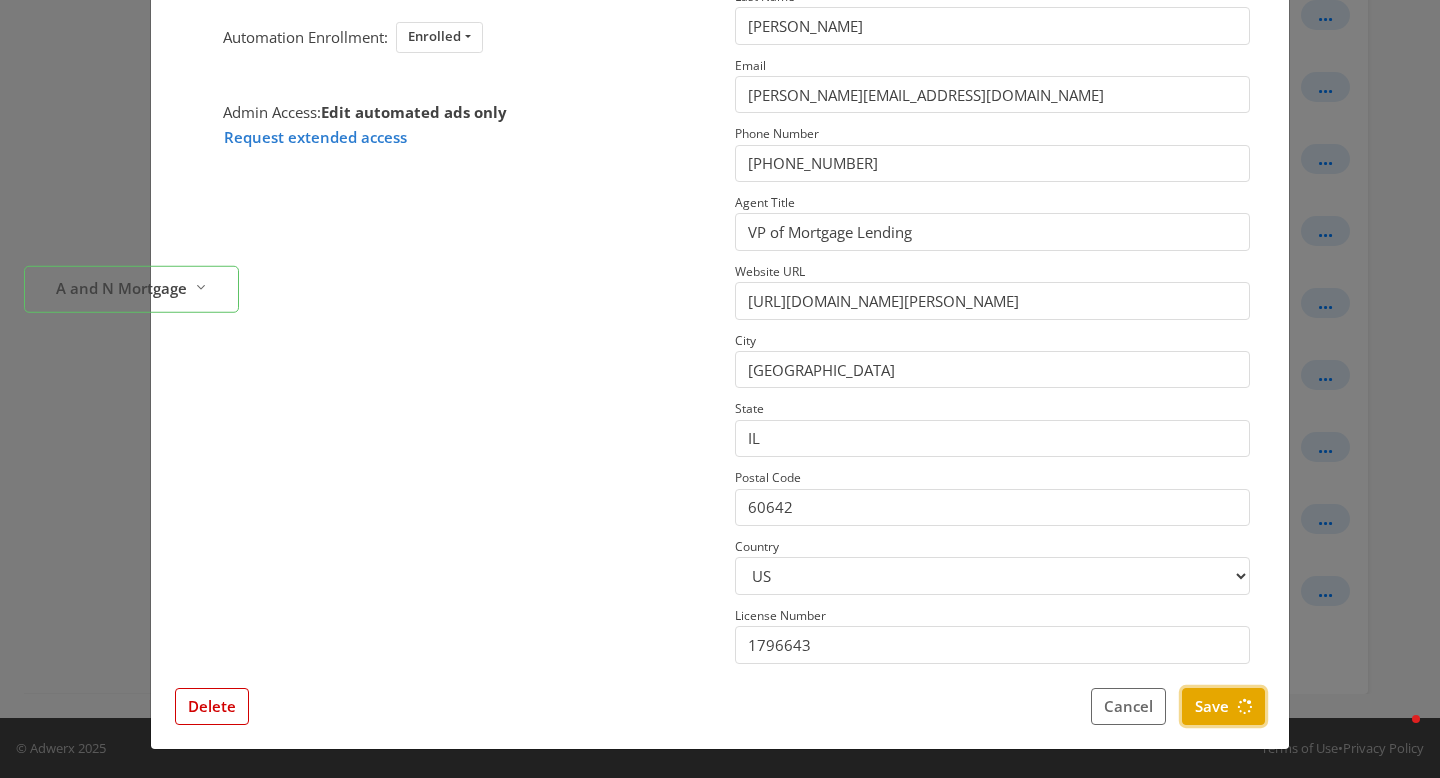 scroll, scrollTop: 0, scrollLeft: 0, axis: both 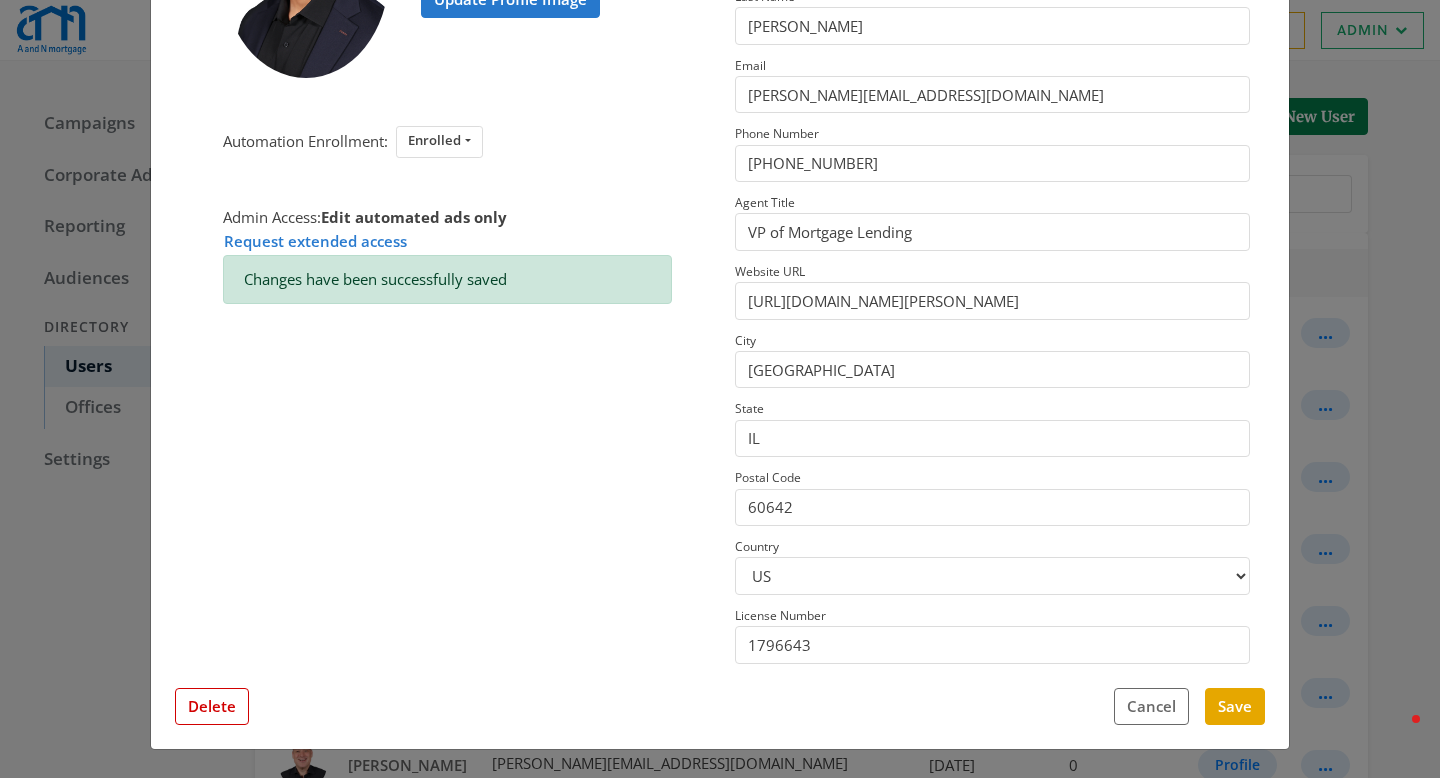 click on "× Terrence Terrell  Update Profile Image Automation Enrollment:  Enrolled Enrolled Not Enrolled Admin Access:  Edit automated ads only Request extended access Changes have been successfully saved  This profile has field overrides    Disable Overrides Only edited fields will override data. No Feed Data First Name Terrence Last Name Terrell Email terrence@anmtg.com Phone Number (773) 305-5626 Agent Title VP of Mortgage Lending Website URL https://www.anmtg.com/mlo/terrence-terrell City Chicago State IL Postal Code 60642 Country US CA License Number 1796643 Close Feed Data first name:  -- null -- last name:  -- null -- email:  -- null -- phone:  -- null -- title:  -- null -- website url:  -- null -- city:  -- null -- state:  -- null -- postal code:  -- null -- country:  -- null -- license number:  -- null -- photo URL:  -- null -- Delete Cancel Save" at bounding box center (720, 389) 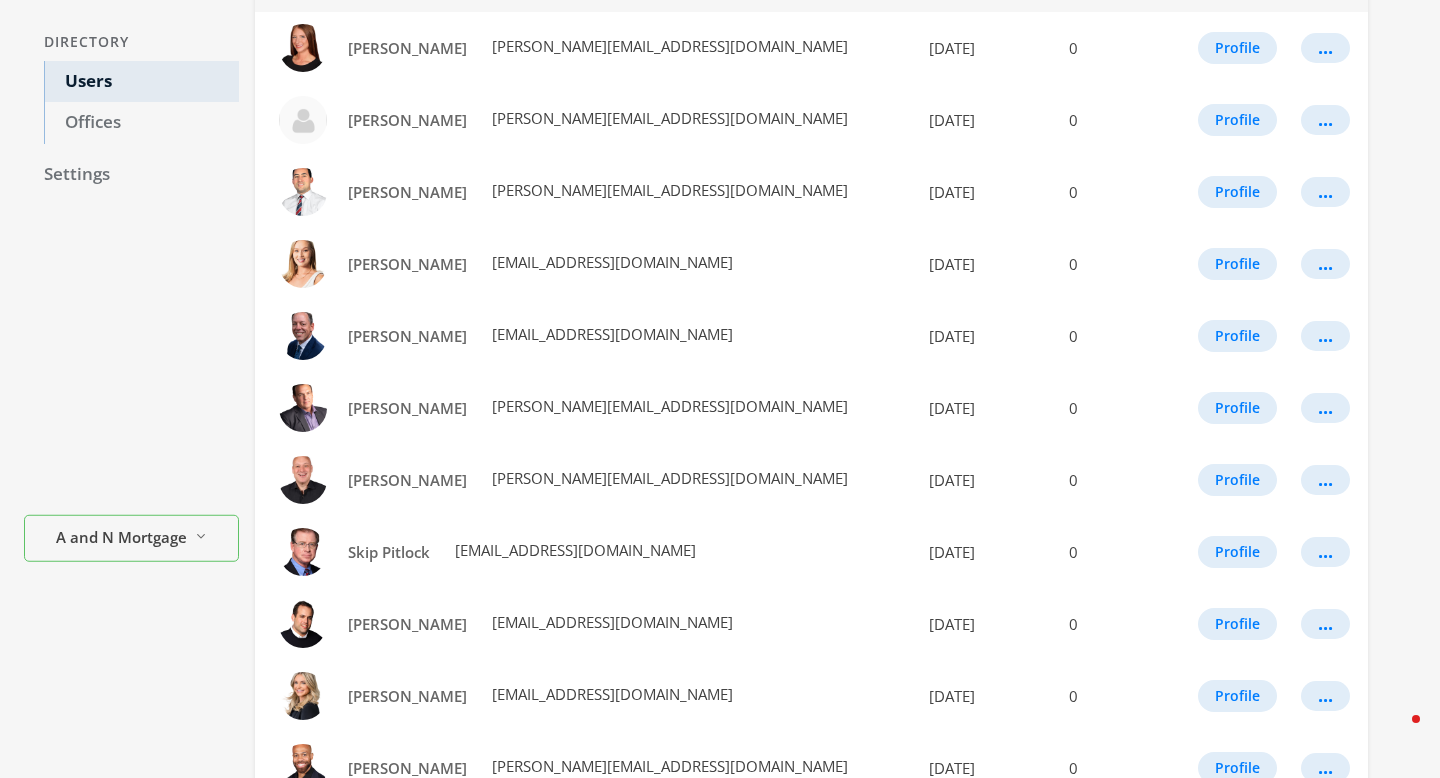 scroll, scrollTop: 534, scrollLeft: 0, axis: vertical 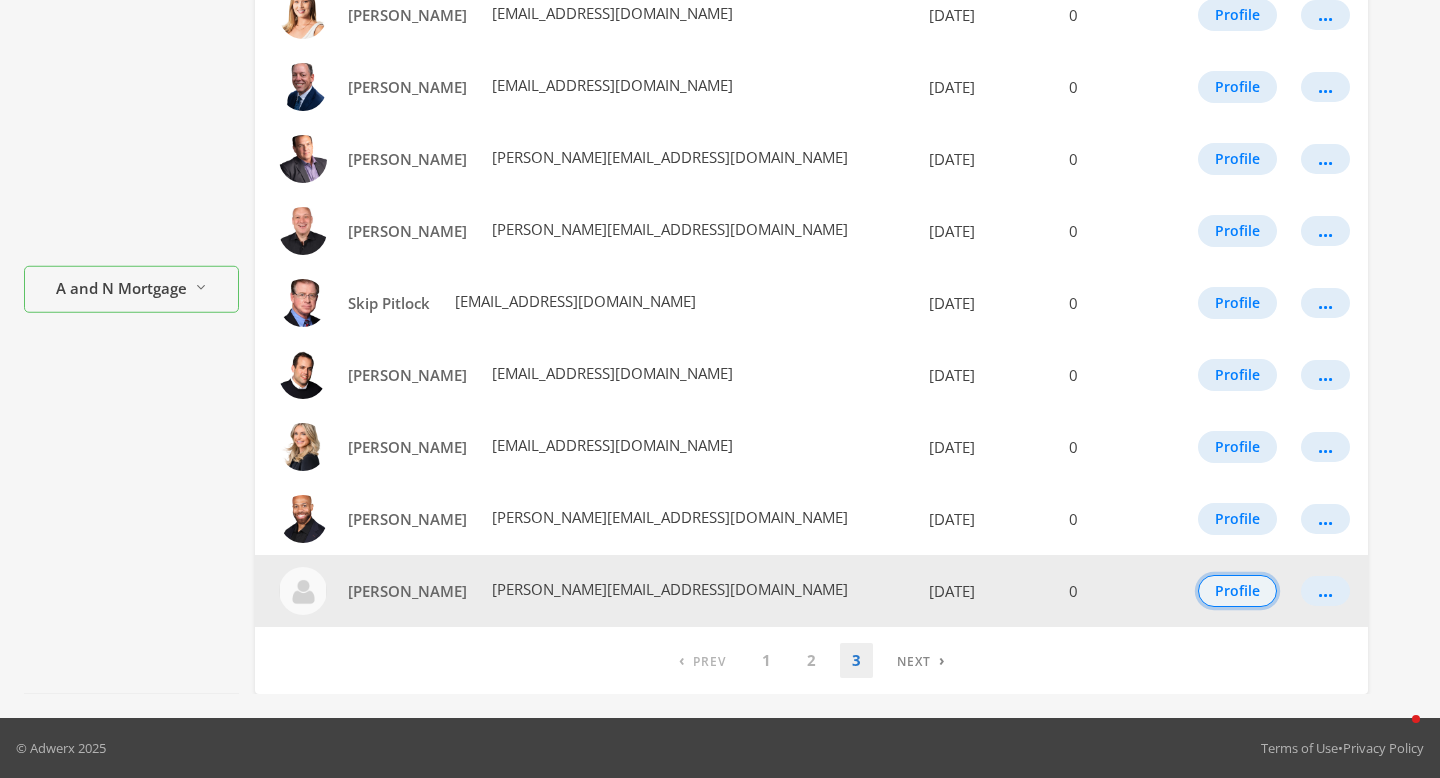 click on "Profile" at bounding box center (1237, 591) 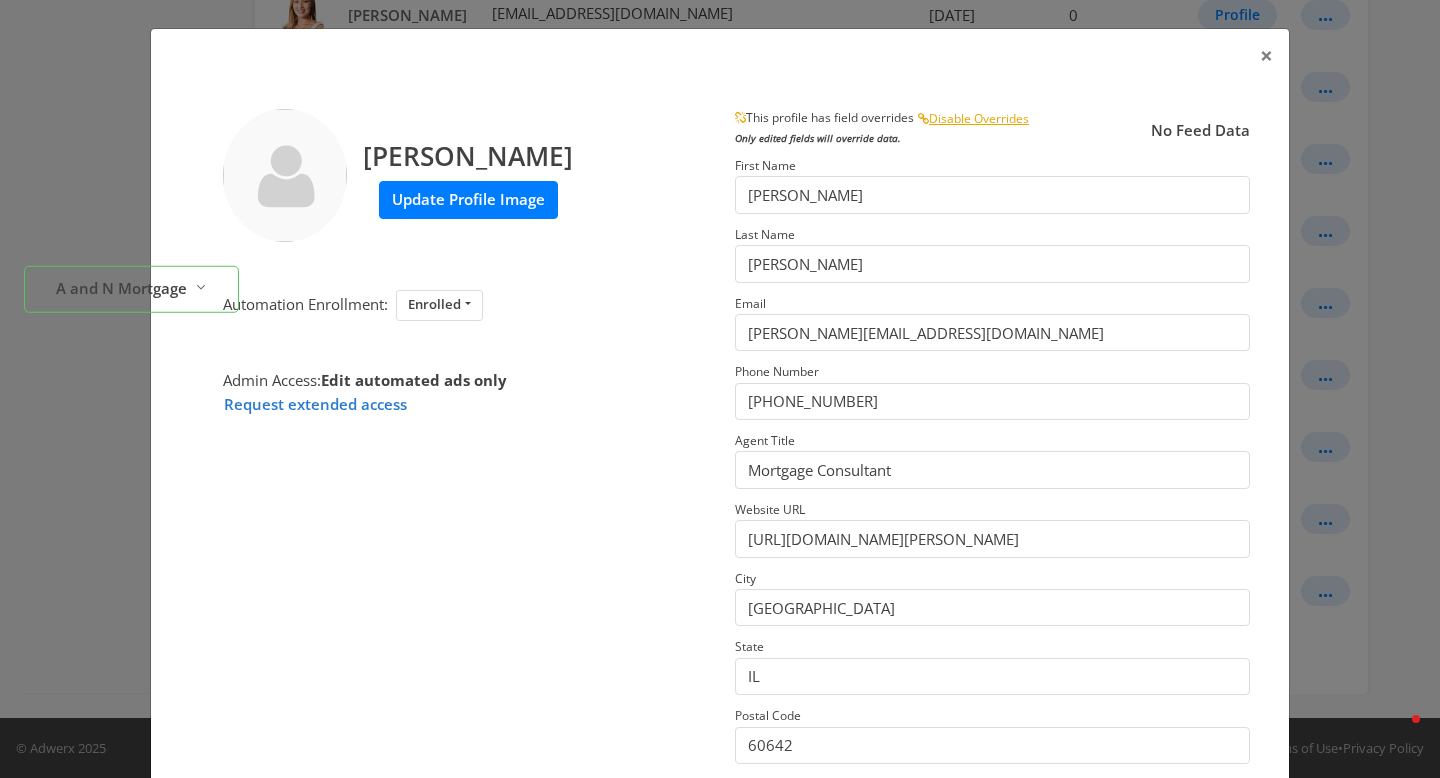 click on "Update Profile Image" at bounding box center [468, 199] 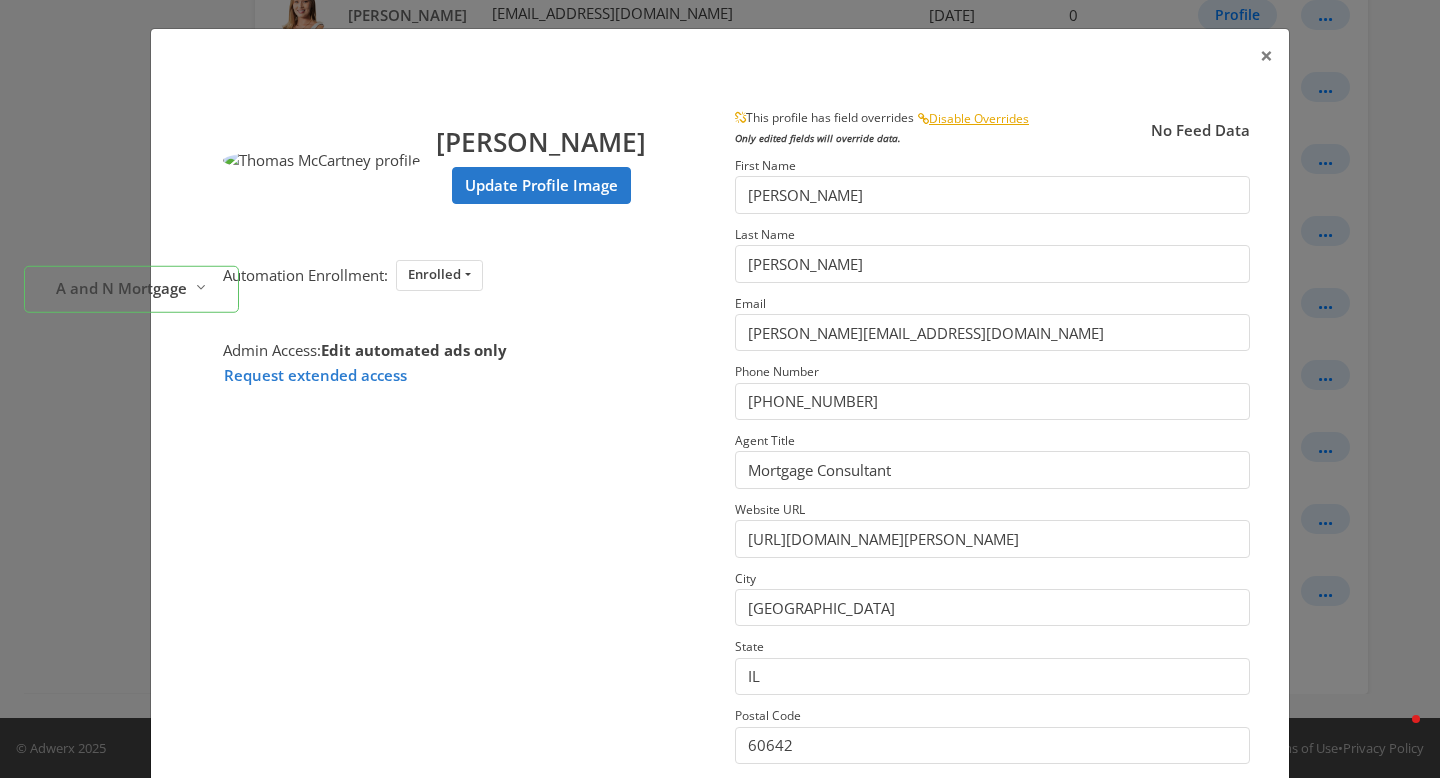 scroll, scrollTop: 238, scrollLeft: 0, axis: vertical 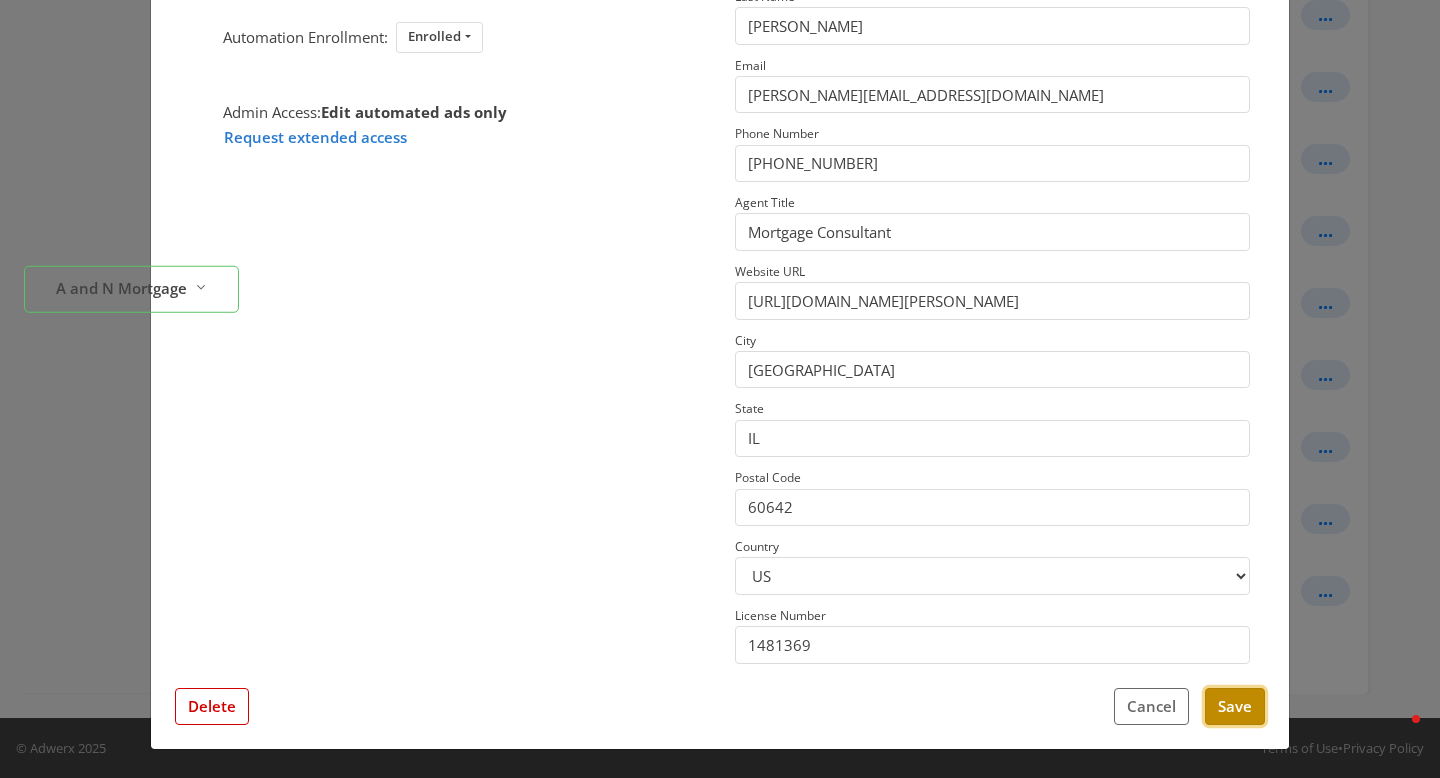 click on "Save" at bounding box center (1235, 706) 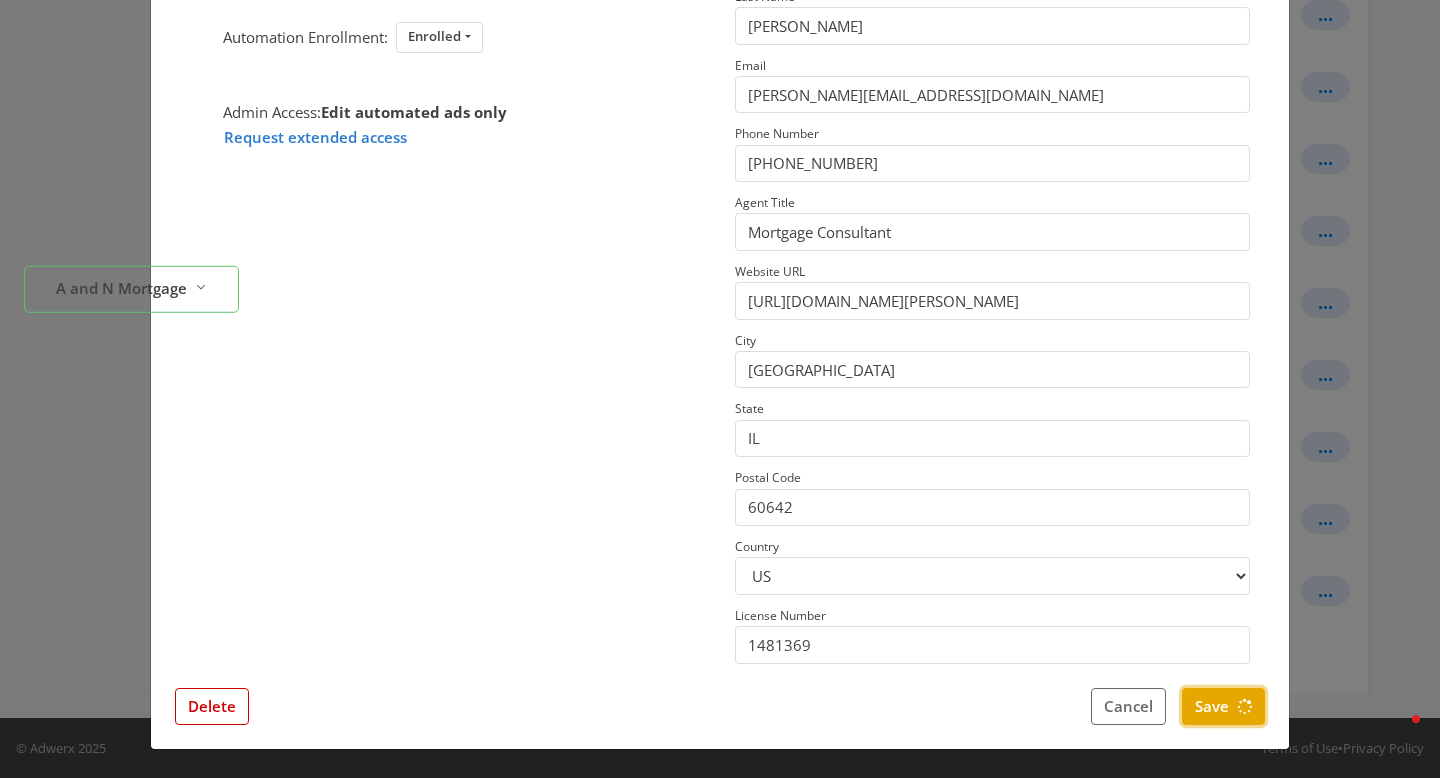 scroll, scrollTop: 0, scrollLeft: 0, axis: both 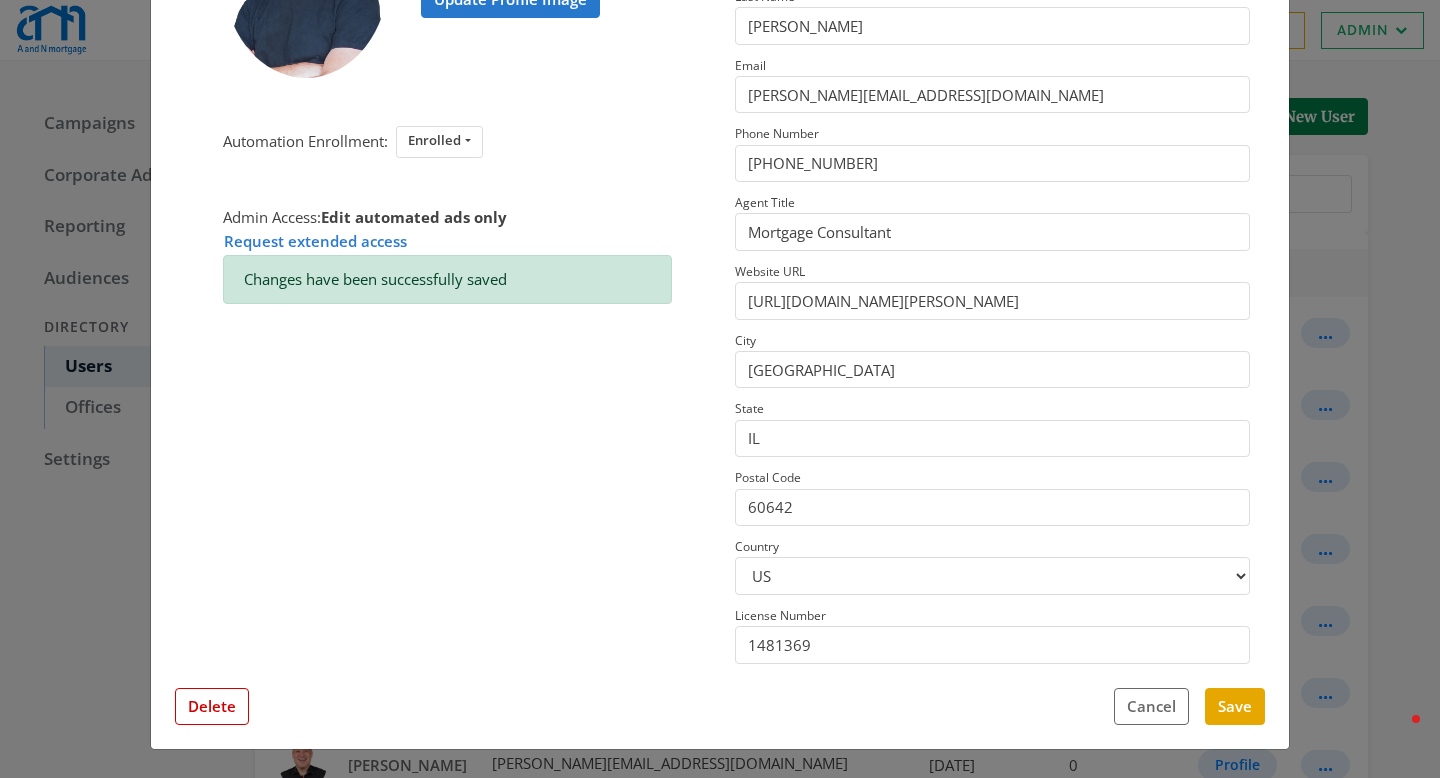 click on "× Thomas McCartney Update Profile Image Automation Enrollment:  Enrolled Enrolled Not Enrolled Admin Access:  Edit automated ads only Request extended access Changes have been successfully saved  This profile has field overrides    Disable Overrides Only edited fields will override data. No Feed Data First Name Thomas Last Name McCartney Email tom@anmtg.com Phone Number (773) 305-5626 Agent Title Mortgage Consultant Website URL https://www.anmtg.com/mlo/thomas-mccartney City Chicago State IL Postal Code 60642 Country US CA License Number 1481369 Close Feed Data first name:  -- null -- last name:  -- null -- email:  -- null -- phone:  -- null -- title:  -- null -- website url:  -- null -- city:  -- null -- state:  -- null -- postal code:  -- null -- country:  -- null -- license number:  -- null -- photo URL:  -- null -- Delete Cancel Save" at bounding box center [720, 389] 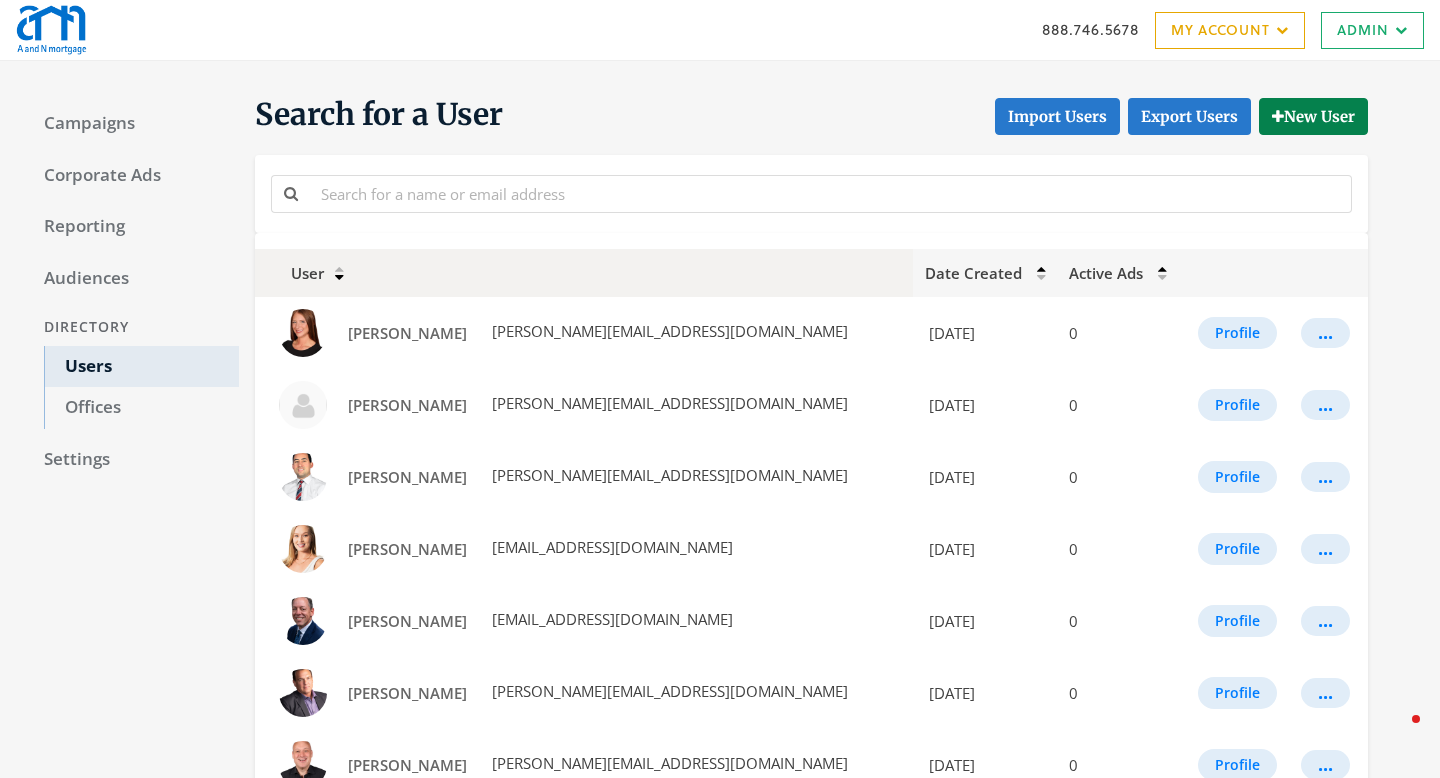 scroll, scrollTop: 534, scrollLeft: 0, axis: vertical 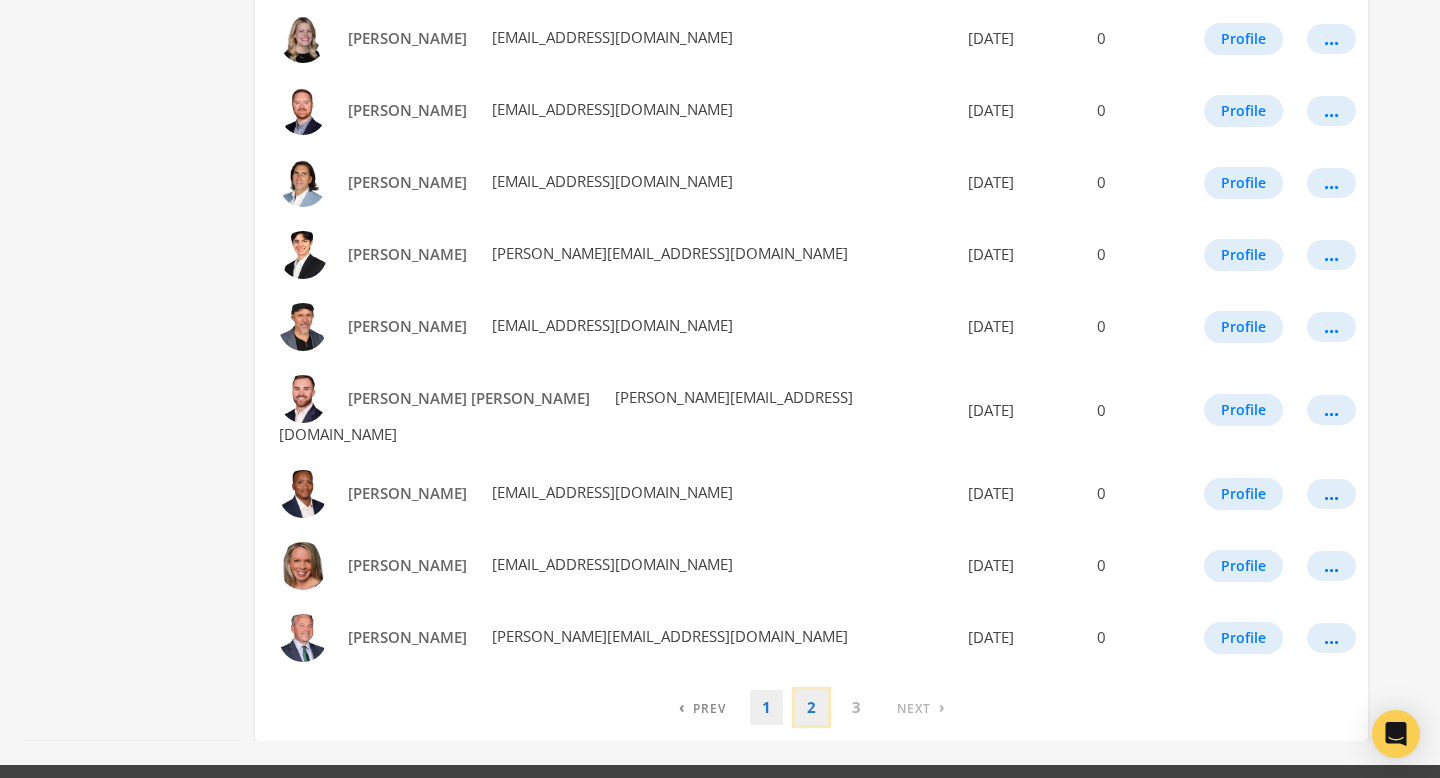 click on "2" at bounding box center [811, 707] 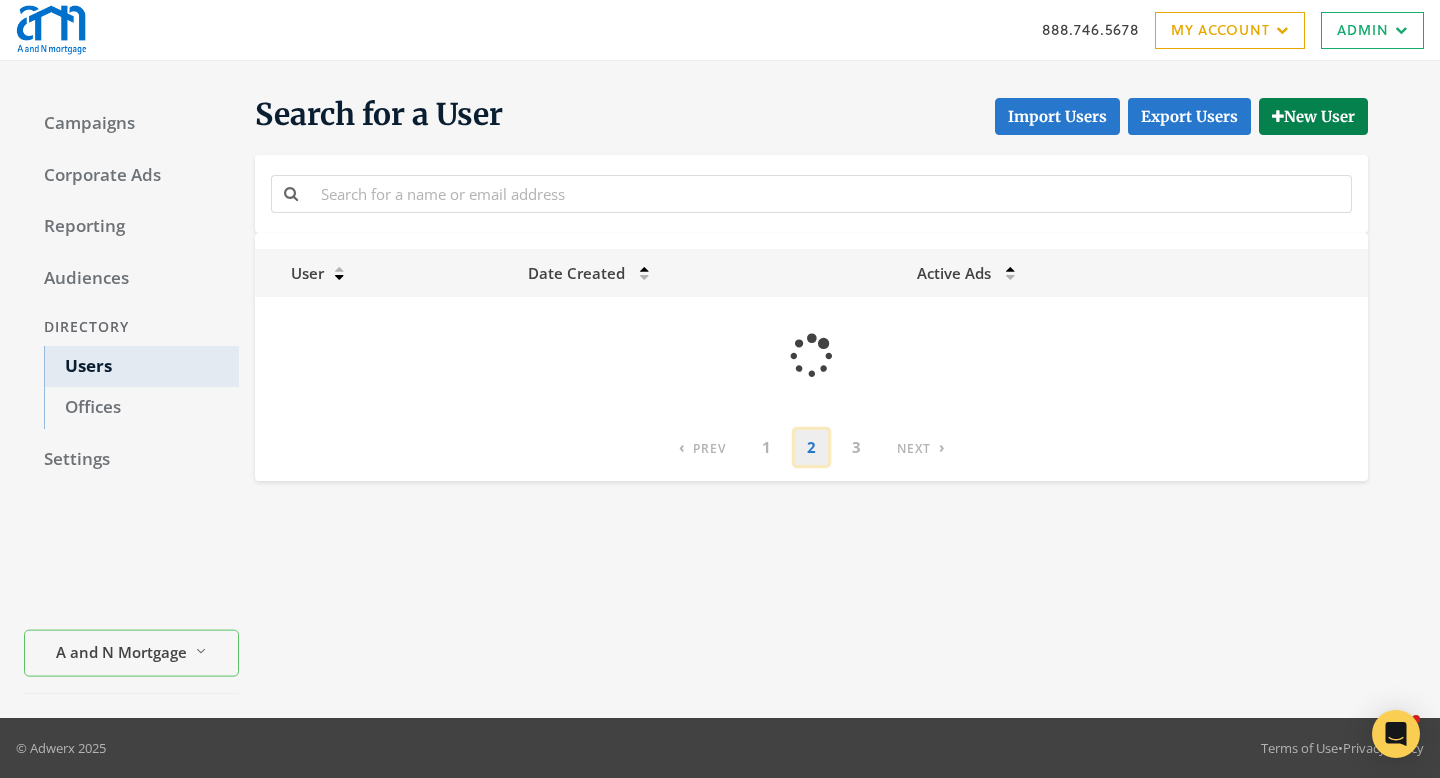 scroll, scrollTop: 0, scrollLeft: 0, axis: both 